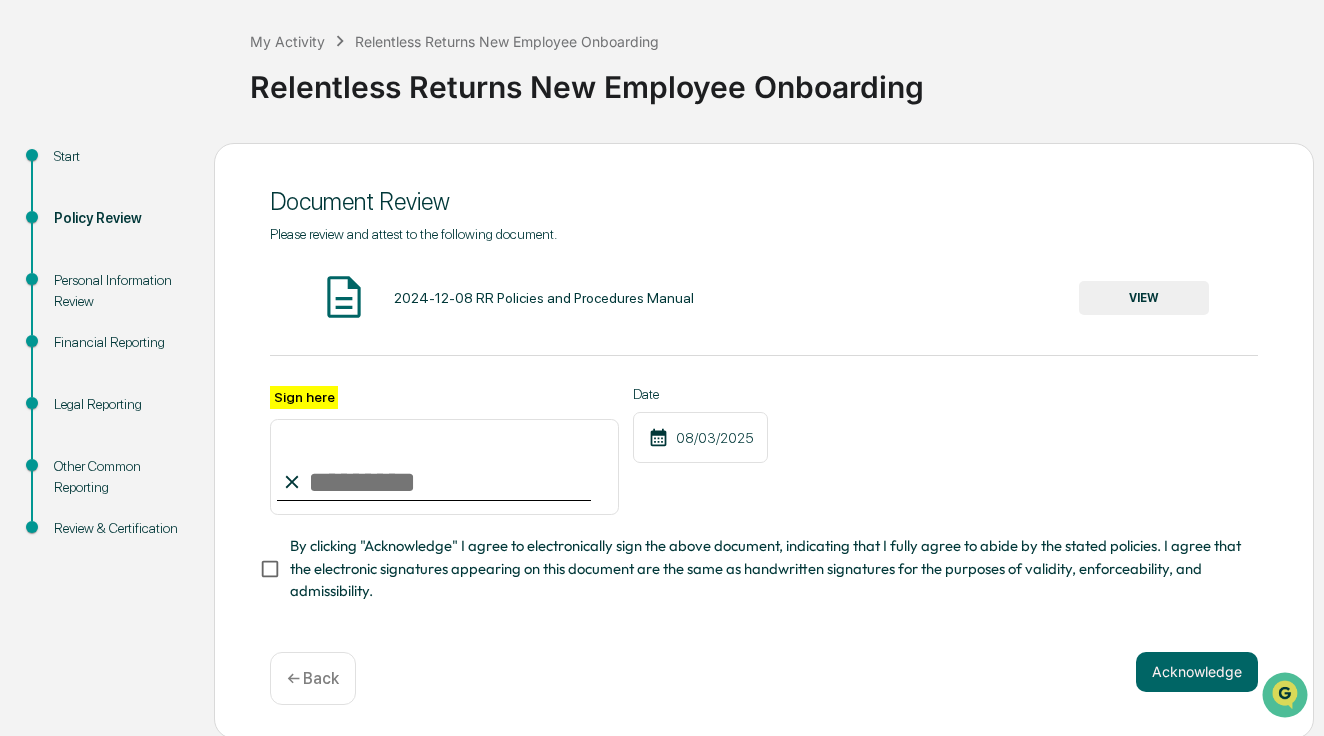 scroll, scrollTop: 0, scrollLeft: 0, axis: both 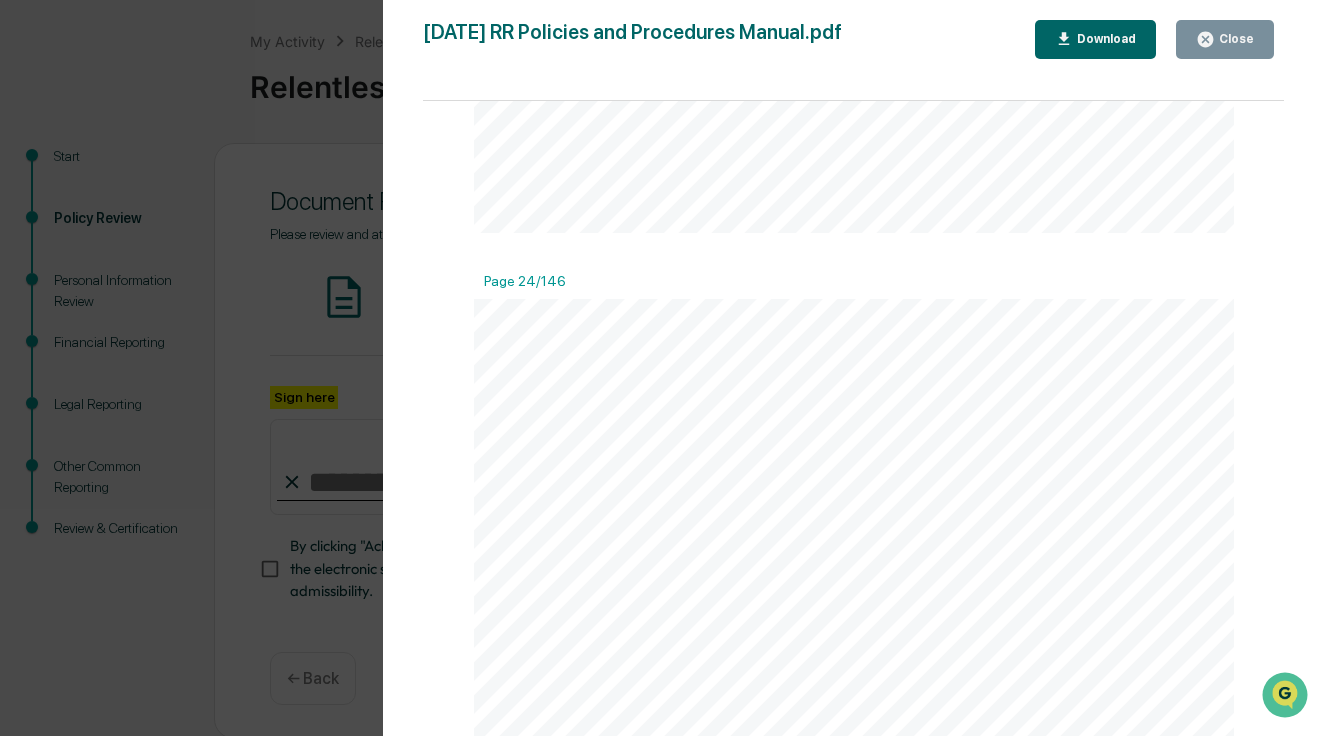 click on "Download" at bounding box center [1104, 39] 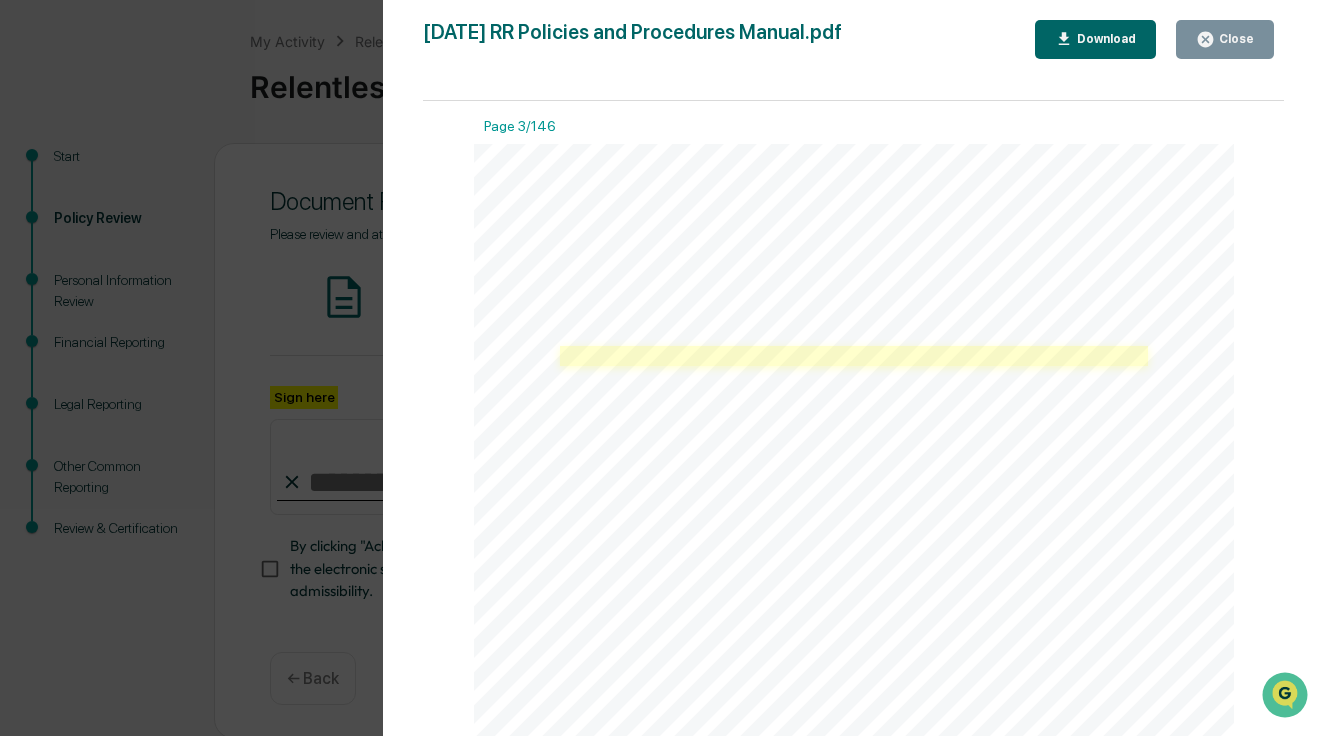scroll, scrollTop: 1902, scrollLeft: 0, axis: vertical 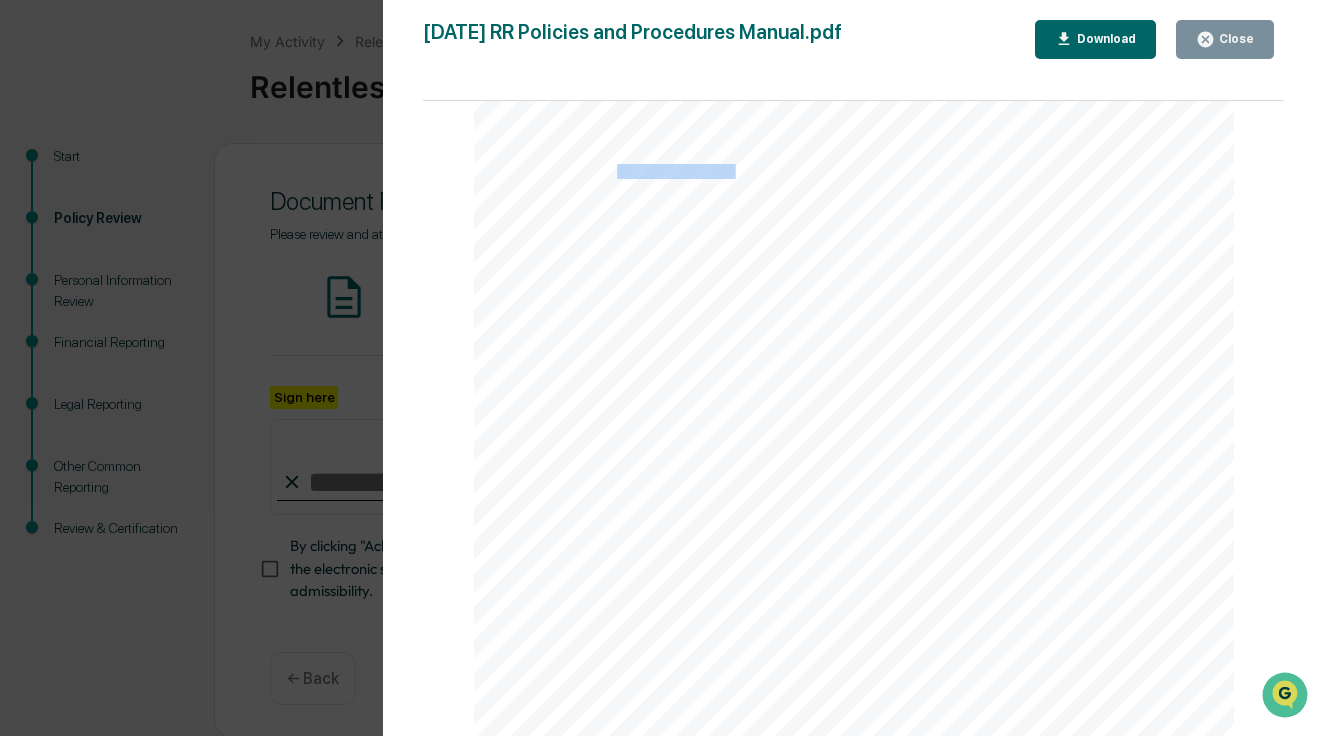 drag, startPoint x: 613, startPoint y: 170, endPoint x: 732, endPoint y: 172, distance: 119.01681 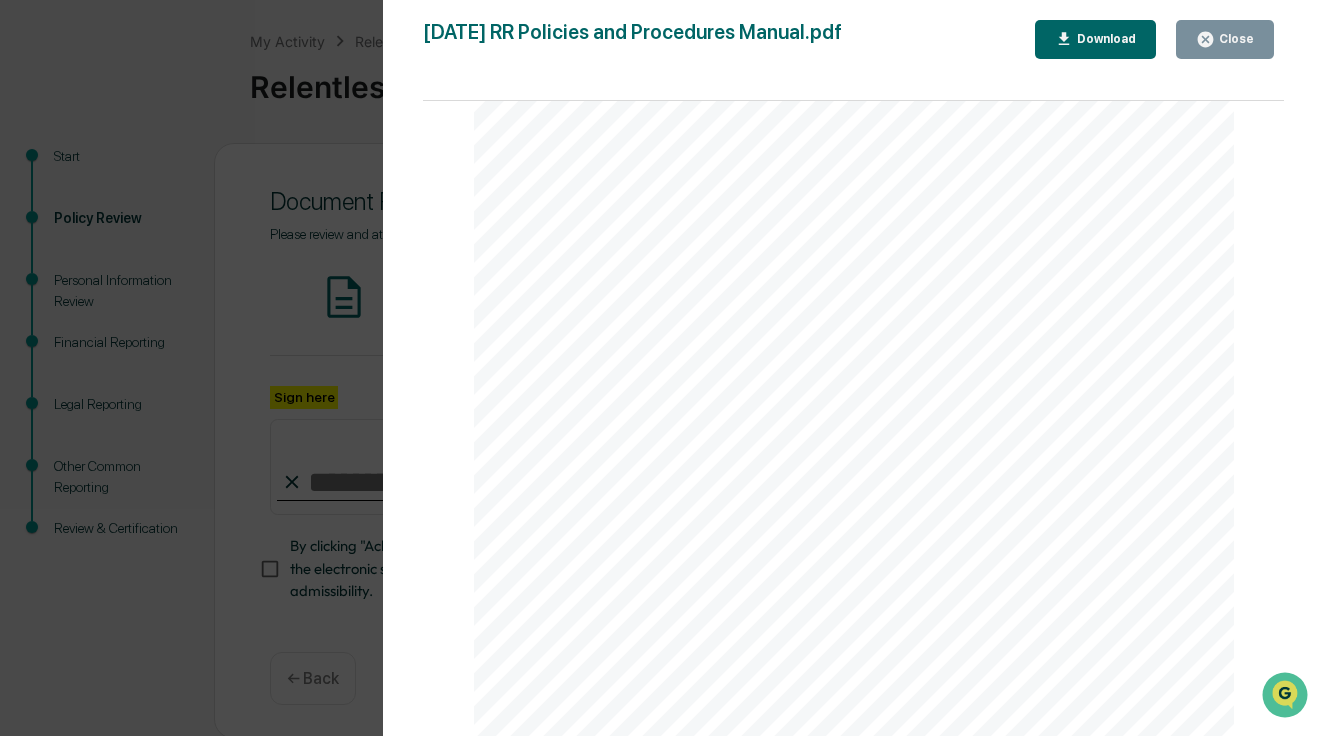click on "Include any untrue statement of a material fact, or omit to state a material fact necessary in" at bounding box center (862, 172) 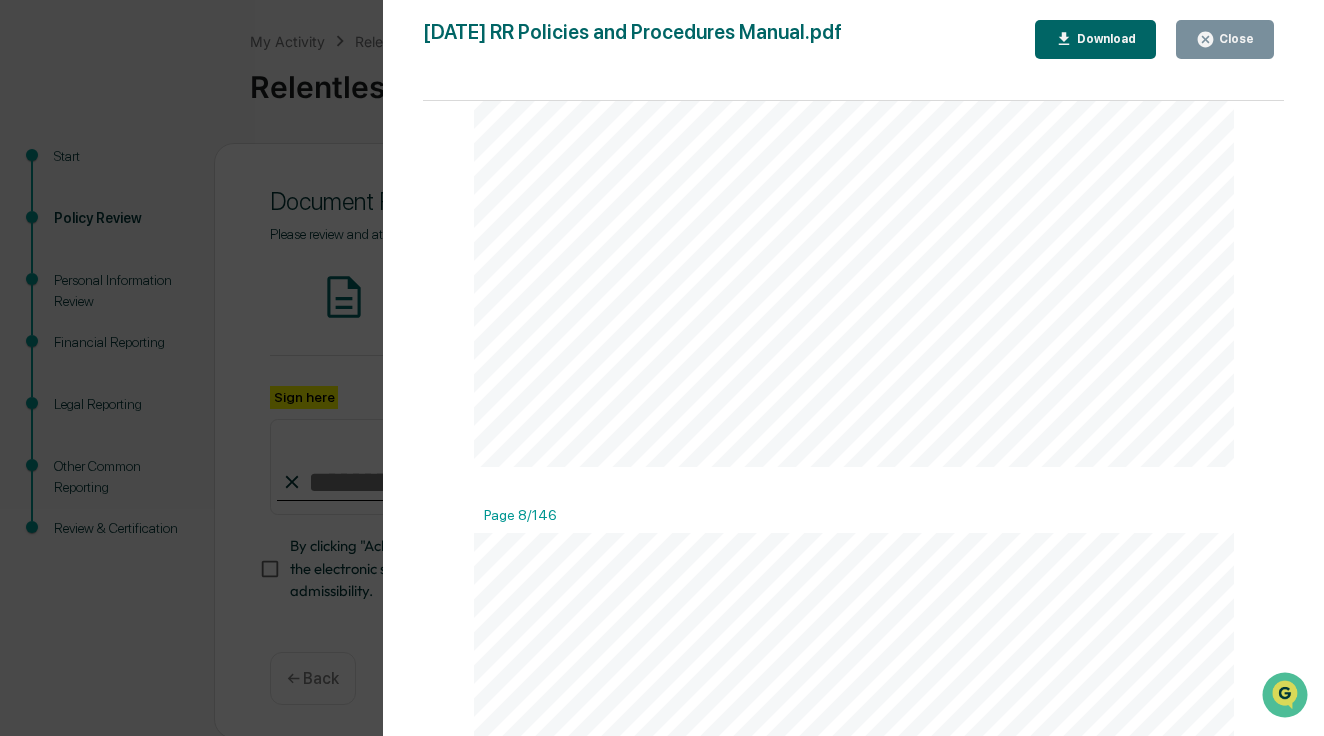 scroll, scrollTop: 7003, scrollLeft: 0, axis: vertical 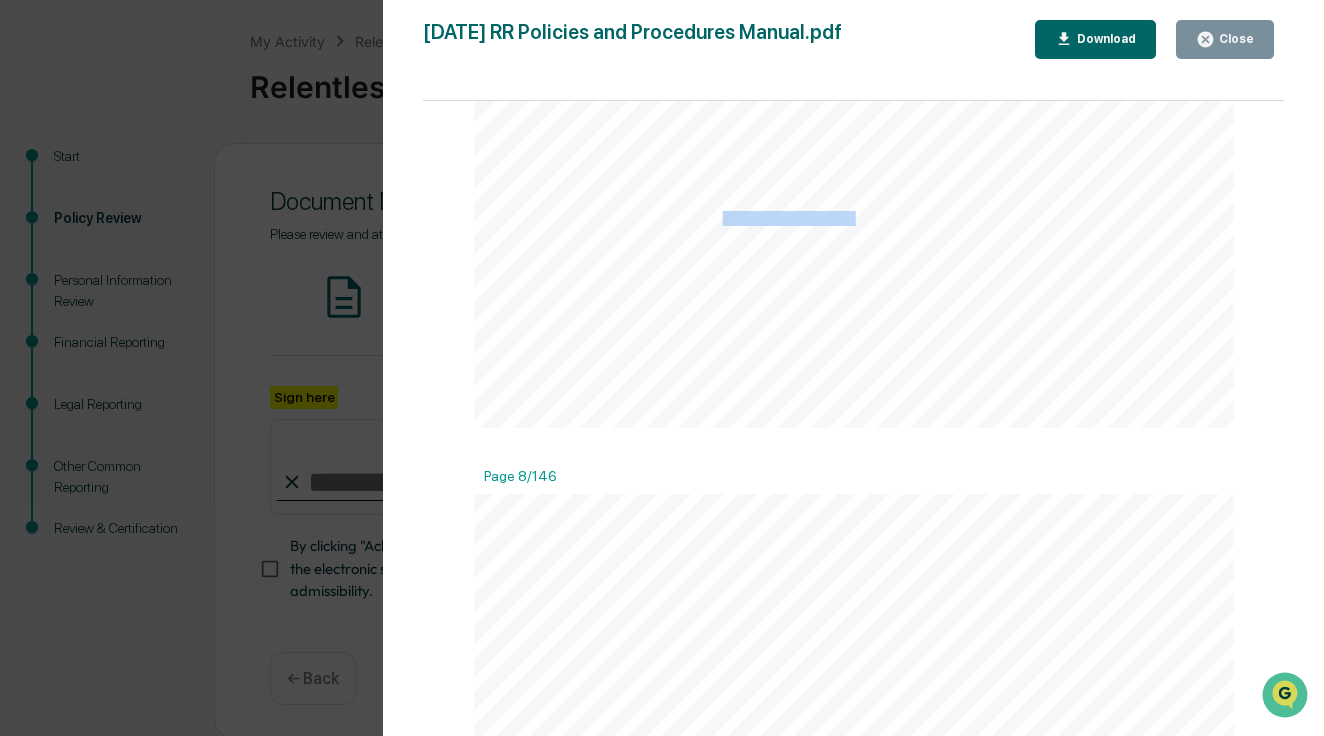 drag, startPoint x: 717, startPoint y: 221, endPoint x: 852, endPoint y: 224, distance: 135.03333 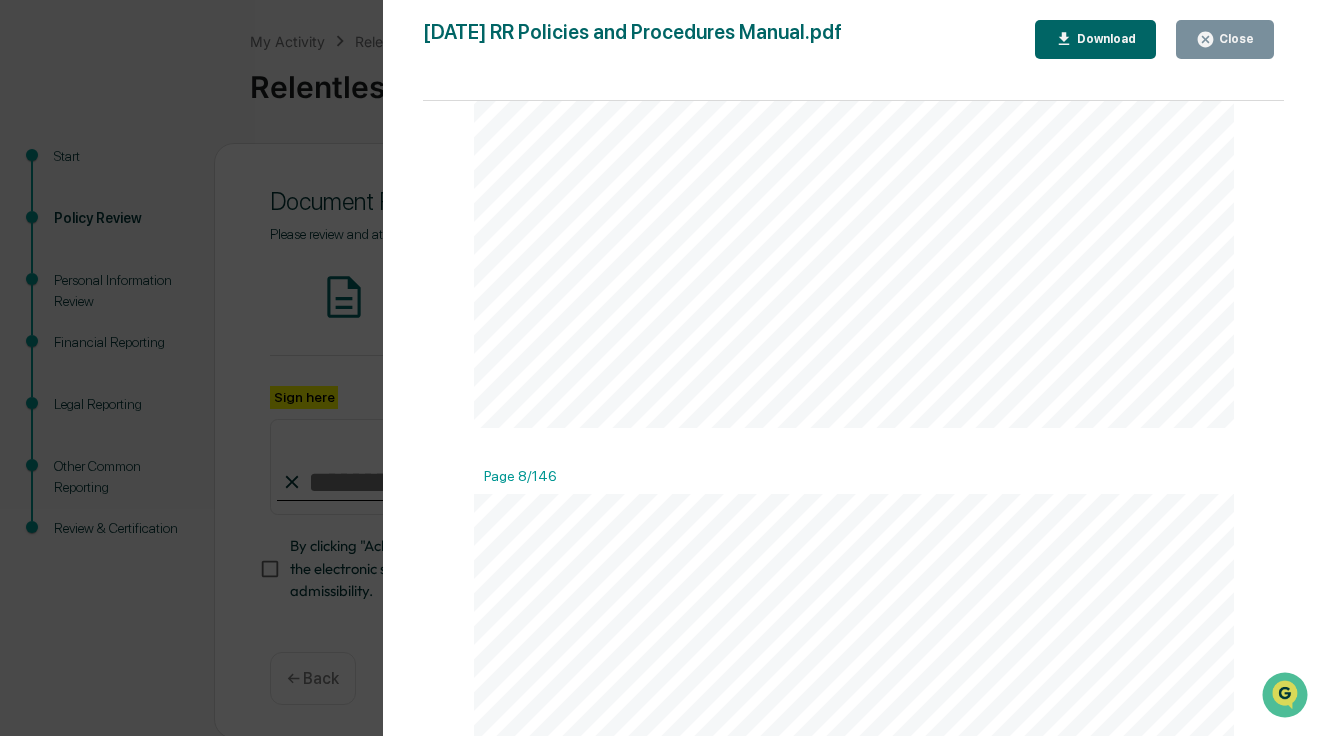 click on "clients or investors in a private fund advised by the investment adviser or offers new investment" at bounding box center (874, 275) 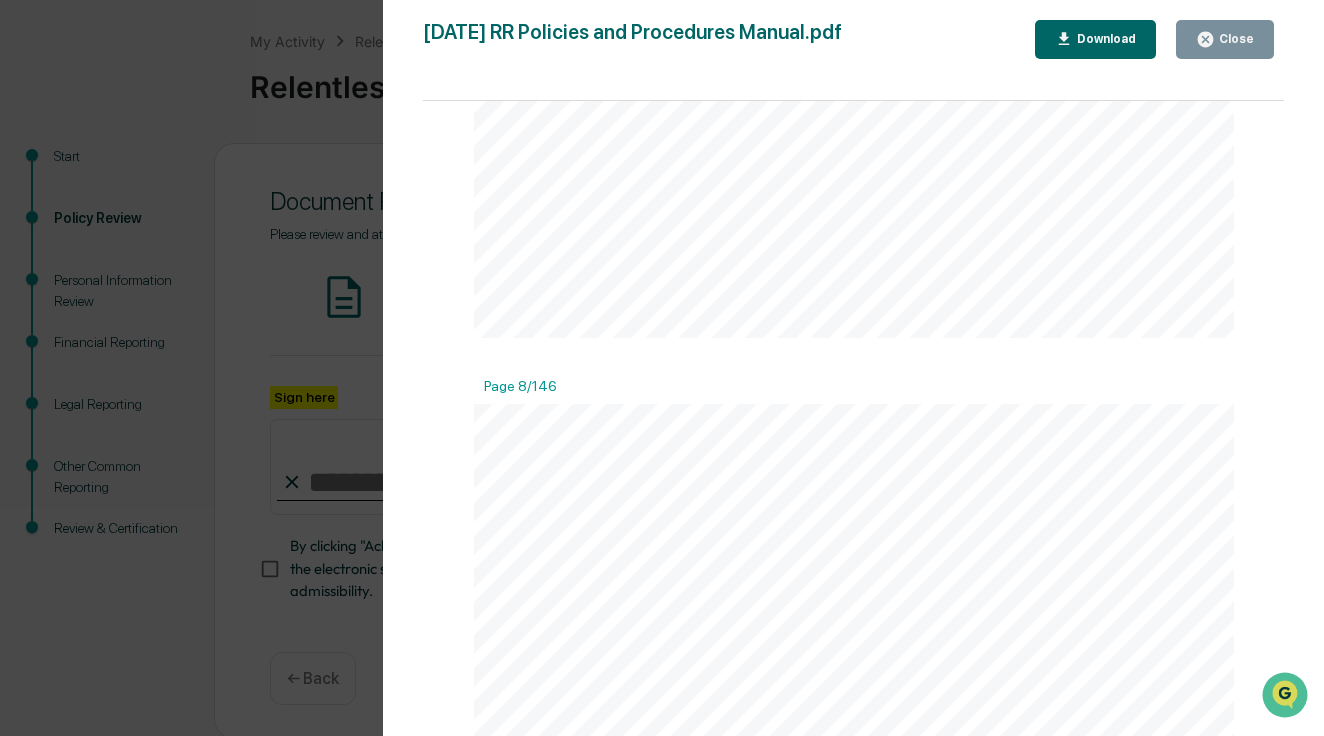 scroll, scrollTop: 7098, scrollLeft: 0, axis: vertical 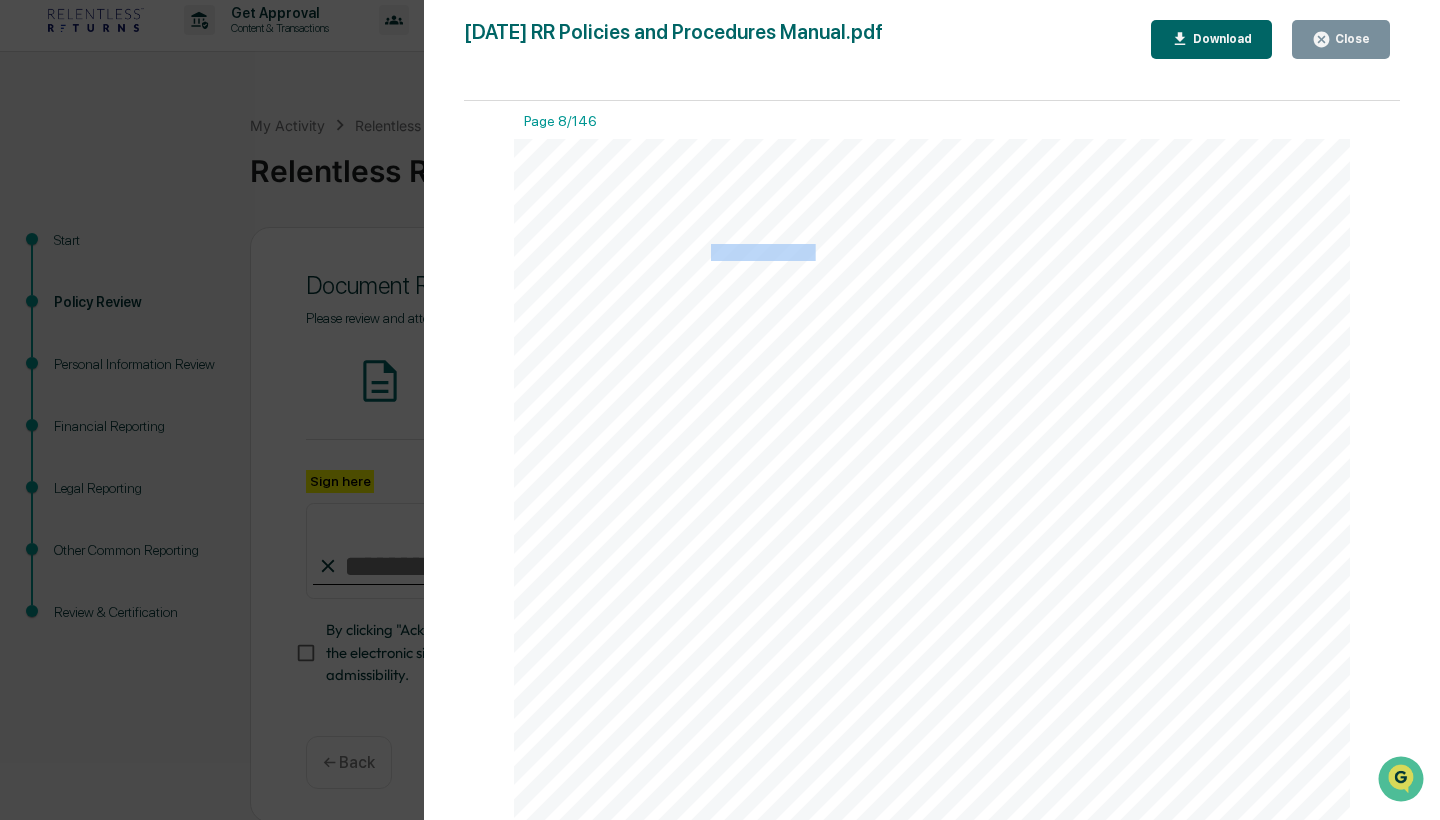 drag, startPoint x: 709, startPoint y: 251, endPoint x: 807, endPoint y: 254, distance: 98.045906 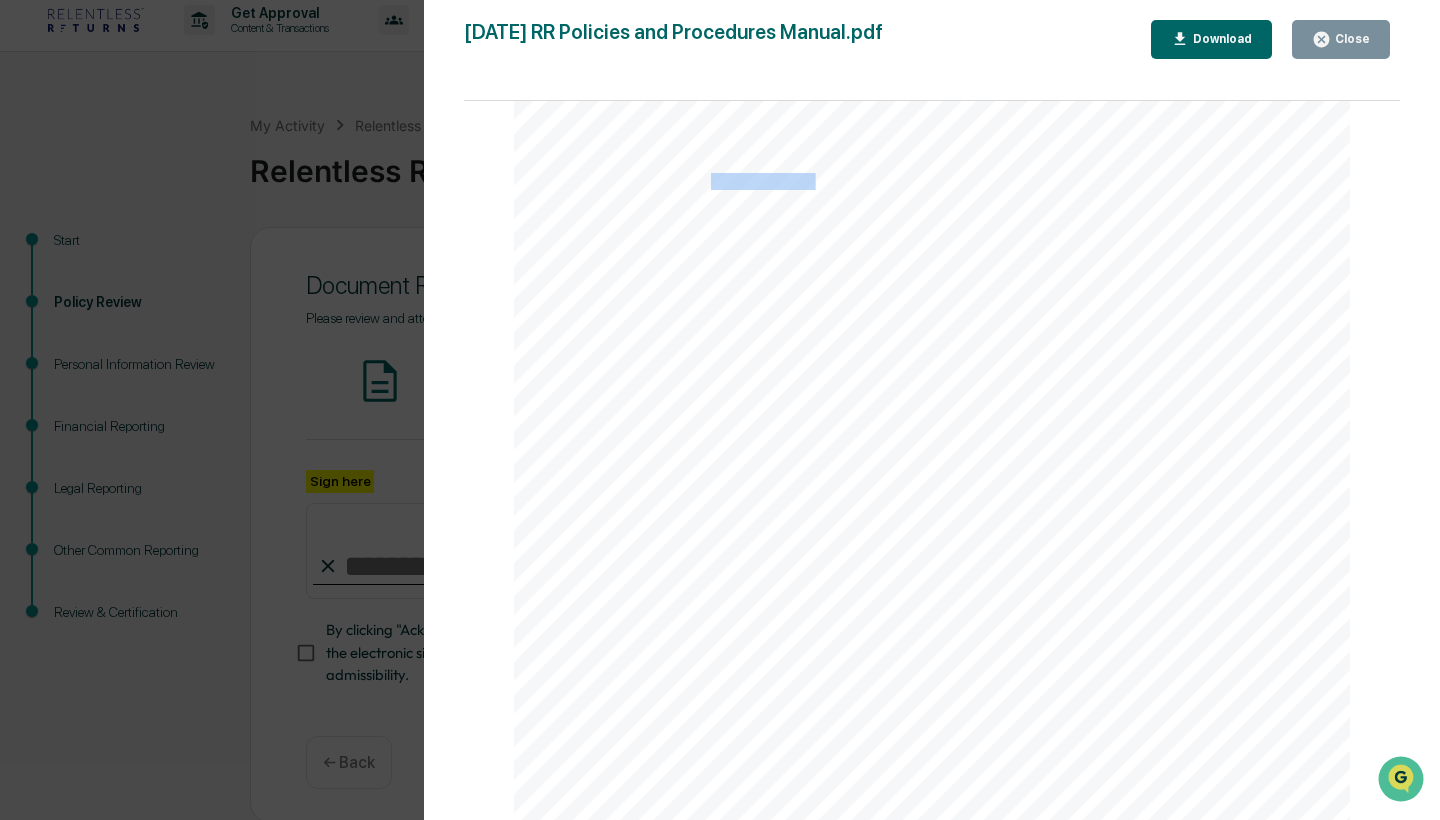 scroll, scrollTop: 8113, scrollLeft: 0, axis: vertical 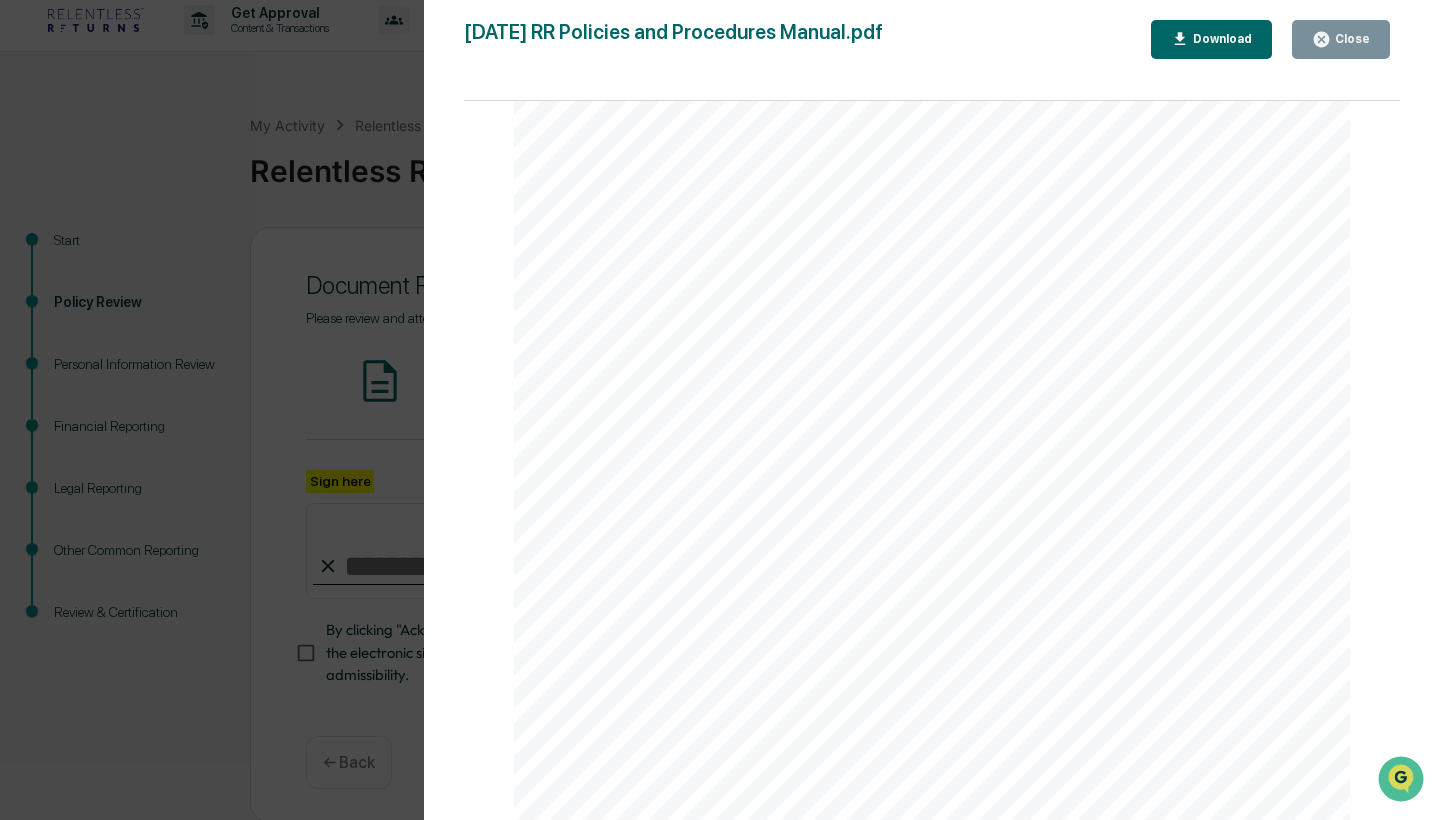 click on "Information contained in a statutory or regulatory notice, filing, or other required" at bounding box center [959, 211] 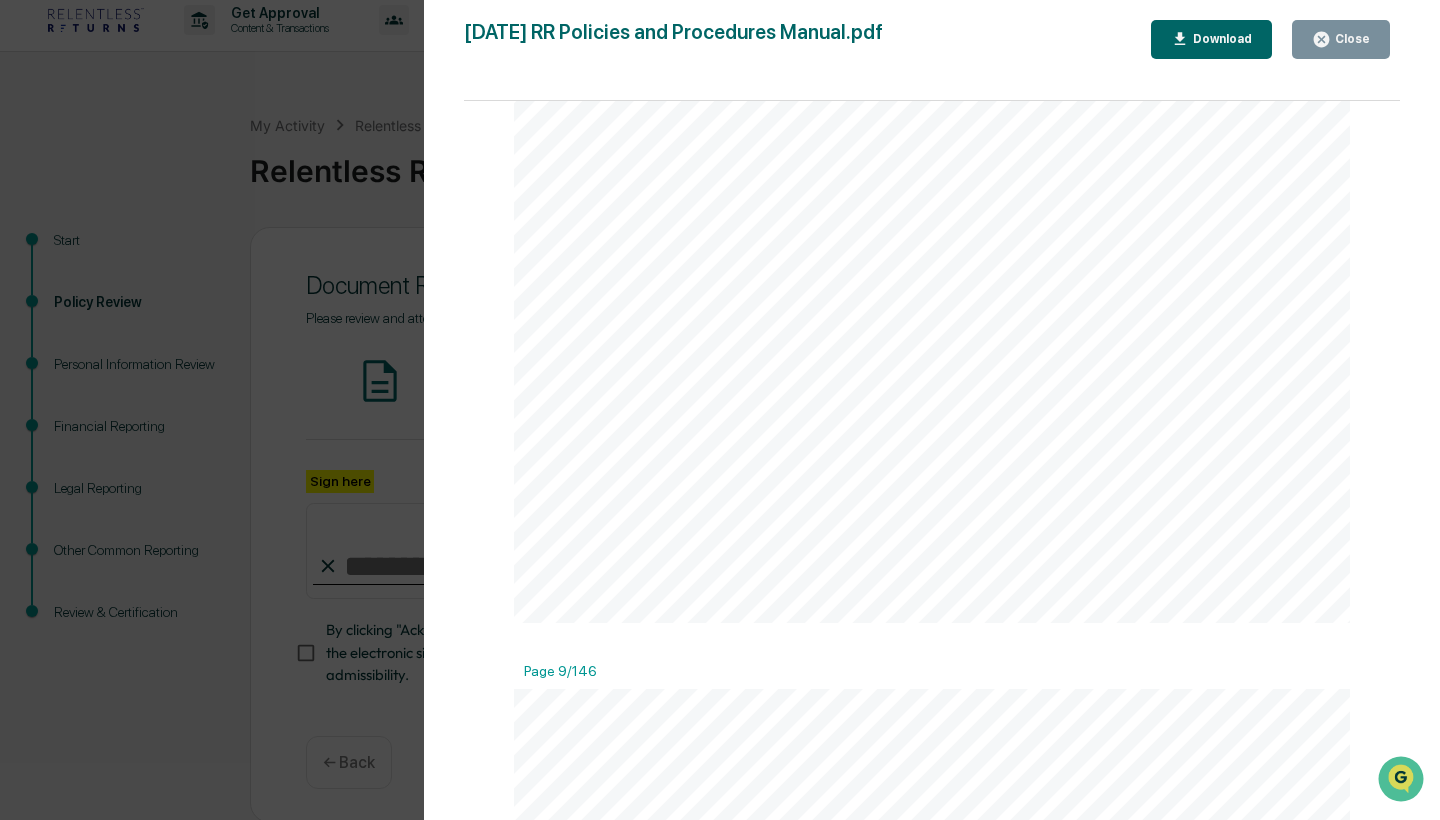 scroll, scrollTop: 8637, scrollLeft: 0, axis: vertical 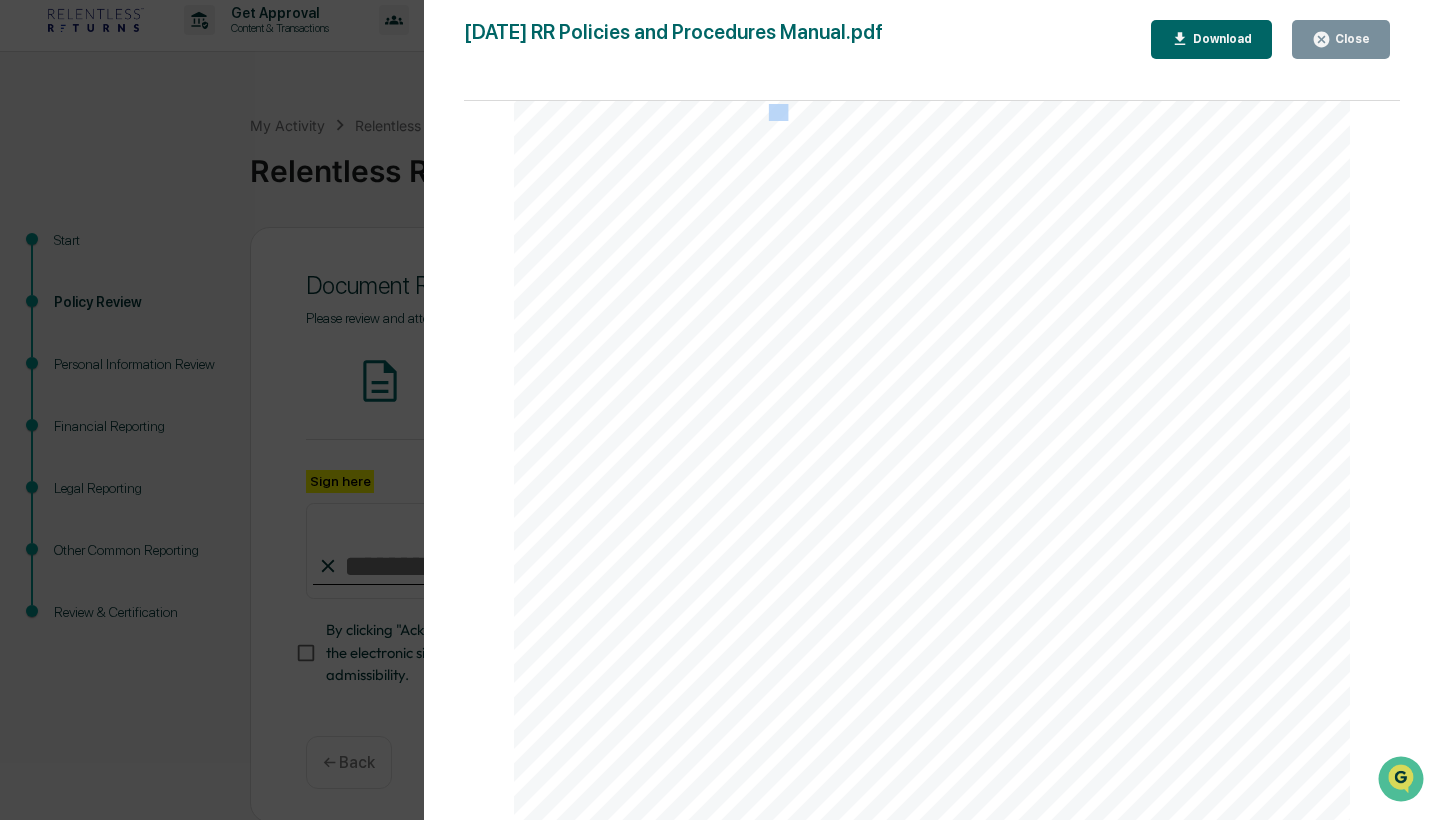 drag, startPoint x: 783, startPoint y: 114, endPoint x: 762, endPoint y: 114, distance: 21 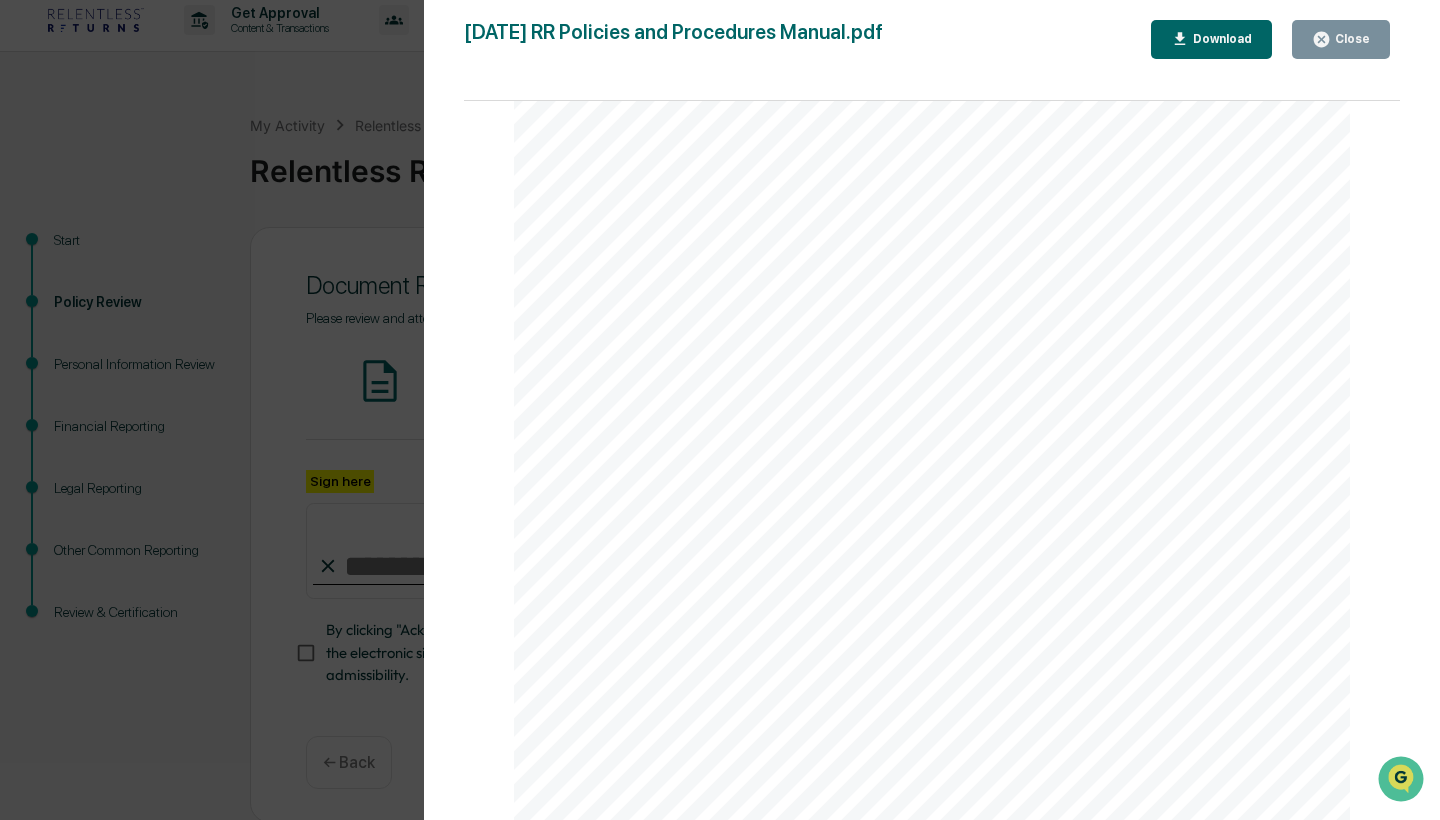 scroll, scrollTop: 12803, scrollLeft: 0, axis: vertical 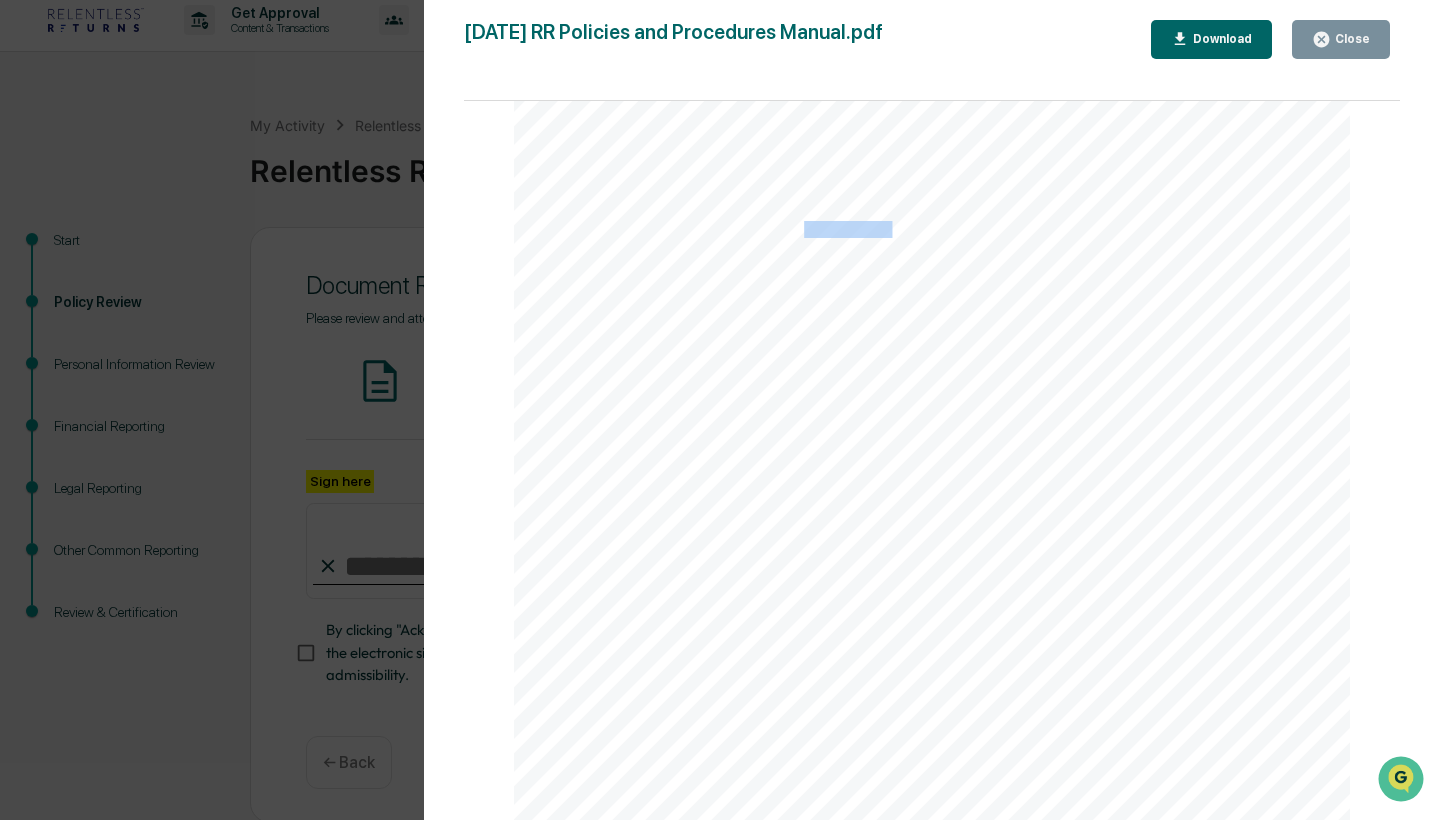 drag, startPoint x: 800, startPoint y: 234, endPoint x: 888, endPoint y: 230, distance: 88.09086 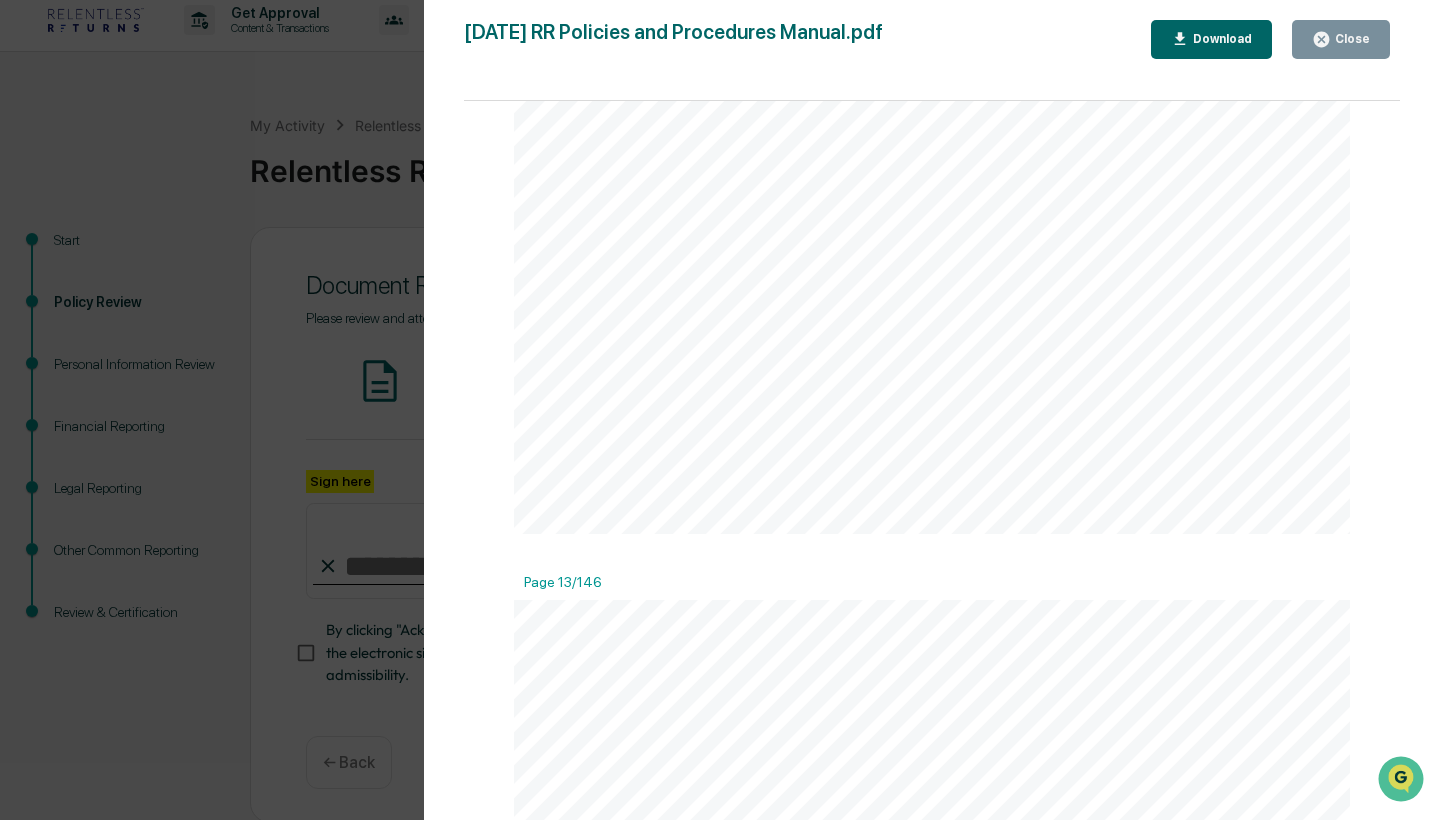 scroll, scrollTop: 13316, scrollLeft: 0, axis: vertical 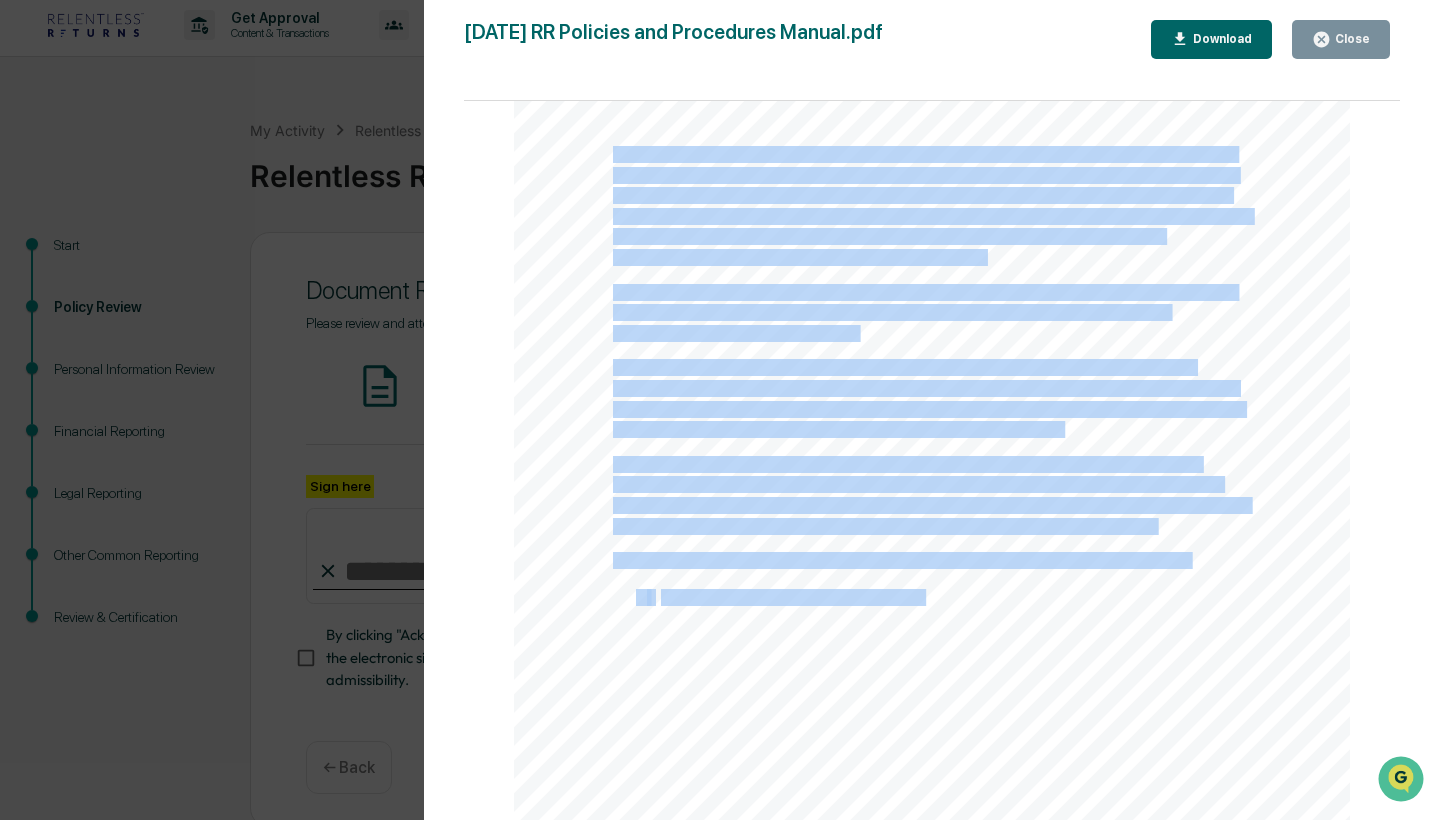 drag, startPoint x: 608, startPoint y: 156, endPoint x: 950, endPoint y: 612, distance: 570 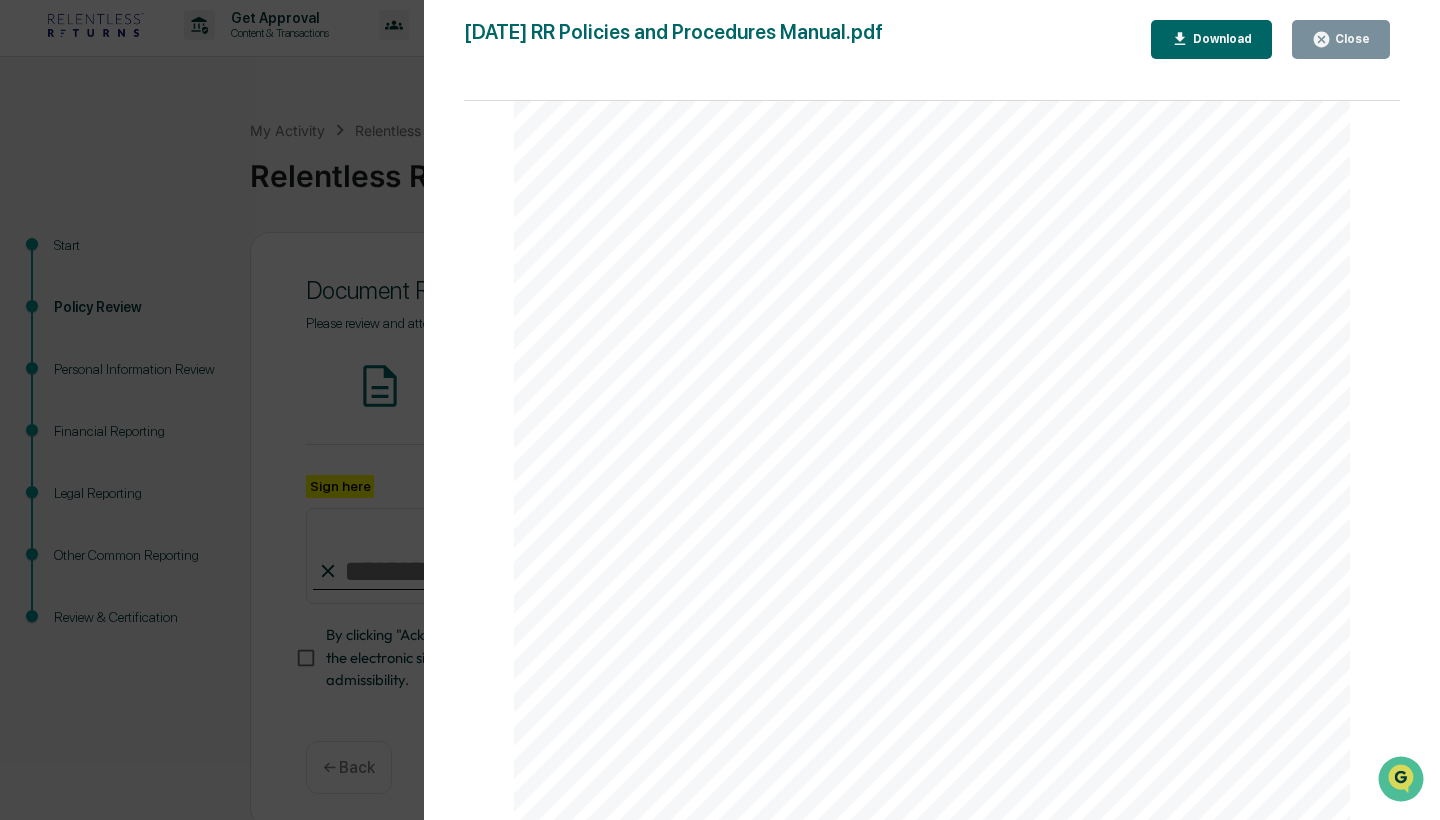 click on "Page 14 Advisory Fees Policy RELENTLESS RETURNS details the terms of our clients’ advisory fees and expenses in an advisory agreement and describes it in our Form ADV and other materials provided to the client. As a matter of policy and practice, RELENTLESS RETURNS has also adopted and implemented written policies and procedures designed to prevent failing to adhere to the terms of any client agreements and disclosures, or otherwise engage in inappropriate fee billing and expense practices. Background Proper fee billing has continued to be a consistent focus for the SEC. In March 2021, the SEC’s Division of Examinations released its exam priorities for the year. The Division’s examinations will review firms’ disclosures regarding their conflicts of interest, including those related to fees and expenses. Fee and compensation-based conflicts of interest may take many forms, including revenue sharing arrangements between a registered firm and issuers, service providers, and others, and direct or indirect" at bounding box center [932, -14567] 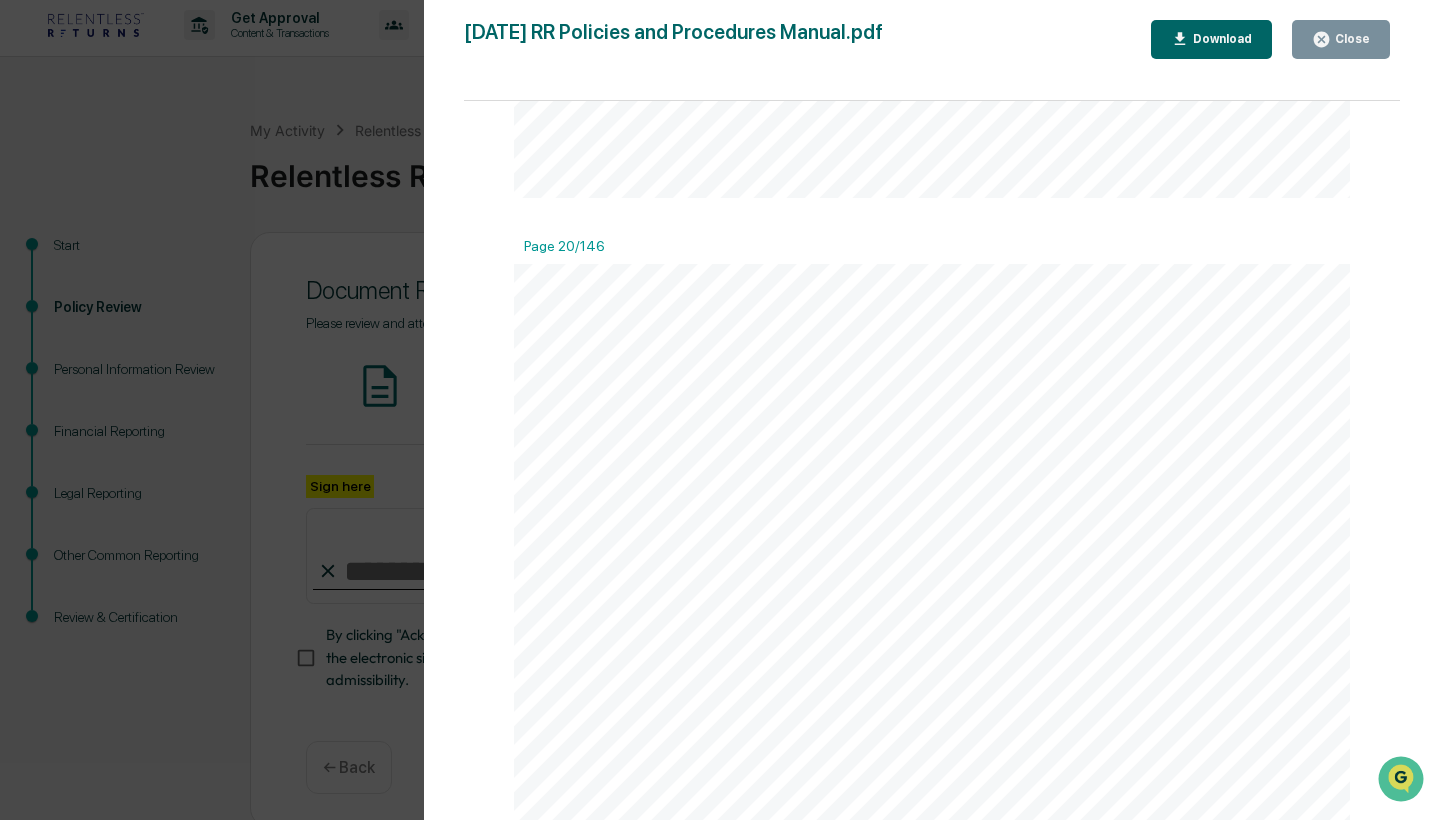 scroll, scrollTop: 21678, scrollLeft: 0, axis: vertical 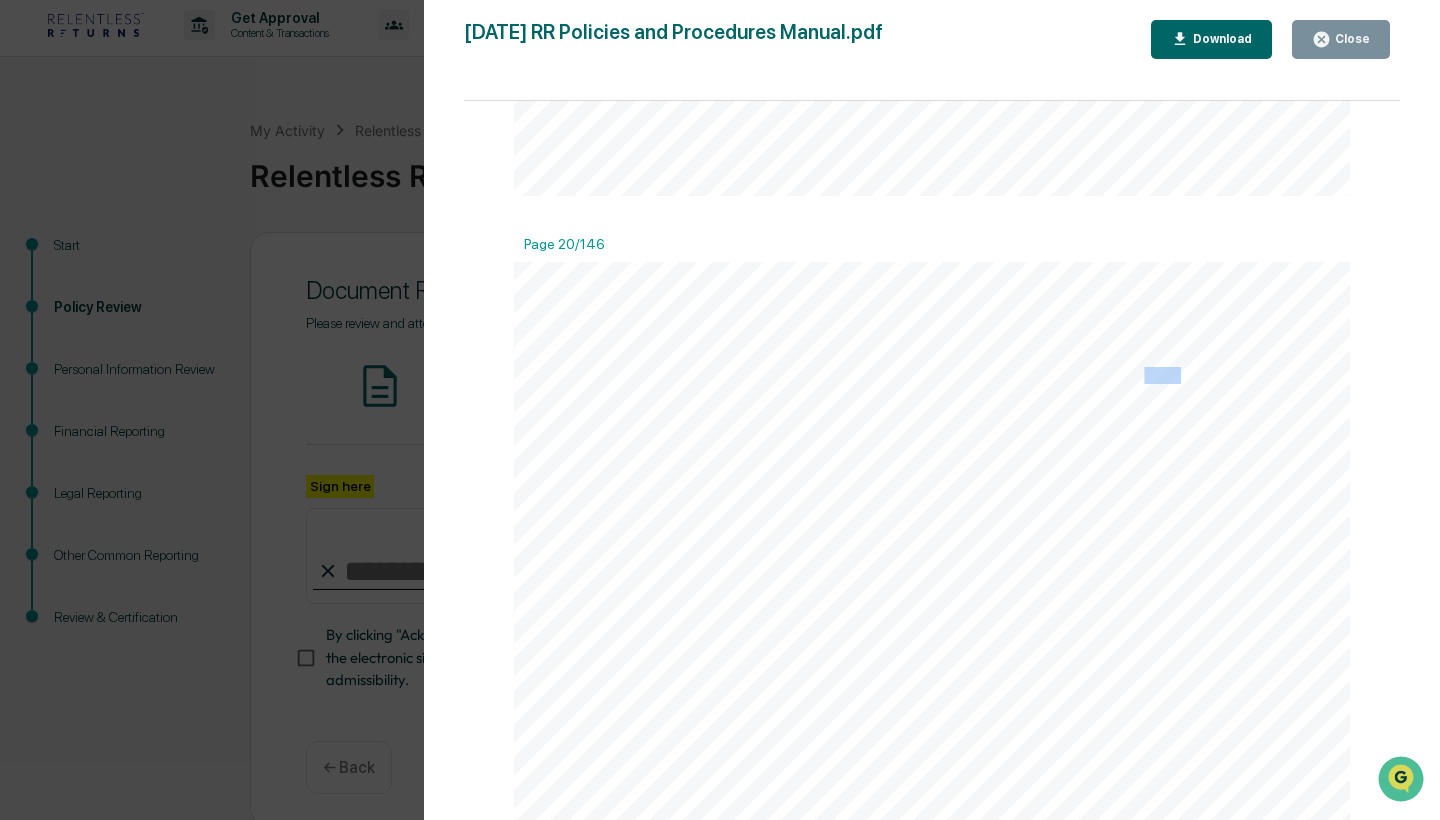 drag, startPoint x: 1128, startPoint y: 378, endPoint x: 1178, endPoint y: 378, distance: 50 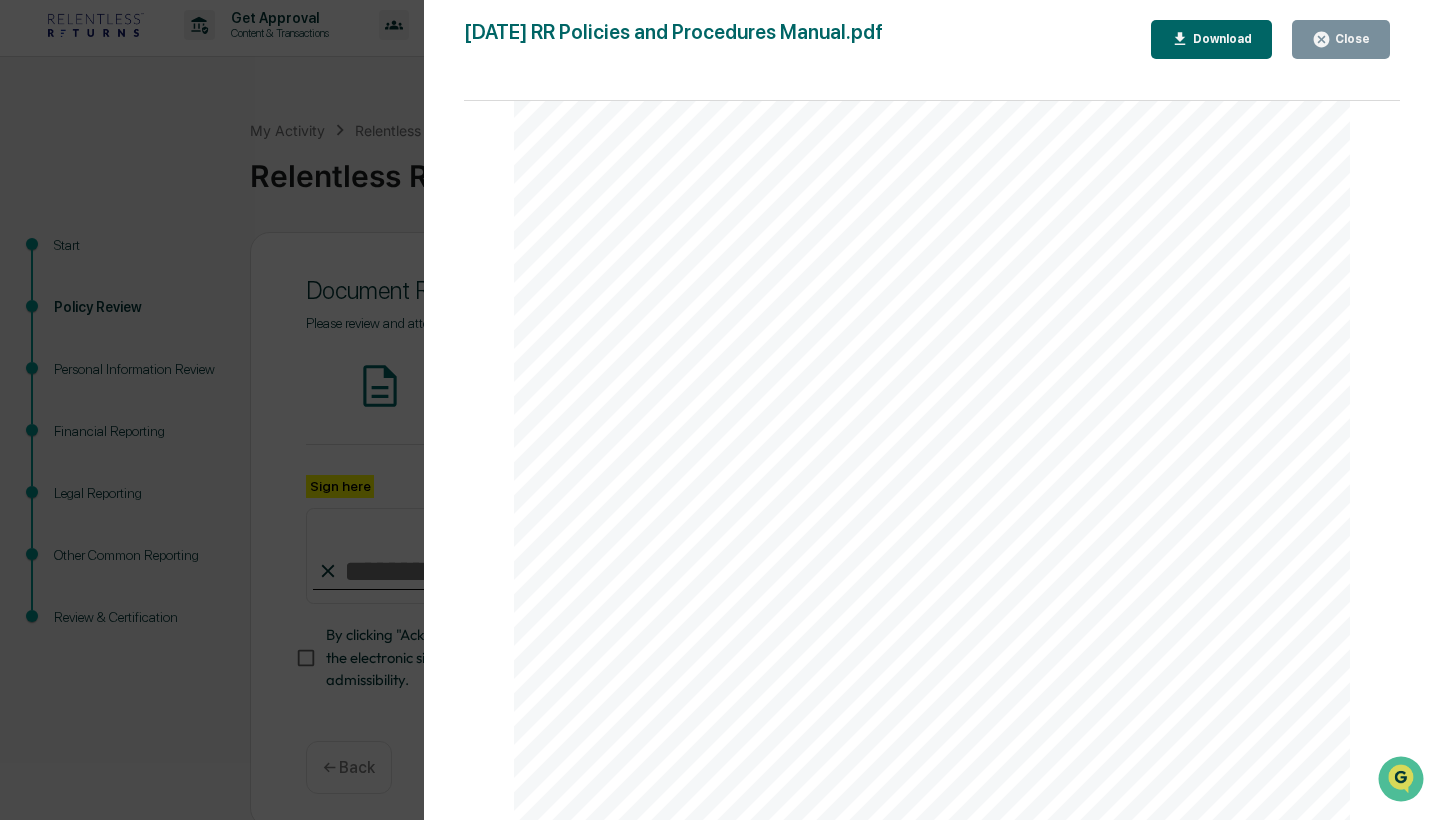 scroll, scrollTop: 38062, scrollLeft: 0, axis: vertical 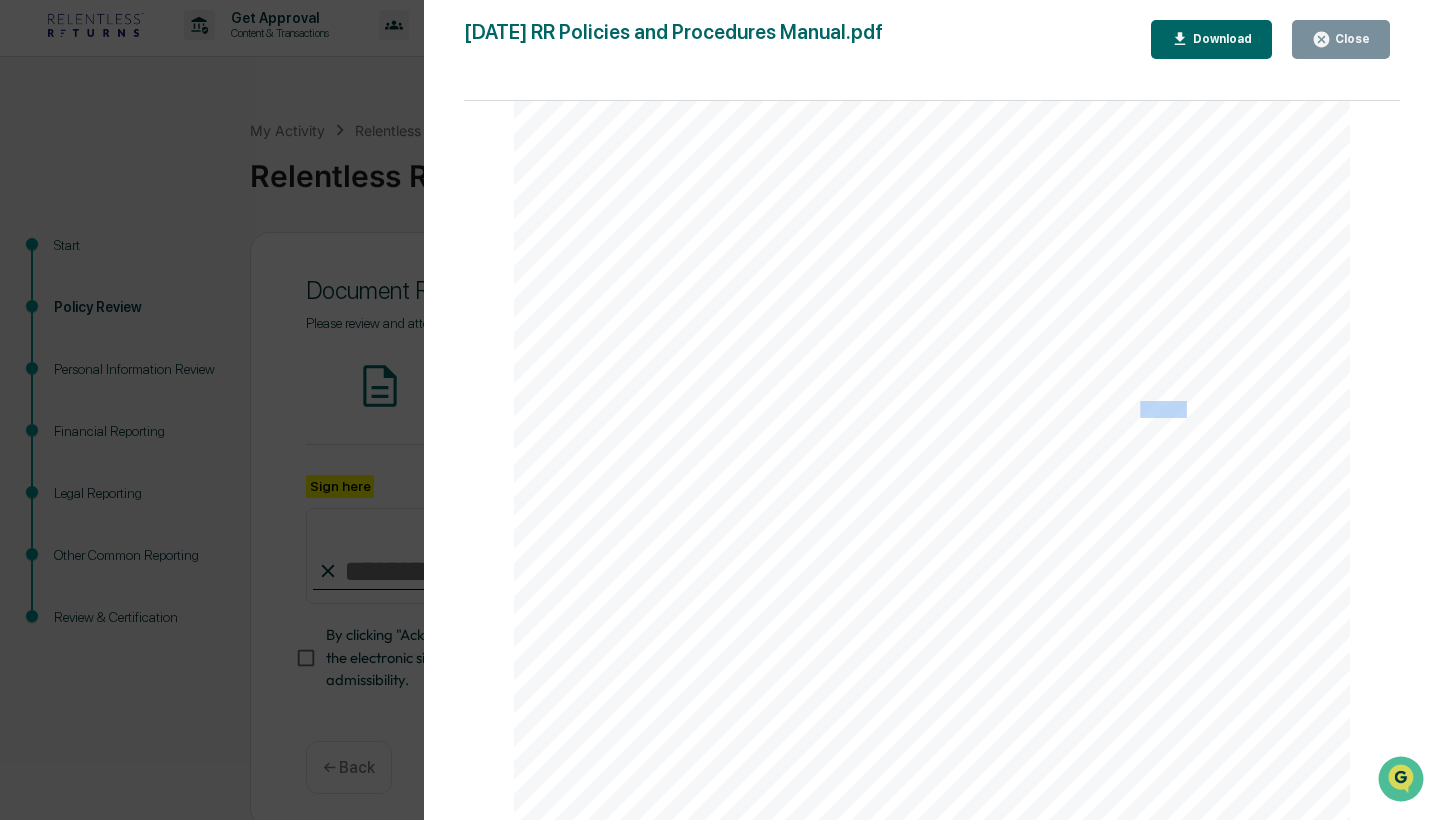 drag, startPoint x: 1138, startPoint y: 411, endPoint x: 1180, endPoint y: 410, distance: 42.0119 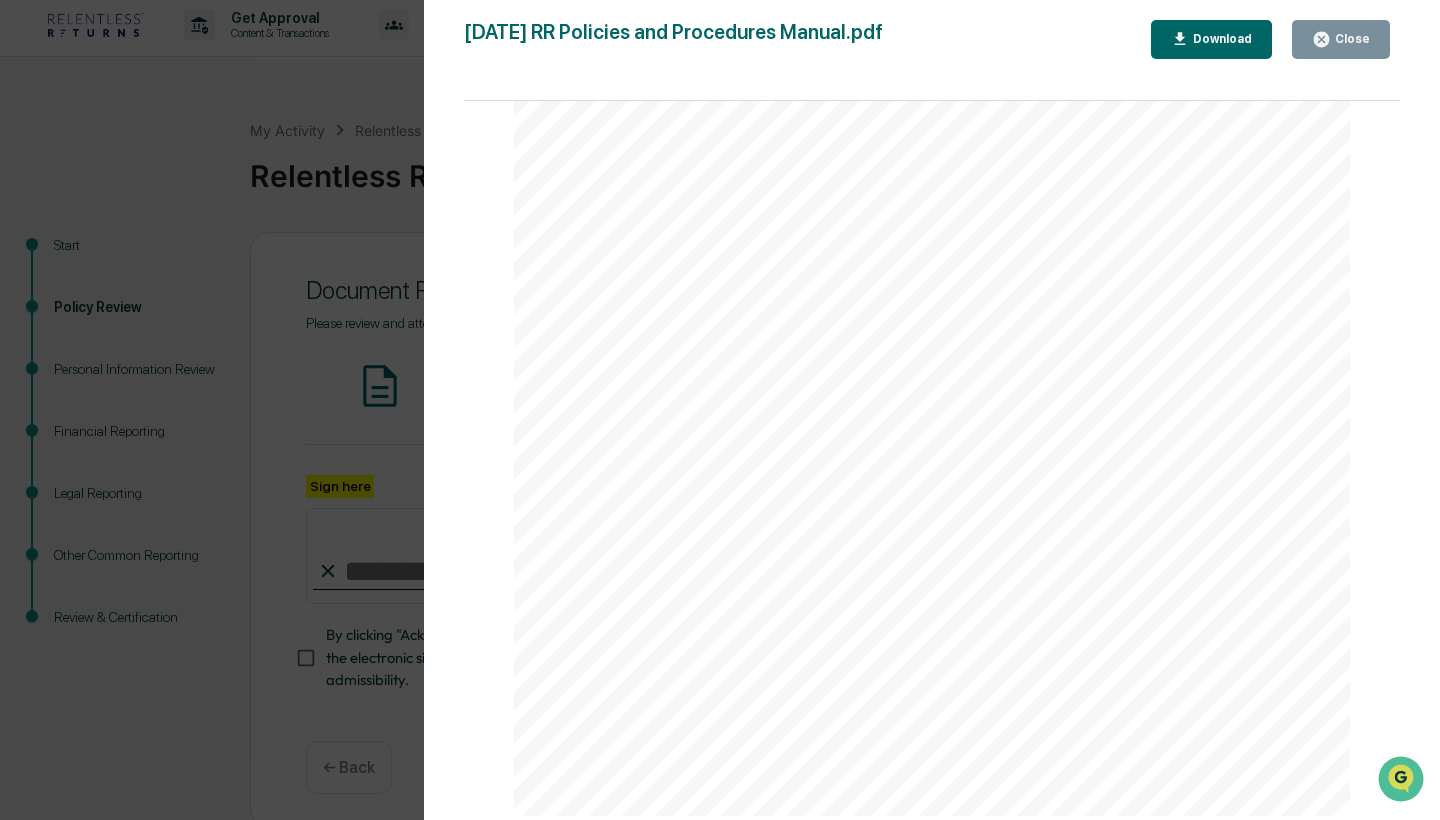 scroll, scrollTop: 39401, scrollLeft: 0, axis: vertical 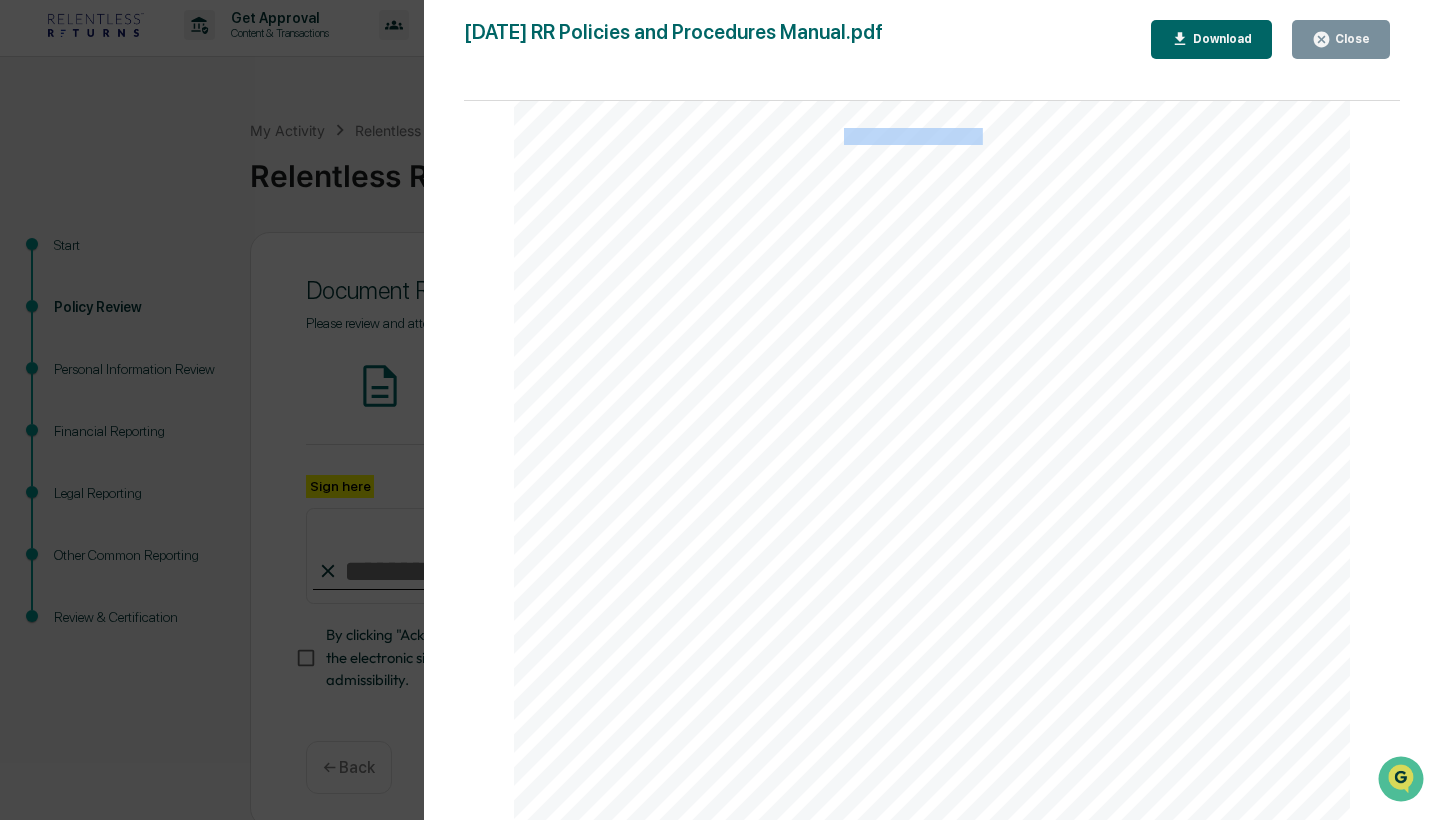 drag, startPoint x: 839, startPoint y: 136, endPoint x: 975, endPoint y: 136, distance: 136 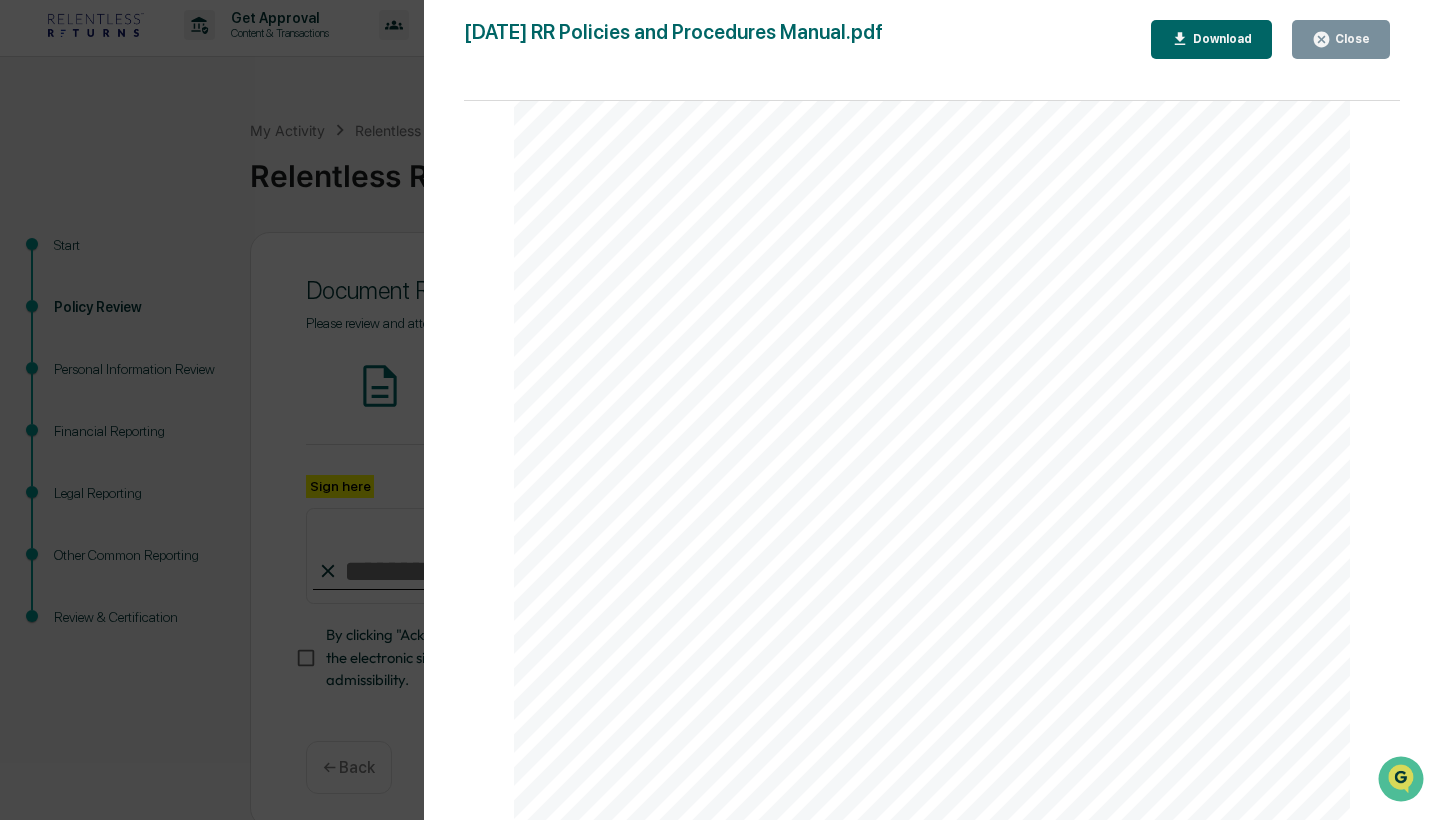 click on "Page 35 Agent of FINRA-Registered Broker-Dealer Compliance.   Any investment adviser representative who is also a registered agent of a FINRA member broker-dealer and who complies with FINRA’s continuing education requirements complies with the IAR Products and Practice requirement for a reporting period if the FINRA continuing education content, at minimum, meets all the following criteria: •   The continuing education content focuses on compliance, regulatory, ethical, and sales practices standards. •   The continuing education content is based on state and federal investment advisory statutes, rules, and regulations, securities industry rules and regulations, and accepted standards and practices in the financial services industry. •   The continuing education content requires that its participants demonstrate proficiency in the education materials’ subject matter. IAR Continuing Education Reporting.   Each investment adviser representative must ensure that the No Carry-Forward Permitted." at bounding box center (932, -38713) 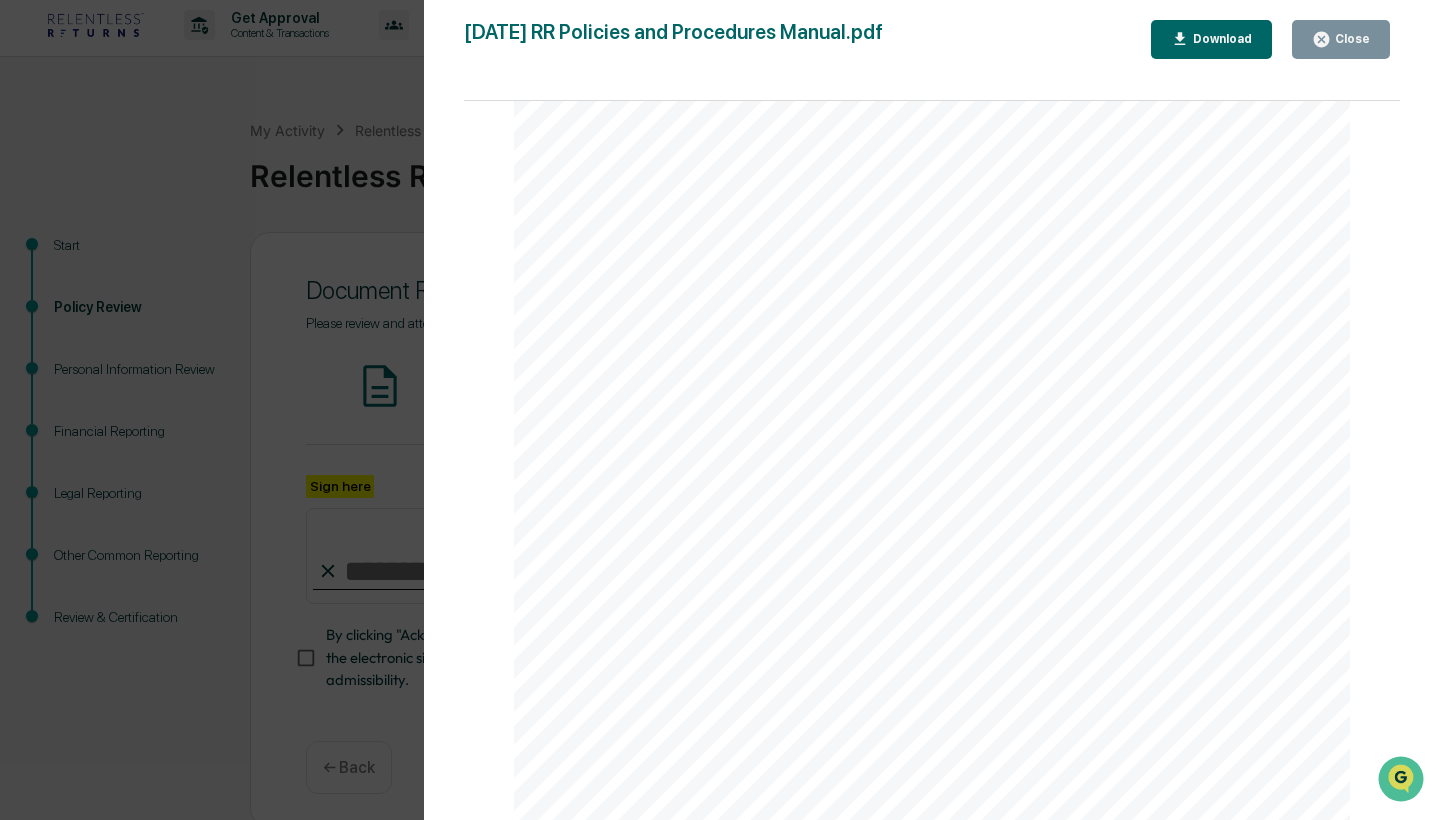 scroll, scrollTop: 40460, scrollLeft: 0, axis: vertical 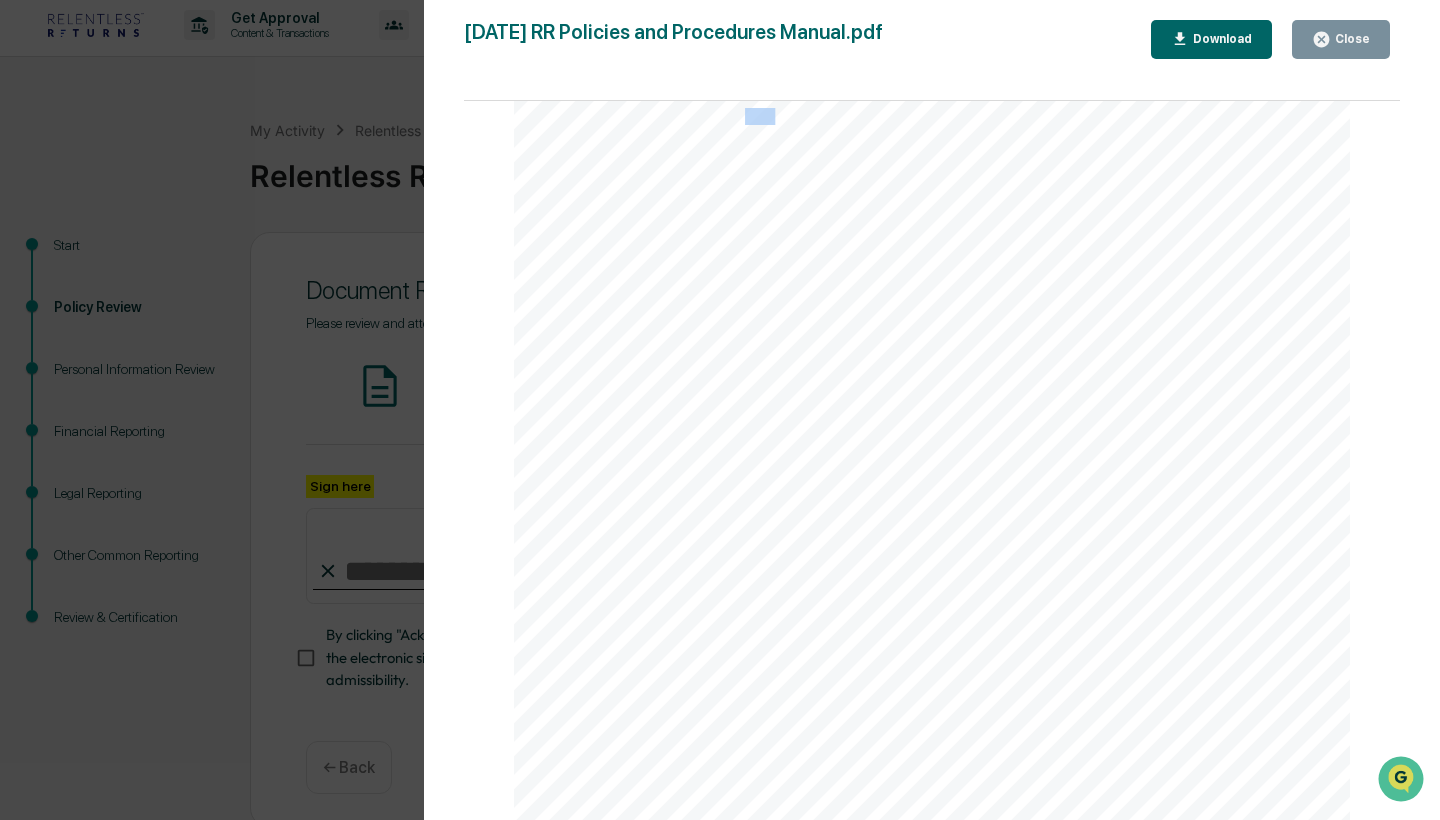 drag, startPoint x: 766, startPoint y: 120, endPoint x: 745, endPoint y: 120, distance: 21 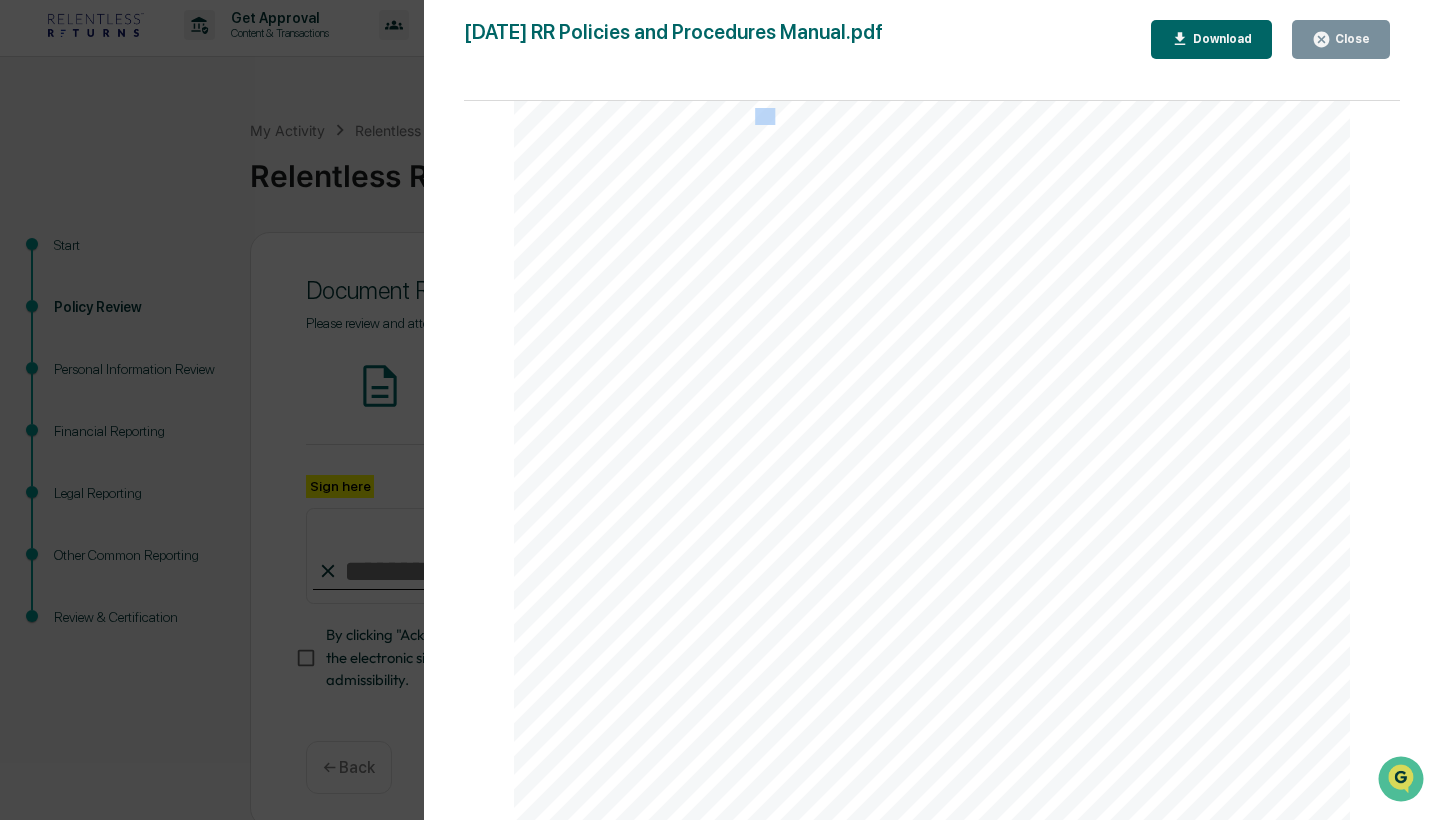 click on "At least annually, our CCO shall determine whether states in which we have registered investment" at bounding box center [912, 116] 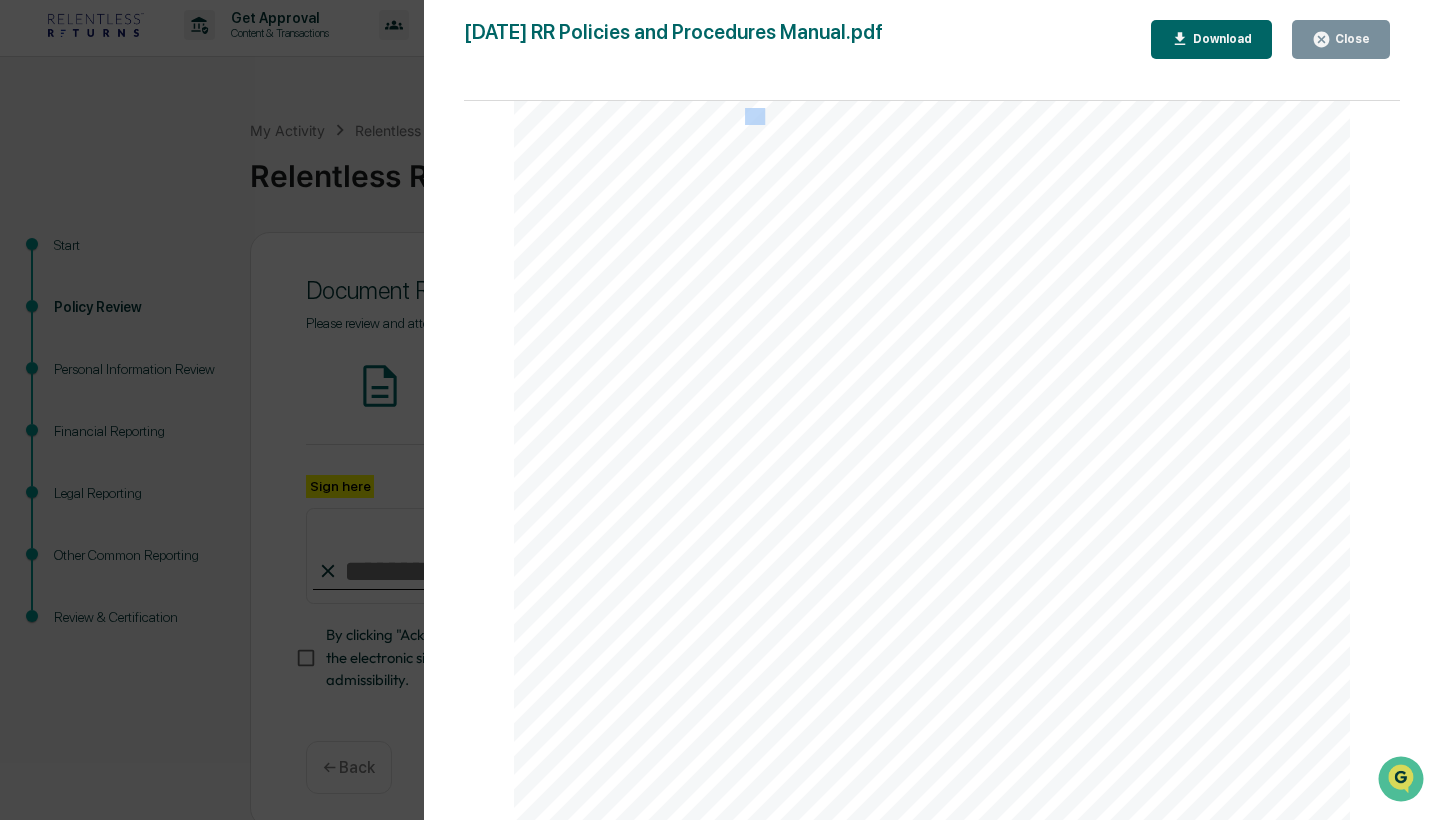 drag, startPoint x: 744, startPoint y: 116, endPoint x: 763, endPoint y: 117, distance: 19.026299 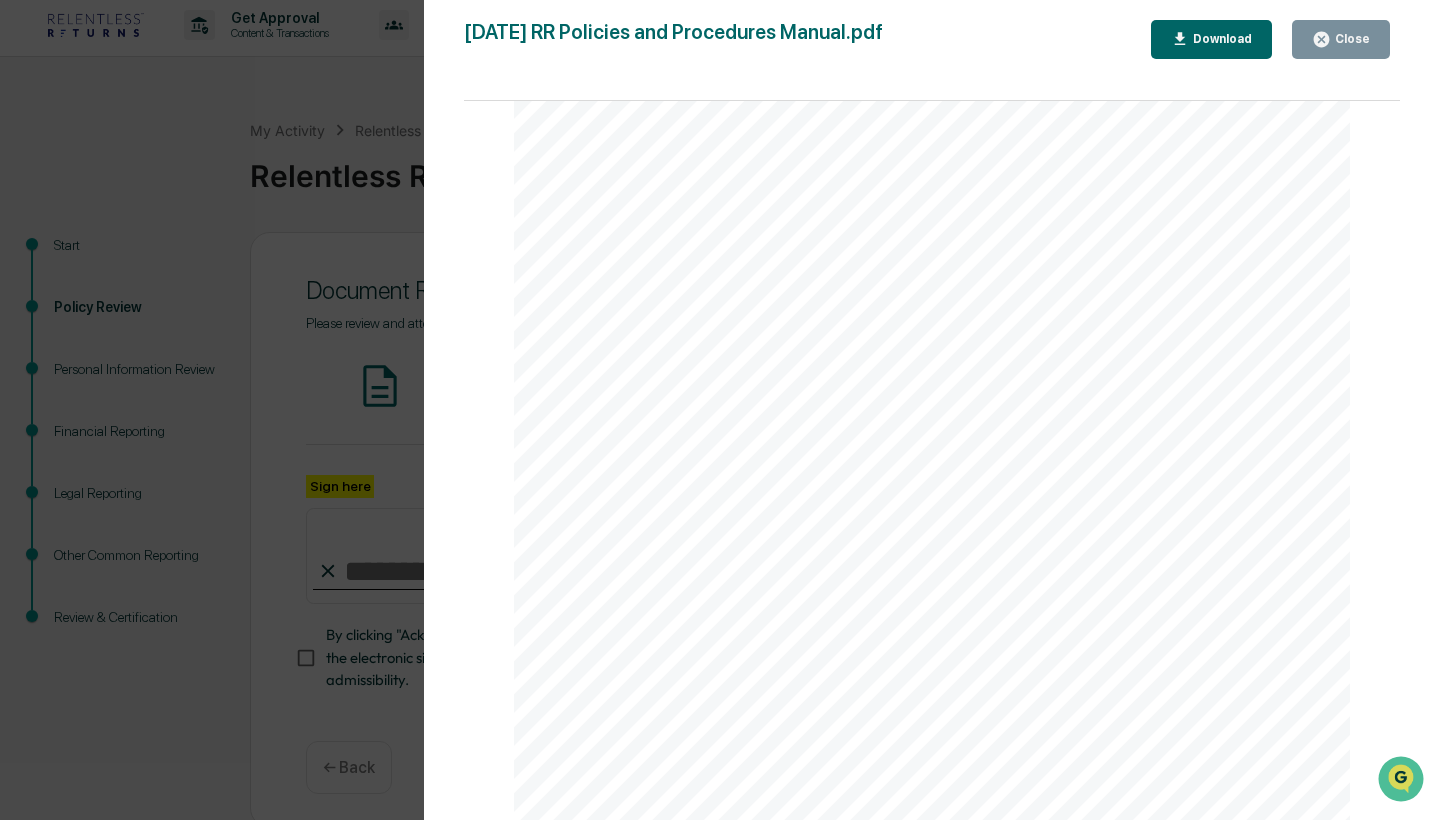 scroll, scrollTop: 42579, scrollLeft: 0, axis: vertical 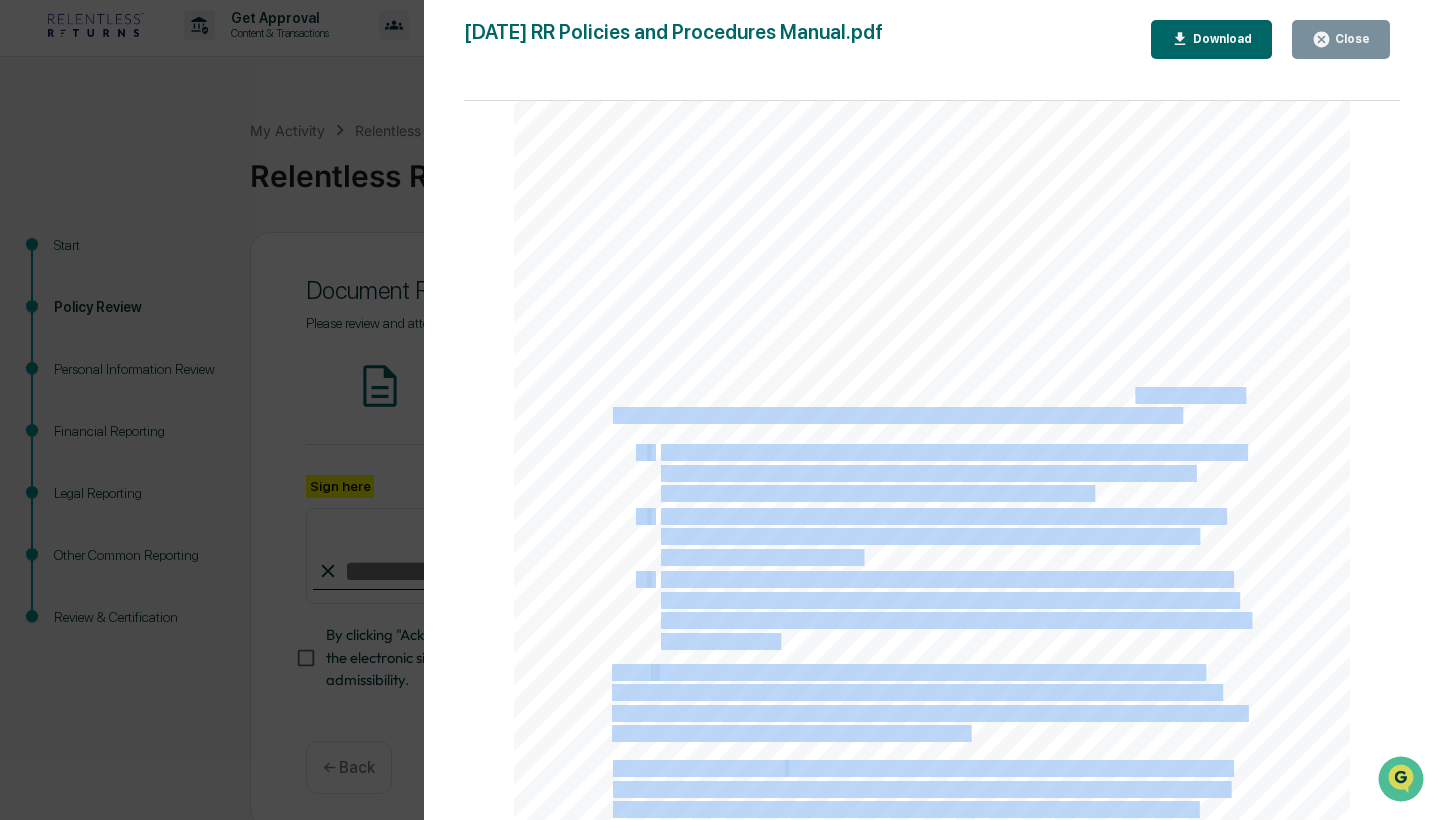 drag, startPoint x: 606, startPoint y: 119, endPoint x: 1131, endPoint y: 389, distance: 590.36005 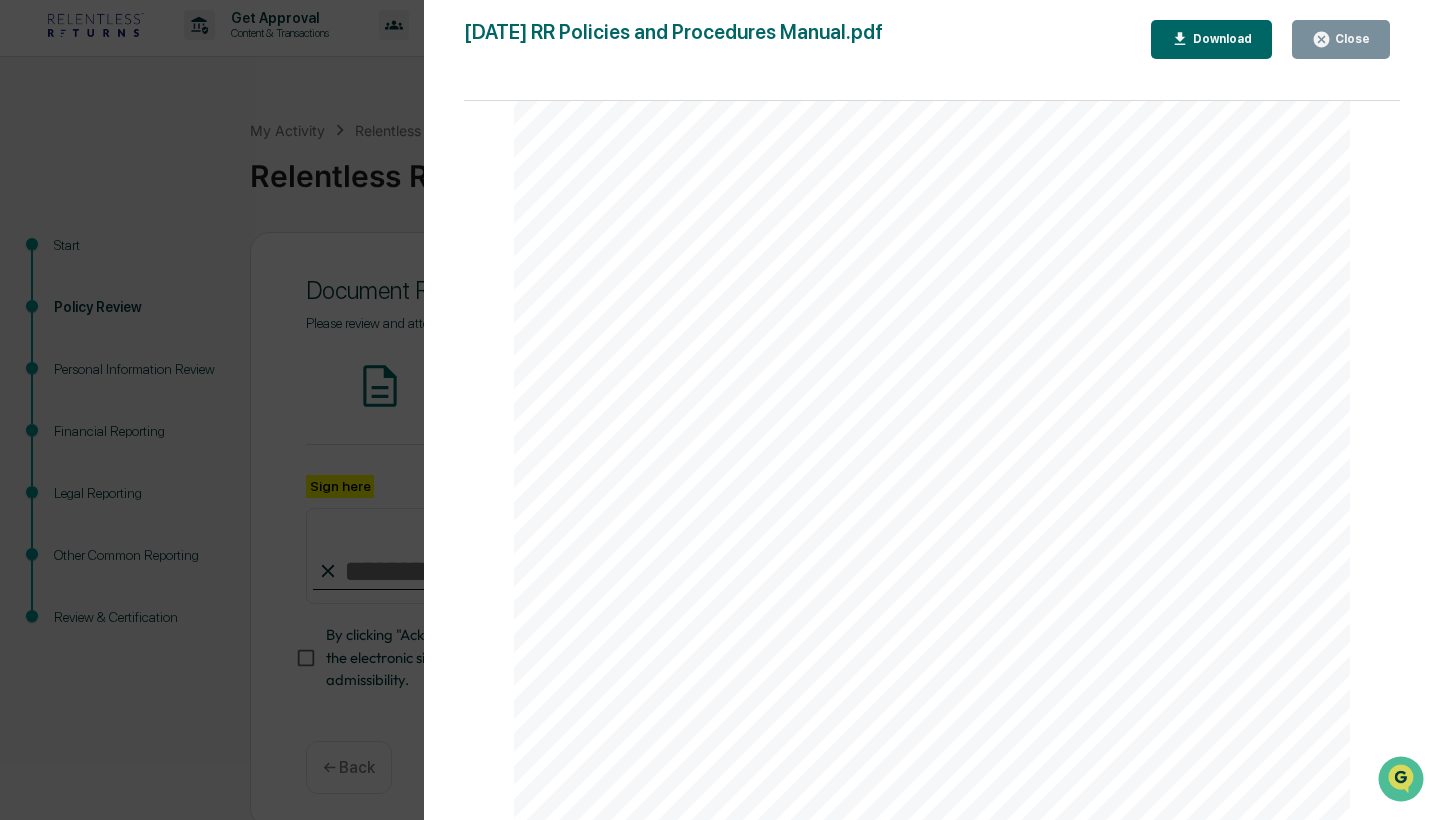 click on "accessed here, includes detailed examples of the deficiencies observed." at bounding box center [831, 161] 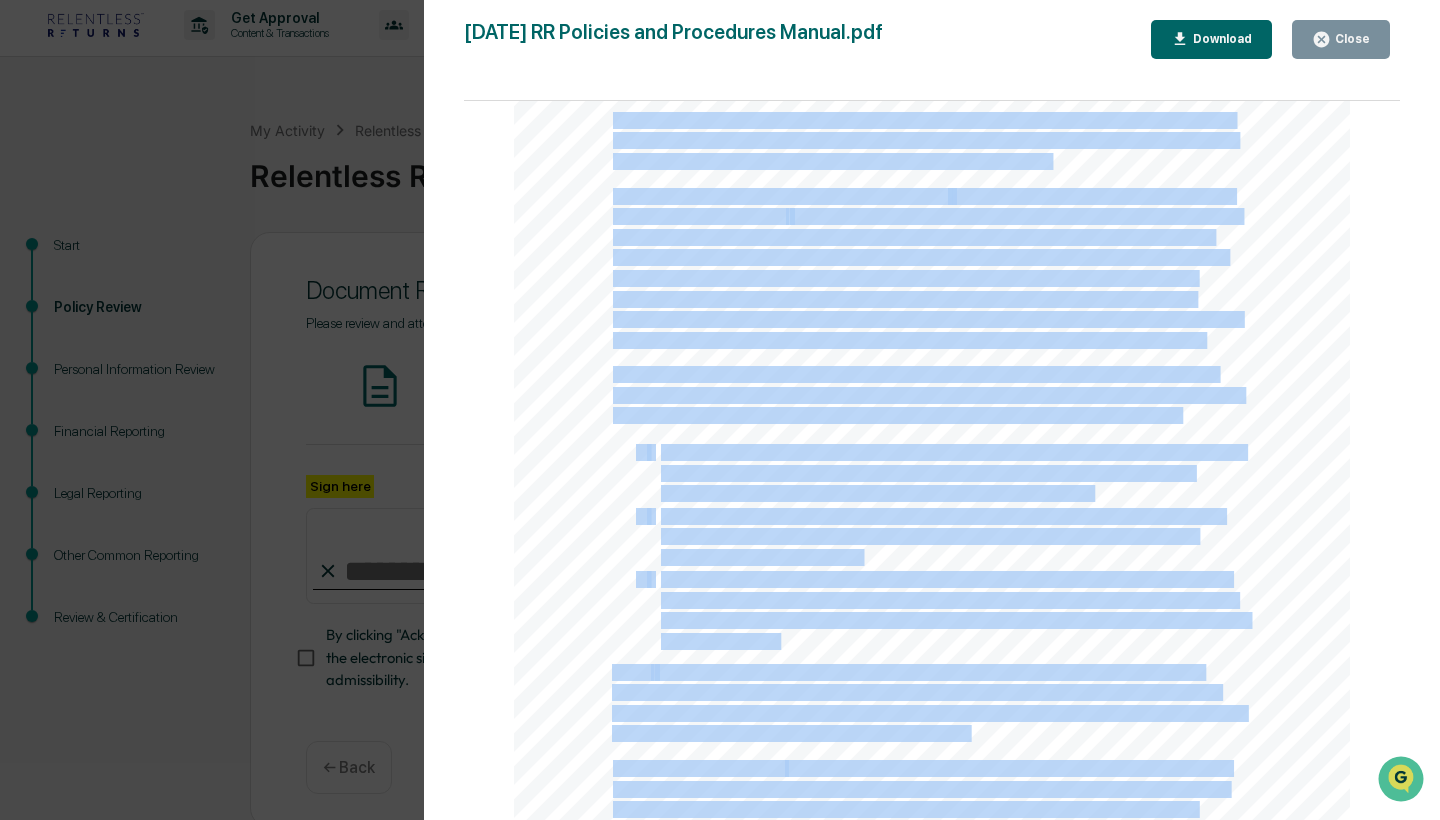 drag, startPoint x: 609, startPoint y: 118, endPoint x: 1177, endPoint y: 416, distance: 641.4265 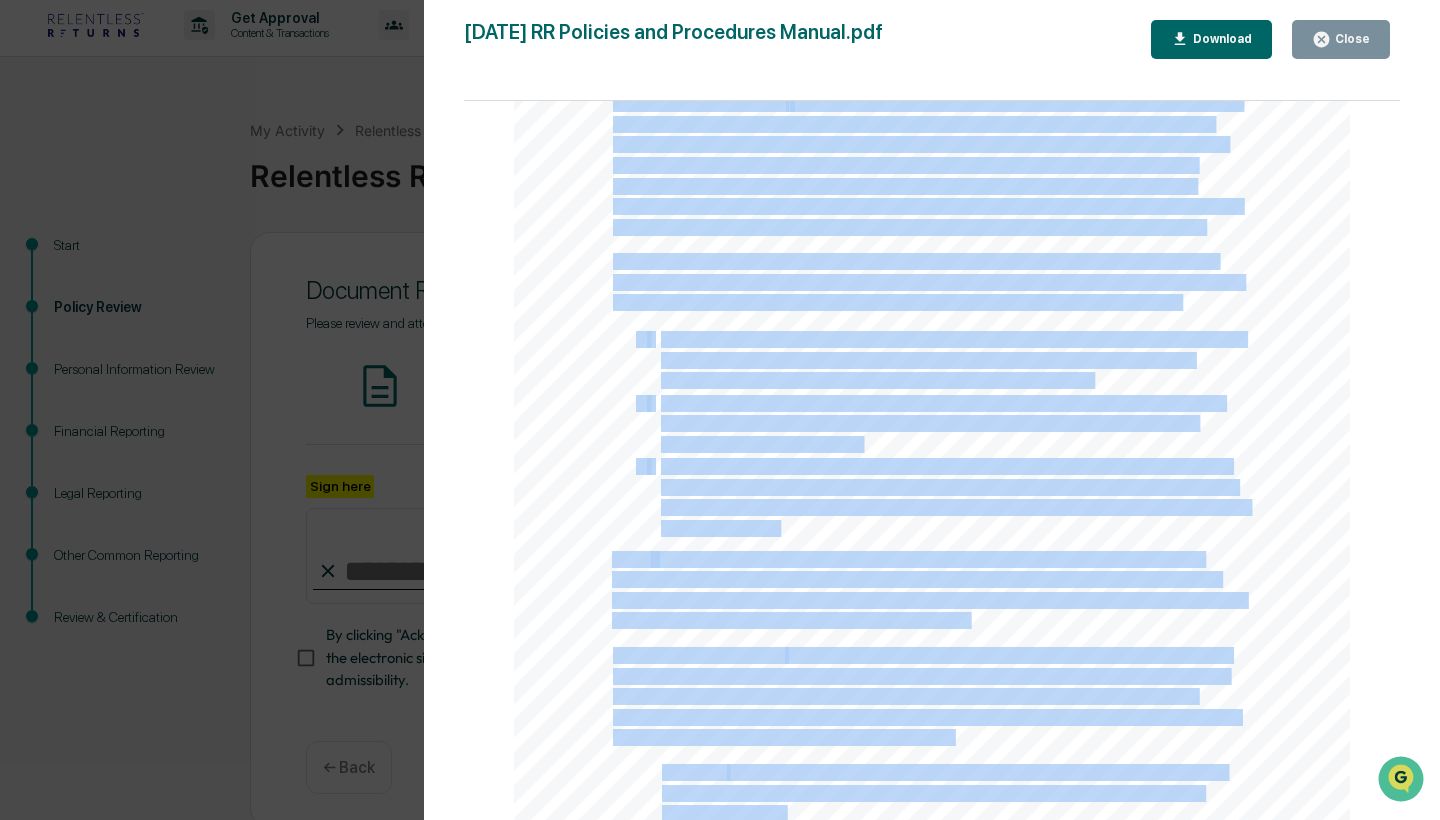 scroll, scrollTop: 42696, scrollLeft: 0, axis: vertical 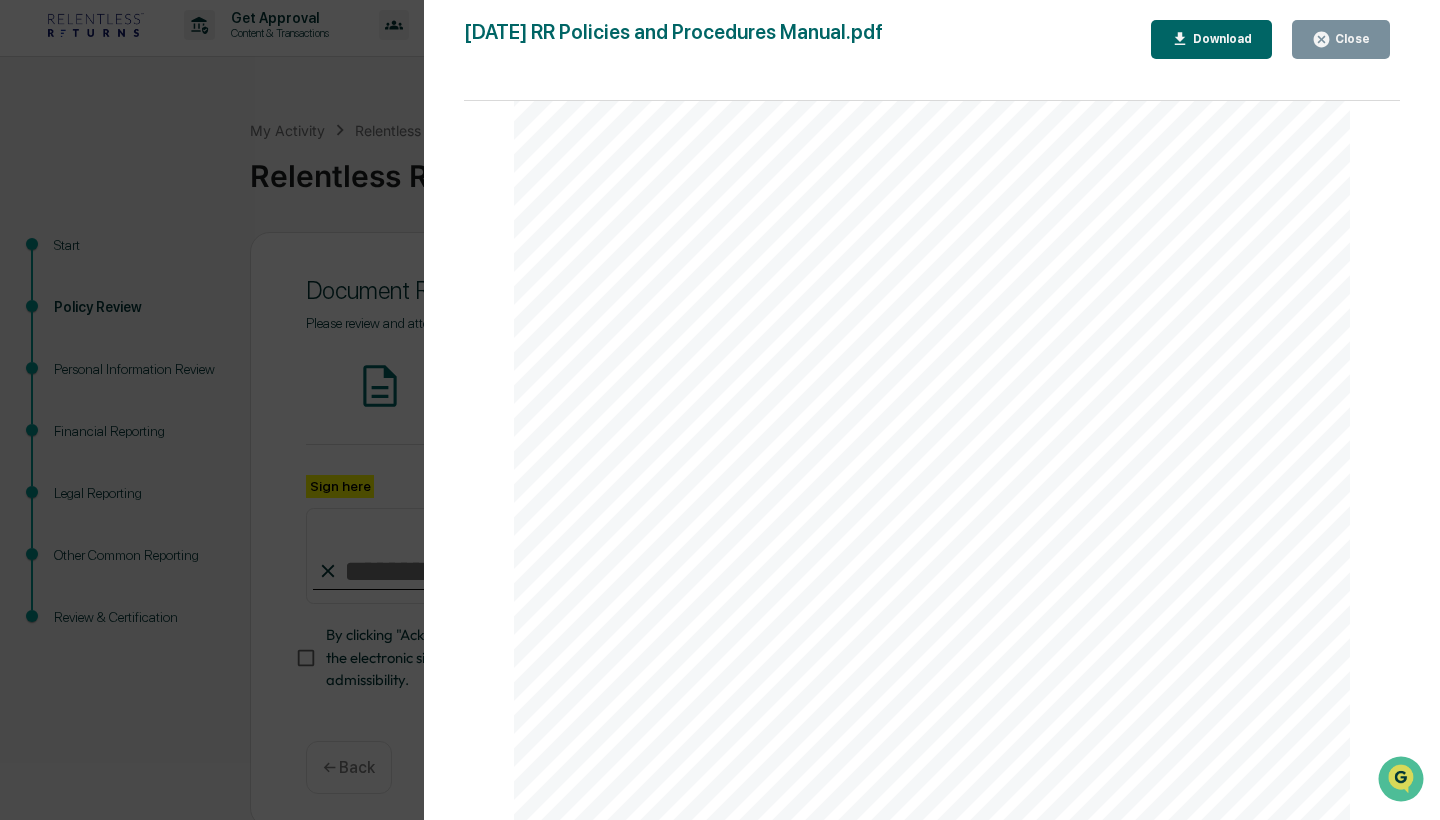 click at bounding box center [932, 431] 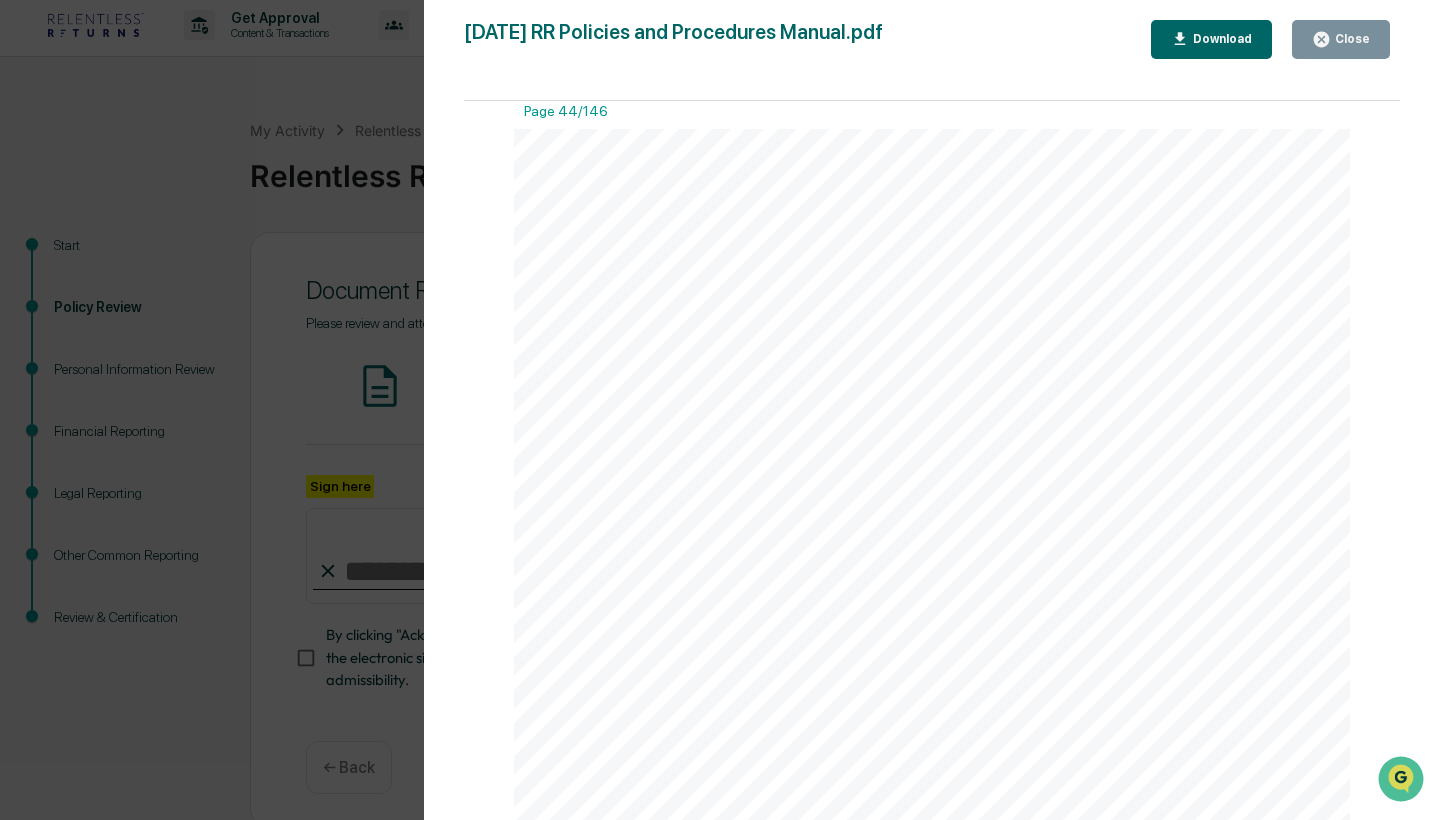 scroll, scrollTop: 49296, scrollLeft: 0, axis: vertical 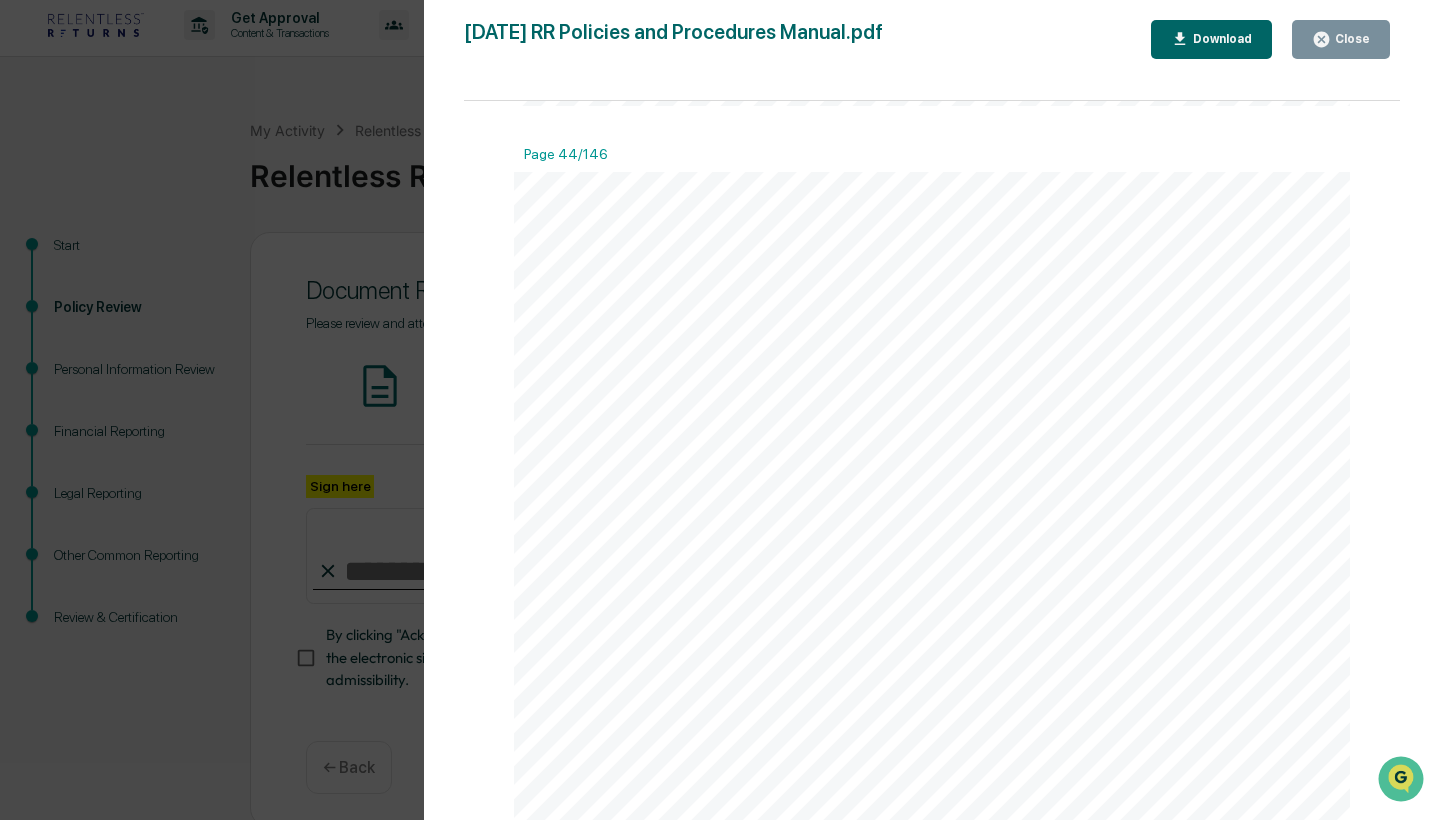 click on "Close" at bounding box center (1341, 39) 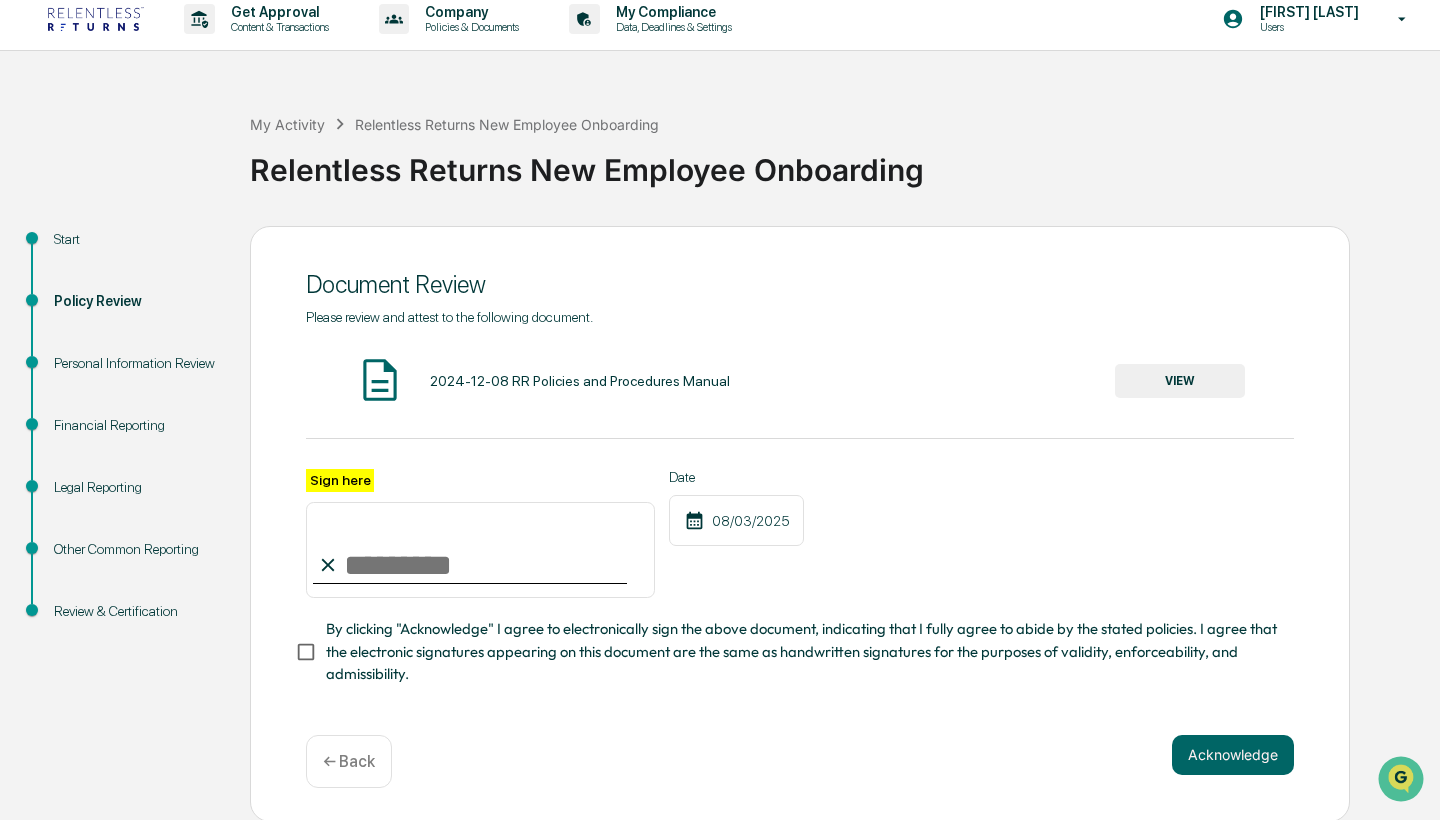 scroll, scrollTop: 11, scrollLeft: 0, axis: vertical 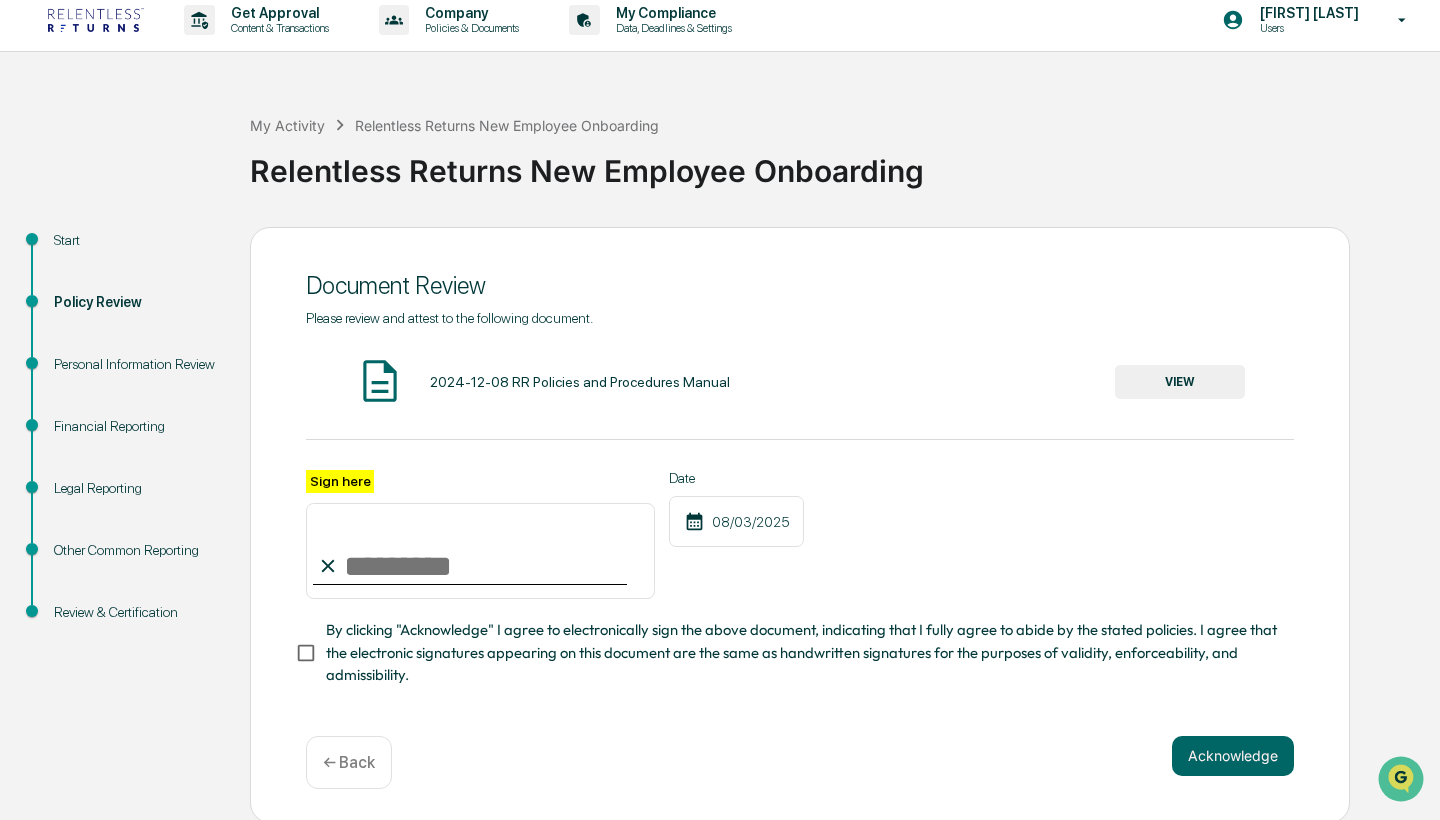 click at bounding box center [380, 381] 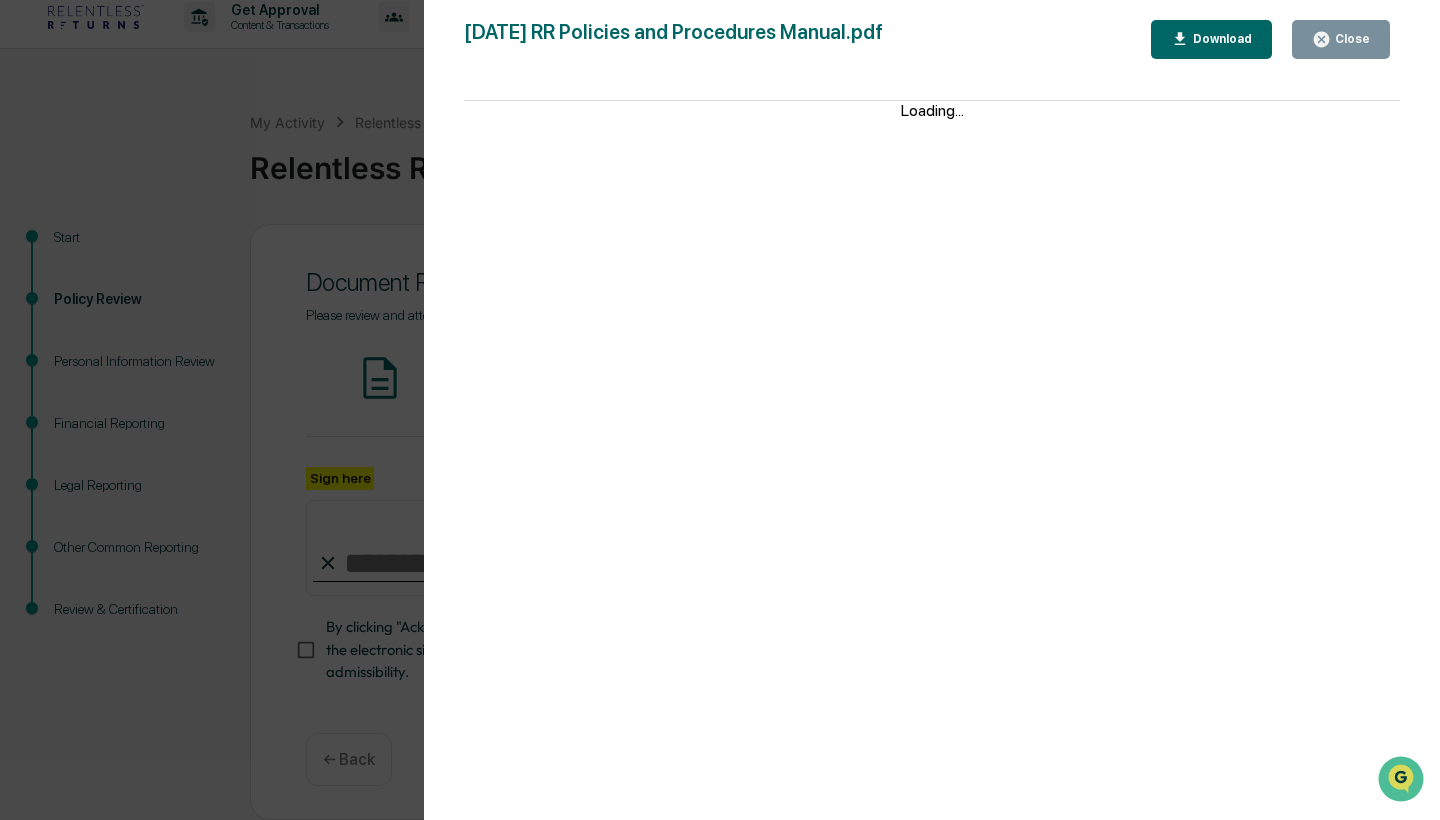 scroll, scrollTop: 12, scrollLeft: 0, axis: vertical 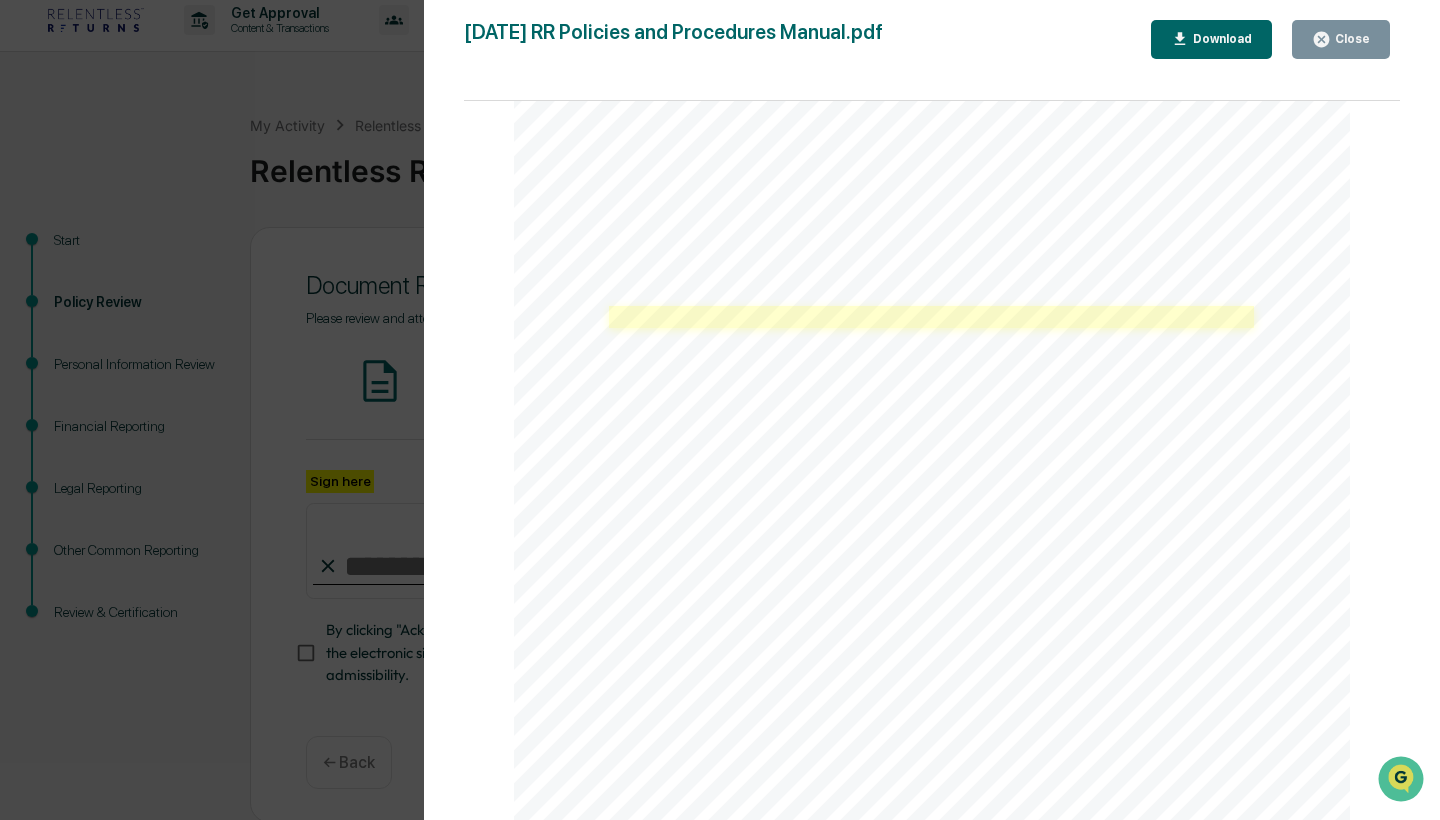 click at bounding box center (931, 317) 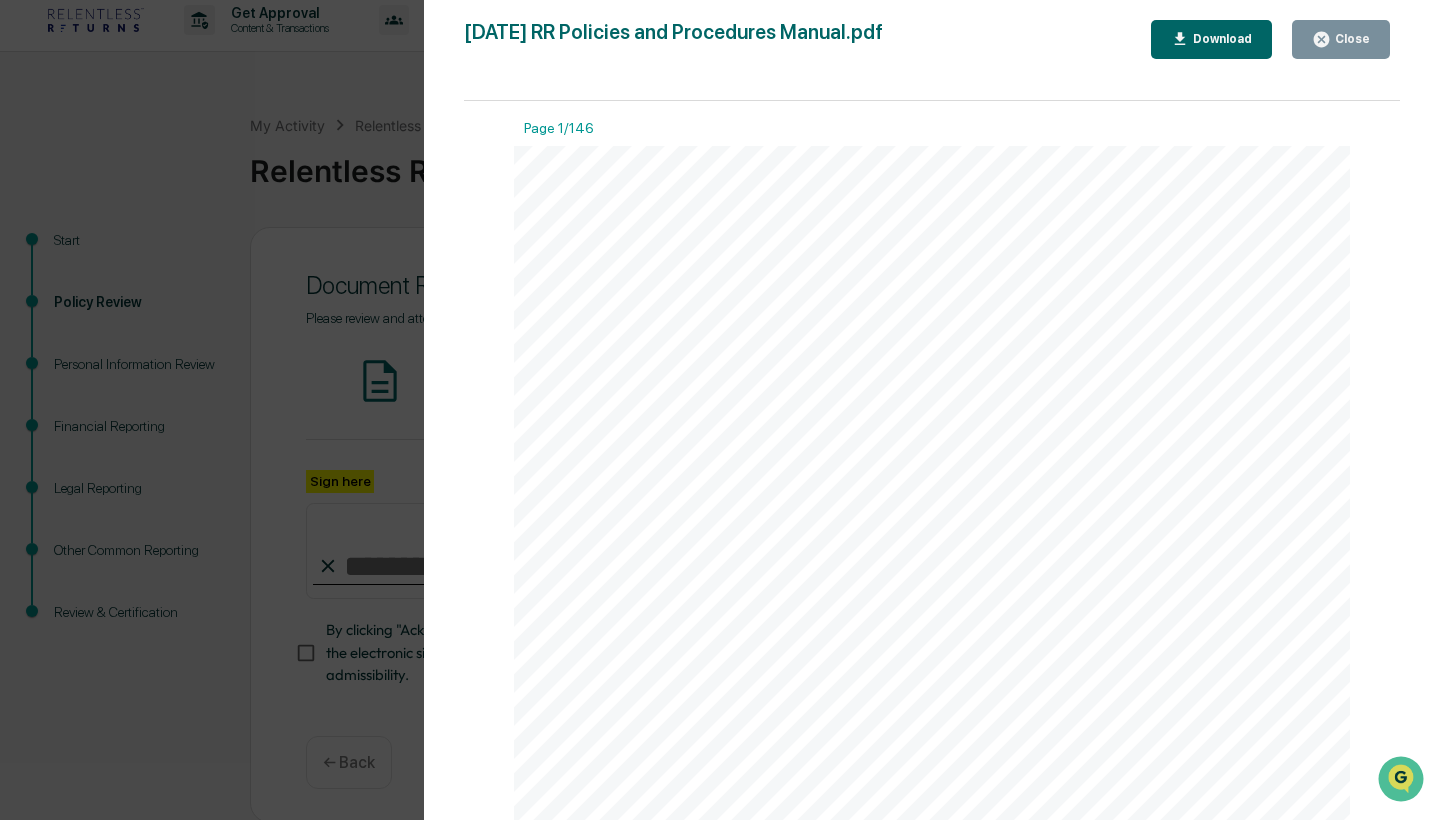 scroll, scrollTop: 0, scrollLeft: 0, axis: both 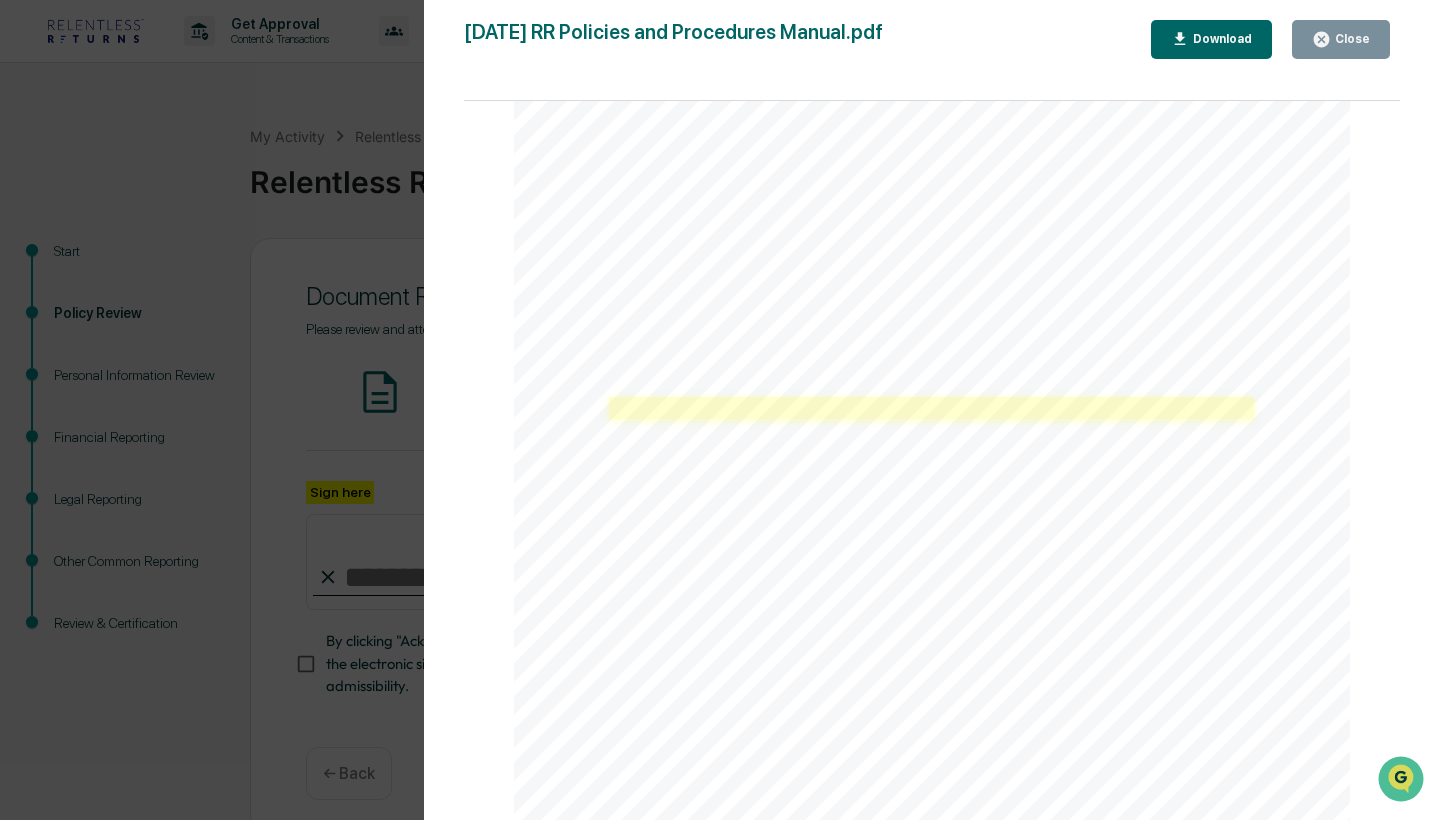 click at bounding box center (931, 408) 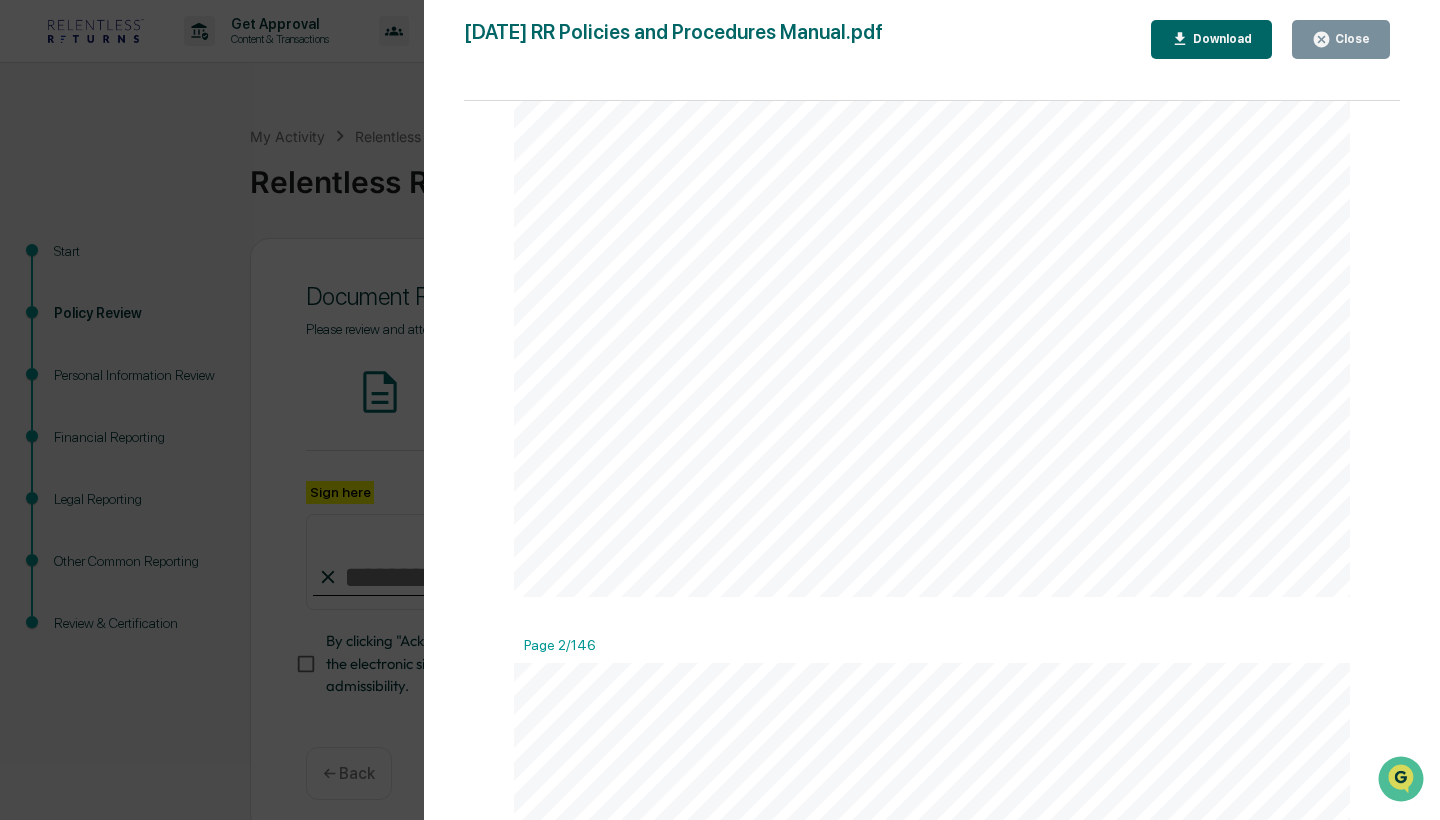 scroll, scrollTop: 0, scrollLeft: 0, axis: both 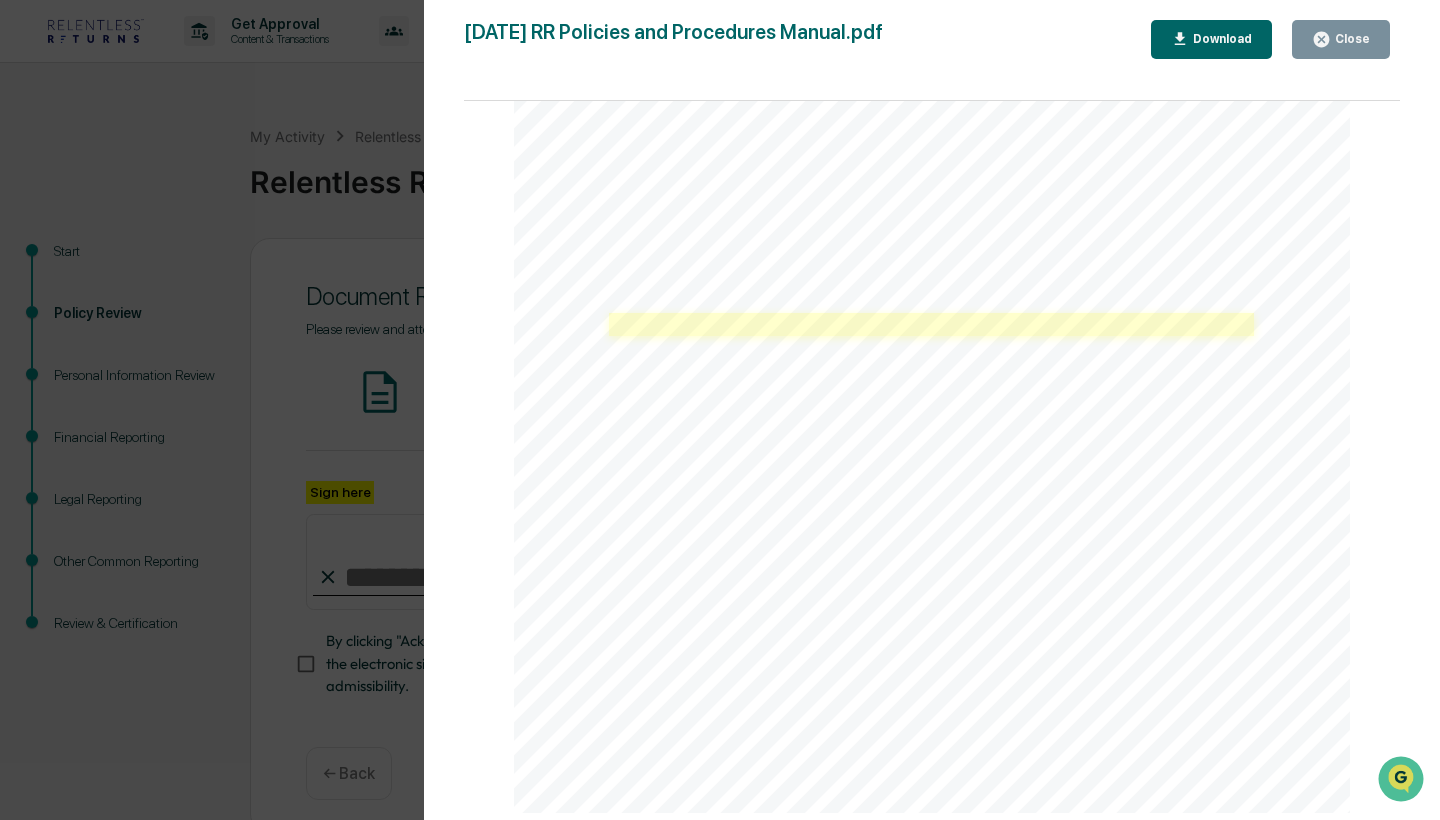 click at bounding box center [931, 324] 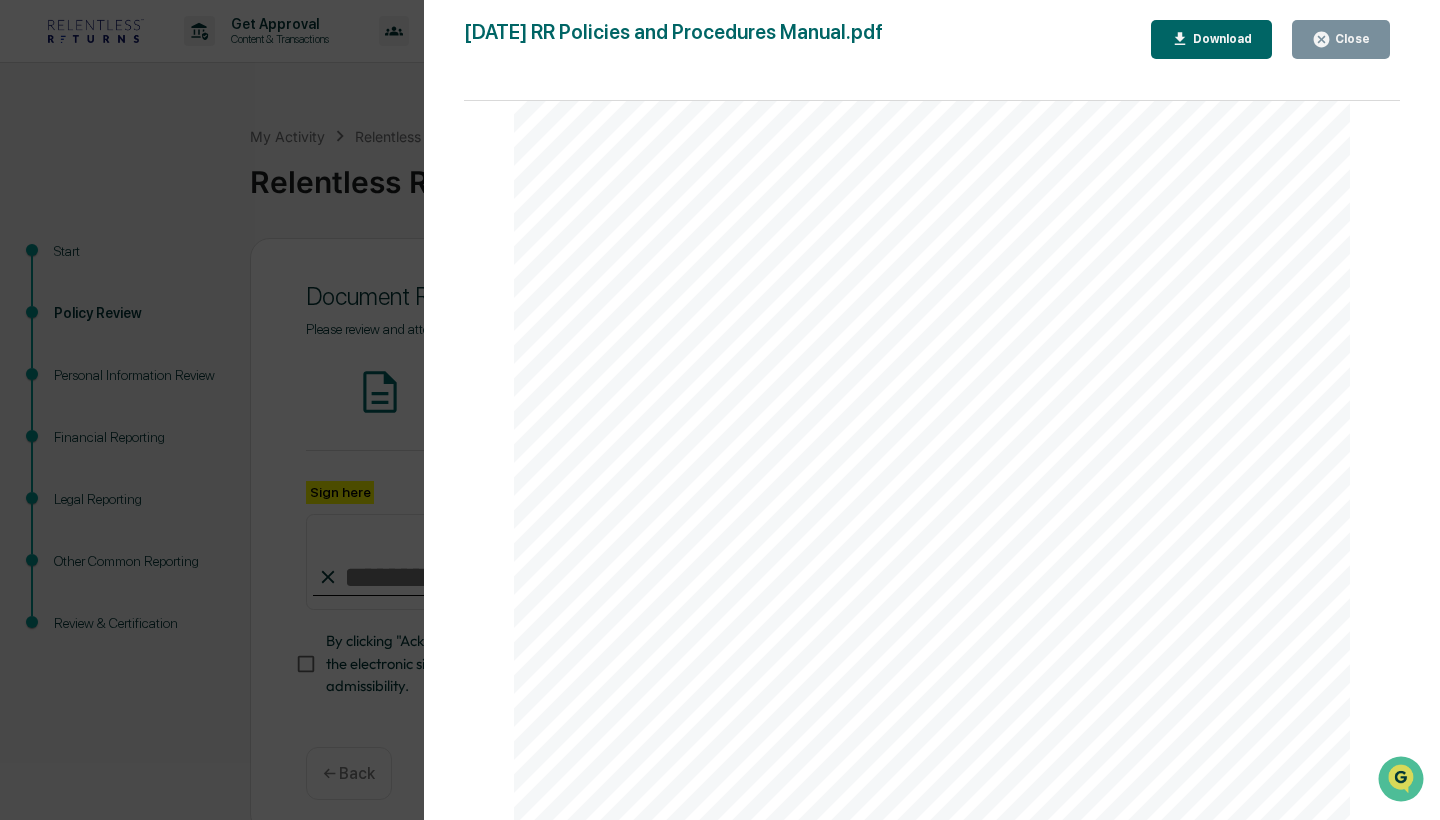 scroll, scrollTop: 70240, scrollLeft: 0, axis: vertical 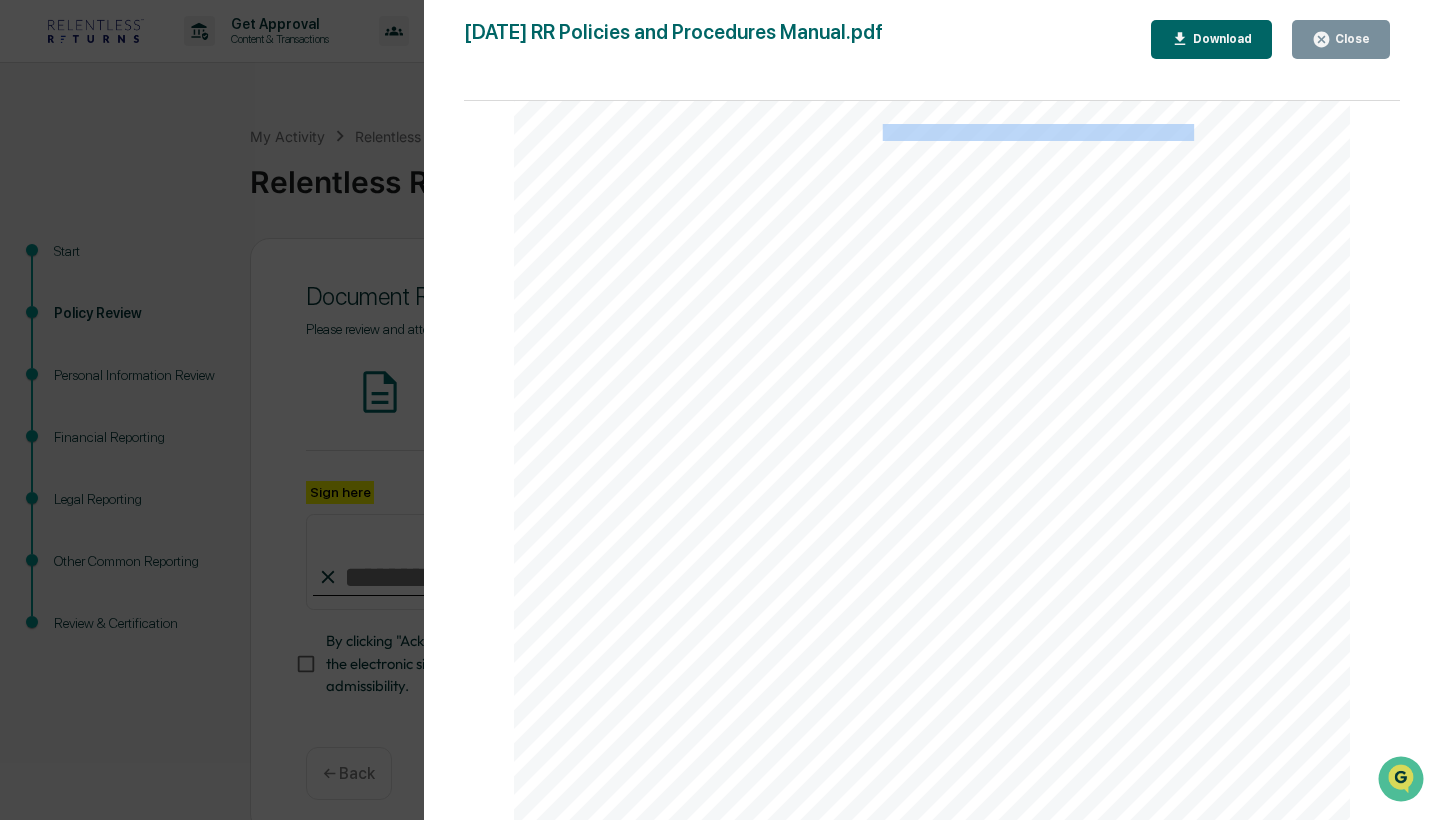 drag, startPoint x: 874, startPoint y: 129, endPoint x: 1192, endPoint y: 130, distance: 318.0016 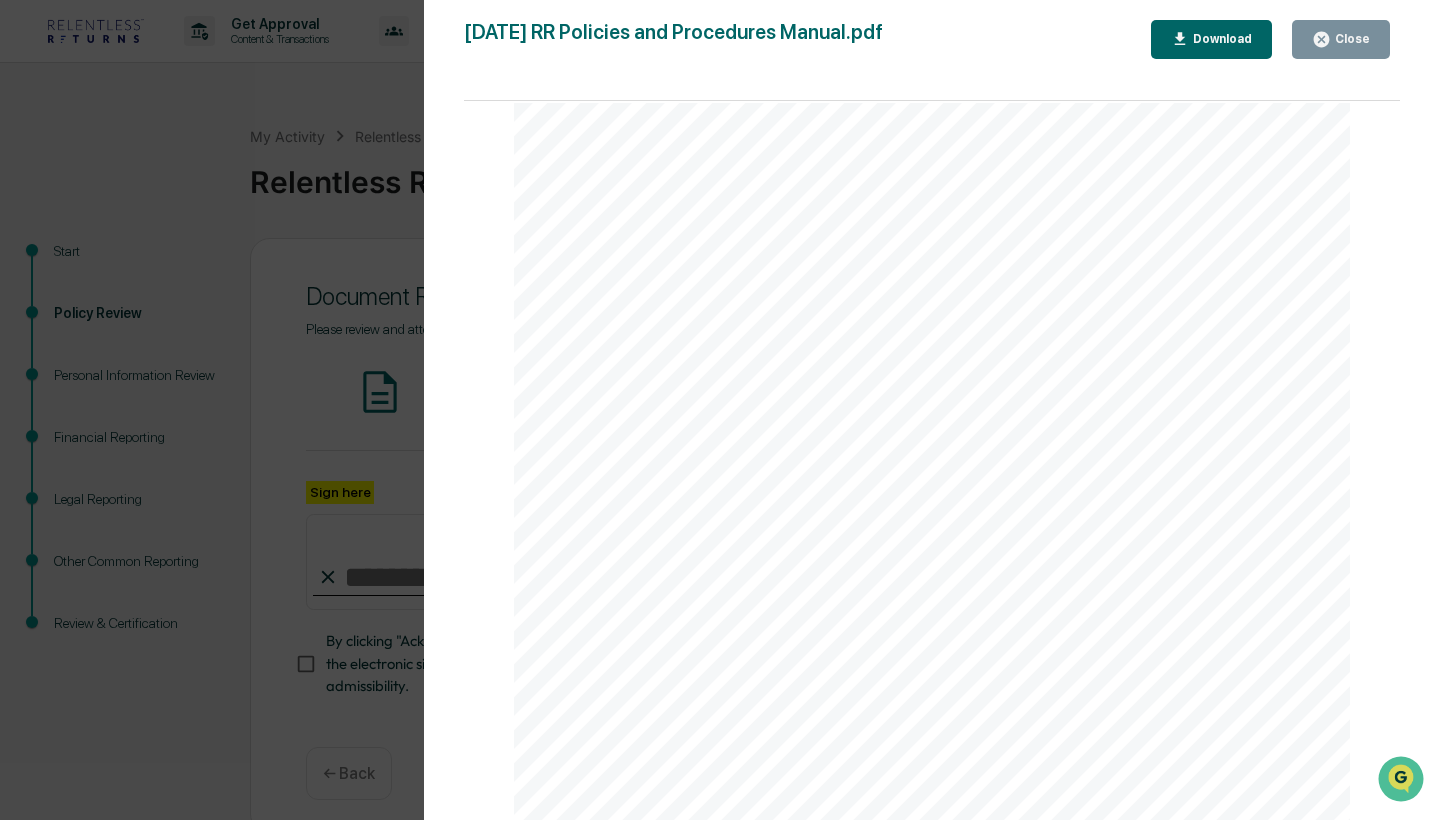 scroll, scrollTop: 75771, scrollLeft: 0, axis: vertical 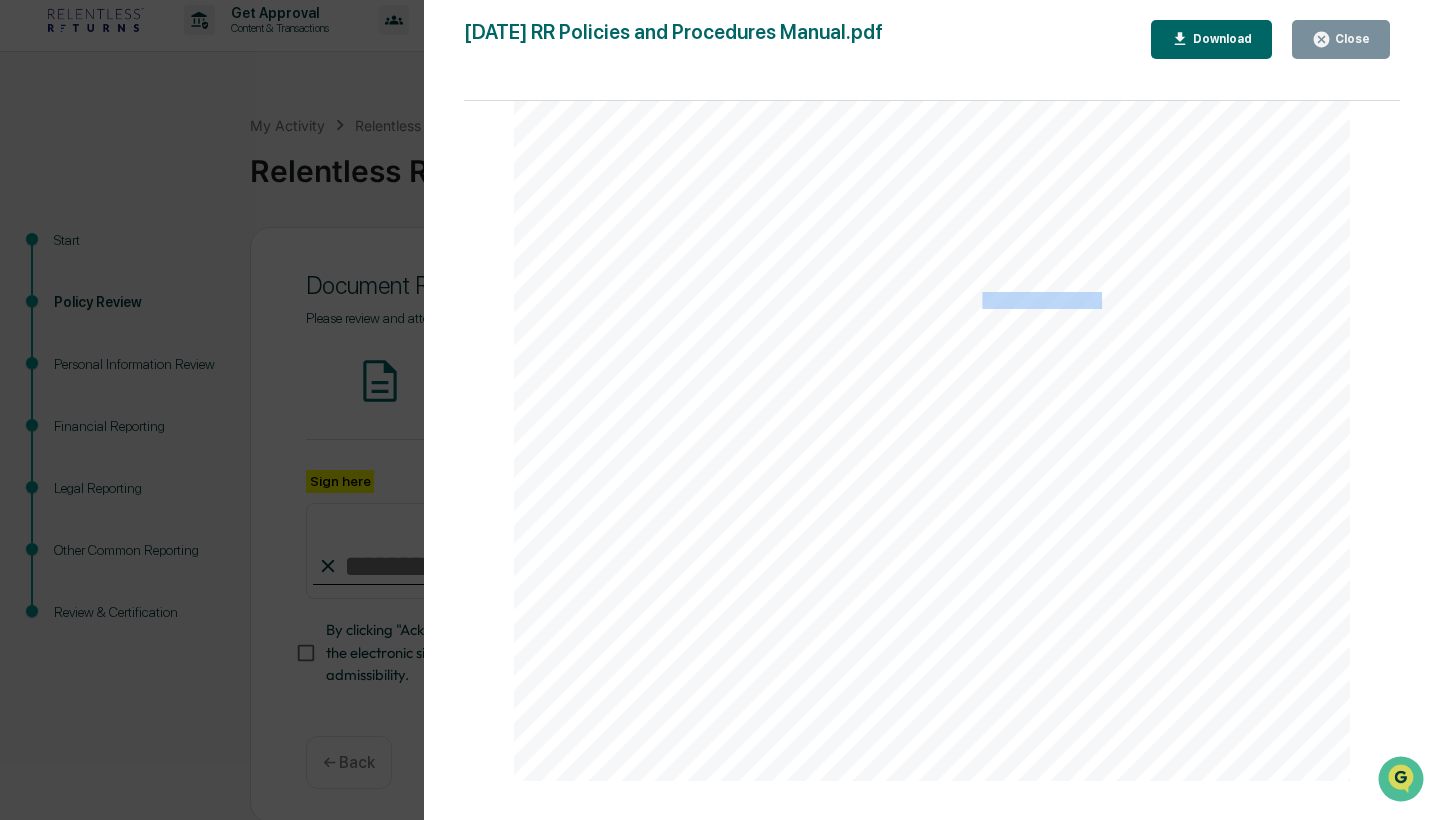 drag, startPoint x: 1096, startPoint y: 303, endPoint x: 976, endPoint y: 298, distance: 120.10412 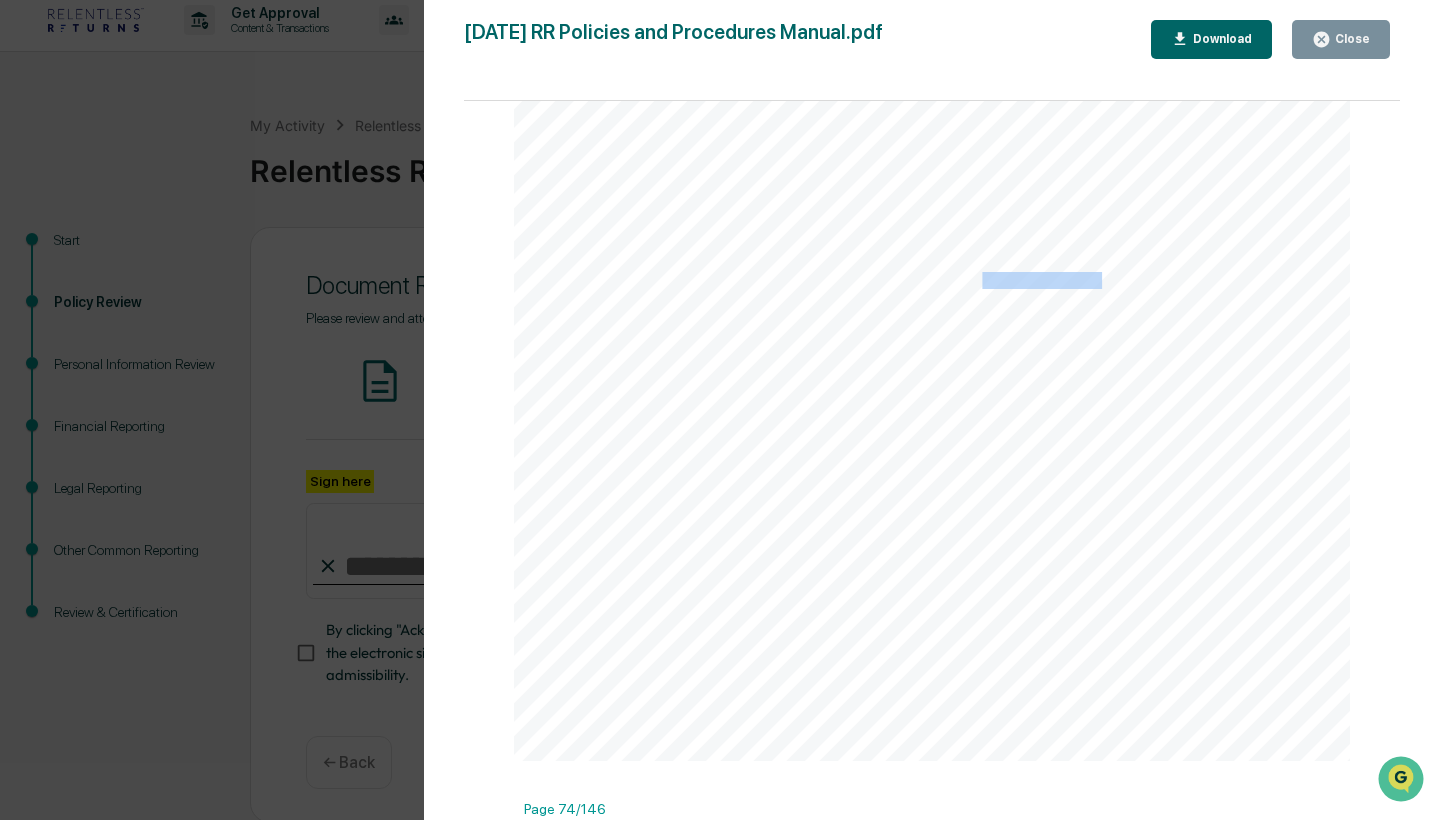 scroll, scrollTop: 83056, scrollLeft: 0, axis: vertical 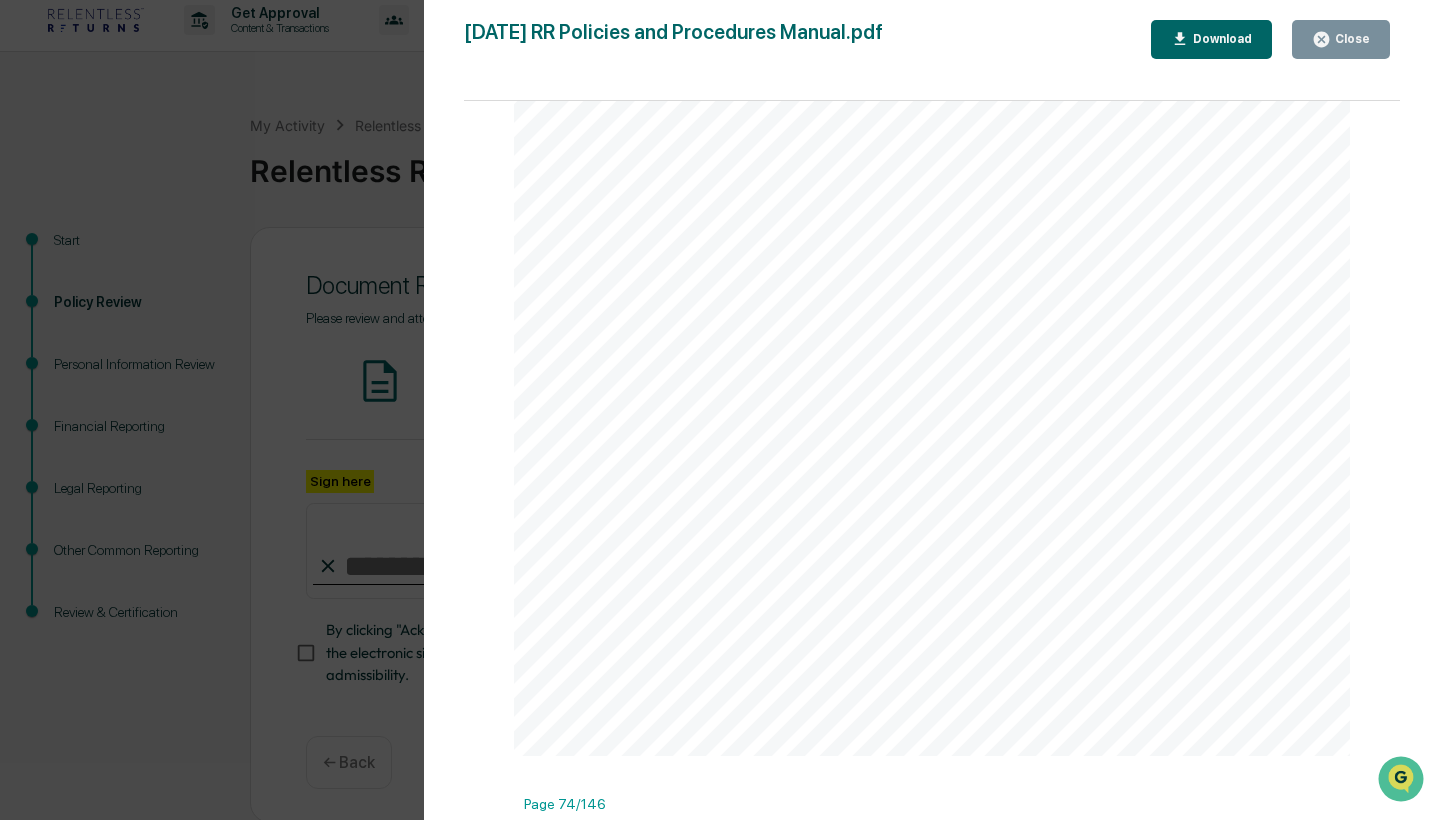click on "Page 73 With respect to the opening of separately managed client accounts, RELENTLESS RETURNS seeks to obtain appropriate identifying information about, and verification of the identity of, the client. For detailed guidance regarding acceptable identification and authorizations to be obtained and reviewed when opening a new account, please refer to the firm's Anti-Money Laundering Policy and Procedures contained within the Compliance Manual and incorporated herein by way of reference. Transfer/Payment Requests and Address Changes RELENTLESS RETURNS is also committed to monitoring transfers and transactions within client accounts and seeking to authenticate clients and client requests for transfers, whether such requests direct the transfer of funds from the client's account to third party payees or to another account in the client's name, particularly (though not exclusively) when the receiving client account was only recently opened and/or the request was received via email or other electronic communication." at bounding box center [932, -82368] 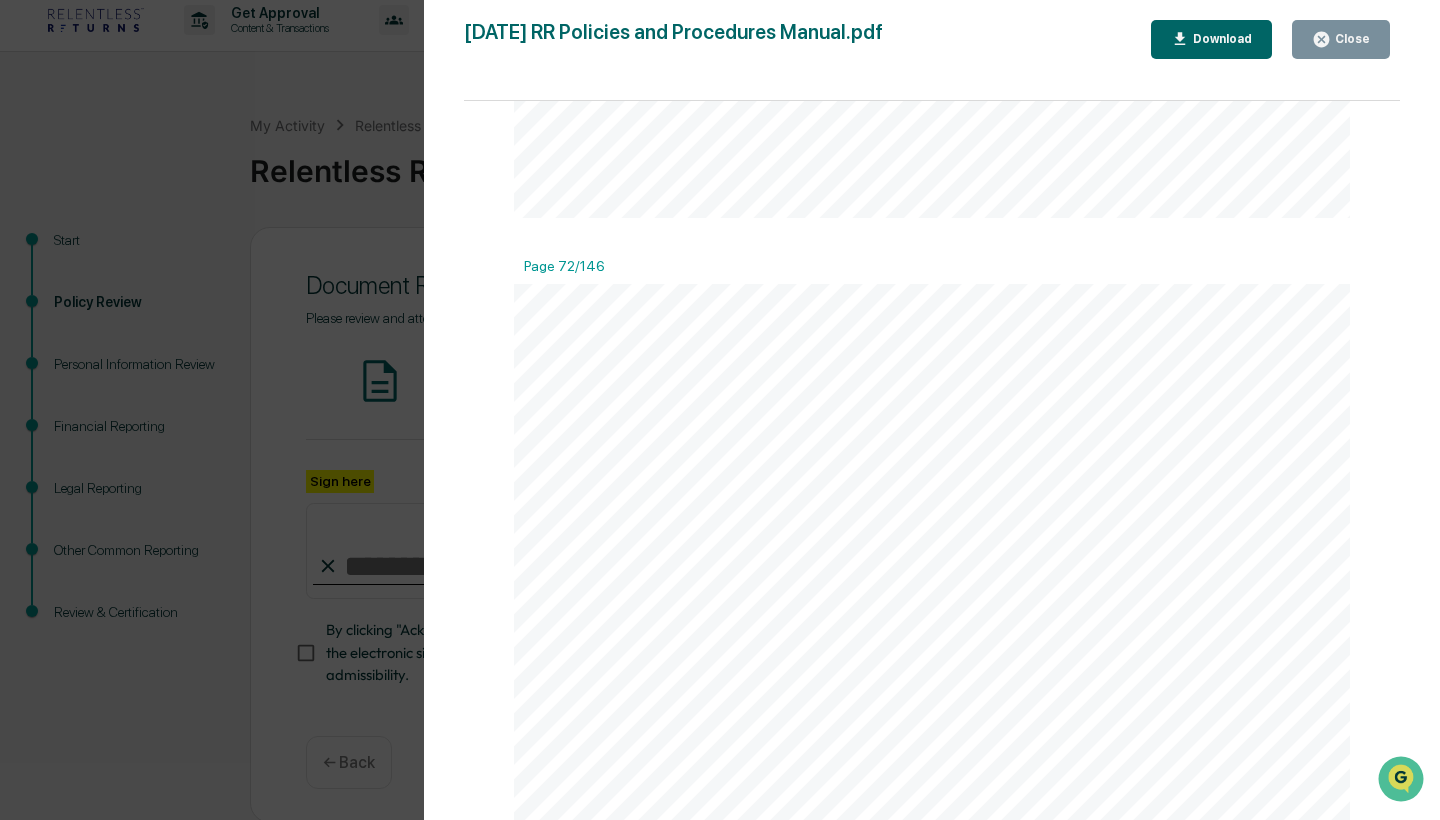scroll, scrollTop: 81140, scrollLeft: 0, axis: vertical 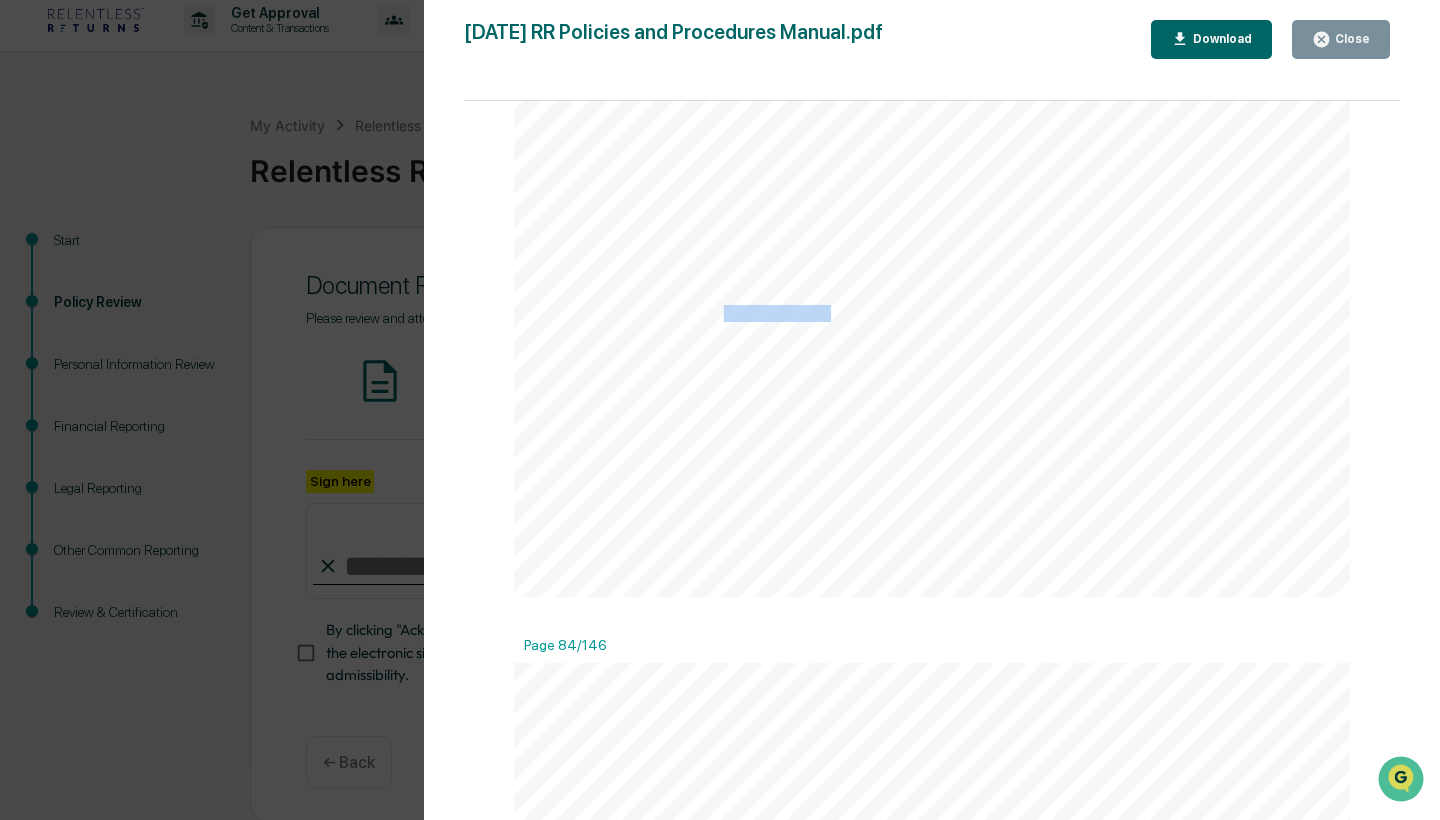 drag, startPoint x: 718, startPoint y: 314, endPoint x: 826, endPoint y: 316, distance: 108.01852 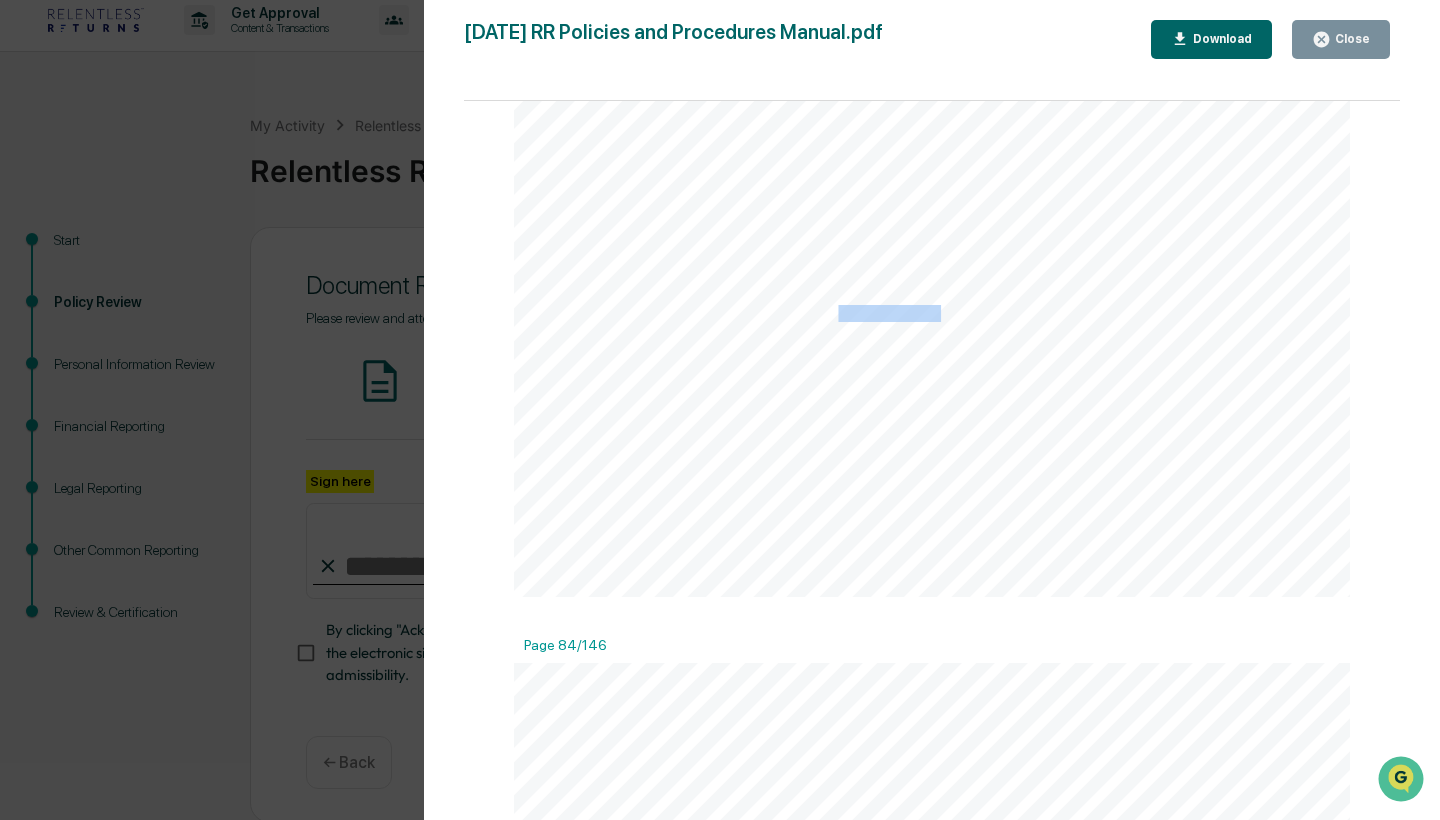 drag, startPoint x: 837, startPoint y: 312, endPoint x: 936, endPoint y: 313, distance: 99.00505 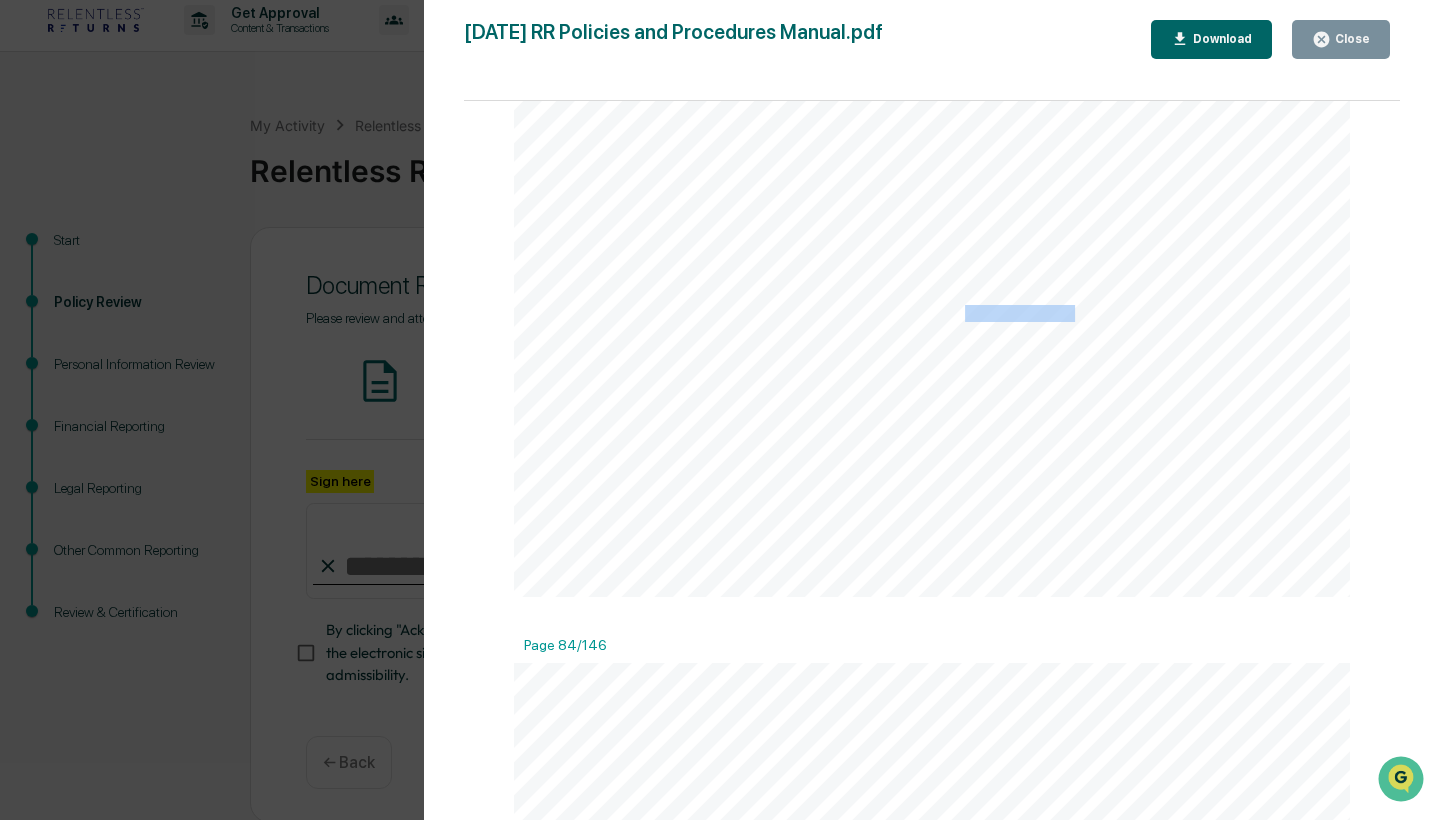 drag, startPoint x: 965, startPoint y: 315, endPoint x: 1066, endPoint y: 316, distance: 101.00495 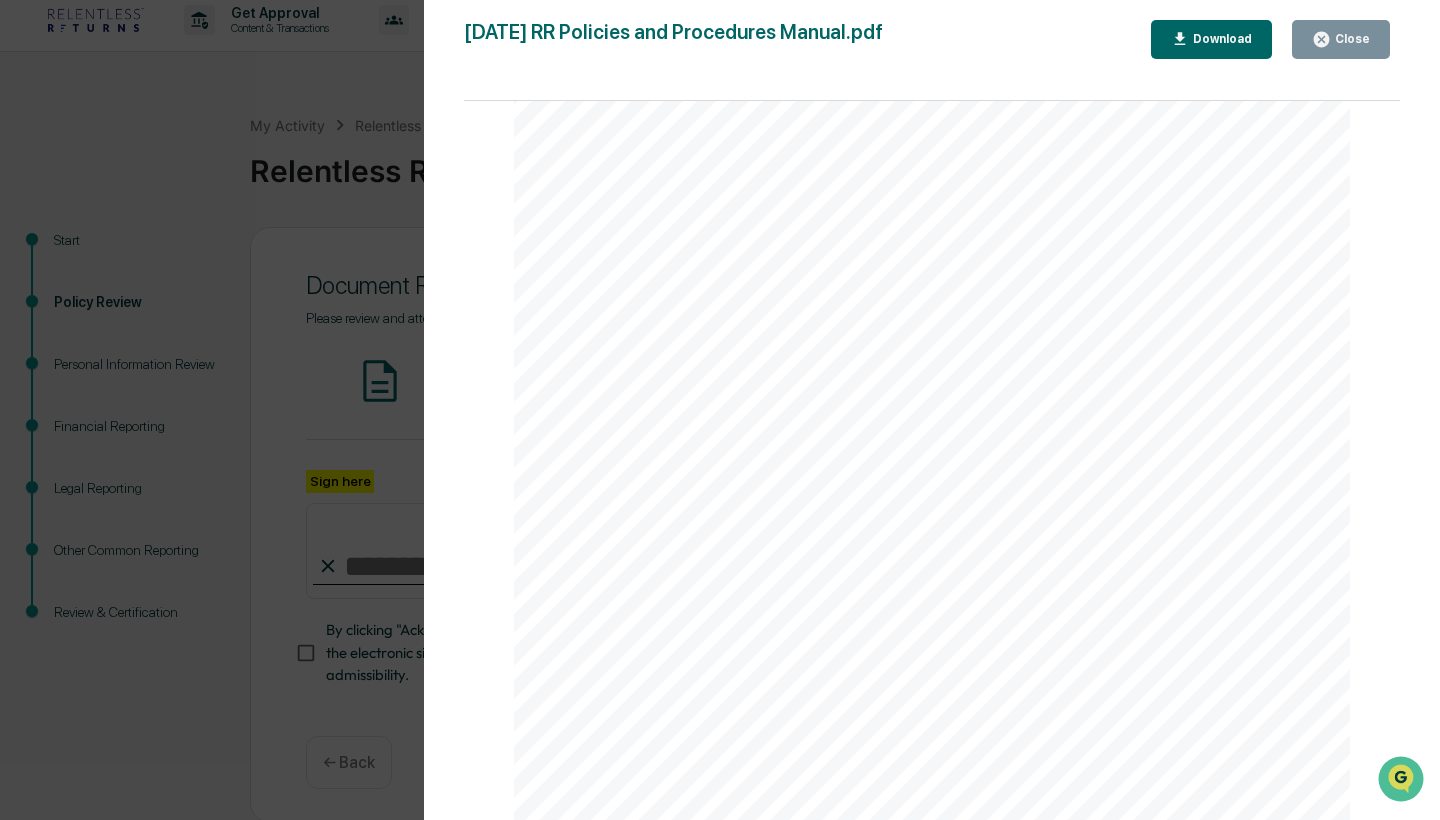 scroll, scrollTop: 97623, scrollLeft: 0, axis: vertical 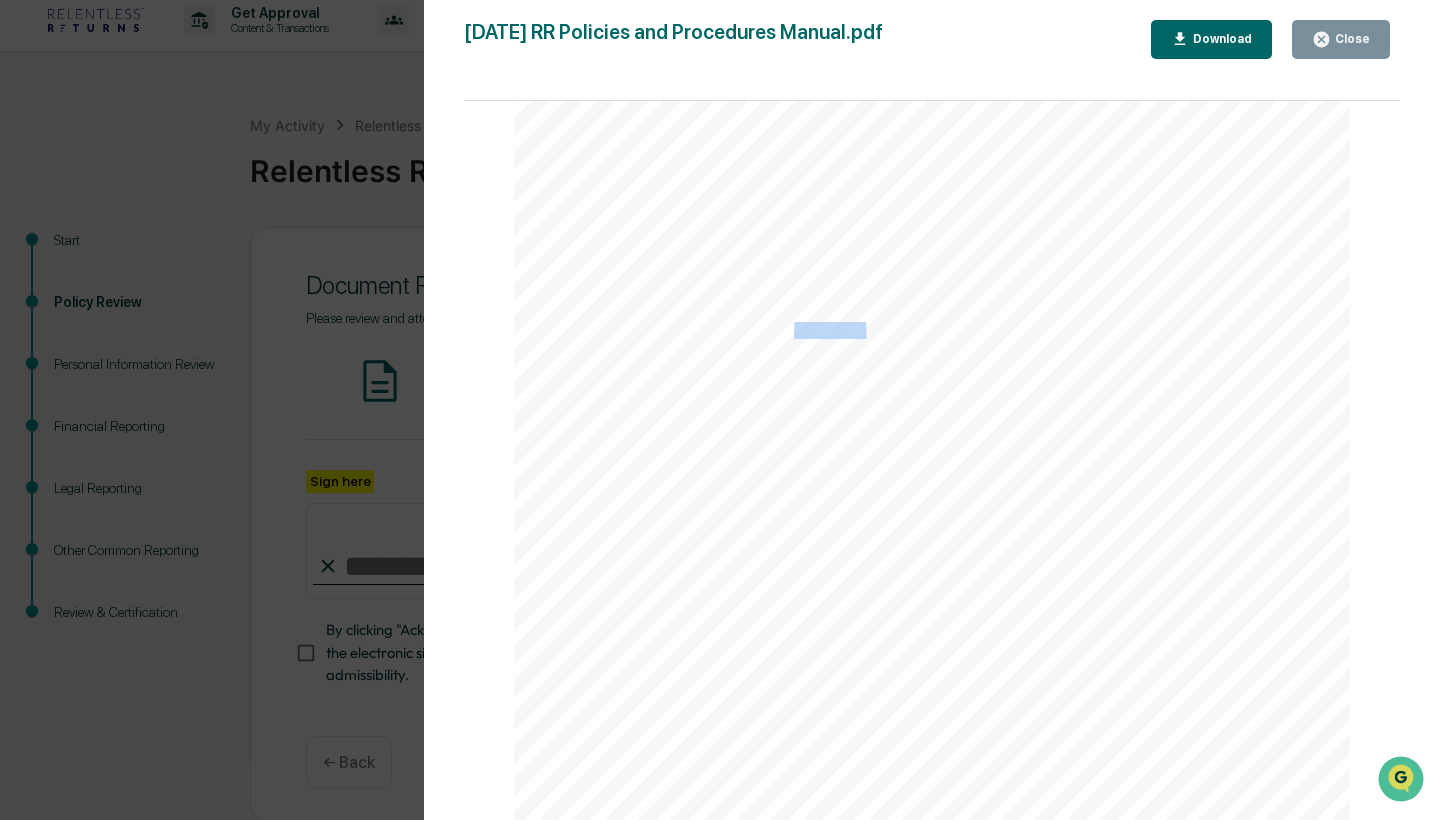 drag, startPoint x: 792, startPoint y: 333, endPoint x: 862, endPoint y: 333, distance: 70 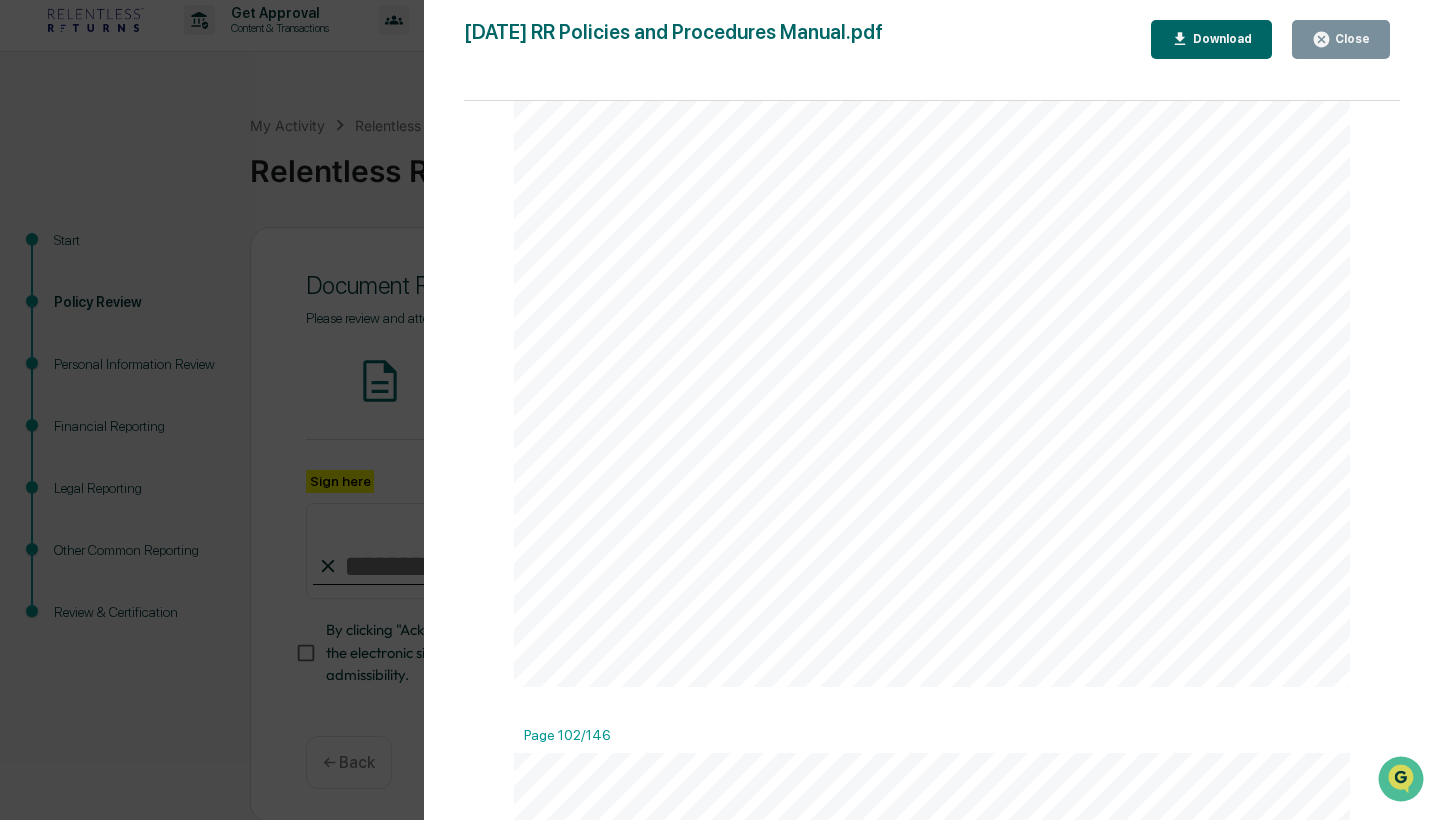 scroll, scrollTop: 115200, scrollLeft: 0, axis: vertical 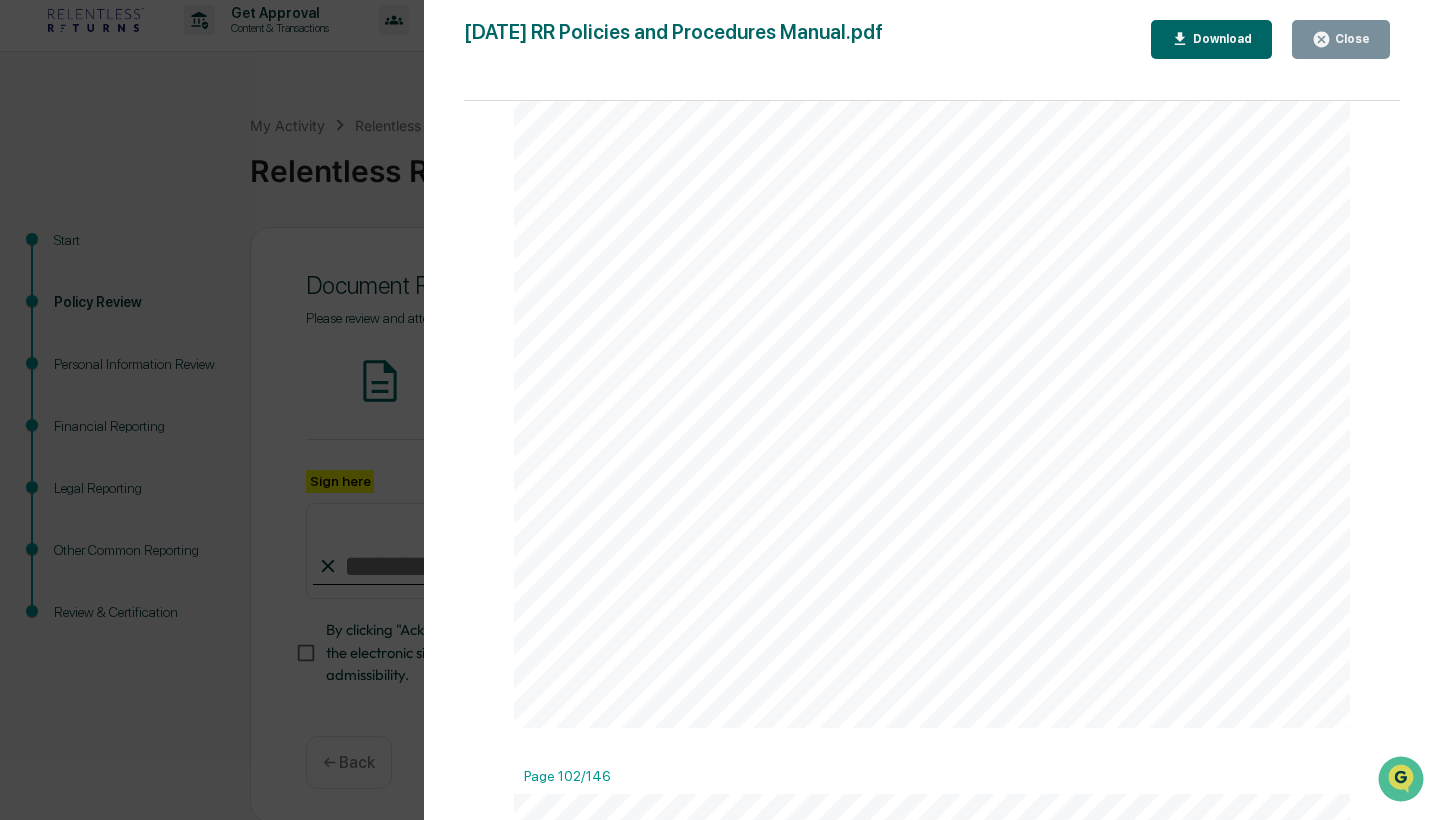 click on "each client's non-public personal information ("NPI"). RELENTLESS RETURNS does not share any" at bounding box center (952, 473) 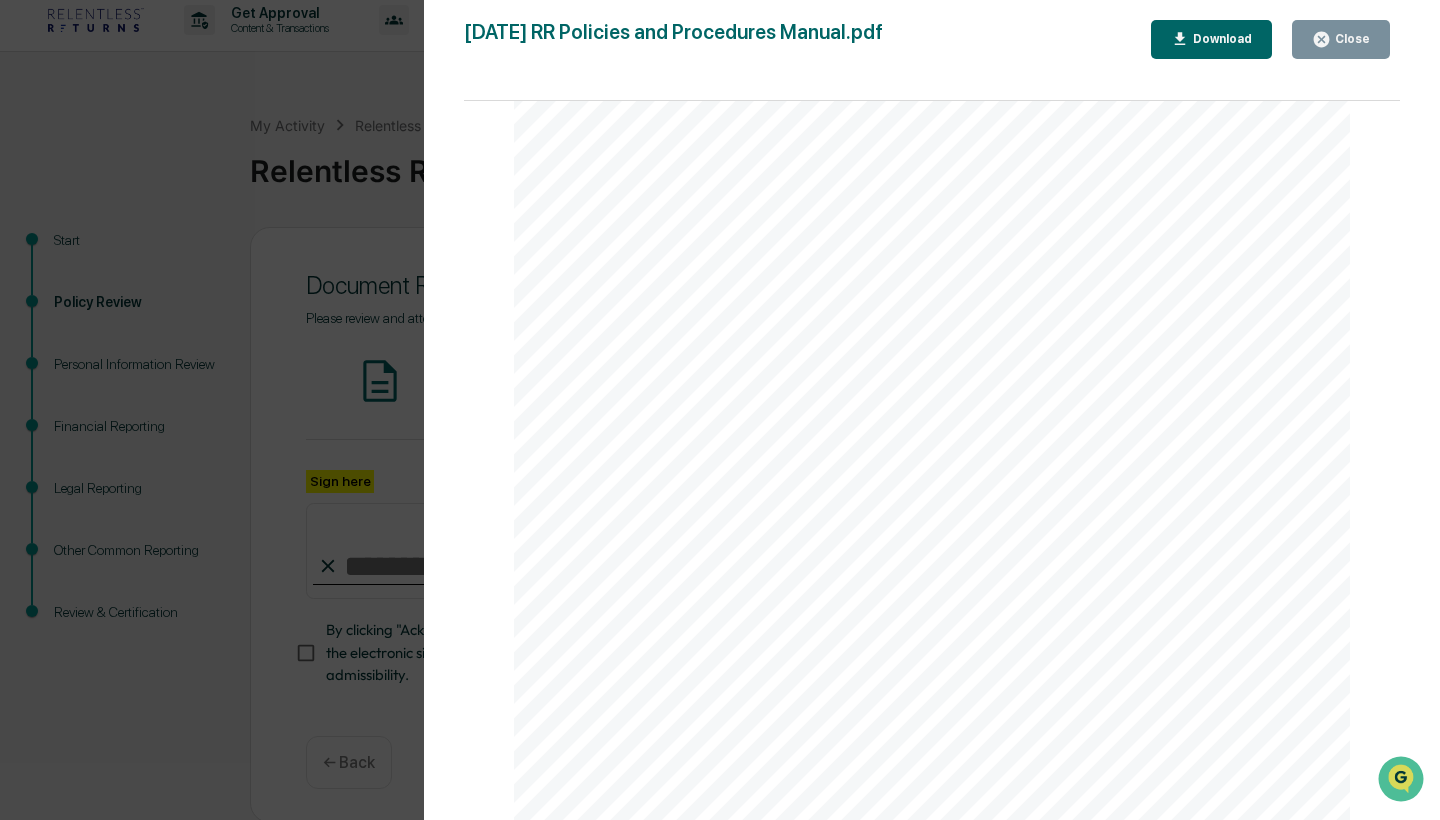 scroll, scrollTop: 114362, scrollLeft: 0, axis: vertical 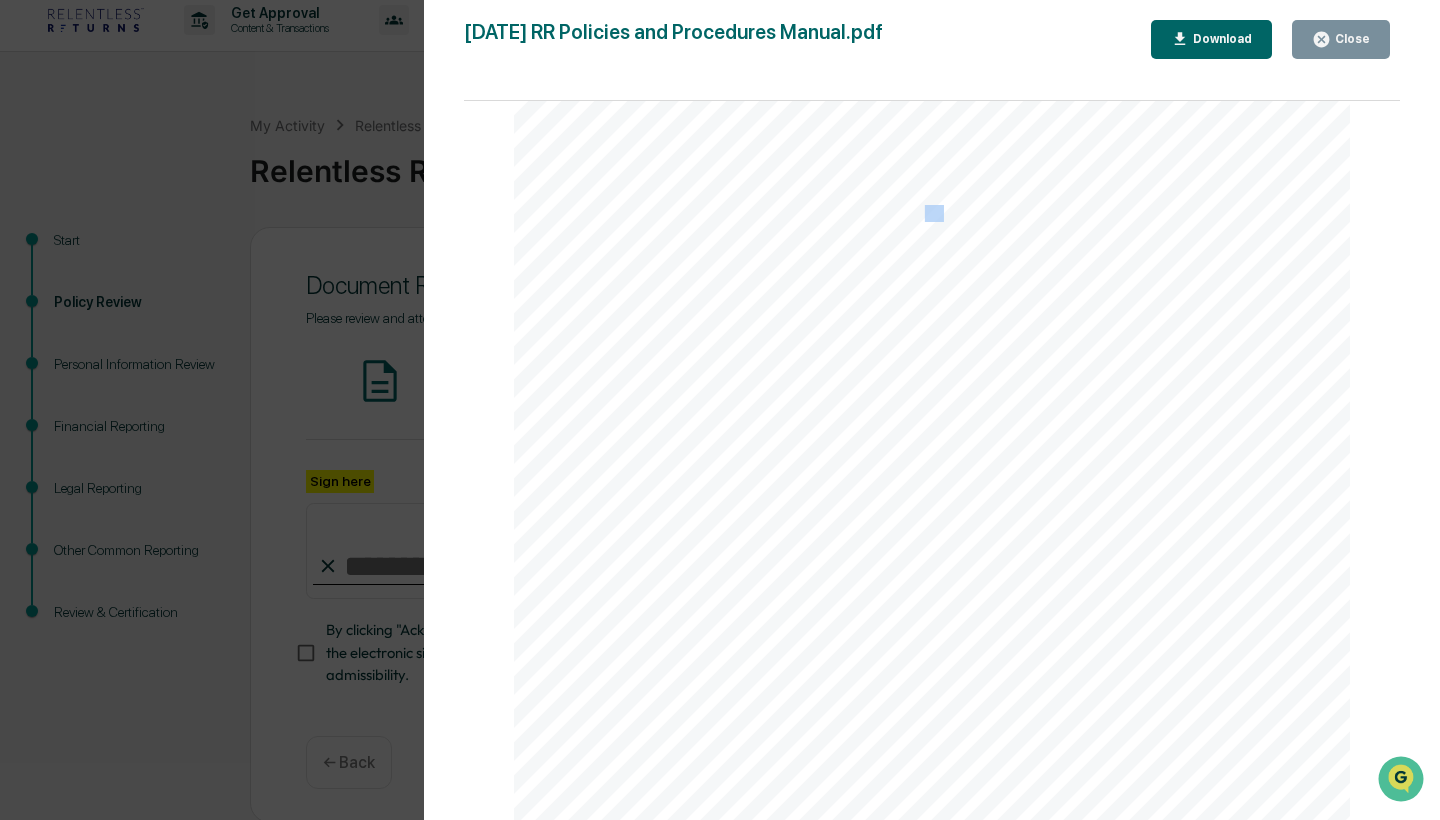 drag, startPoint x: 921, startPoint y: 213, endPoint x: 936, endPoint y: 213, distance: 15 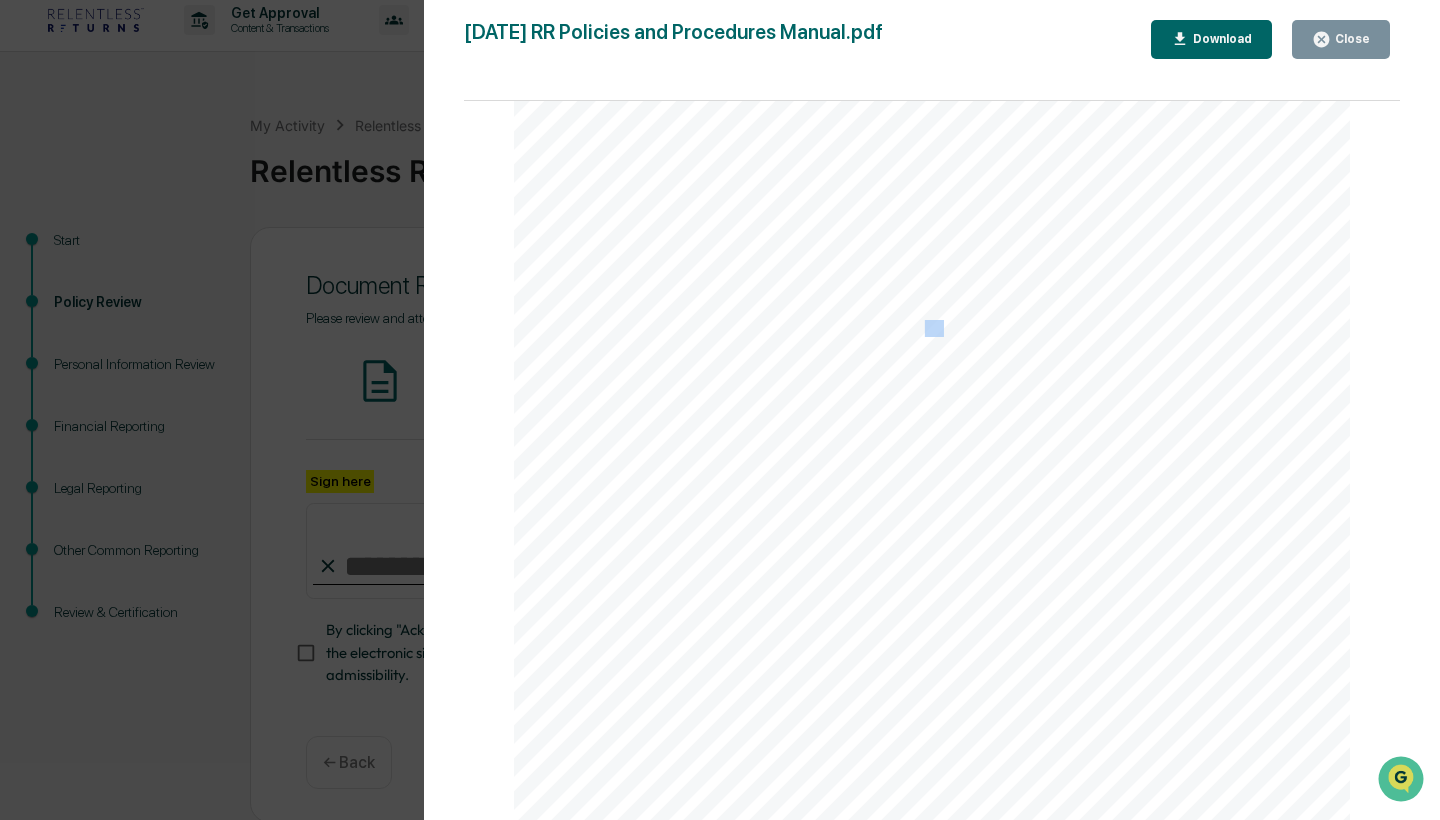 scroll, scrollTop: 116065, scrollLeft: 0, axis: vertical 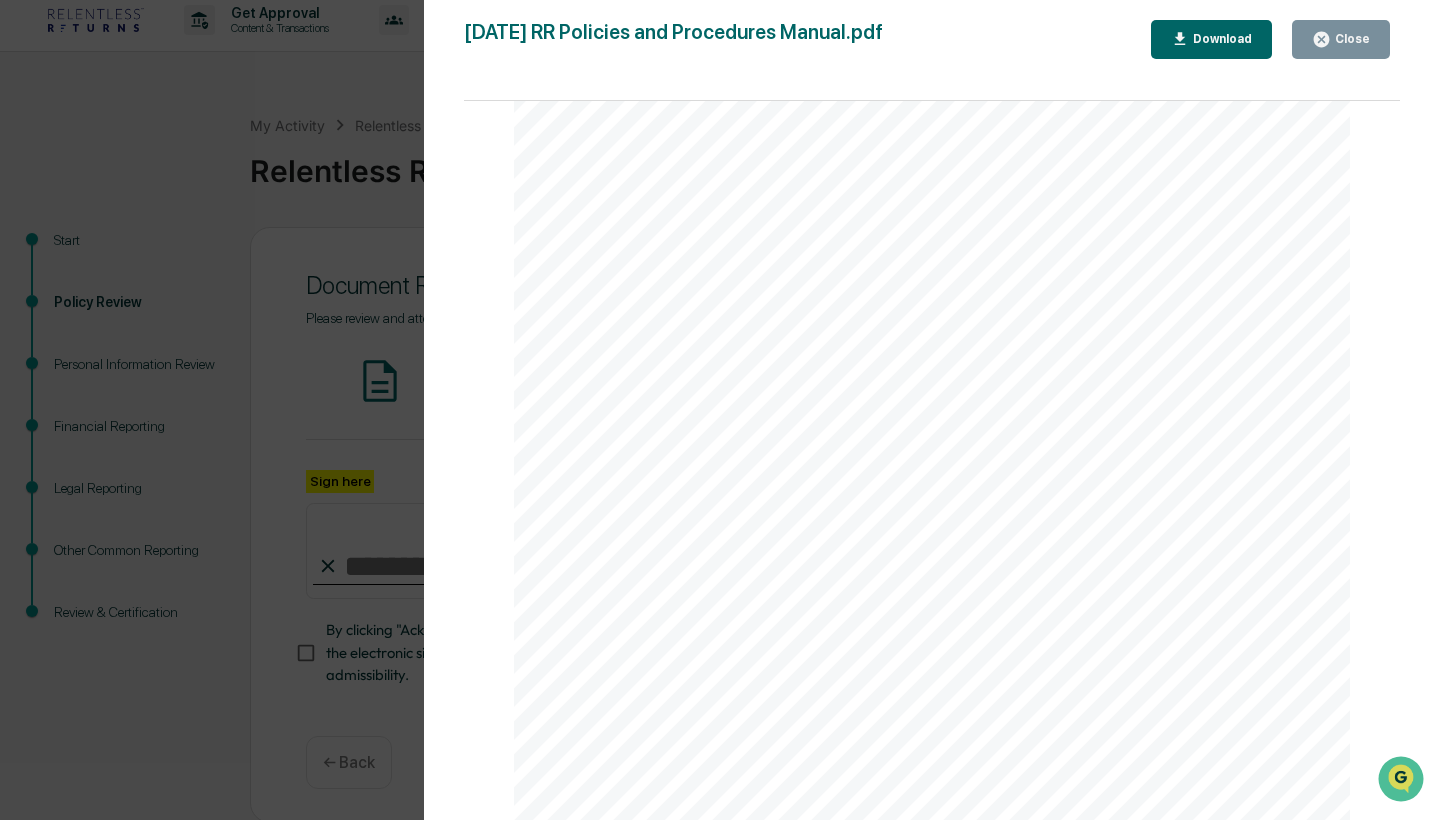 click on "Page 102 •   to protect the confidentiality or security of the financial institution's records against fraud and for institutional risk control purposes; and •   to provide information to the firm's attorneys, accountants and auditors or others determining compliance with industry standards. Employees are prohibited, either during or after termination of their employment, from disclosing NPI to any person or entity outside RELENTLESS RETURNS, including family members, except under the circumstances described above. An employee is permitted to disclose NPI only to such other employees who need to have access to such information to deliver our services to the client. Safeguarding and Disposal of Client Information RELENTLESS RETURNS restricts access to NPI to those employees who need to know such information to provide services to our clients. Any employee who is authorized to have access to NPI is required to keep such information in a secure include: •   through fraudulent means ( e.g. etc.); •   (" at bounding box center [932, -115377] 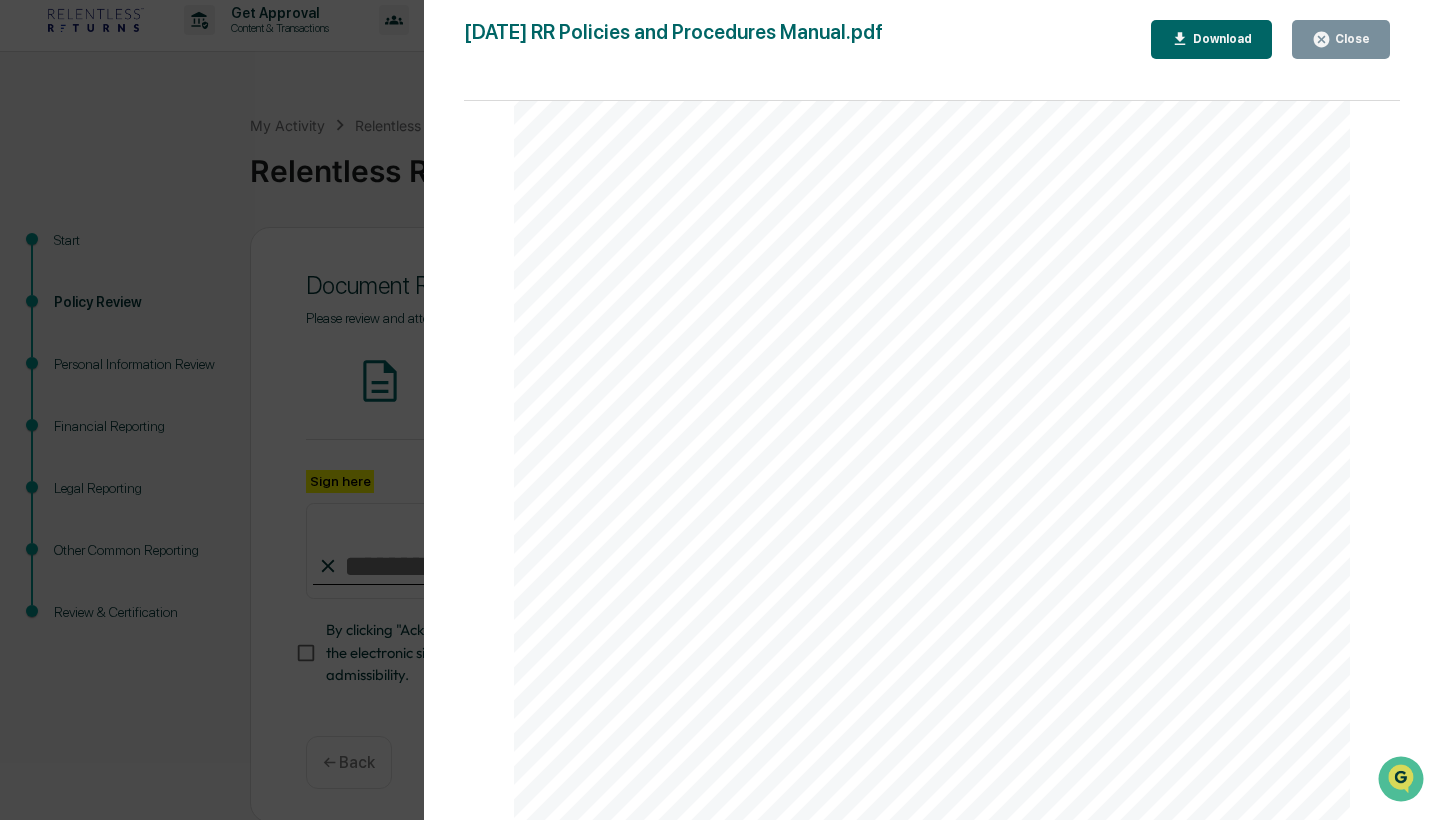 scroll, scrollTop: 116158, scrollLeft: 0, axis: vertical 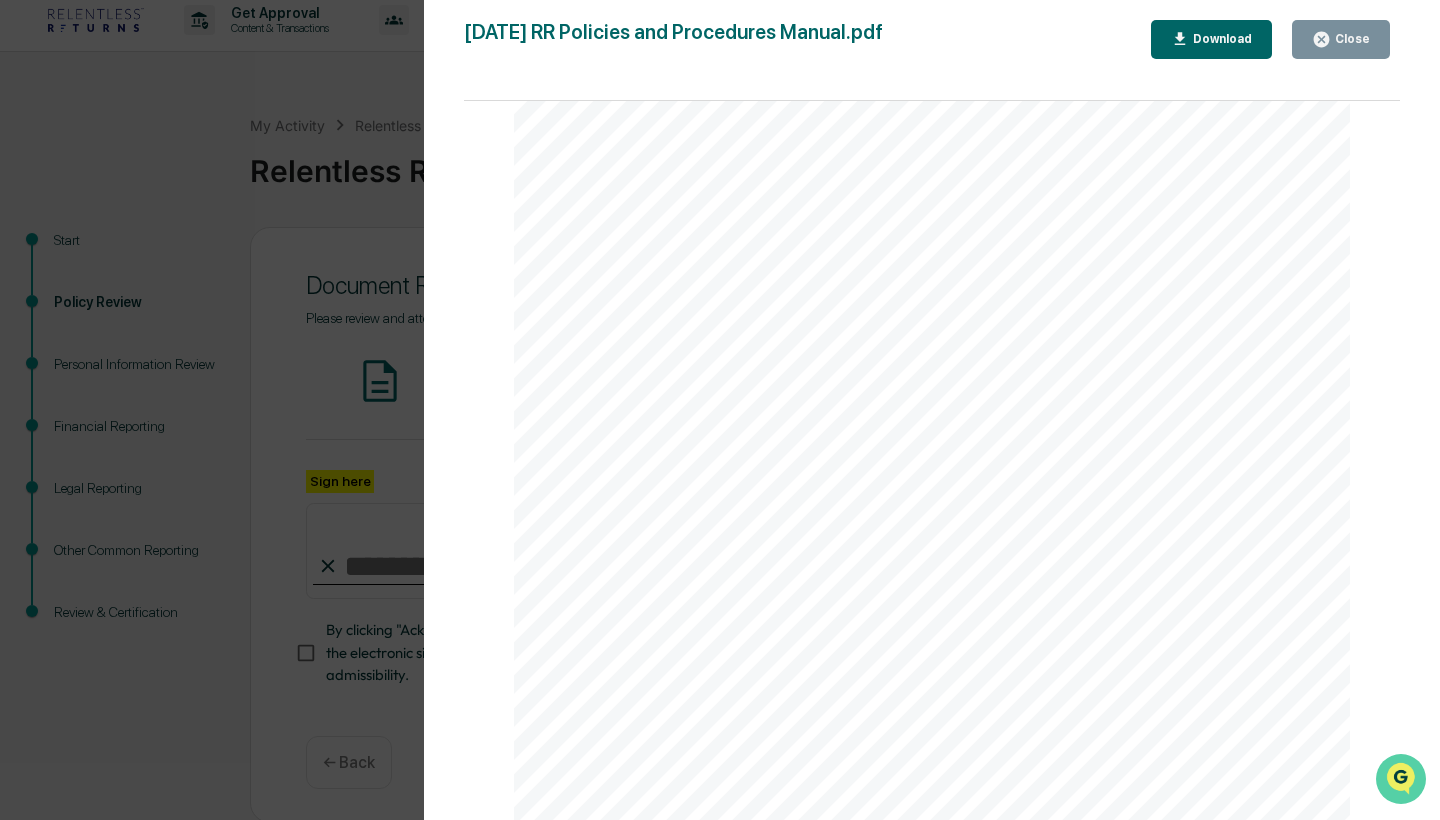 drag, startPoint x: 1403, startPoint y: 776, endPoint x: 2749, endPoint y: 1517, distance: 1536.4885 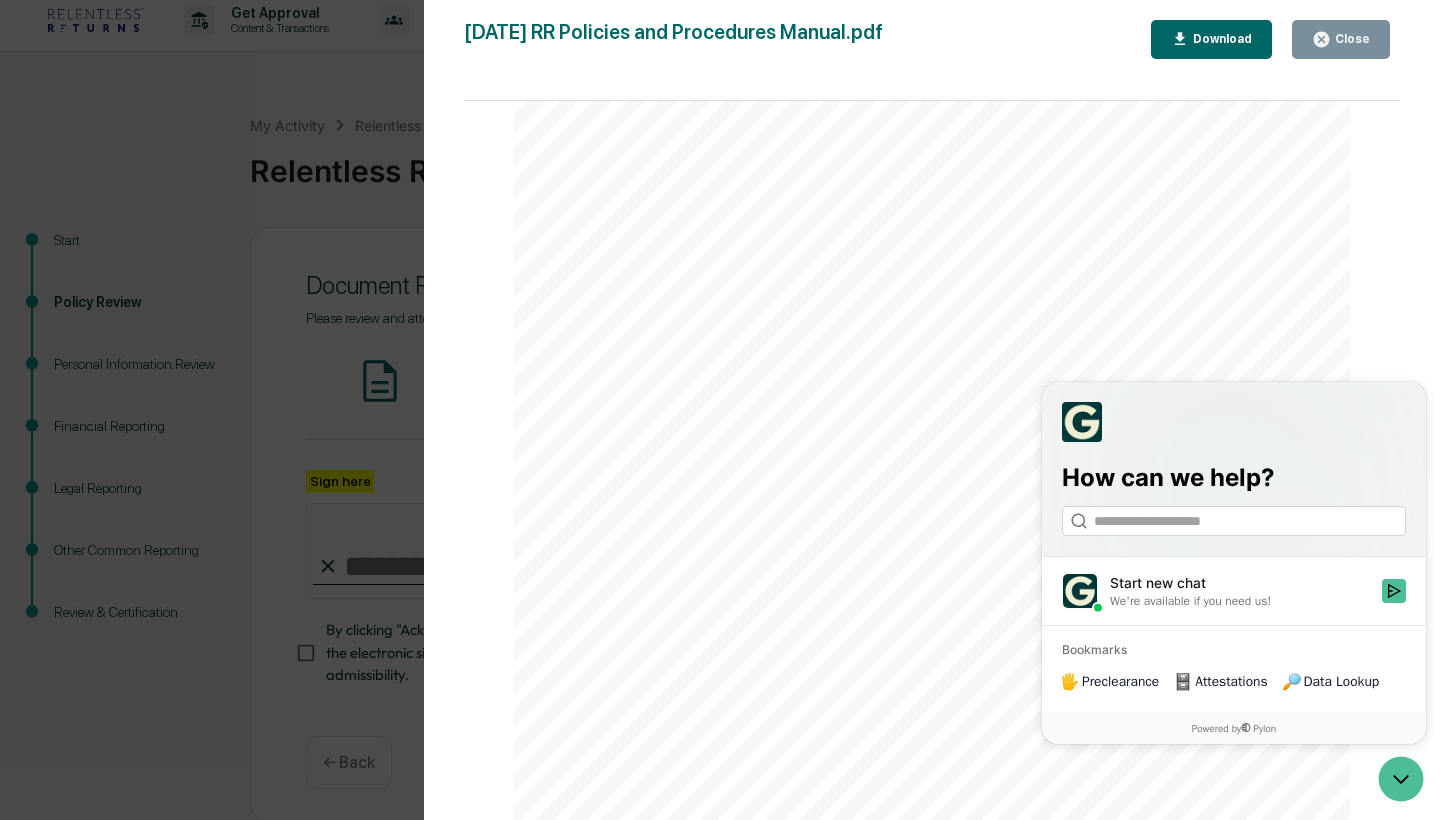 click on "Page 107 •   Dylan Curtis reviews the nature and extent of advisory services provided by the firm and monitors such services annually to determine and confirm that client proxies are not being voted by the firm or anyone within the firm." at bounding box center (932, -121092) 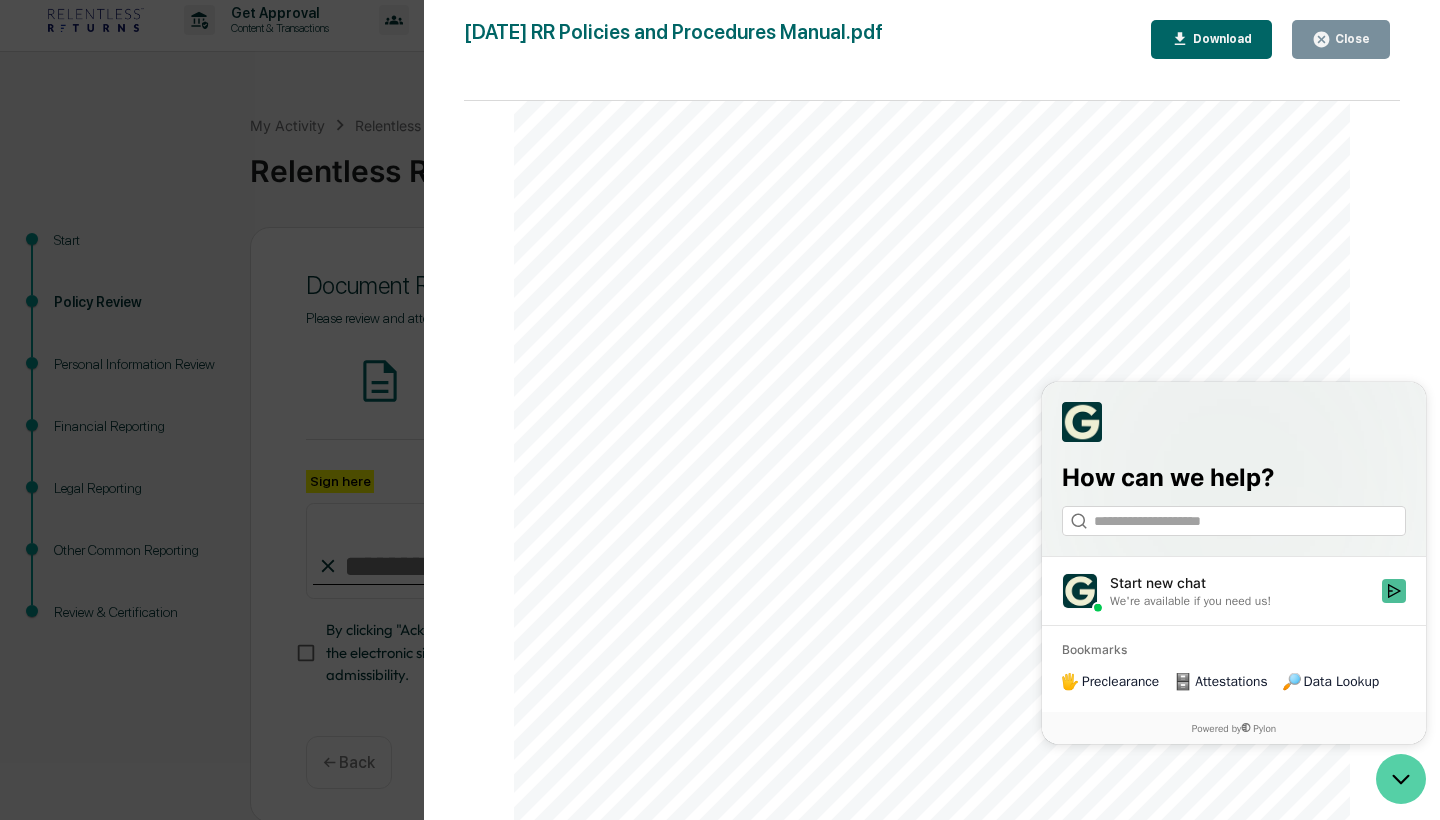 drag, startPoint x: 1396, startPoint y: 785, endPoint x: 2480, endPoint y: 1352, distance: 1223.3336 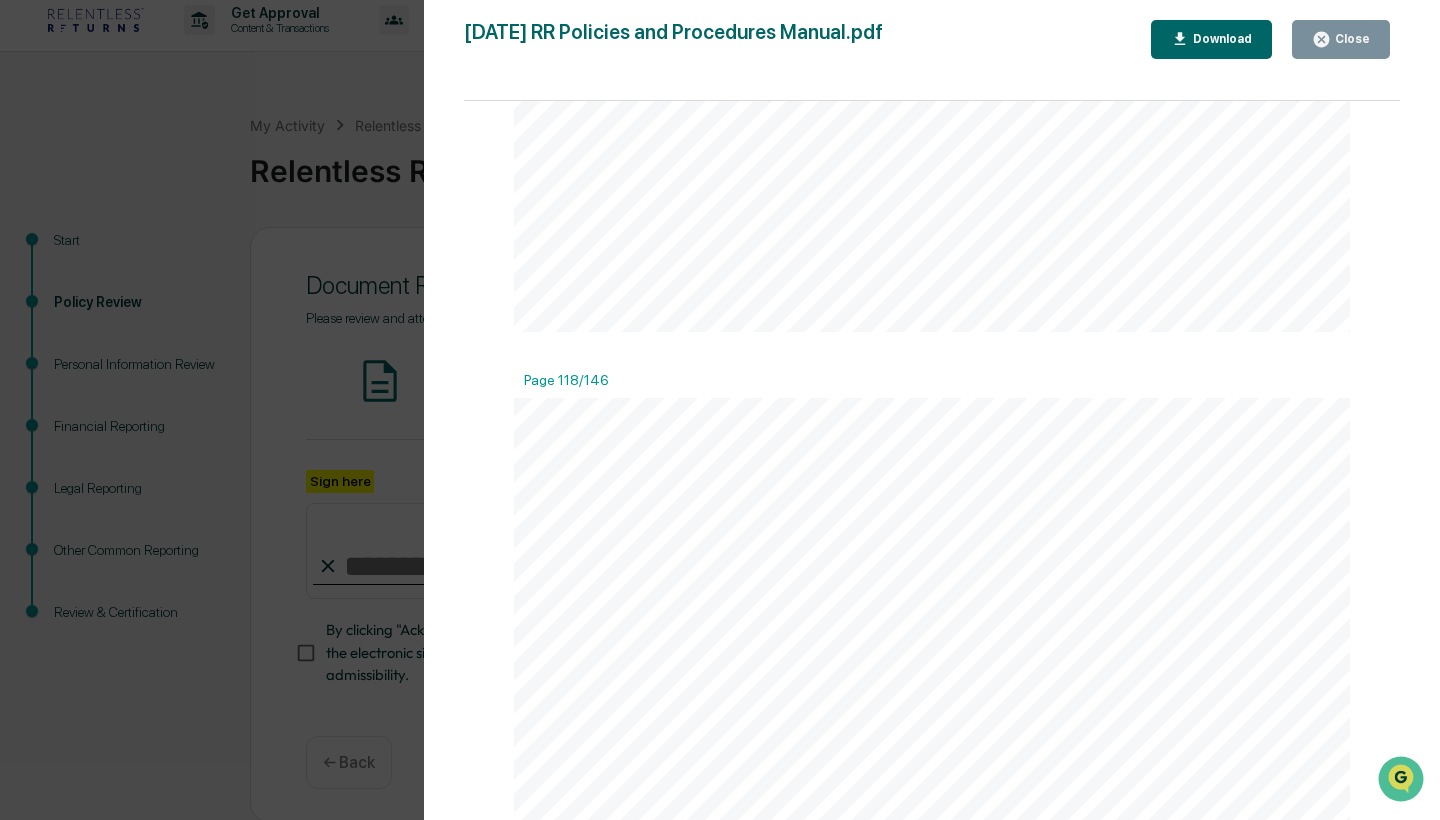 scroll, scrollTop: 133952, scrollLeft: 0, axis: vertical 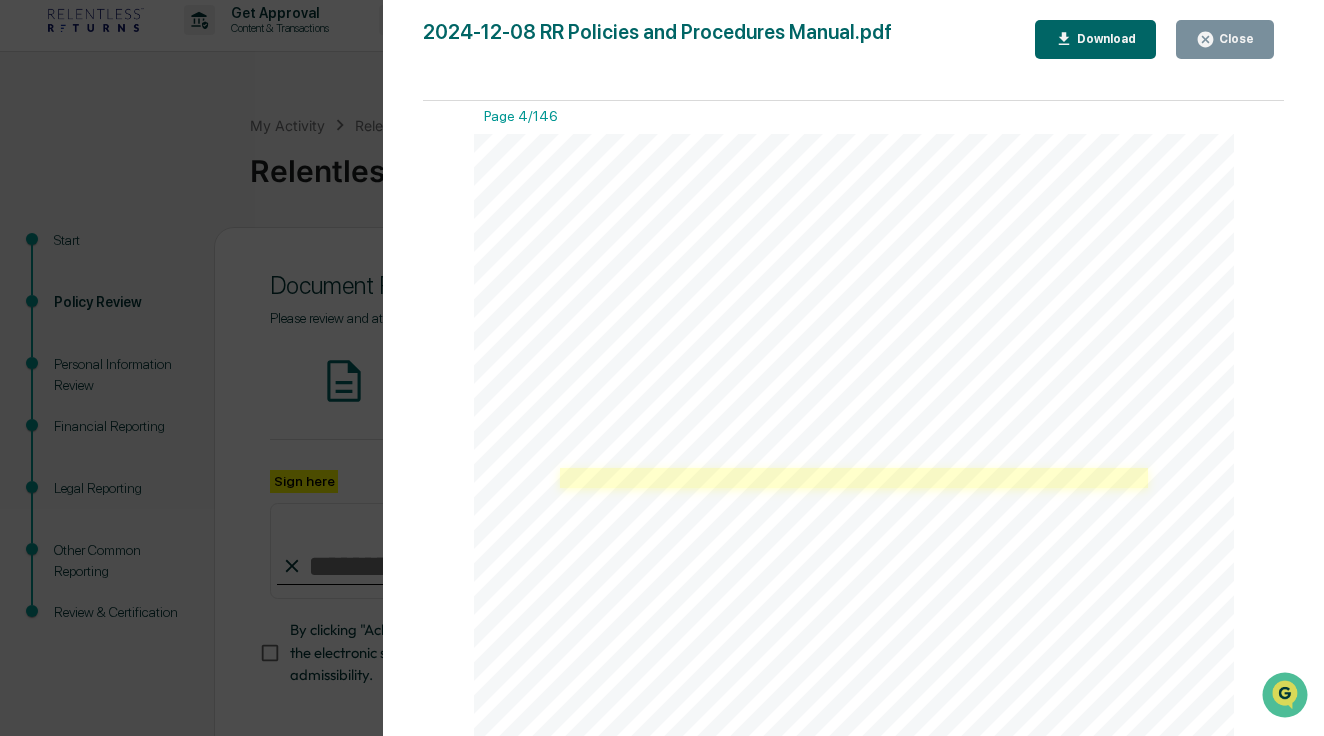 click at bounding box center [853, 477] 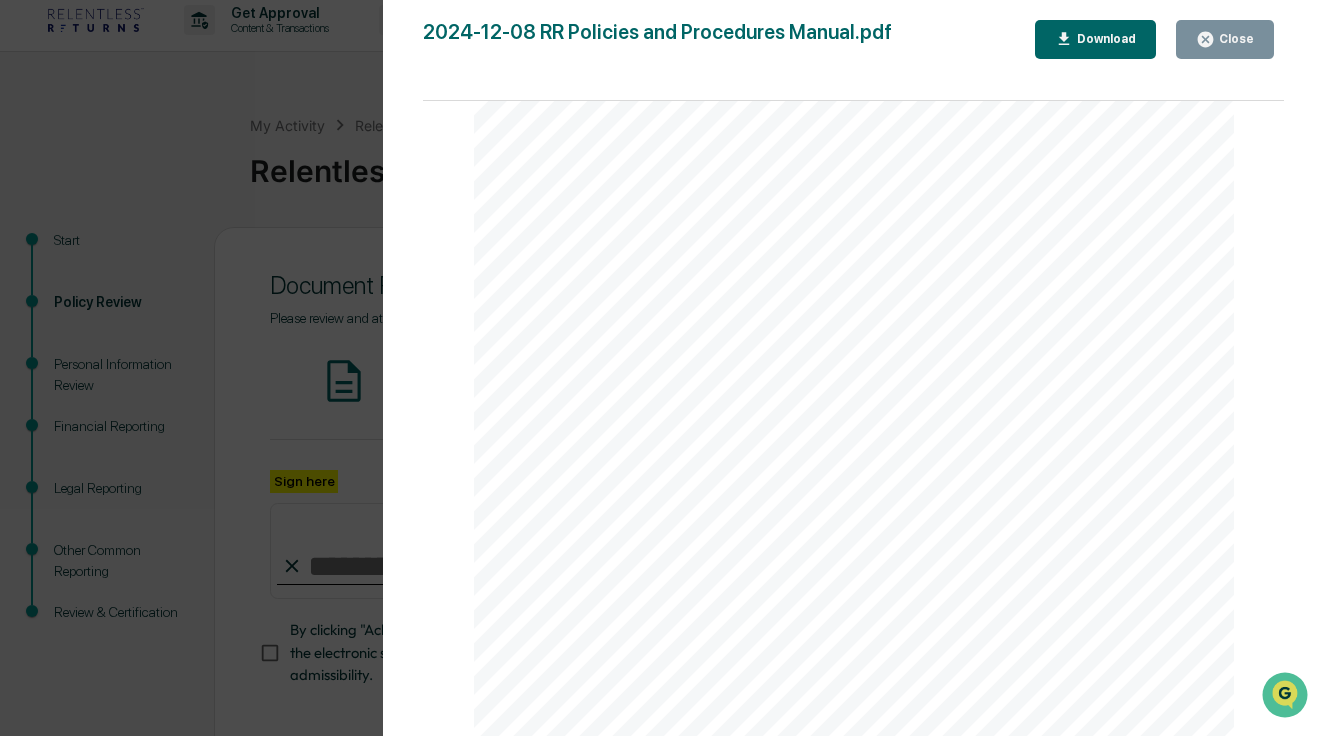 scroll, scrollTop: 152645, scrollLeft: 0, axis: vertical 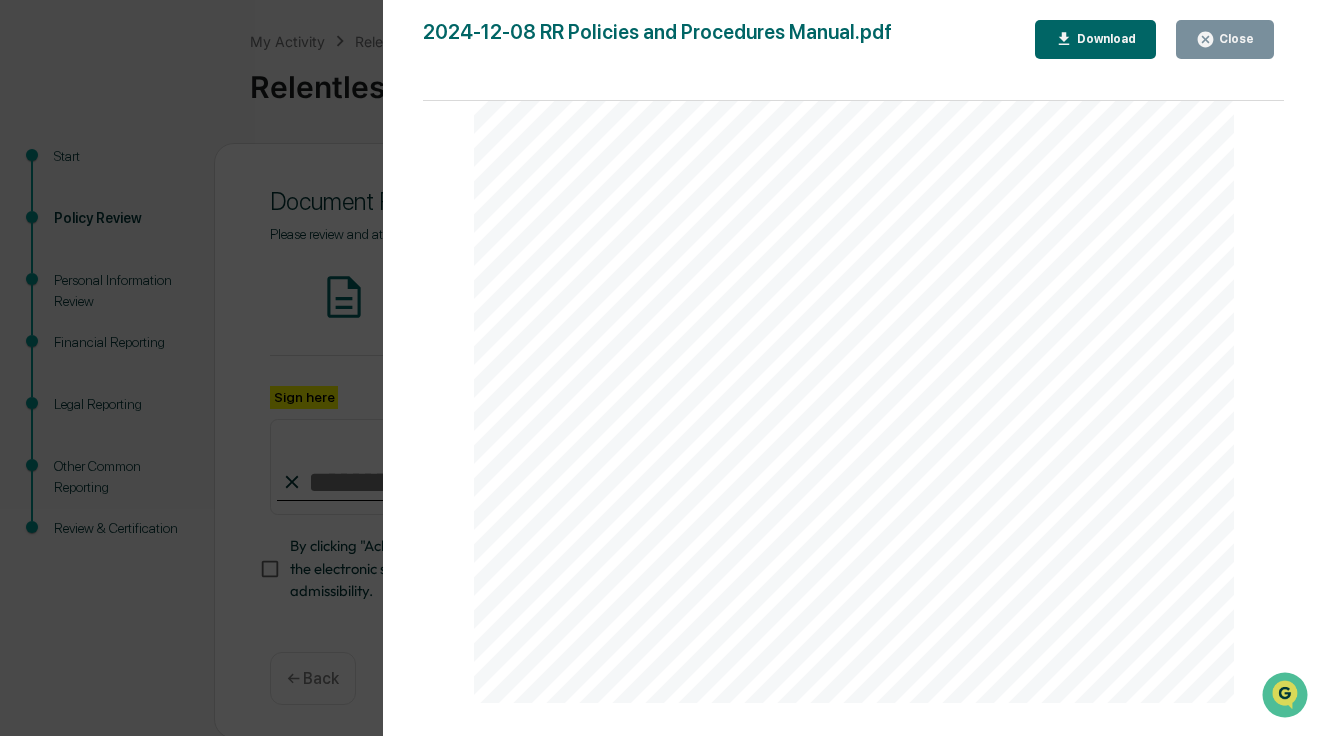 click on "Close" at bounding box center (1234, 39) 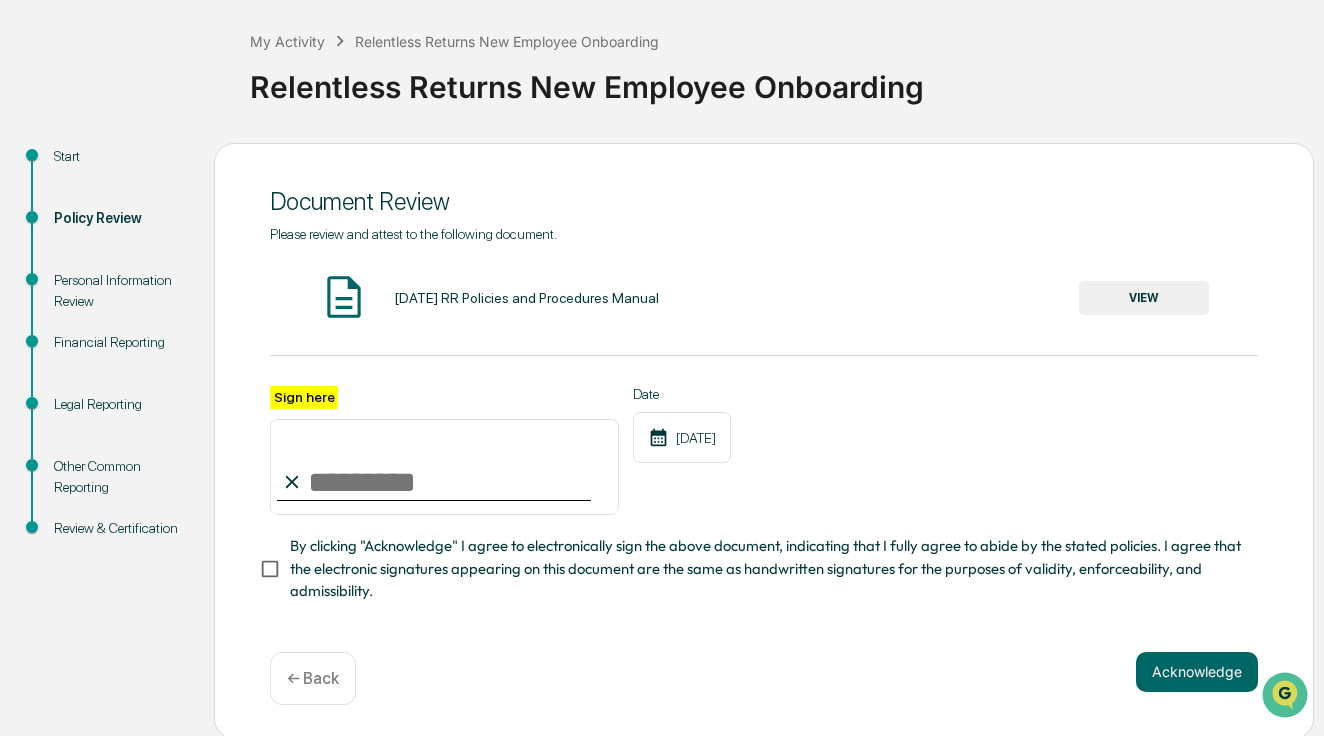 click on "Sign here" at bounding box center [444, 467] 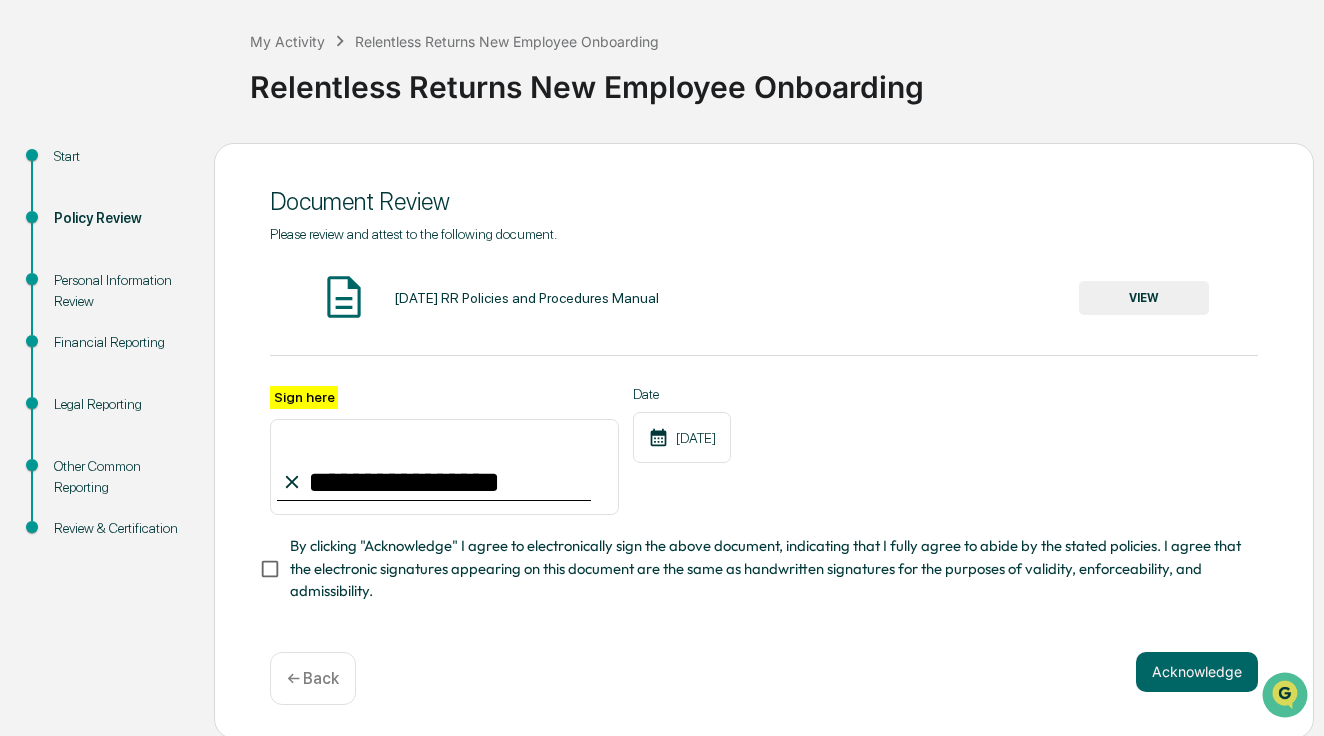 type on "**********" 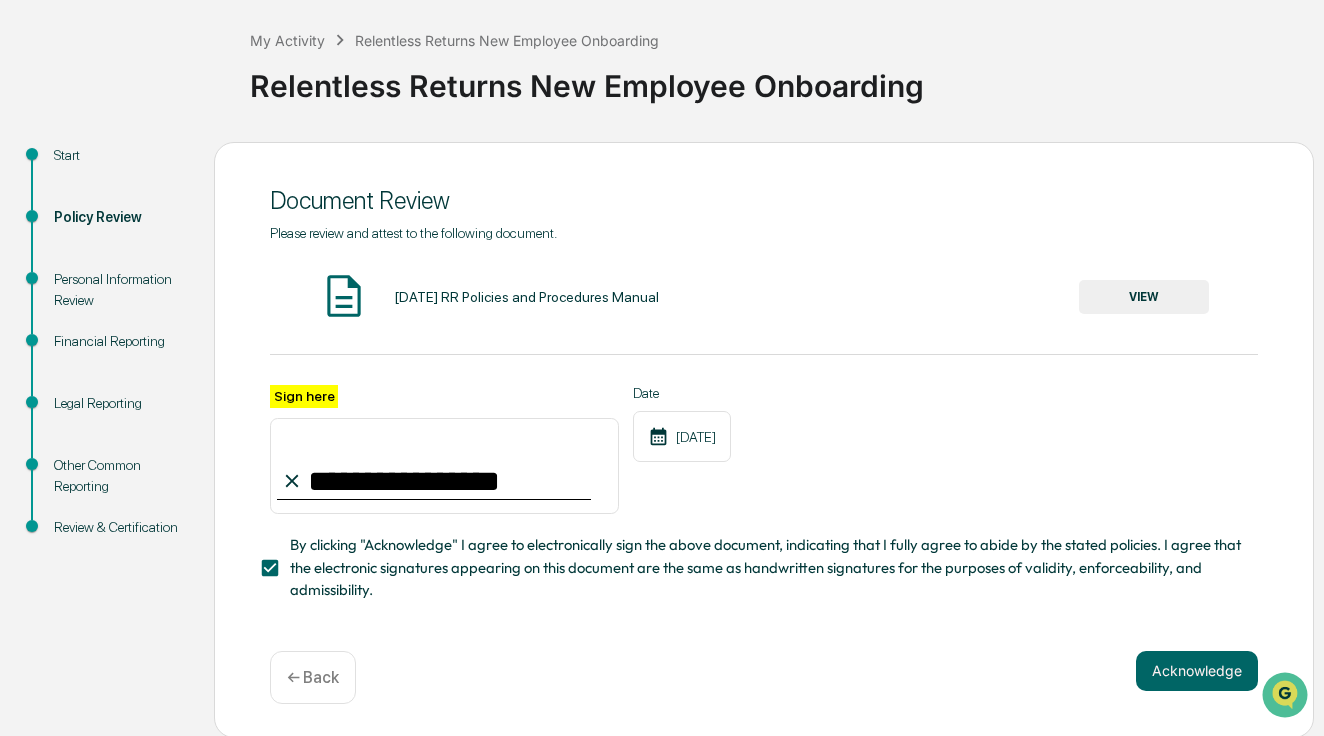 scroll, scrollTop: 95, scrollLeft: 0, axis: vertical 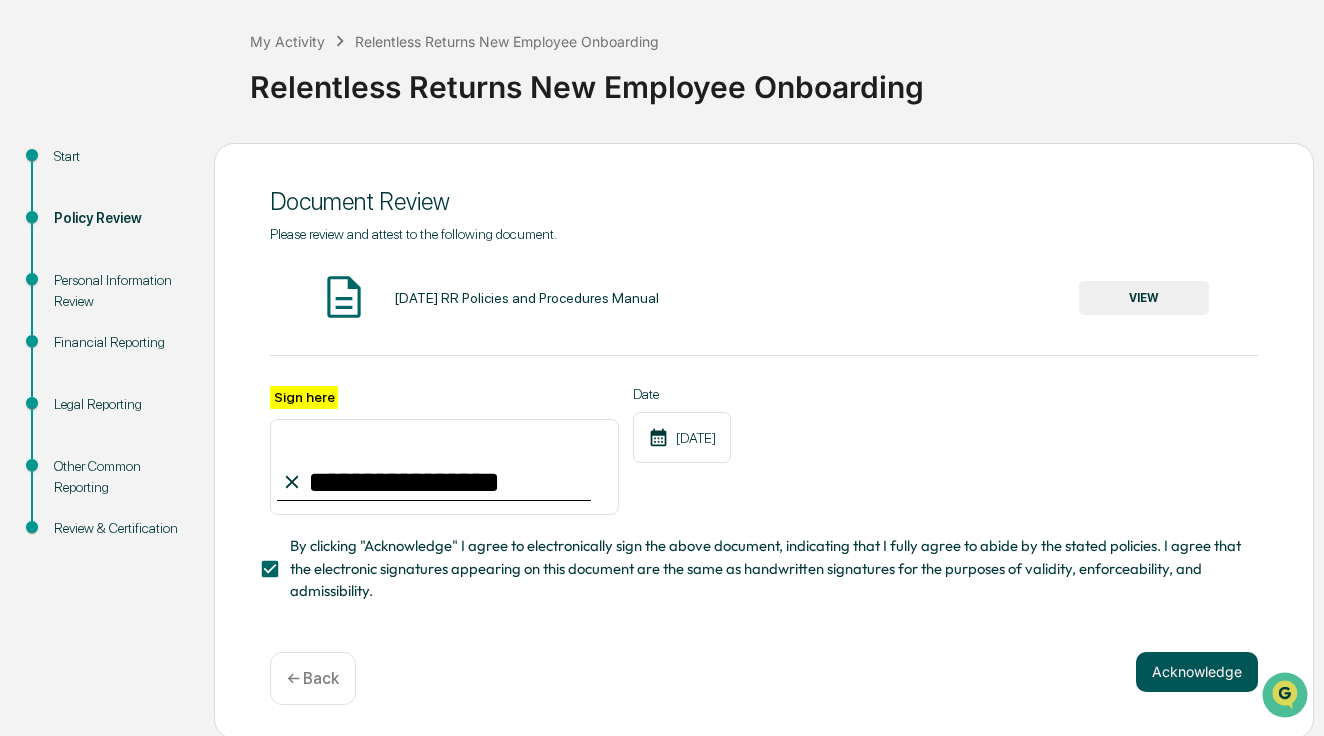 click on "Acknowledge" at bounding box center [1197, 672] 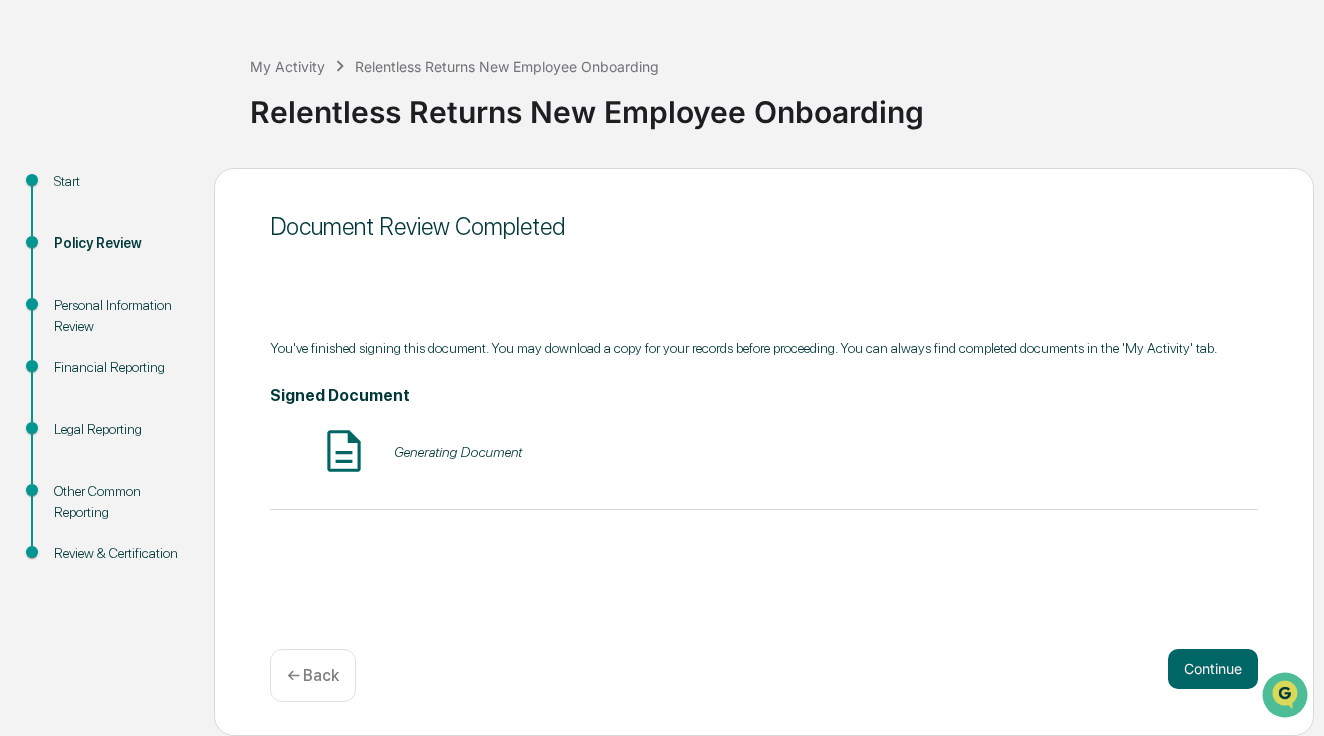 scroll, scrollTop: 70, scrollLeft: 0, axis: vertical 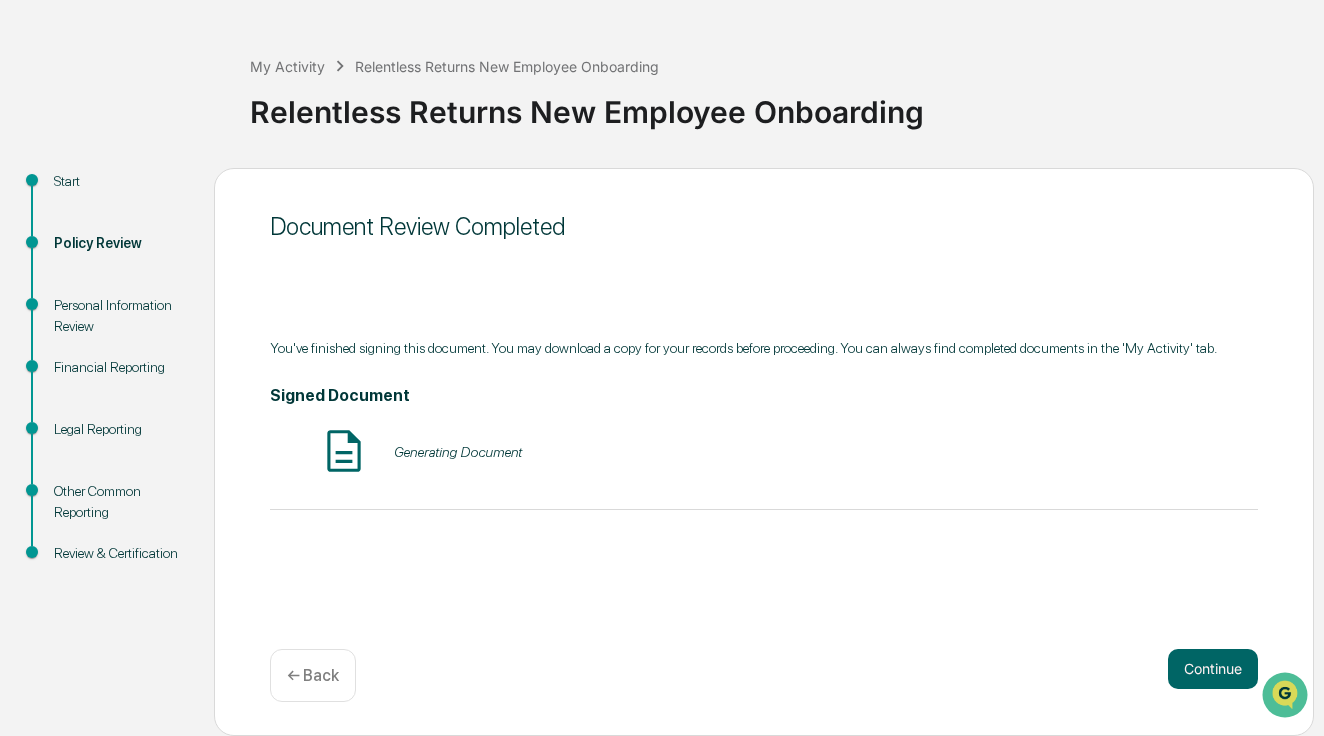 click on "Generating Document" at bounding box center [458, 452] 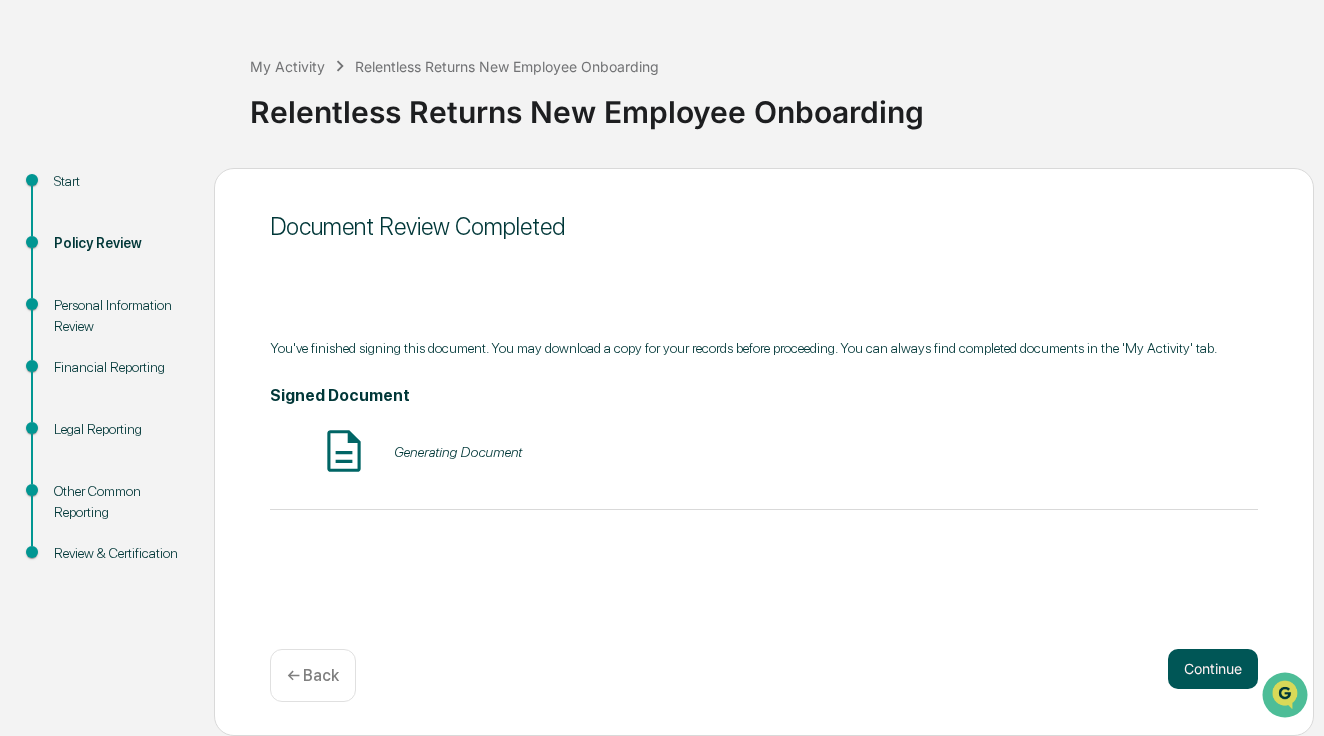 click on "Continue" at bounding box center [1213, 669] 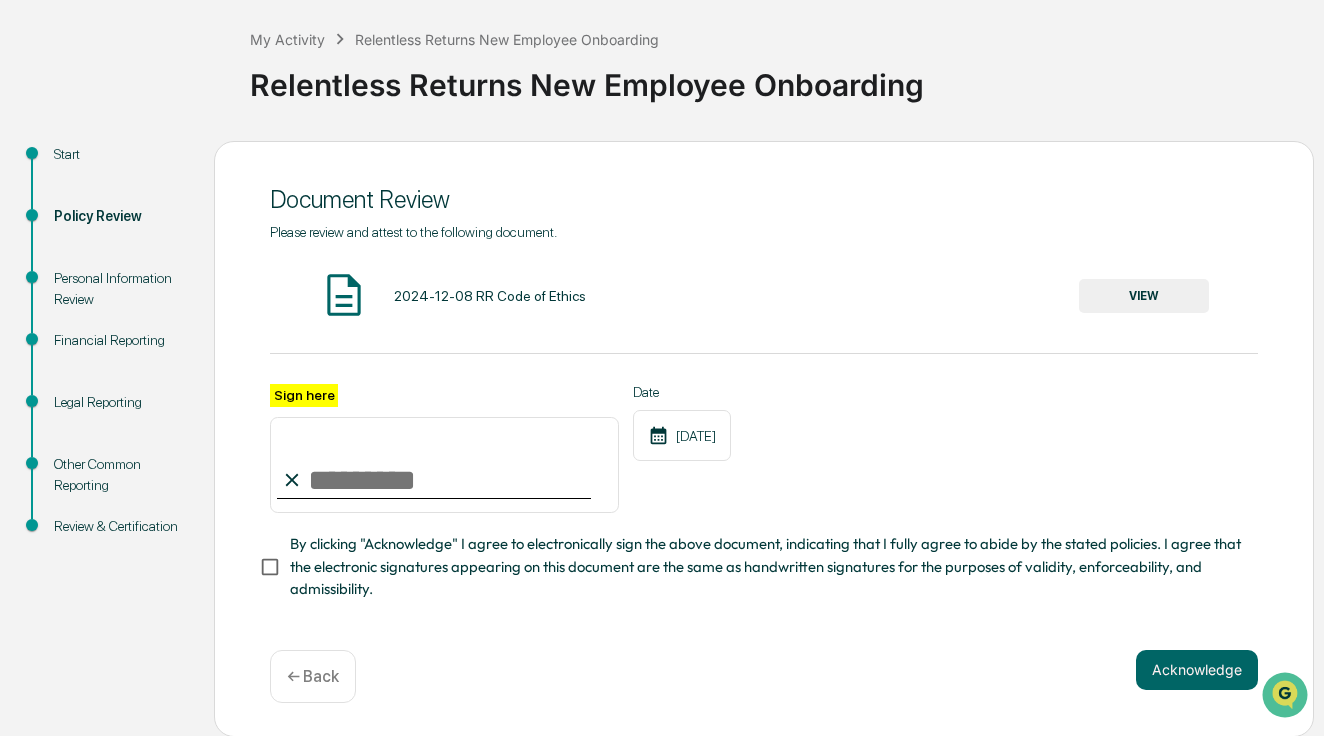 scroll, scrollTop: 95, scrollLeft: 0, axis: vertical 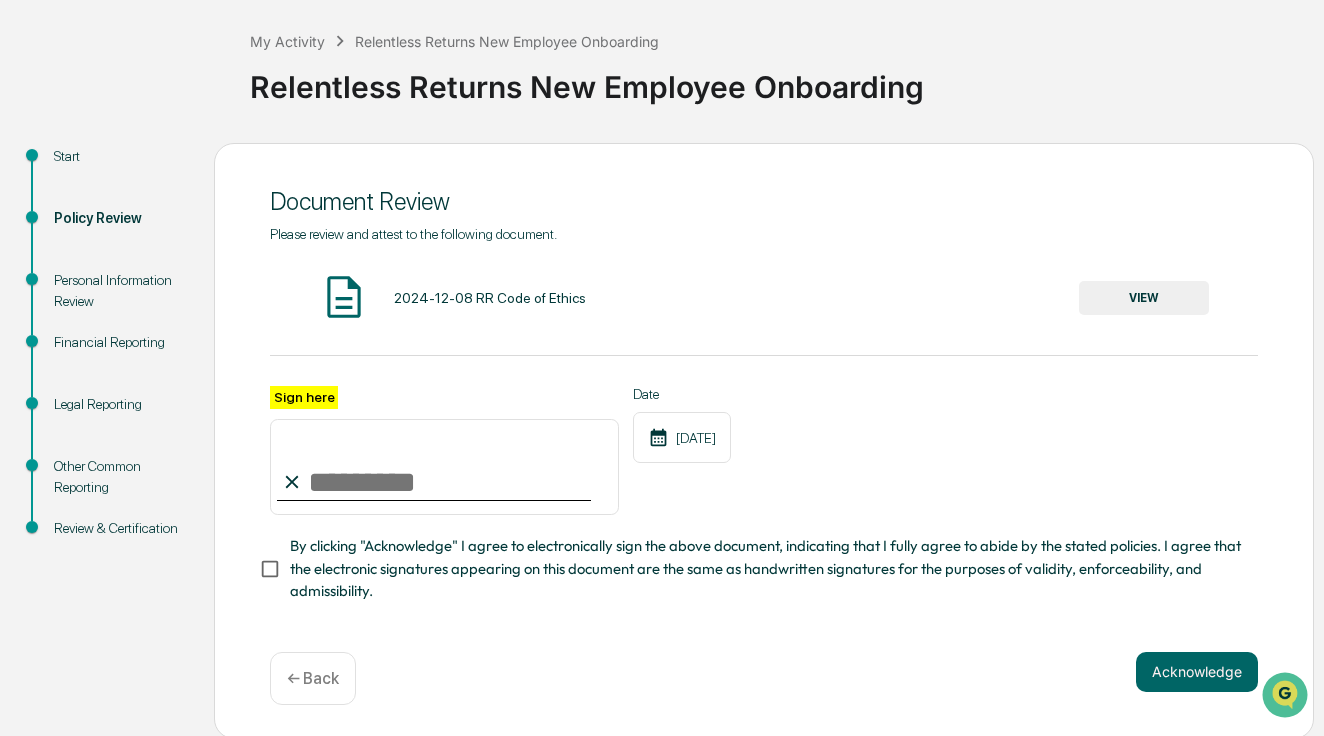 click on "2024-12-08 RR Code of Ethics" at bounding box center [490, 298] 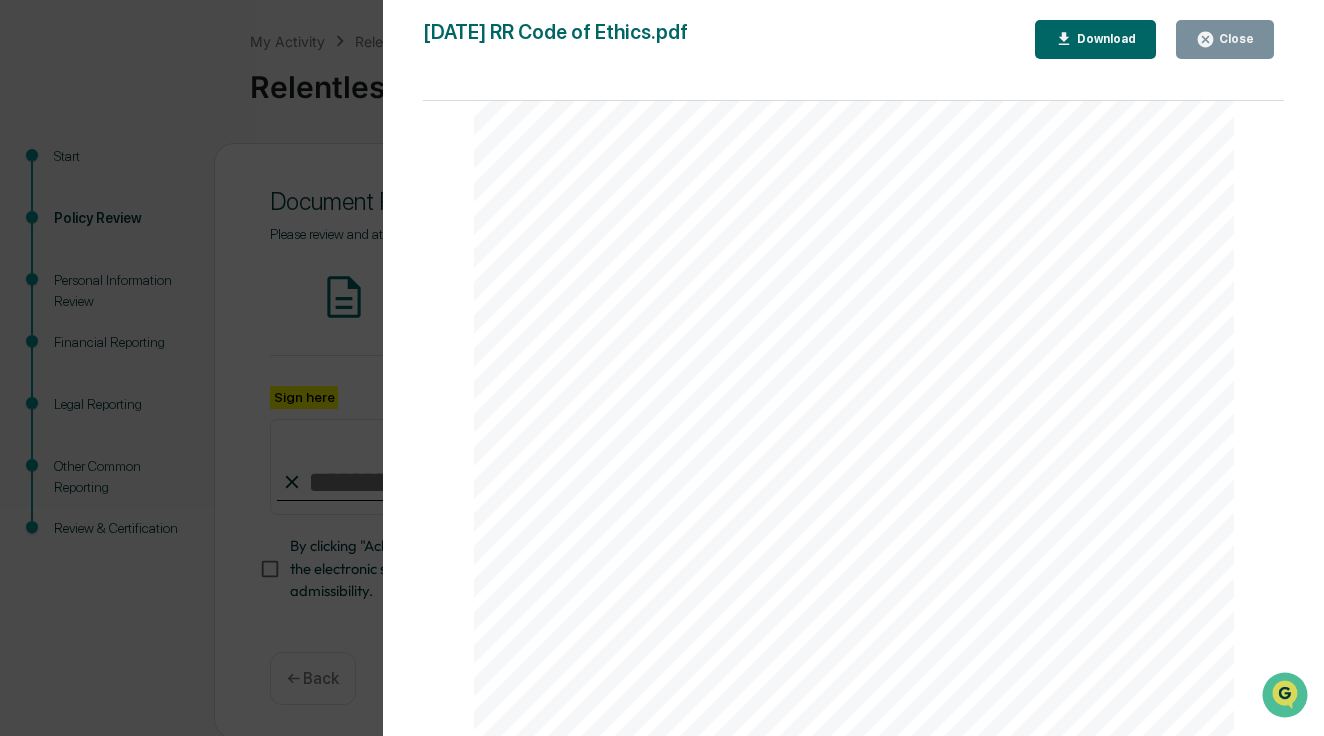scroll, scrollTop: 10831, scrollLeft: 0, axis: vertical 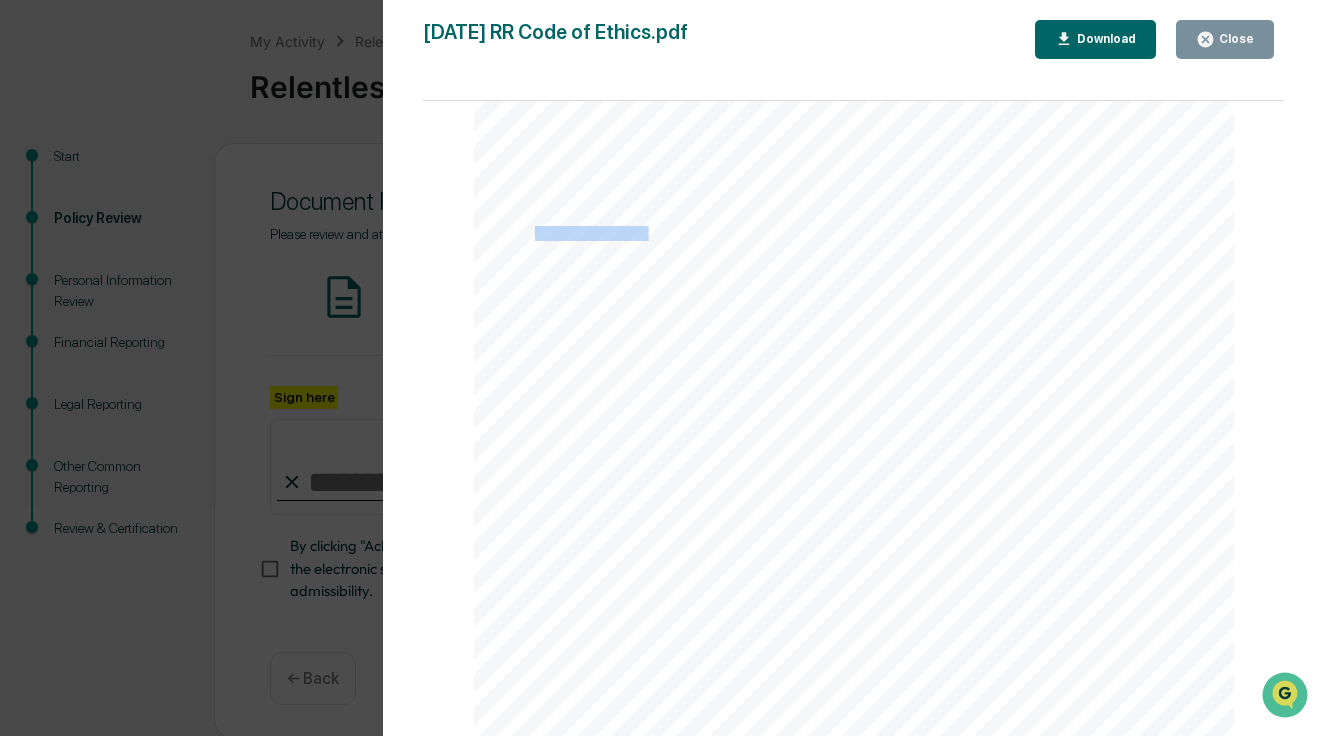 drag, startPoint x: 530, startPoint y: 232, endPoint x: 642, endPoint y: 236, distance: 112.0714 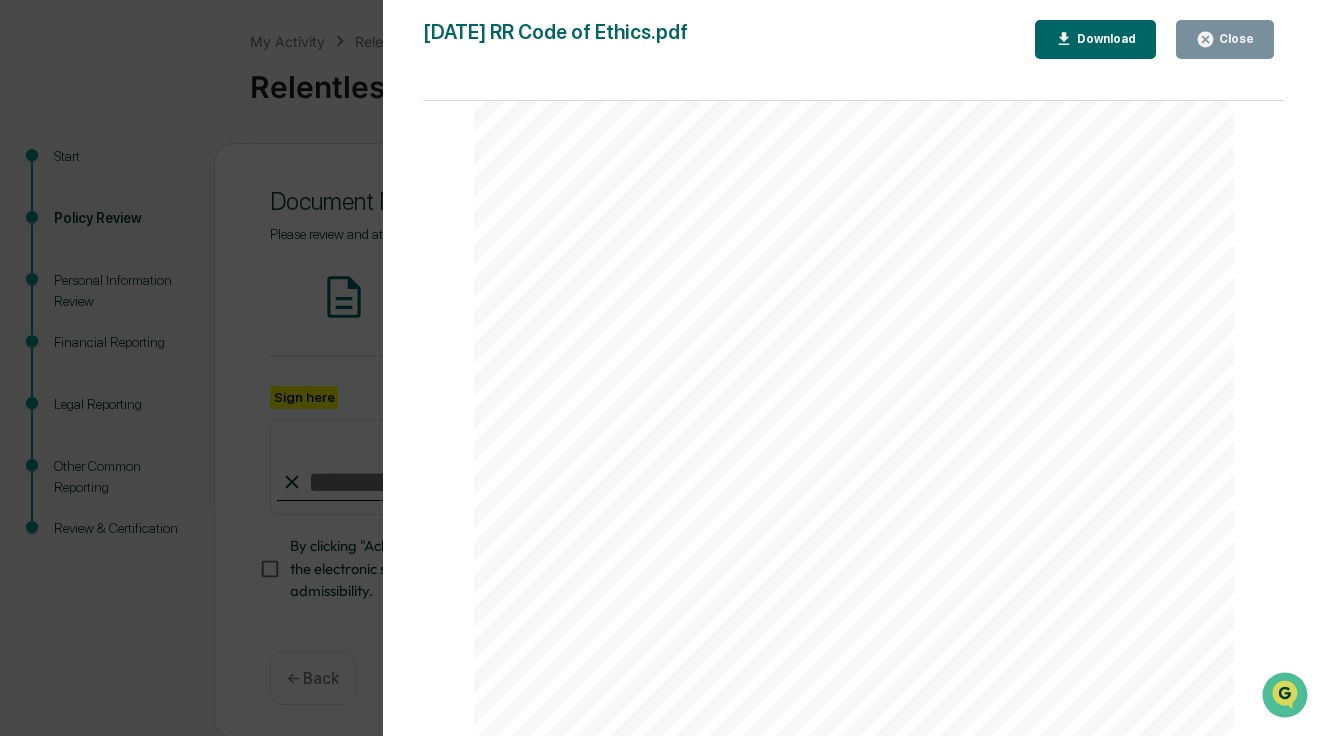 click on "Every supervised person shall, no later than ten (10) days after the person becomes a(n) supervised person," at bounding box center [854, 234] 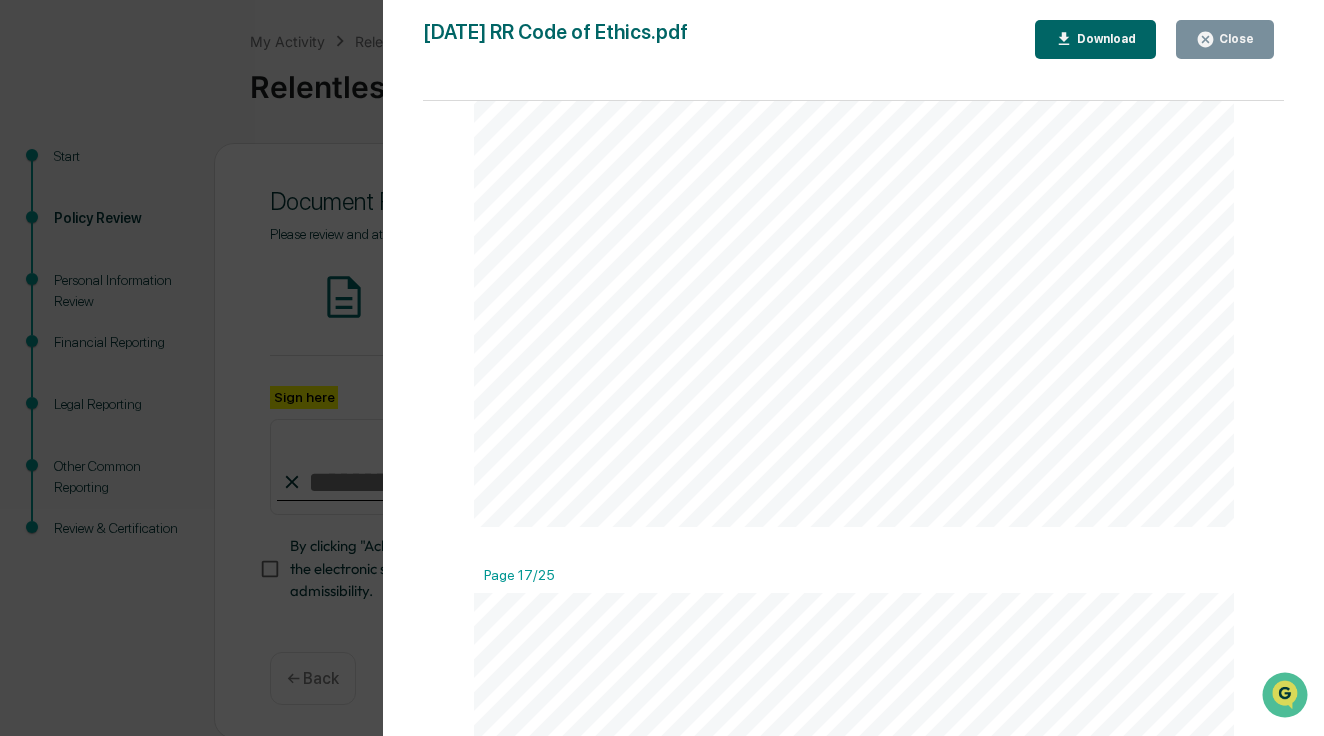 scroll, scrollTop: 16359, scrollLeft: 0, axis: vertical 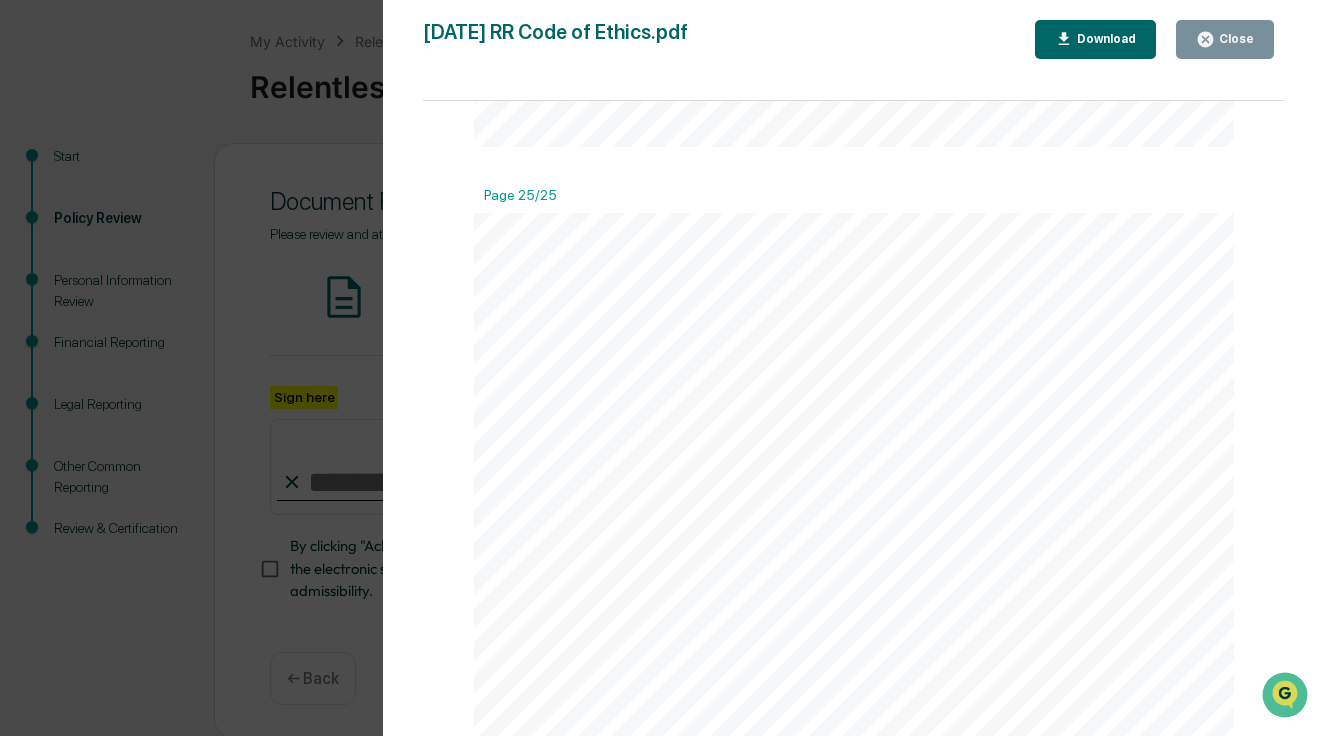 click 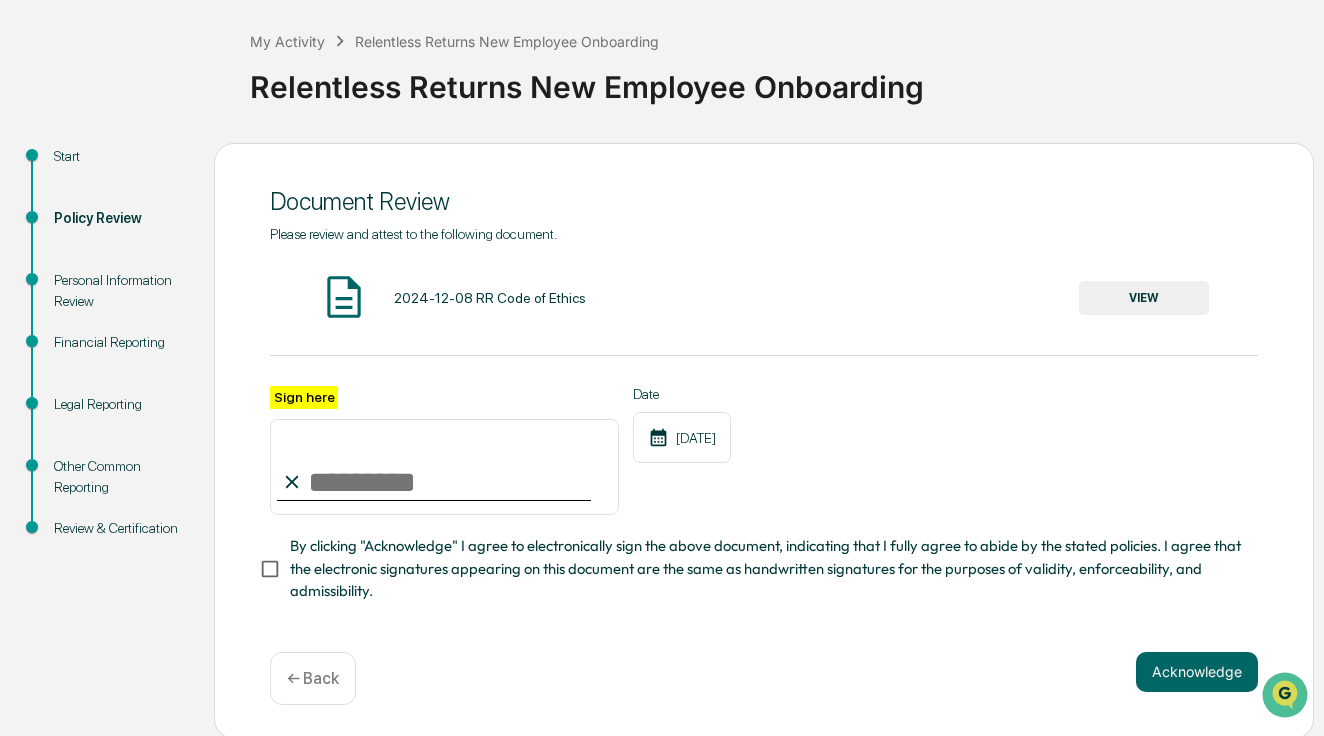 click on "Sign here" at bounding box center (444, 467) 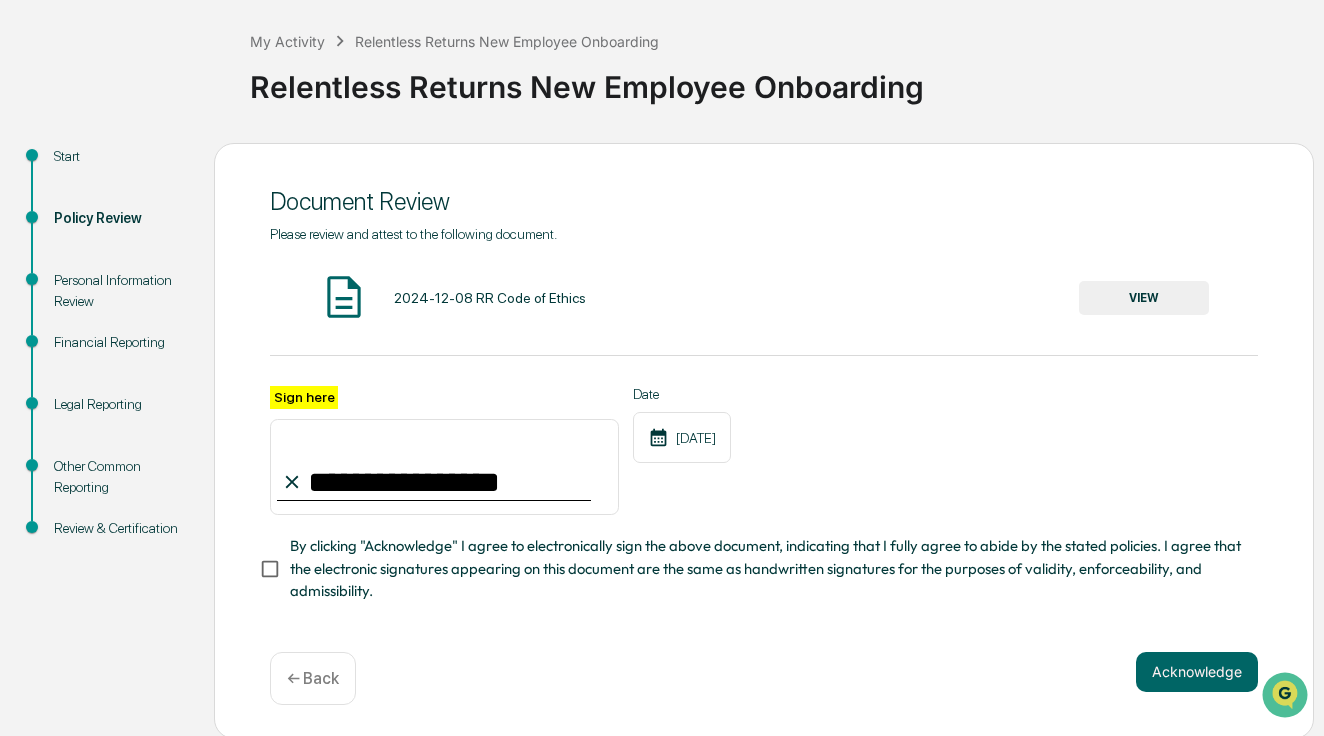type on "**********" 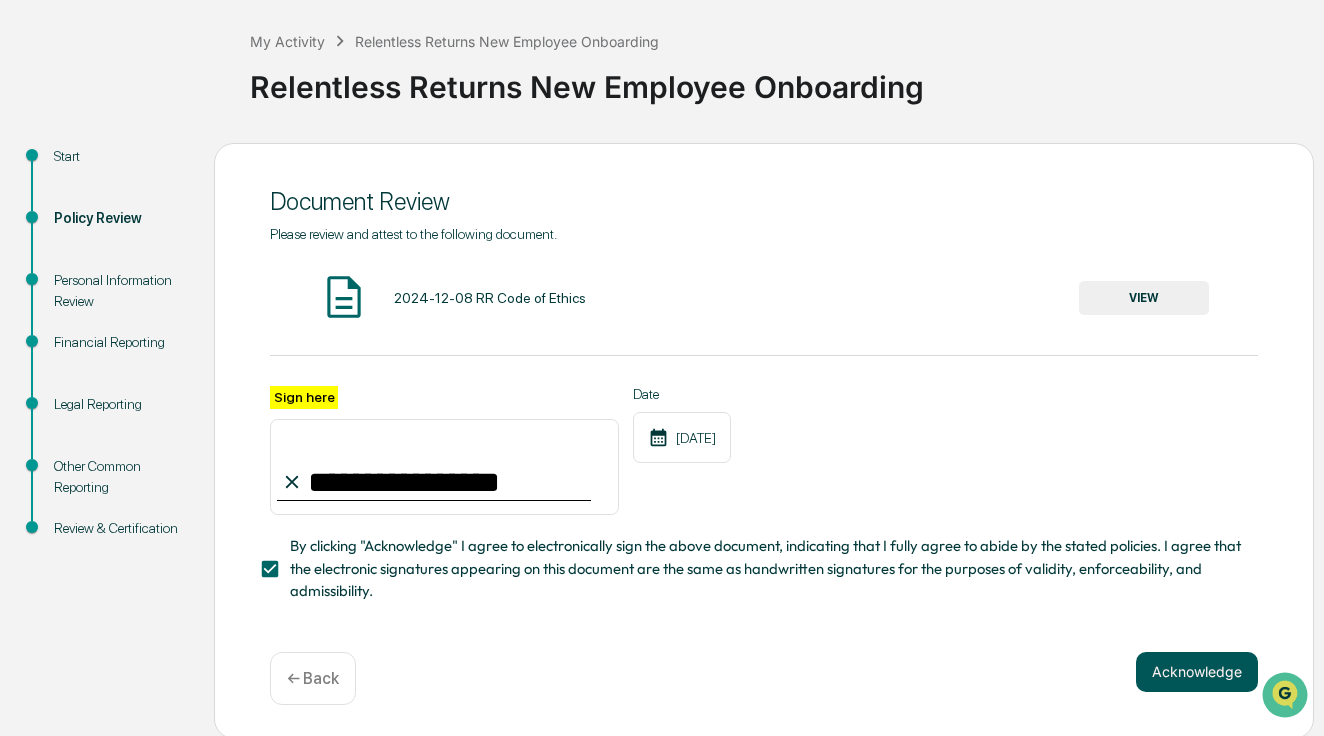 click on "Acknowledge" at bounding box center (1197, 672) 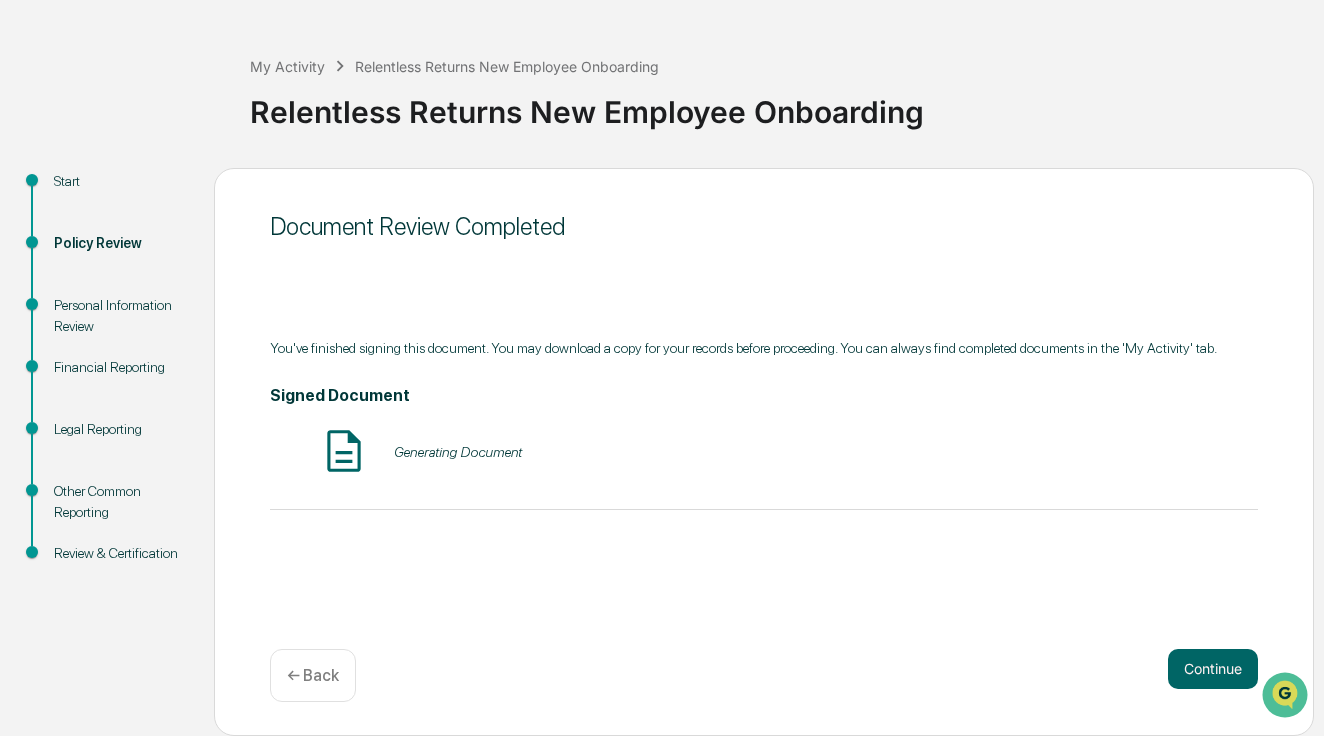 scroll, scrollTop: 114, scrollLeft: 0, axis: vertical 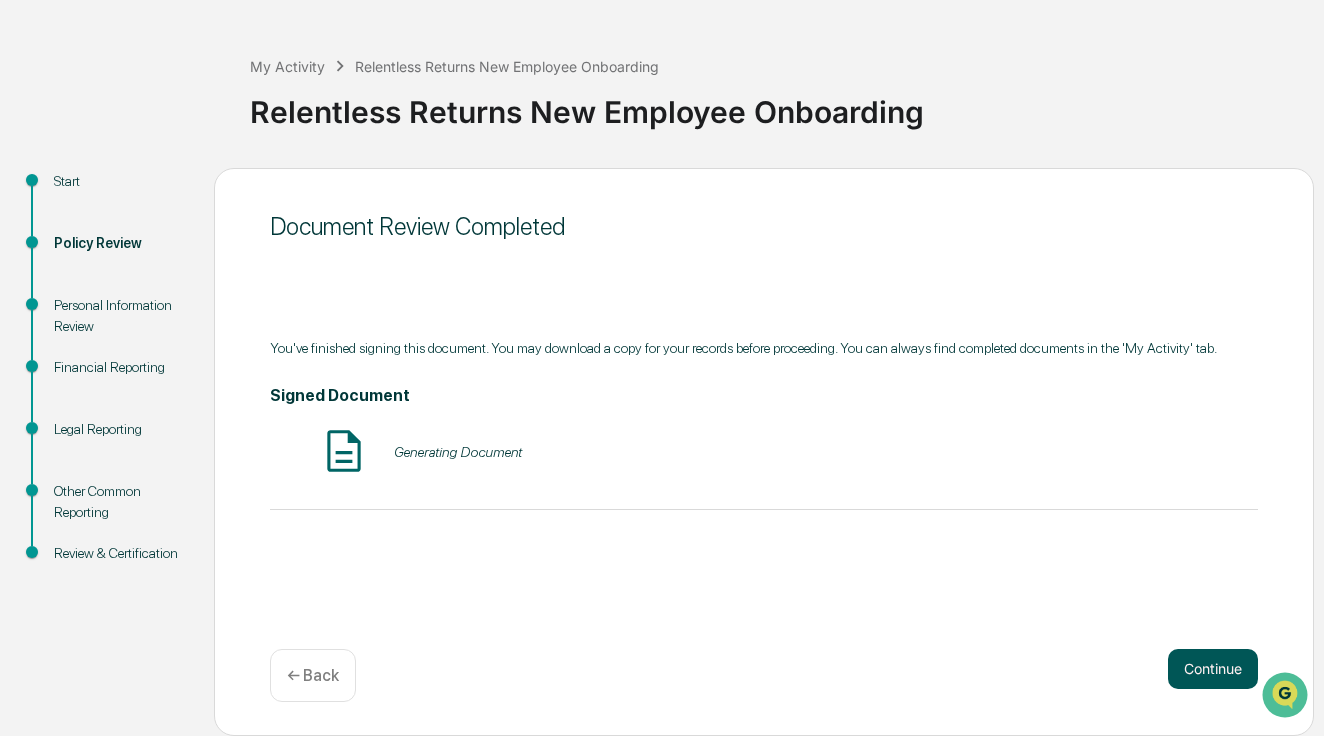 click on "Continue" at bounding box center (1213, 669) 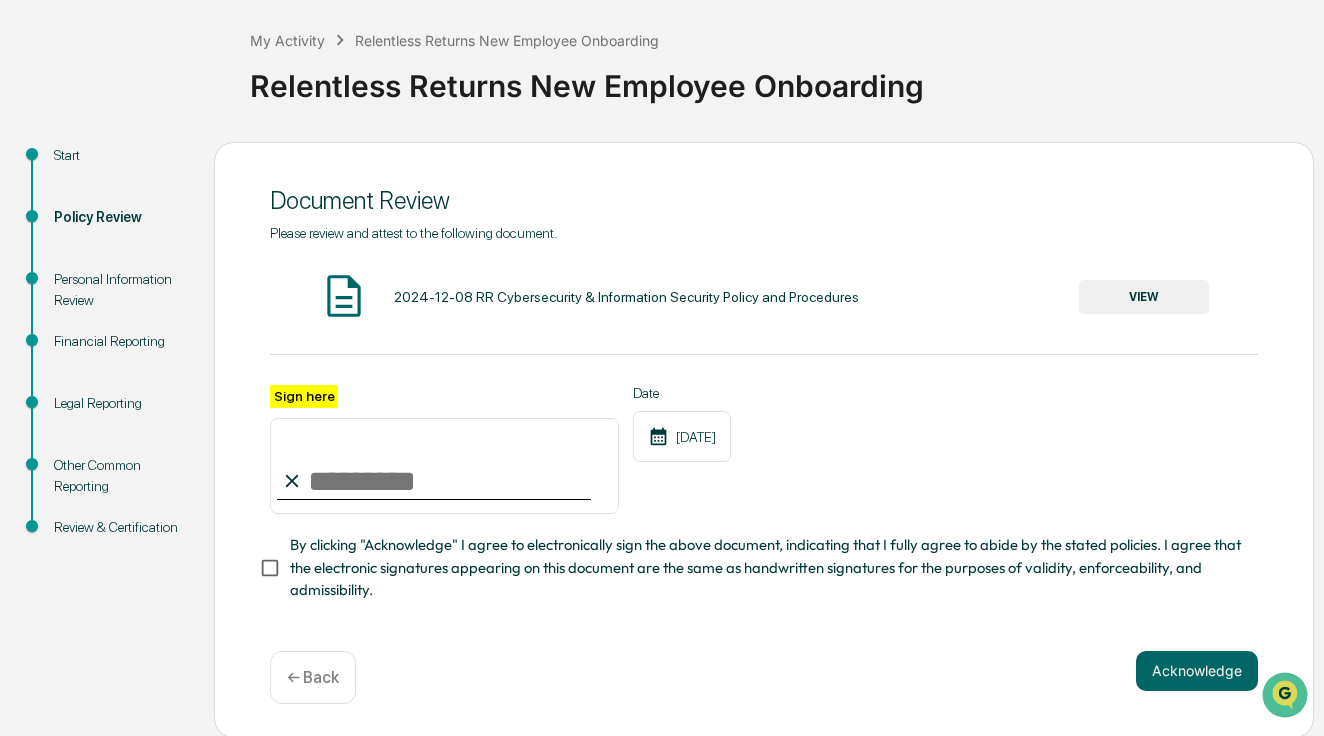 scroll, scrollTop: 95, scrollLeft: 0, axis: vertical 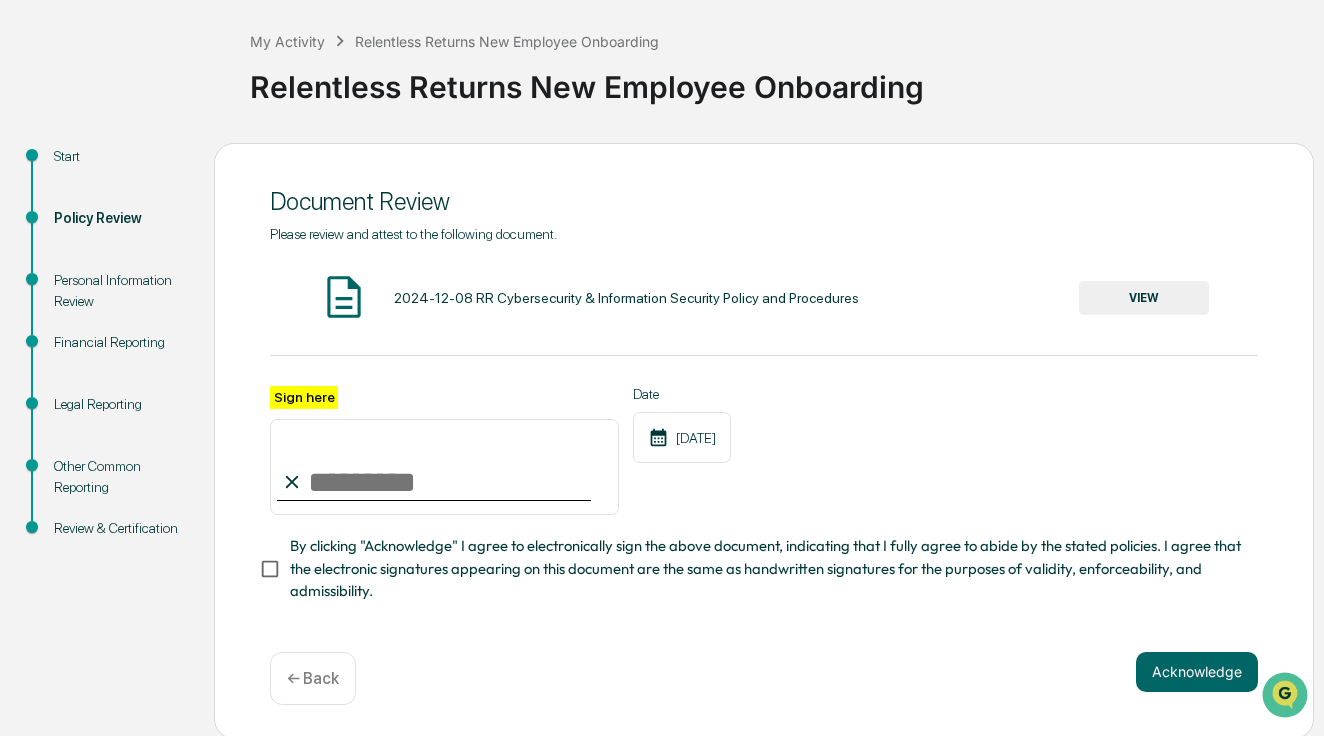 click on "Policy Review" at bounding box center (118, 218) 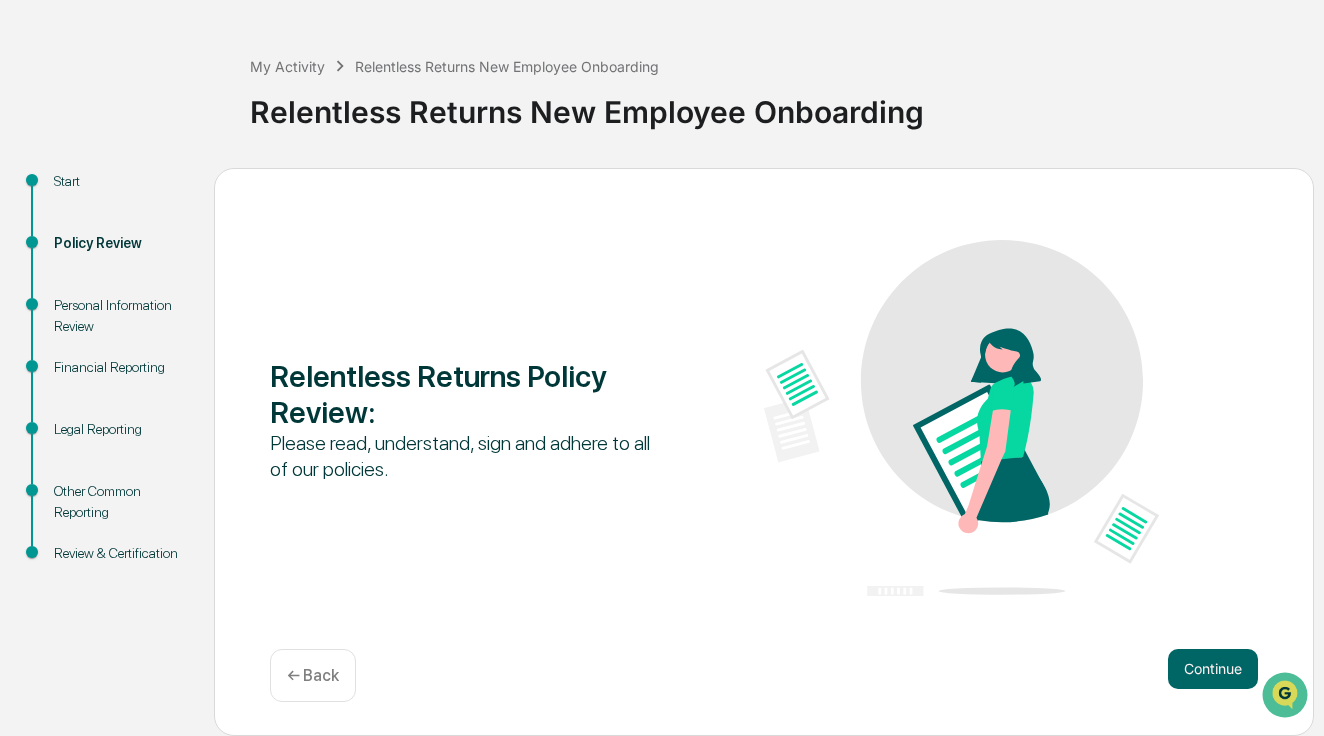 scroll, scrollTop: 70, scrollLeft: 0, axis: vertical 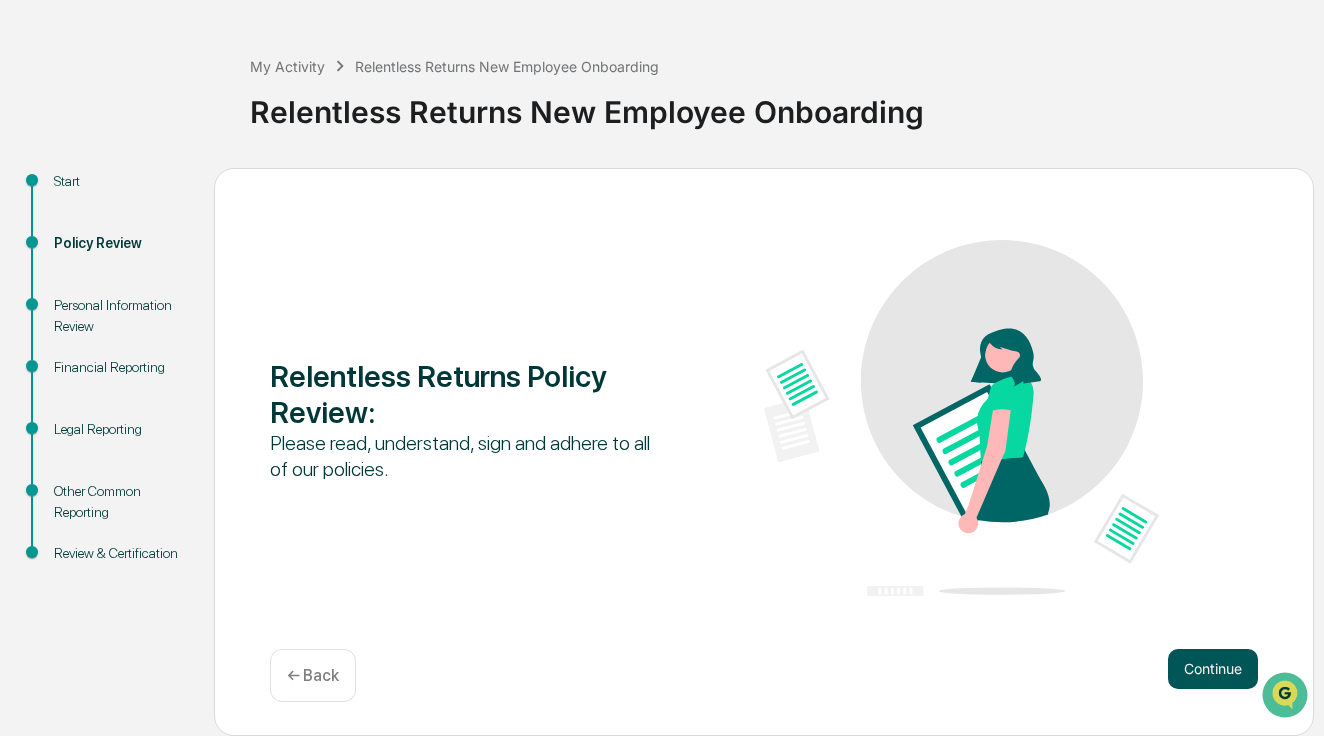 click on "Continue" at bounding box center [1213, 669] 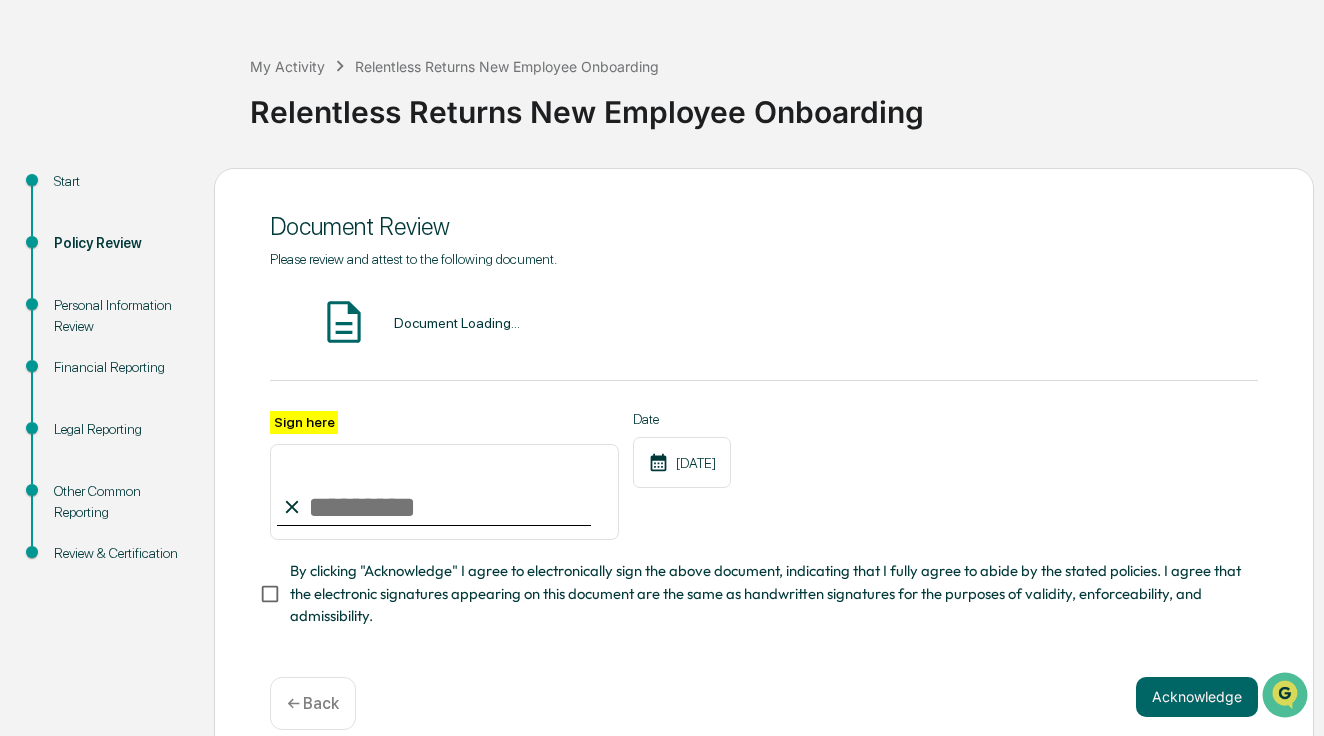 type on "**********" 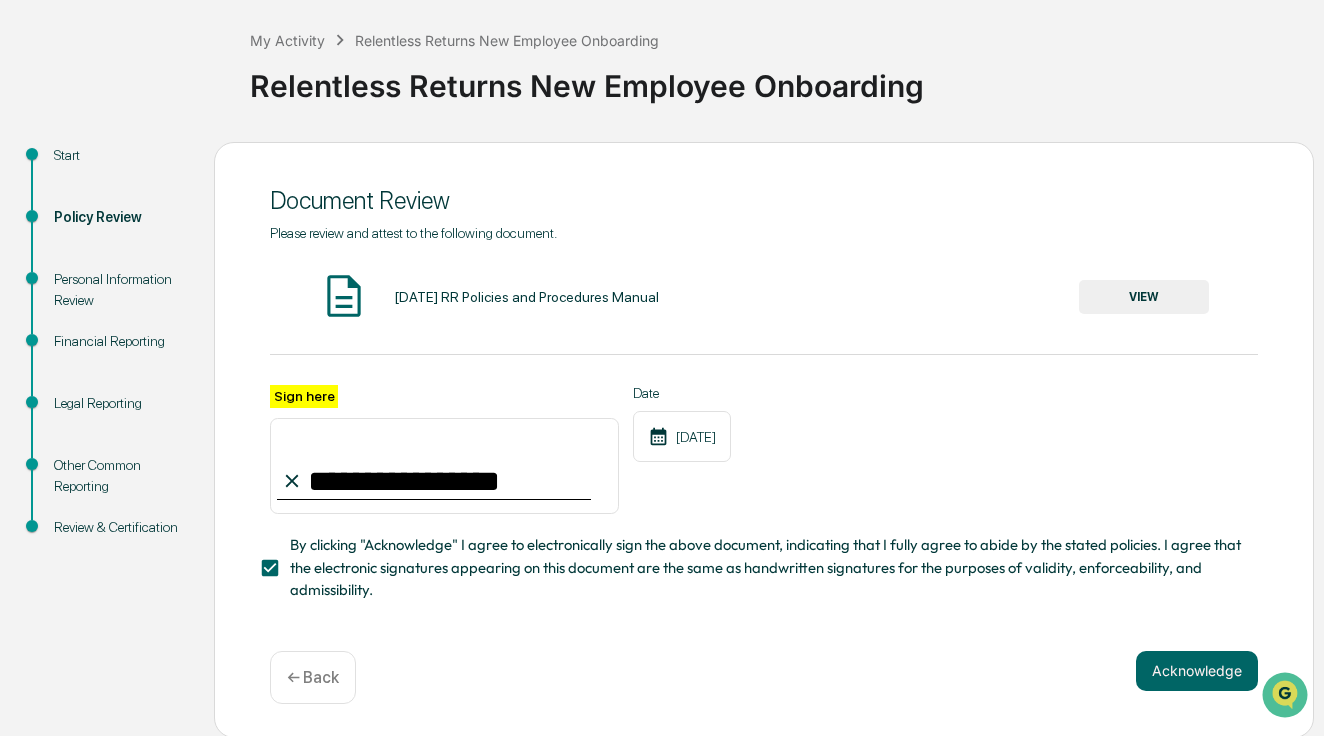 scroll, scrollTop: 95, scrollLeft: 0, axis: vertical 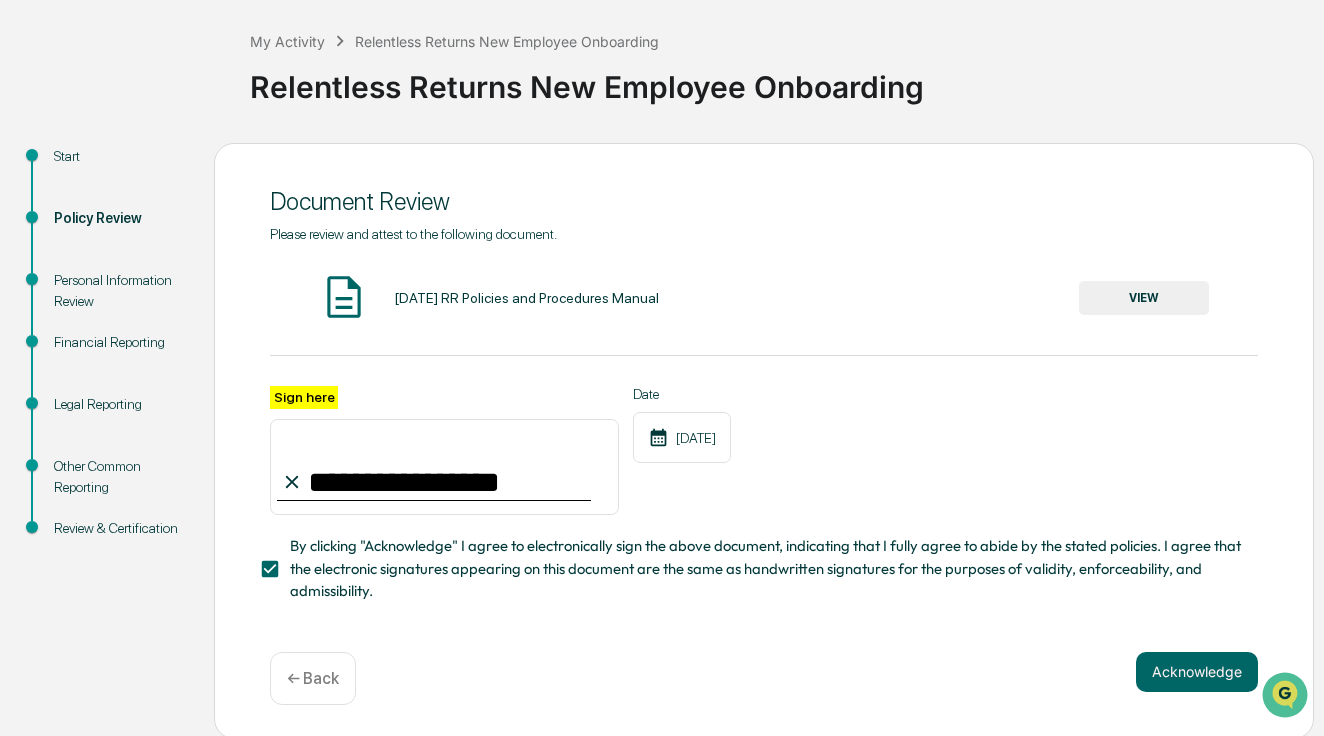 click on "2024-12-08 RR Policies and Procedures Manual VIEW" at bounding box center [764, 298] 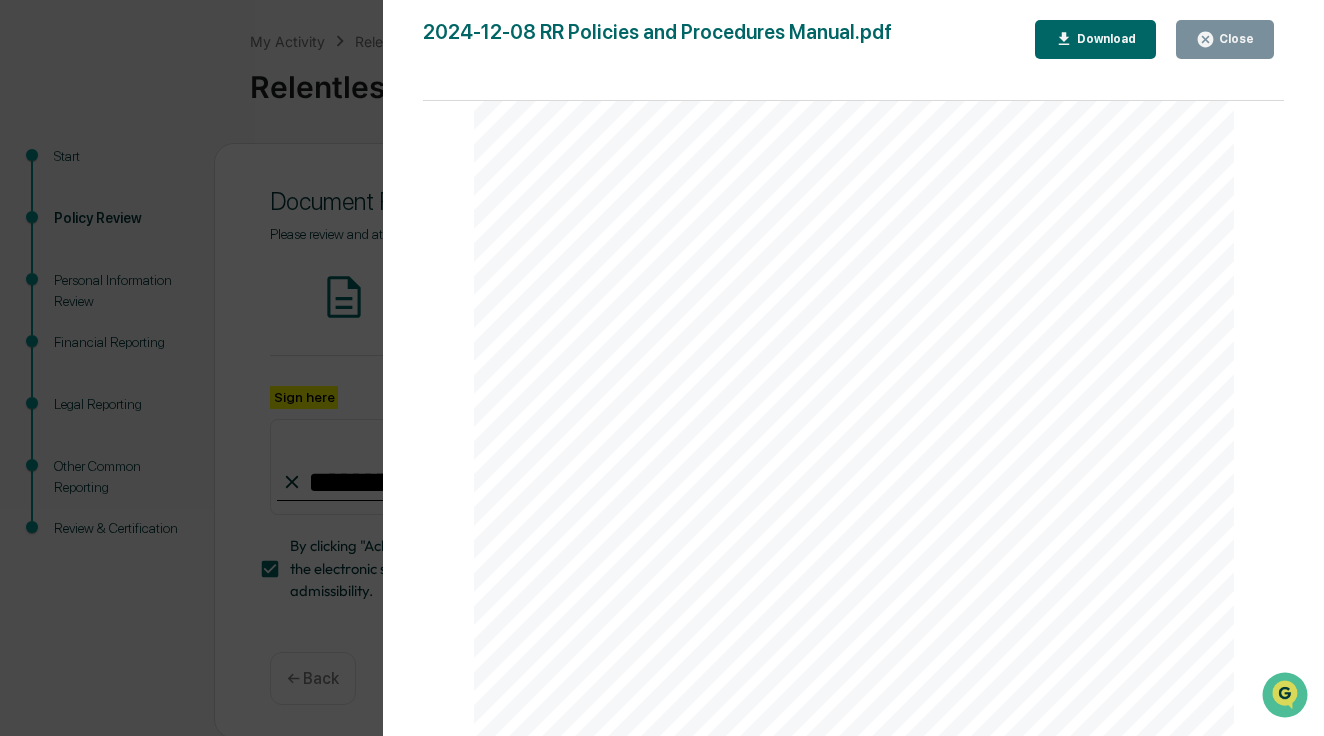 scroll, scrollTop: 0, scrollLeft: 0, axis: both 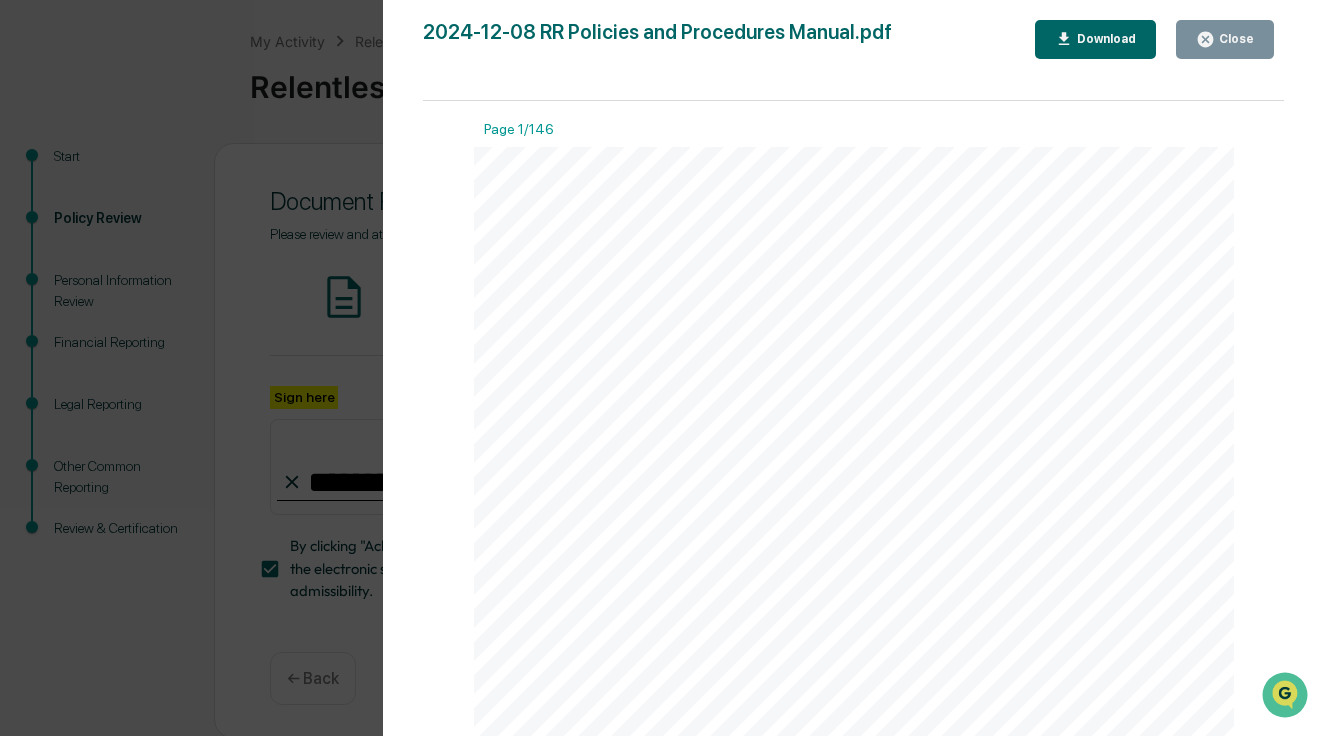 click on "Version History 12/26/2024, 06:03 PM Jaye Faggett 11/29/2024, 01:31 AM Dylan Curtis 2024-12-08 RR Policies and Procedures Manual.pdf   Close   Download Page 1/146 ____ RELENTLESS RETURNS LLC 1000 BRICKELL AVE STE 715 PMB 1886 Miami, FL 33131 www.relentlessreturns.com legal@relentlessreturns.com RELENTLESS RETURNS RR IA Manual Last updated Dec 8, 2024 Page 2/146 CHANGE SUMMARY Purpose: IA Manual P&P Category: P&P Policy Name: RR IA Manual (Policies & Procedures) Event   Event Date   Event By   Date Reviewed   Reviewed By   Version Creation & Implementation   1/13/24   Dylan Curtis, CCO   4/7/24   Dylan Curtis   0.5 New Language -Randomization -HY Cash -Agency Cross -Trade Aggregation 11/21/24   Dylan Curtis, CCO   11/21/24   Dylan Curtis   1.0 Annual Review Updates -Updated CE States -Updated Text Messaging Policy 12/8/20   J.Faggett   12/8/24   Dylan Curtis   1.1 Page 3/146 Table of Contents Introduction     5 Advertising     7 Advisory Agreement   ... 12 Advisory Fees     14 Agency Cross Transactions   17" at bounding box center (662, 368) 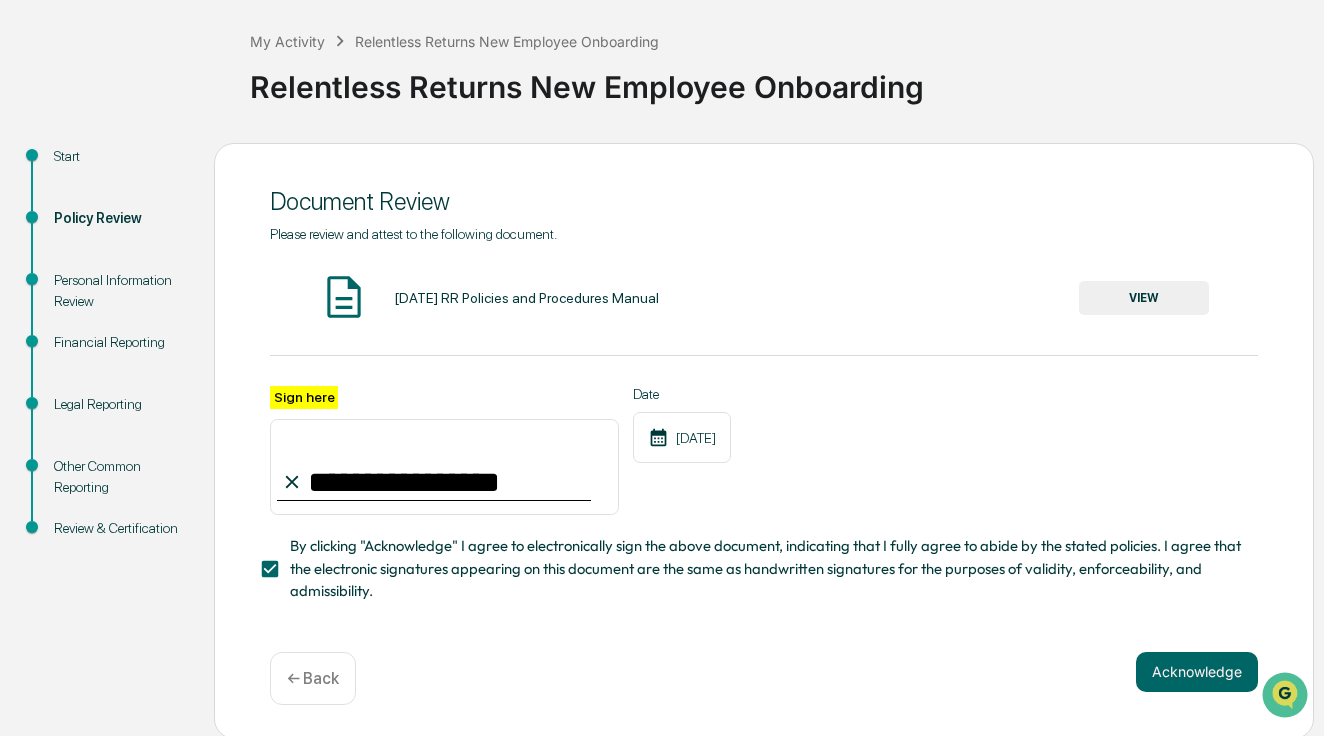 click on "← Back" at bounding box center [313, 678] 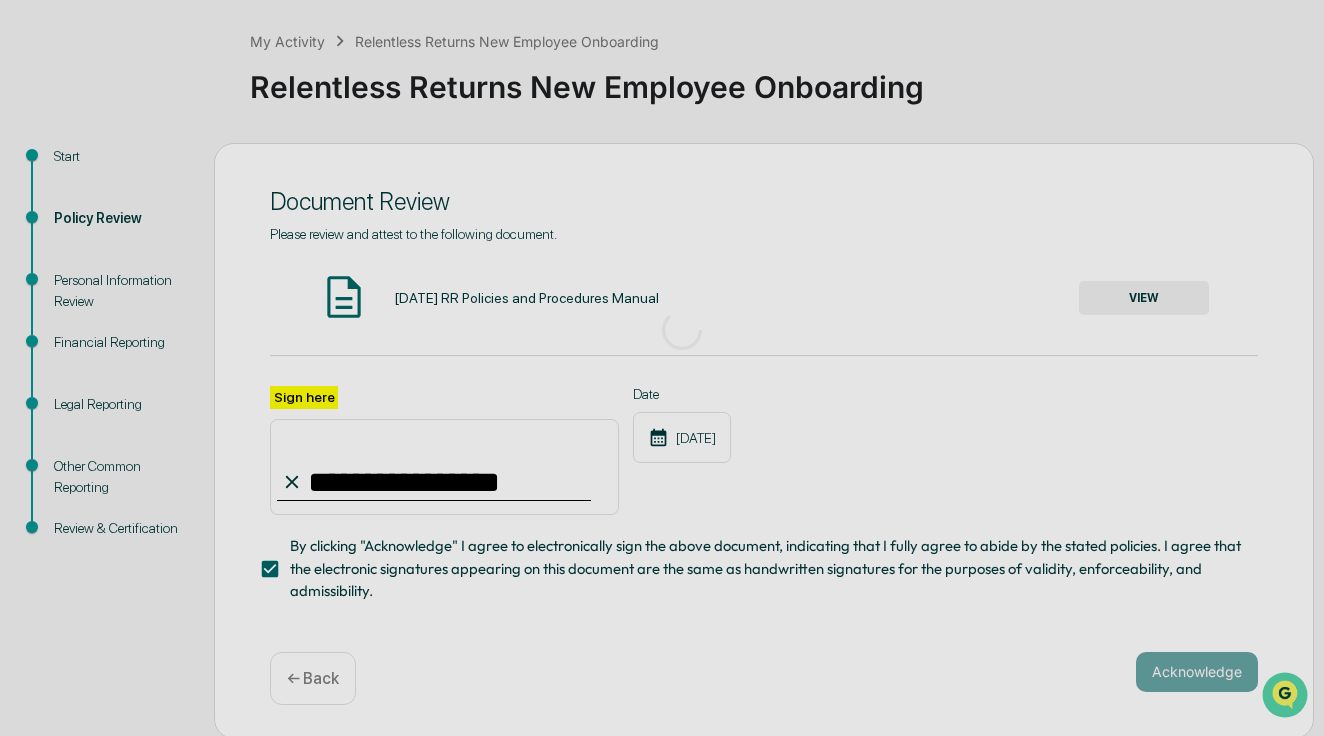 scroll, scrollTop: 70, scrollLeft: 0, axis: vertical 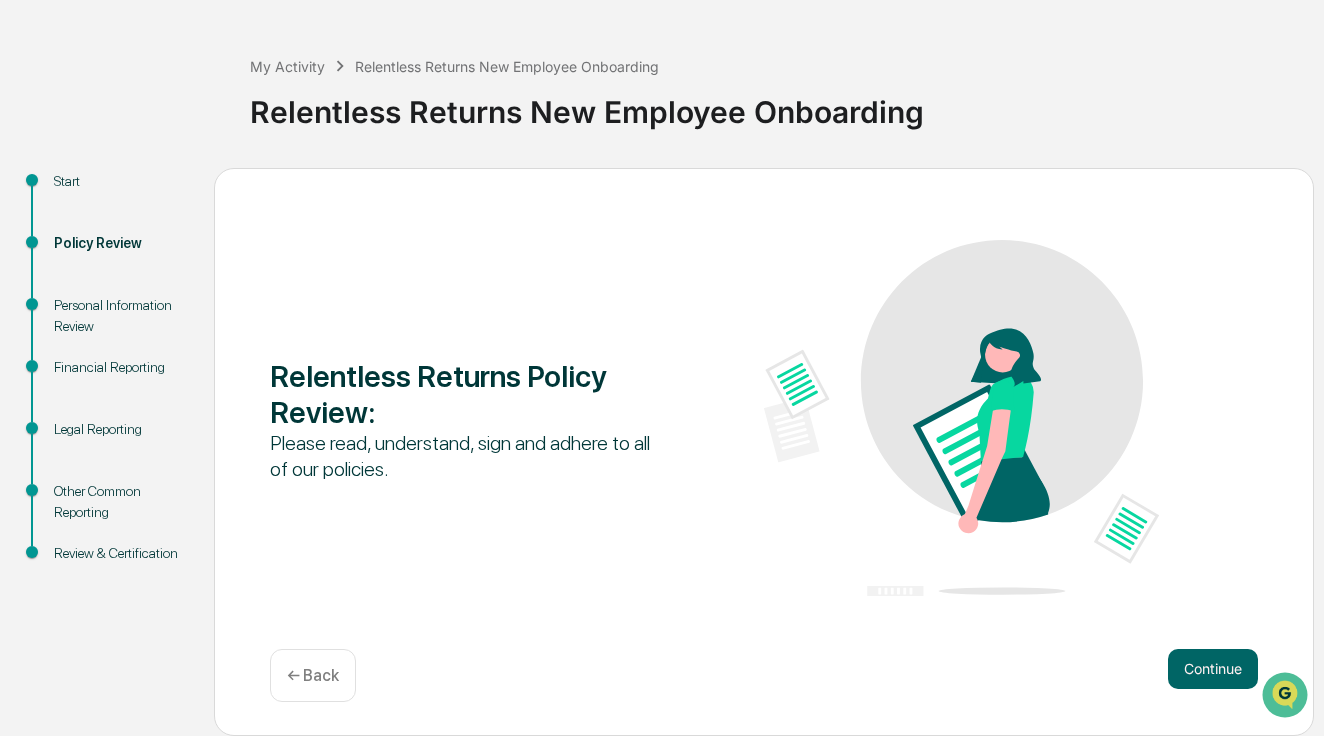 click on "← Back" at bounding box center [313, 675] 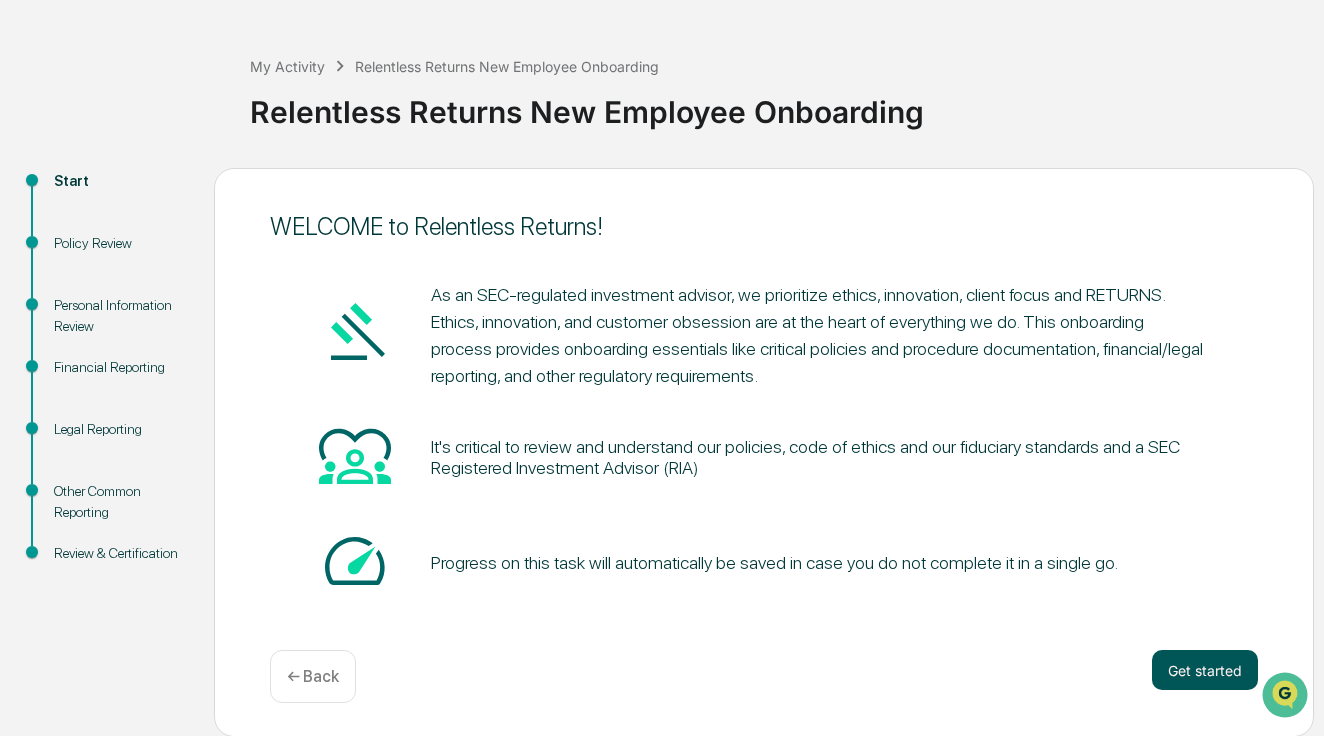 click on "Get started" at bounding box center (1205, 670) 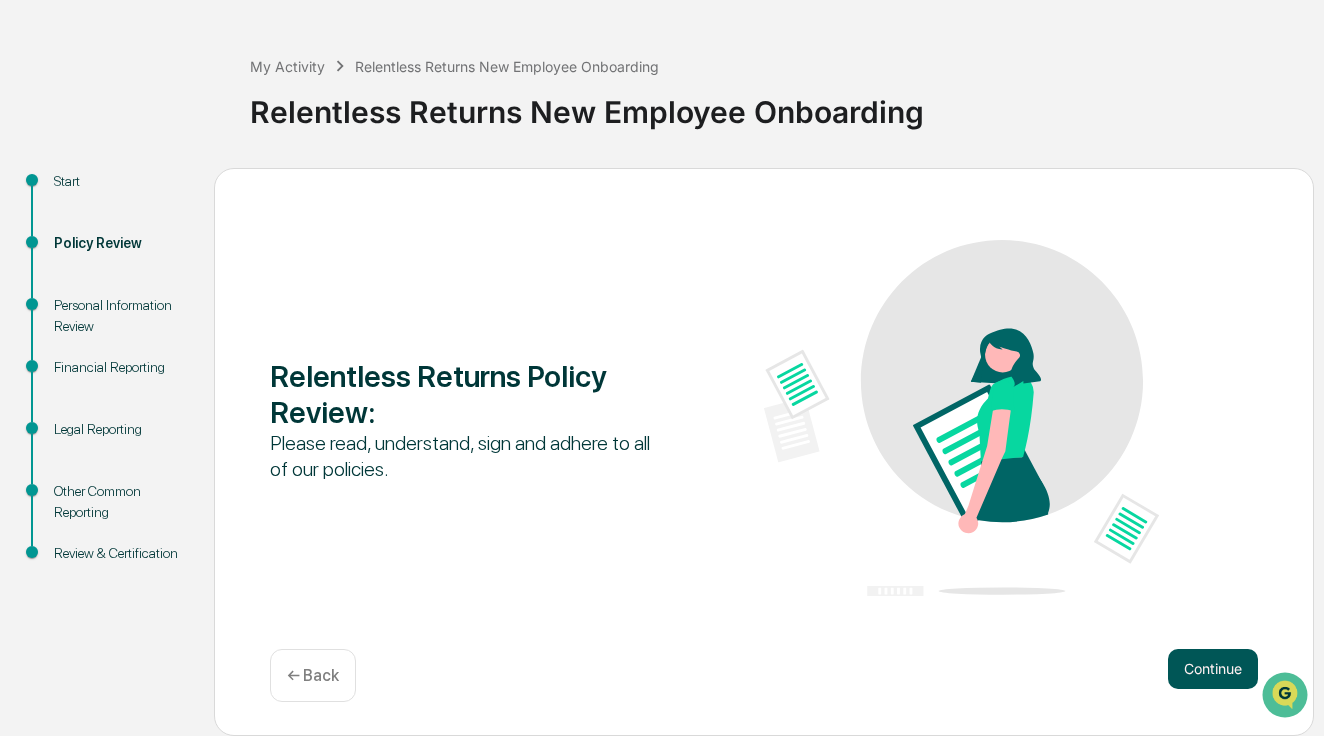 click on "Continue" at bounding box center [1213, 669] 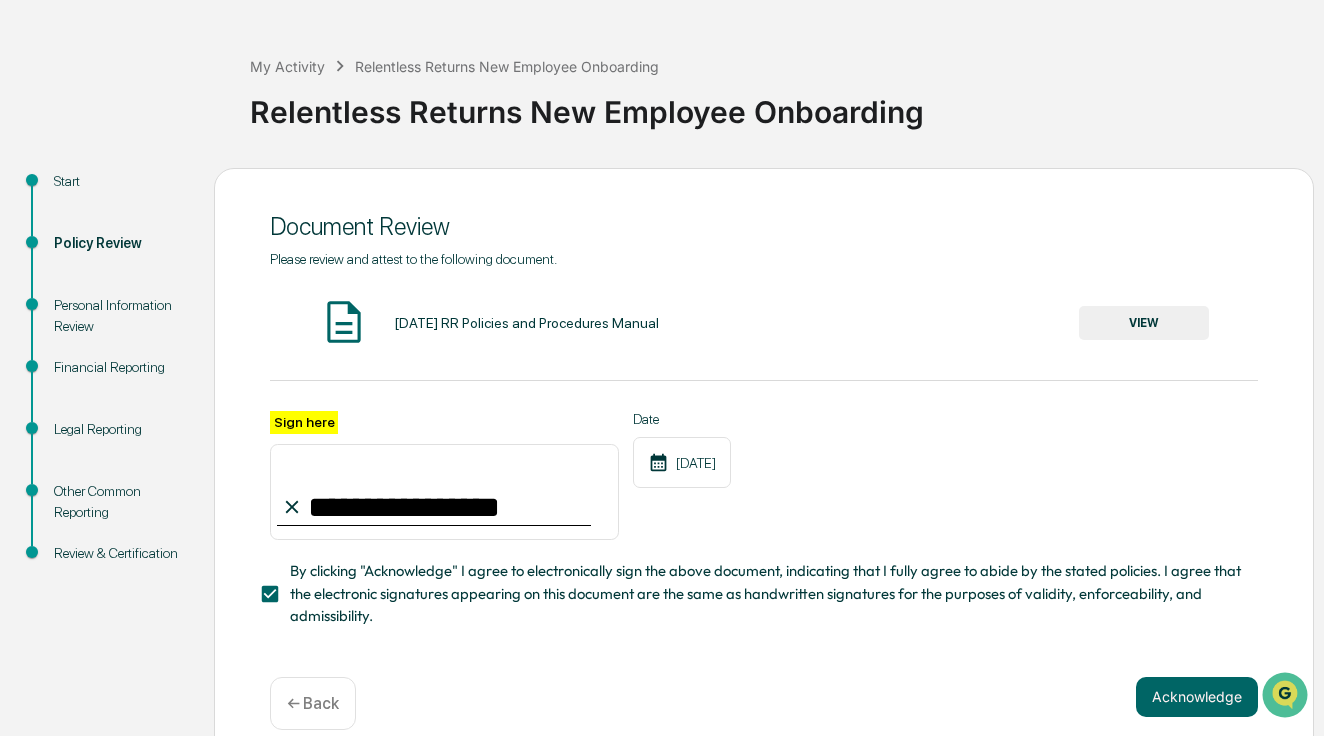 click at bounding box center (344, 322) 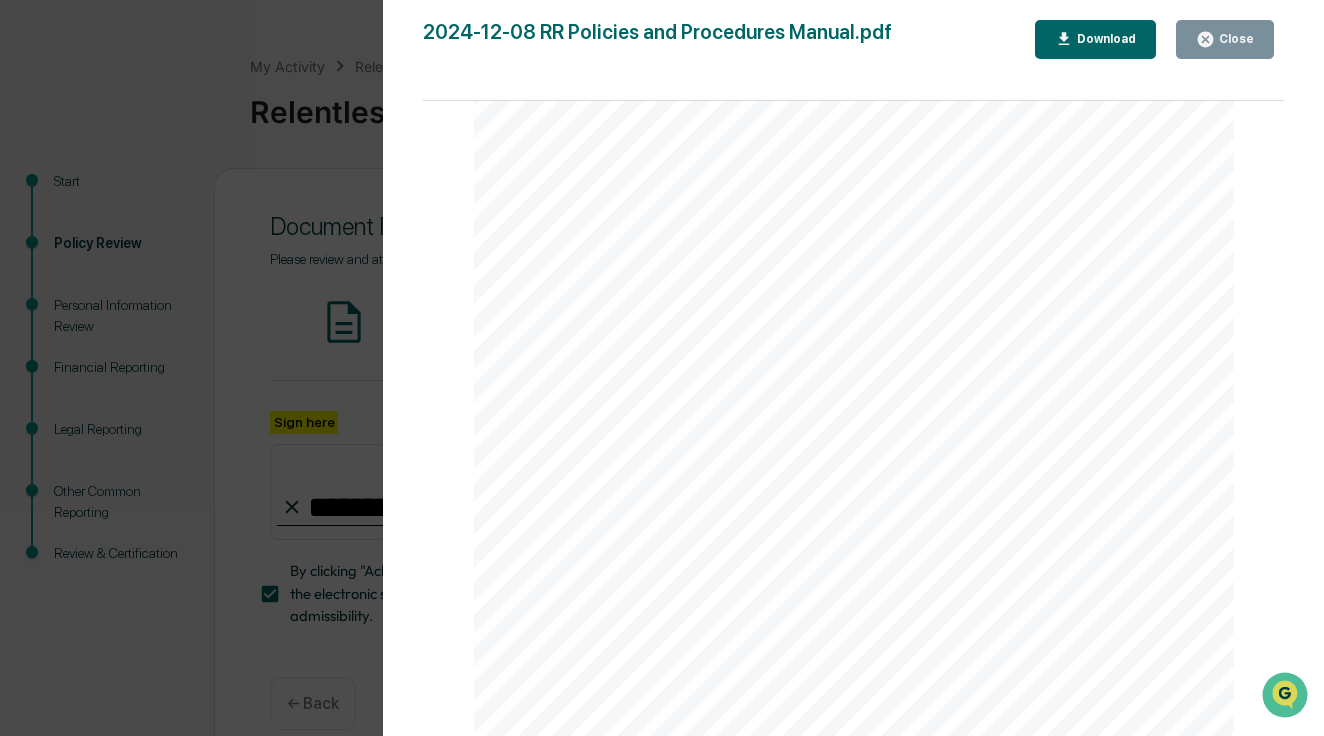 scroll, scrollTop: 16635, scrollLeft: 0, axis: vertical 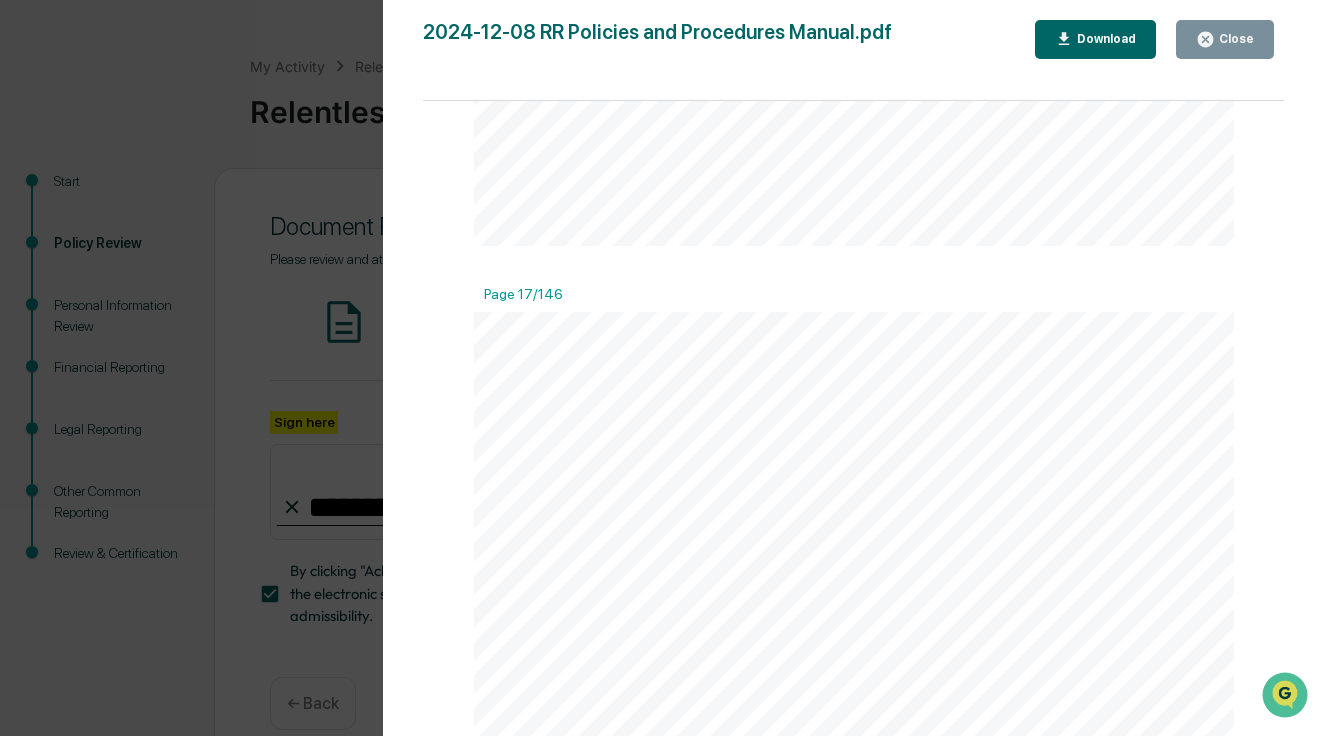 click on "Version History 12/26/2024, 06:03 PM Jaye Faggett 11/29/2024, 01:31 AM Dylan Curtis 2024-12-08 RR Policies and Procedures Manual.pdf   Close   Download Page 1/146 ____ RELENTLESS RETURNS LLC 1000 BRICKELL AVE STE 715 PMB 1886 Miami, FL 33131 www.relentlessreturns.com legal@relentlessreturns.com RELENTLESS RETURNS RR IA Manual Last updated Dec 8, 2024 Page 2/146 CHANGE SUMMARY Purpose: IA Manual P&P Category: P&P Policy Name: RR IA Manual (Policies & Procedures) Event   Event Date   Event By   Date Reviewed   Reviewed By   Version Creation & Implementation   1/13/24   Dylan Curtis, CCO   4/7/24   Dylan Curtis   0.5 New Language -Randomization -HY Cash -Agency Cross -Trade Aggregation 11/21/24   Dylan Curtis, CCO   11/21/24   Dylan Curtis   1.0 Annual Review Updates -Updated CE States -Updated Text Messaging Policy 12/8/20   J.Faggett   12/8/24   Dylan Curtis   1.1 Page 3/146 Table of Contents Introduction     5 Advertising     7 Advisory Agreement   ... 12 Advisory Fees     14 Agency Cross Transactions   17" at bounding box center [662, 368] 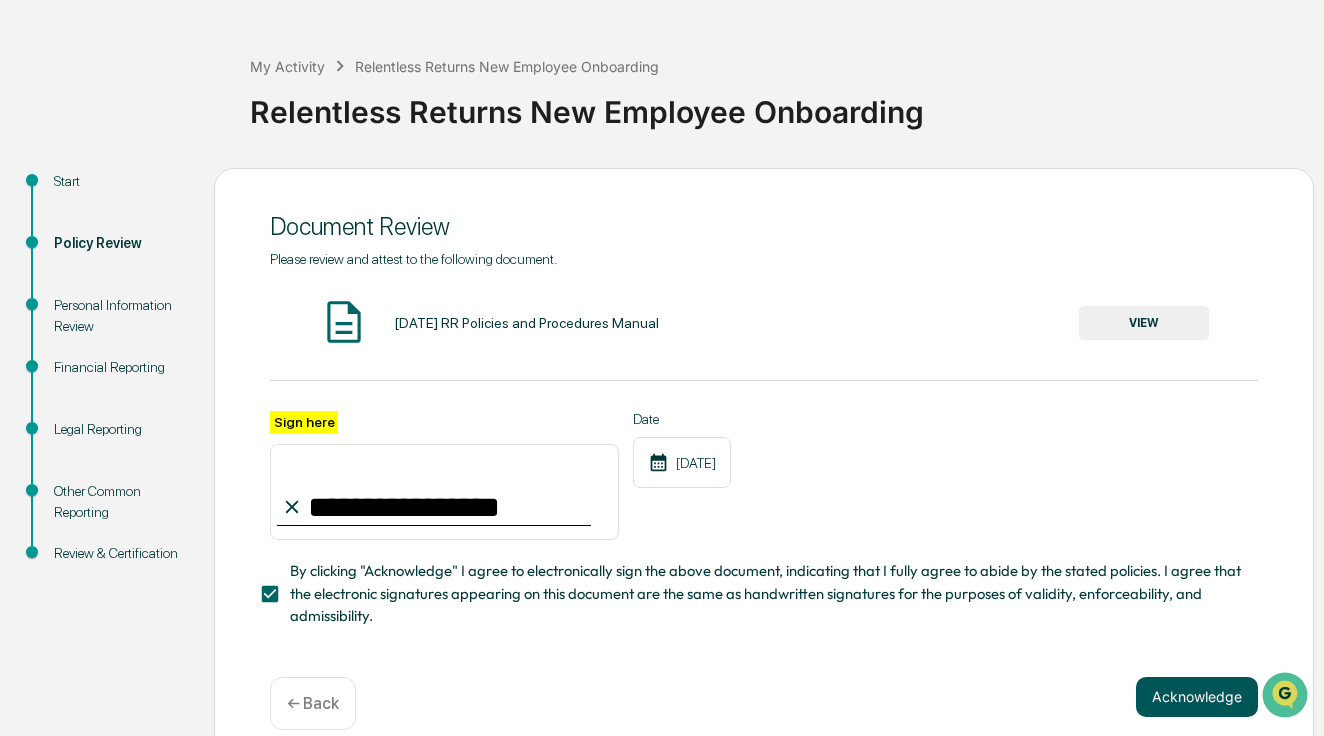 click on "Acknowledge" at bounding box center (1197, 697) 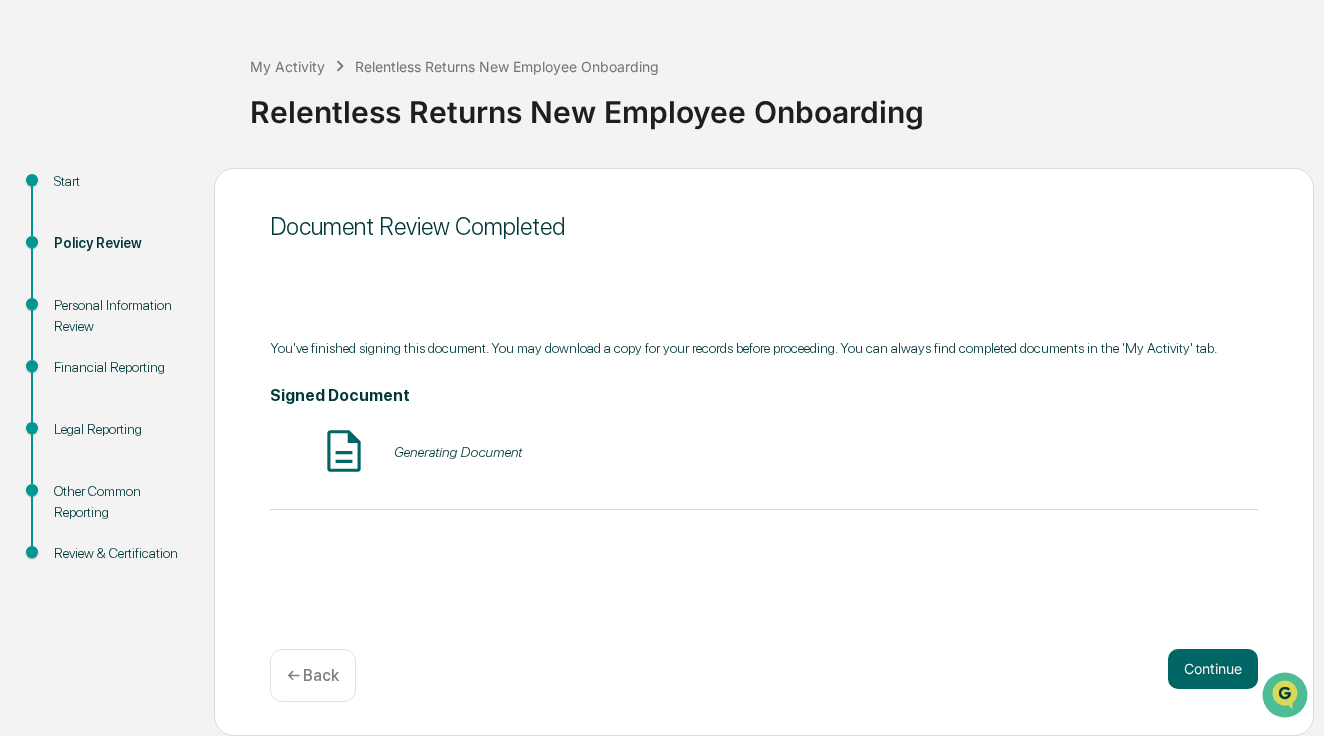 click on "Continue ← Back" at bounding box center (764, 675) 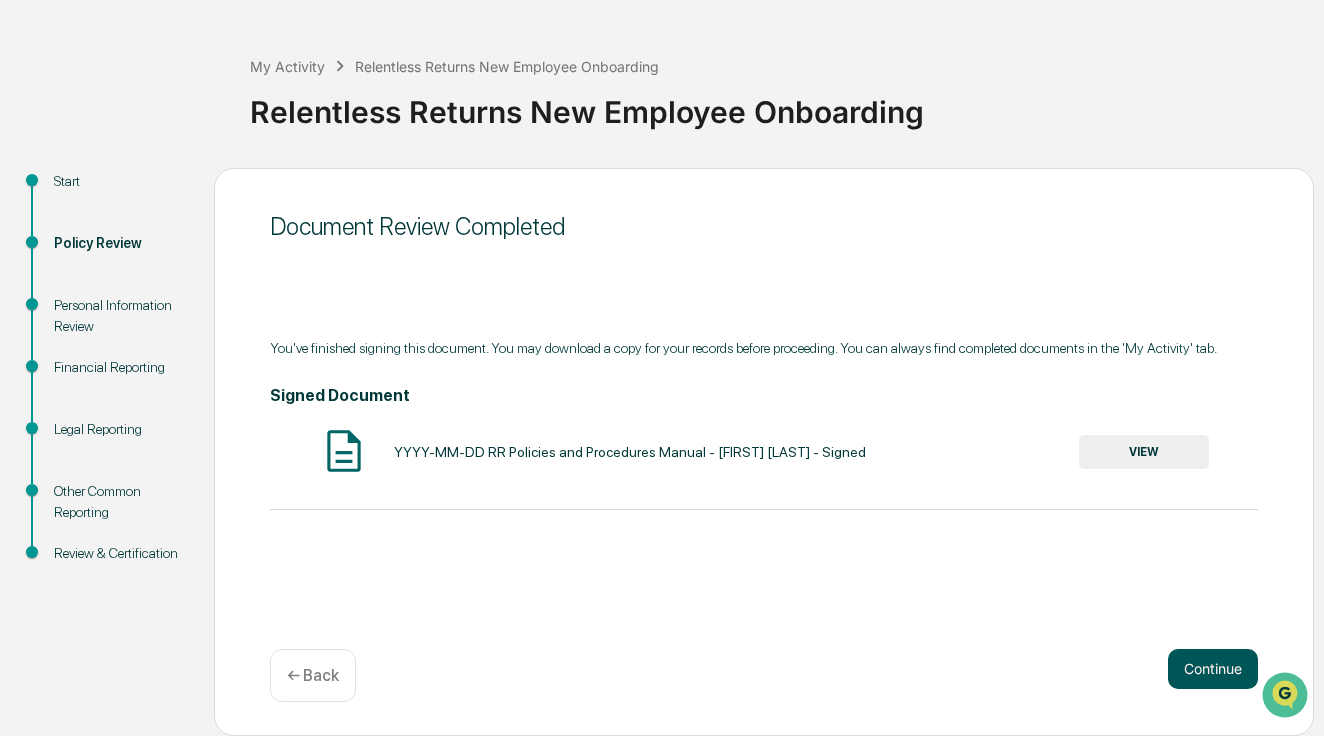 click on "Continue" at bounding box center (1213, 669) 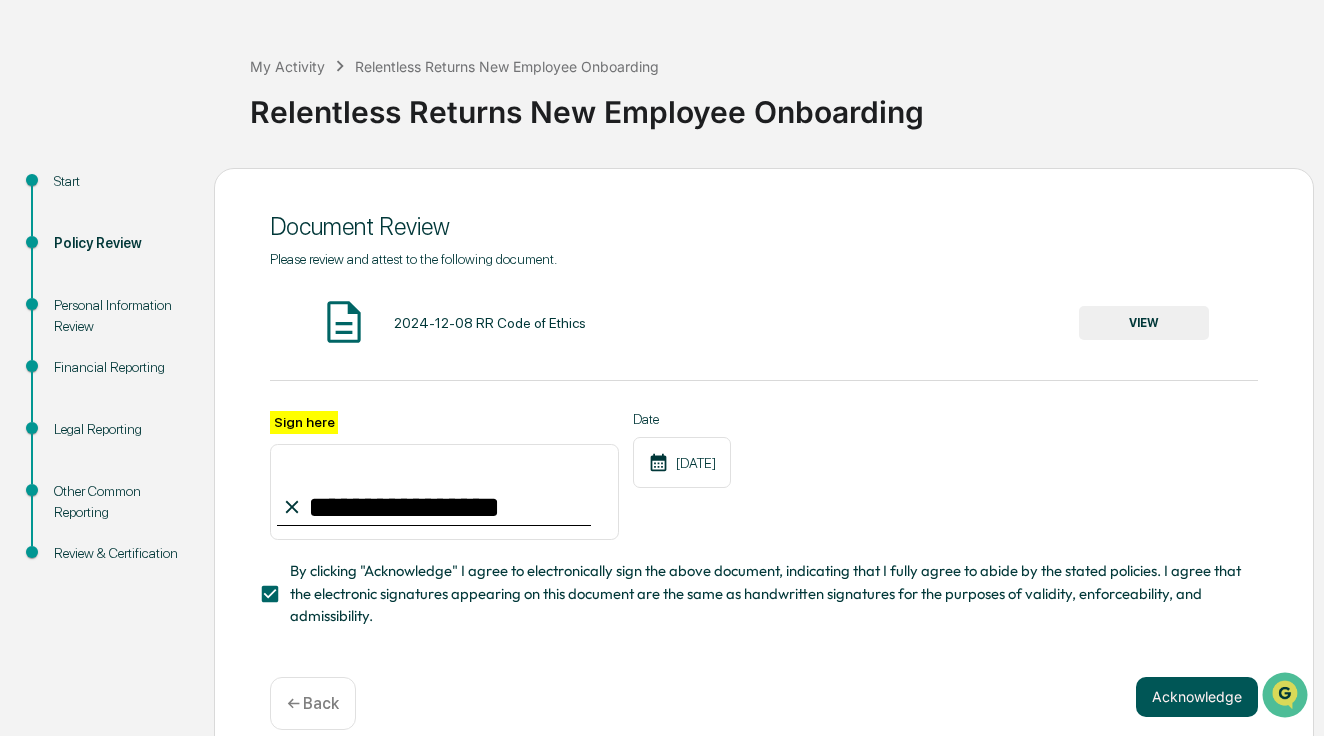 click on "Acknowledge" at bounding box center [1197, 697] 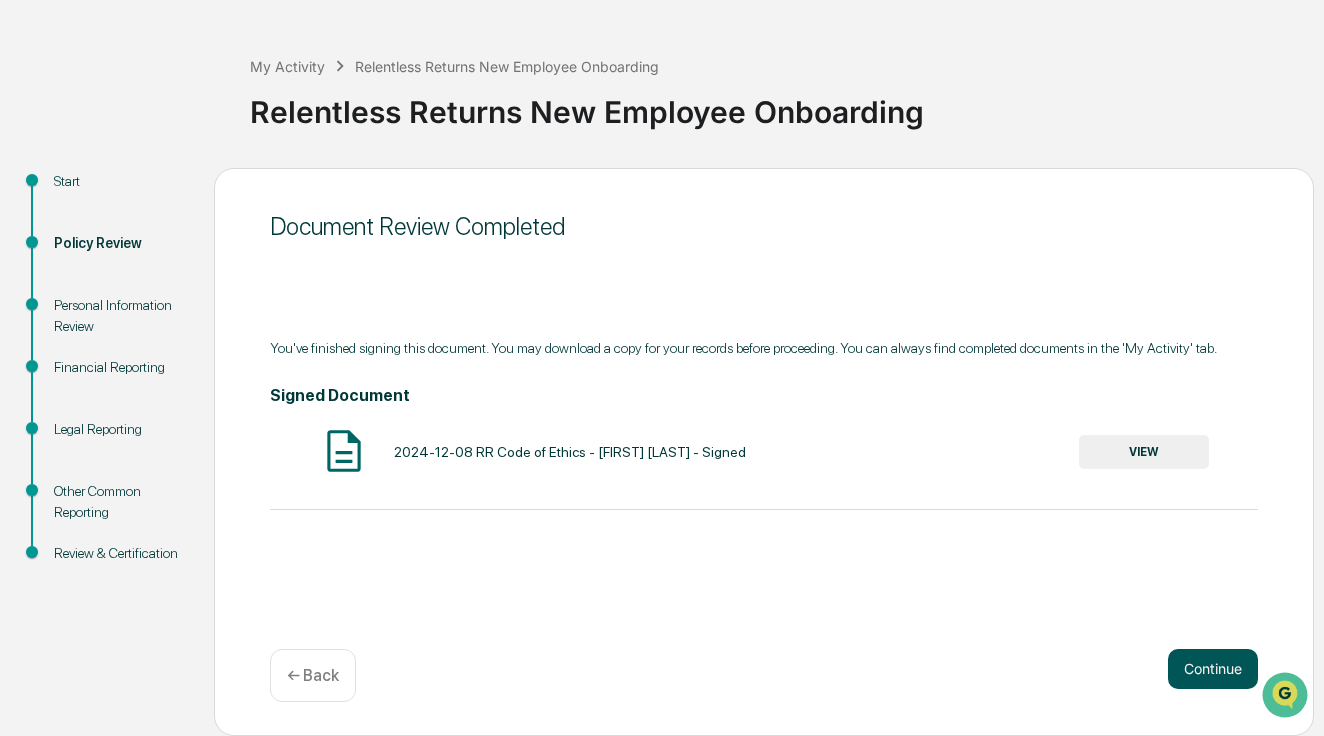 click on "Continue" at bounding box center [1213, 669] 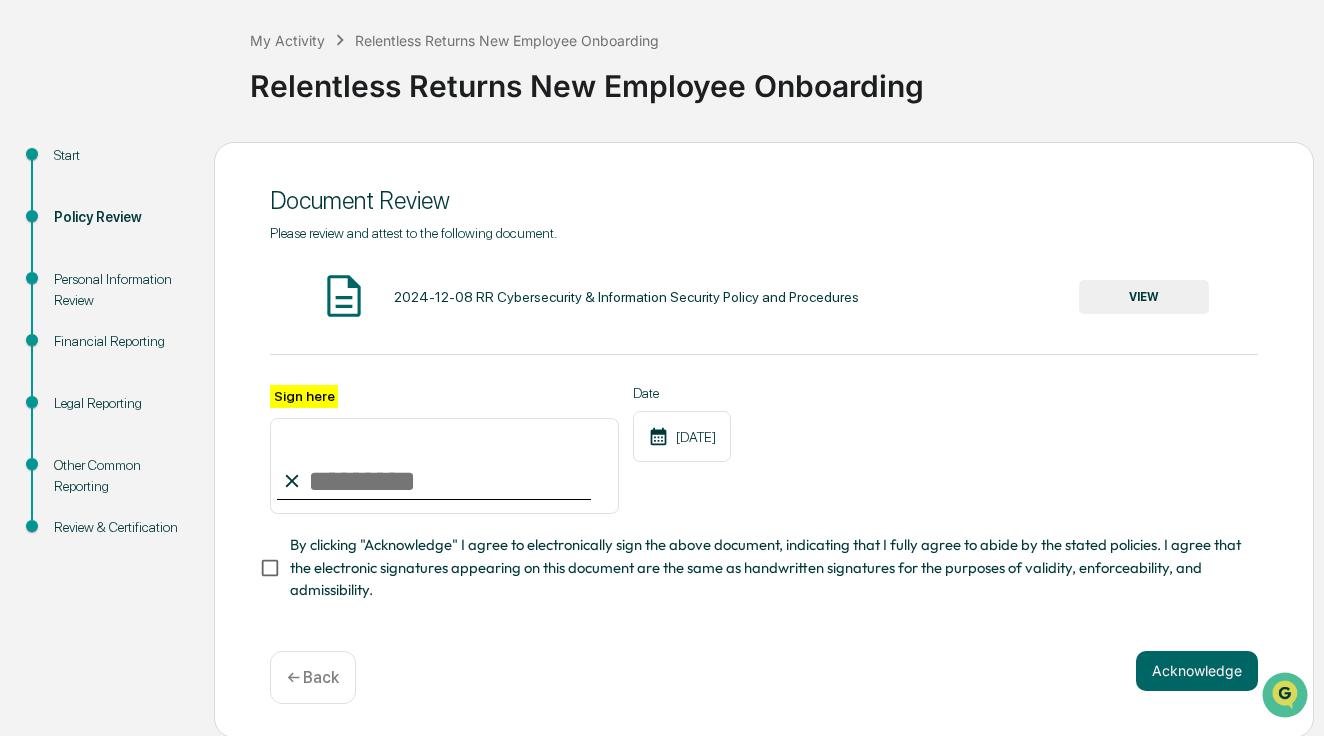 scroll, scrollTop: 95, scrollLeft: 0, axis: vertical 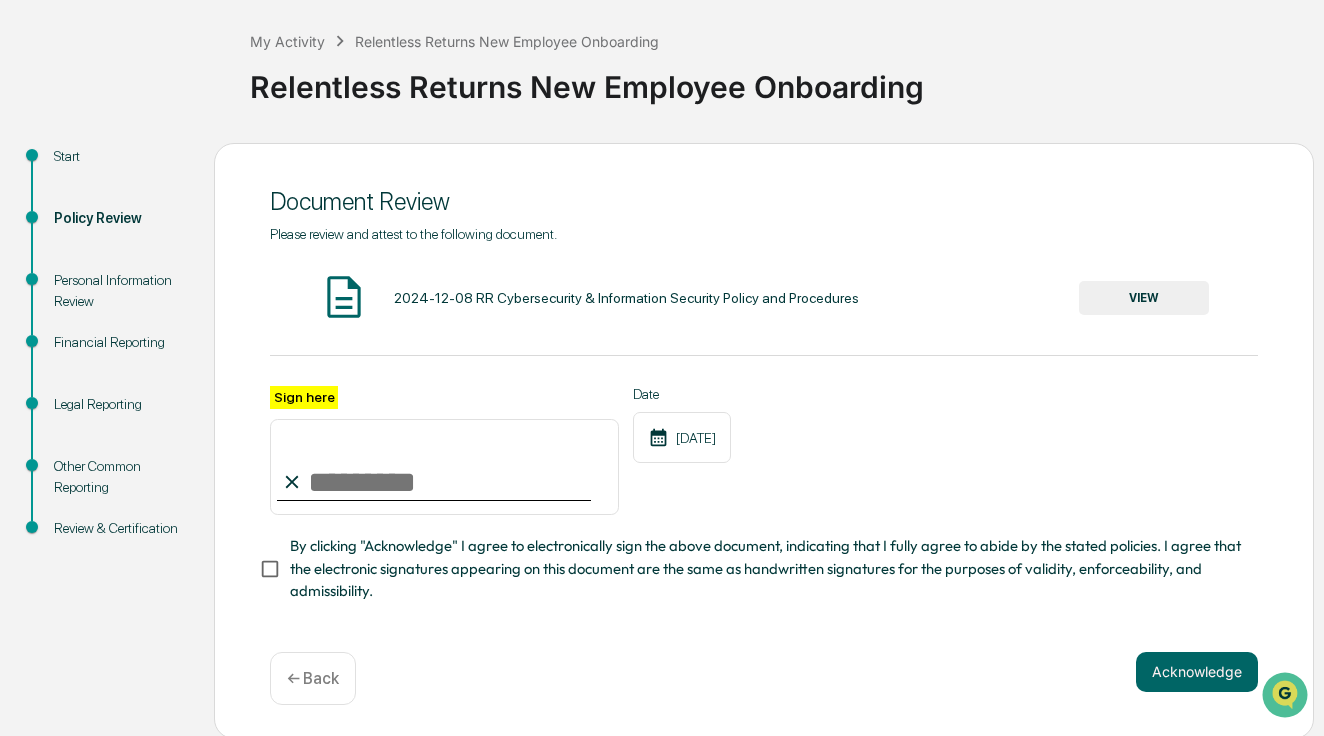 click on "VIEW" at bounding box center (1144, 298) 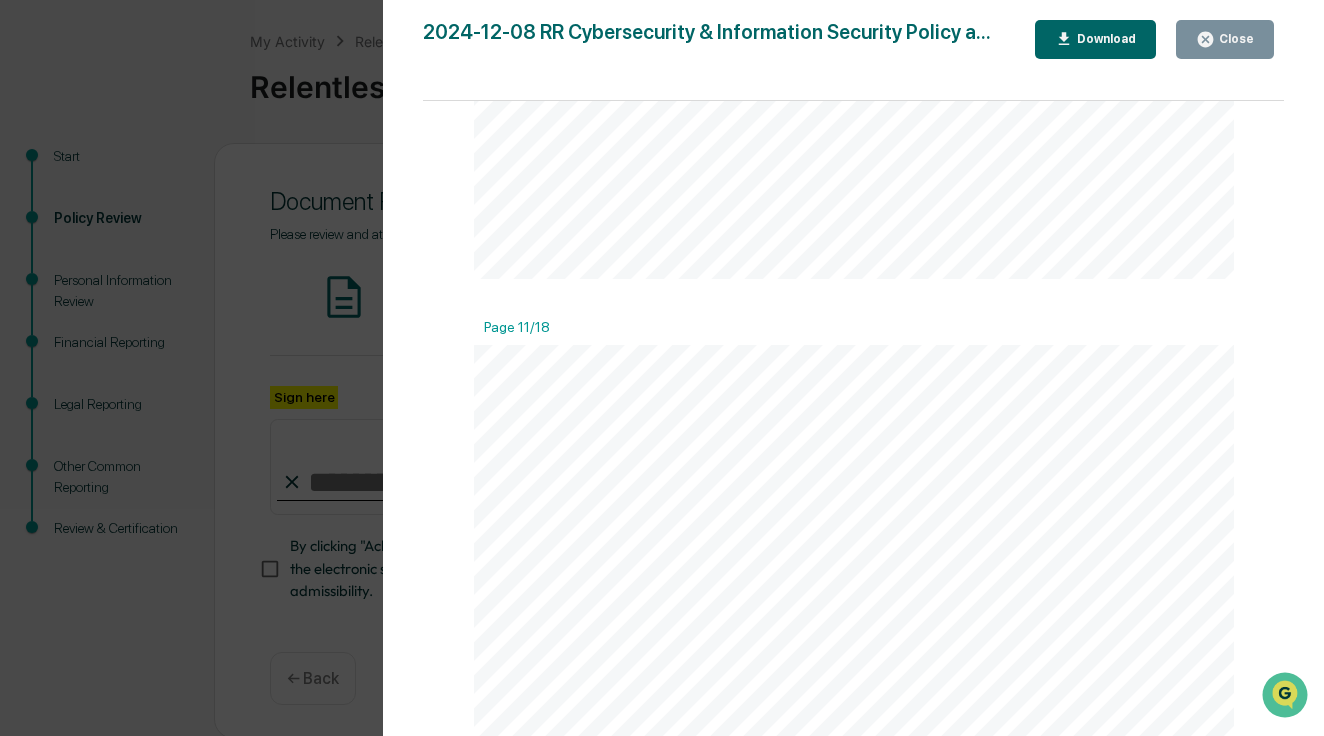 scroll, scrollTop: 10515, scrollLeft: 0, axis: vertical 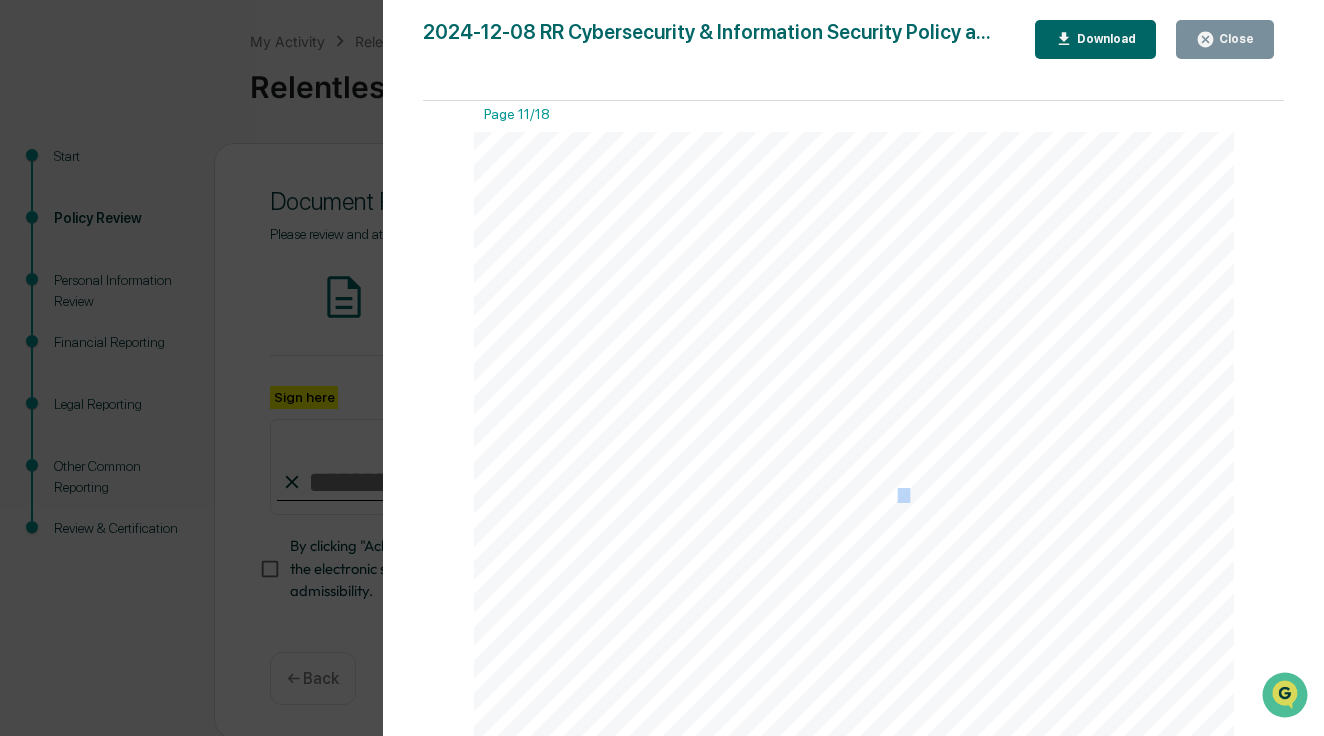 drag, startPoint x: 909, startPoint y: 502, endPoint x: 889, endPoint y: 500, distance: 20.09975 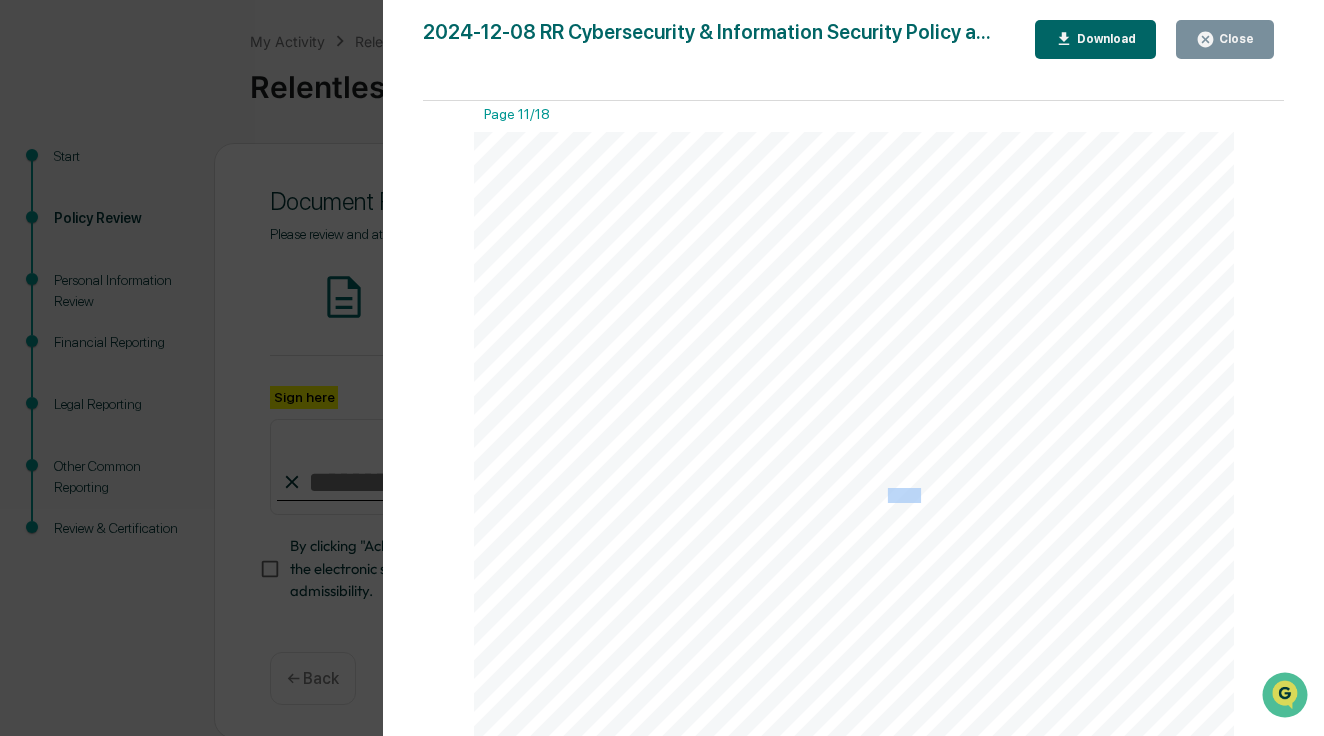 drag, startPoint x: 885, startPoint y: 497, endPoint x: 913, endPoint y: 497, distance: 28 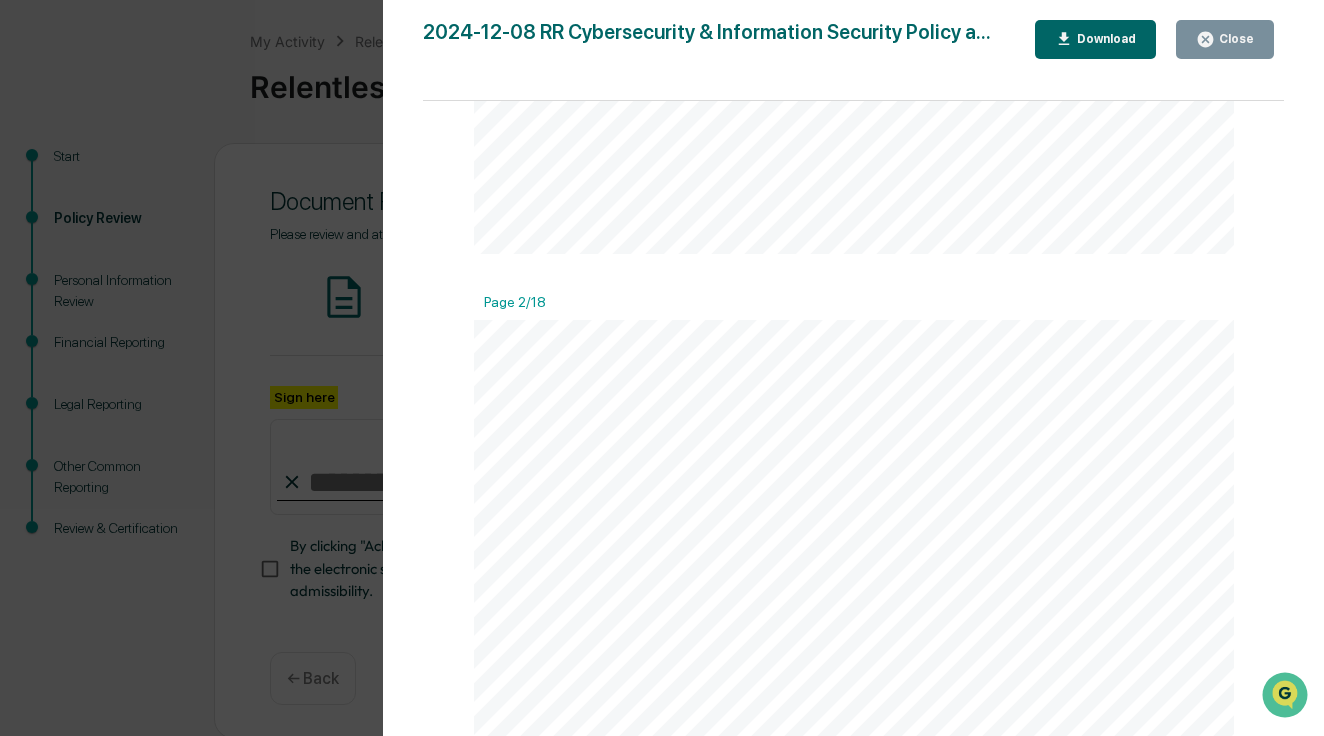 scroll, scrollTop: 1015, scrollLeft: 0, axis: vertical 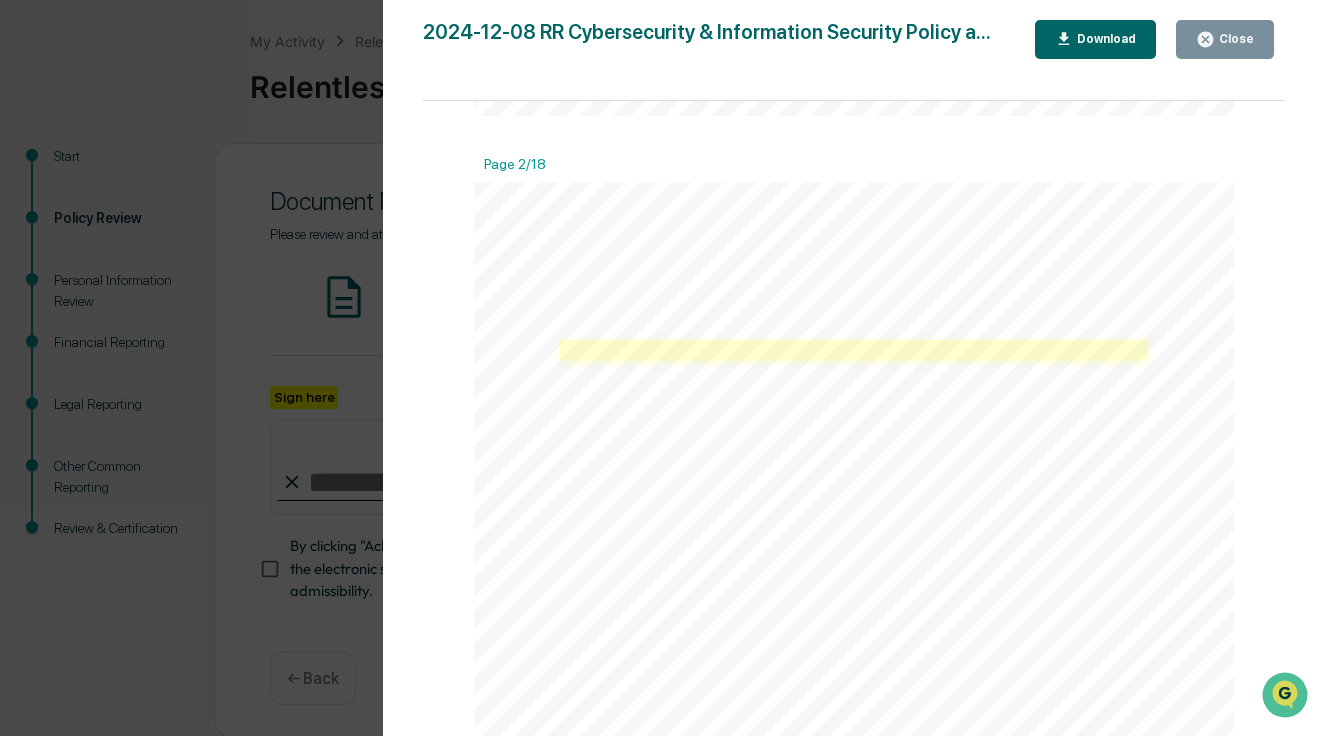 click at bounding box center [853, 350] 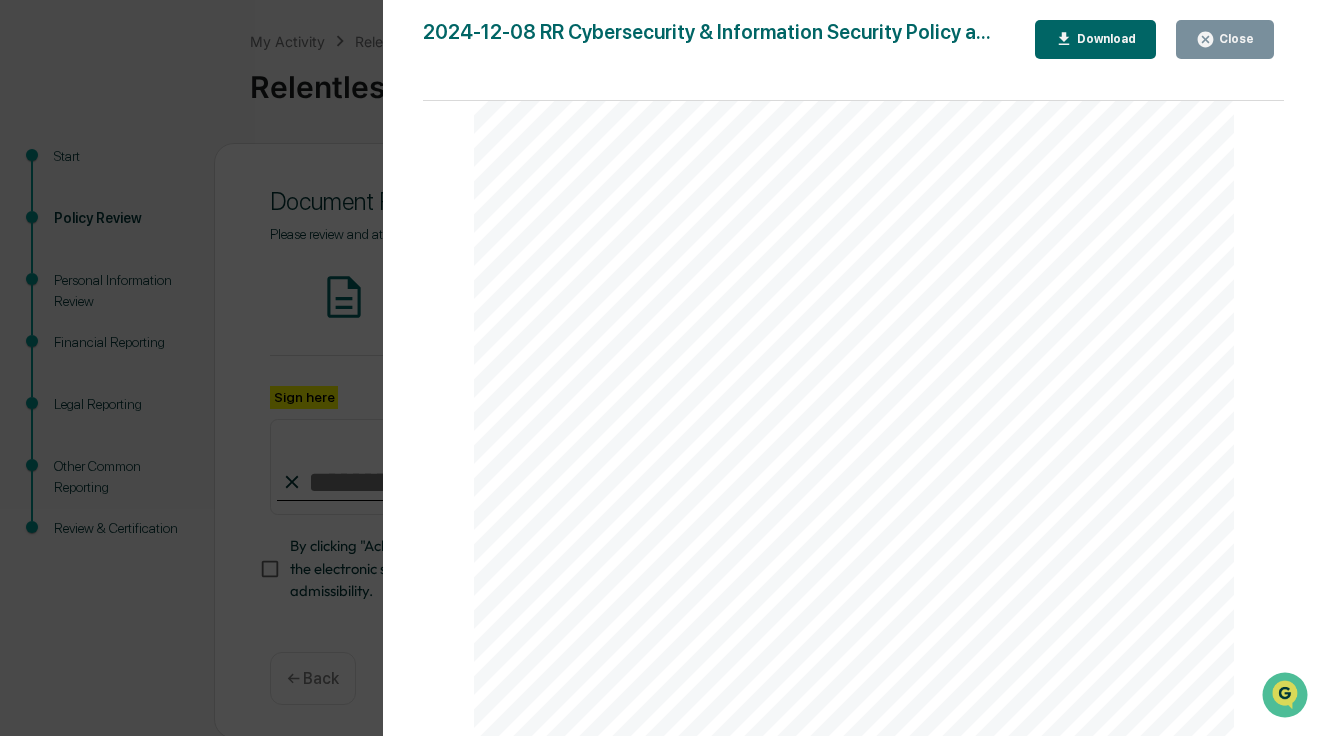 scroll, scrollTop: 18245, scrollLeft: 0, axis: vertical 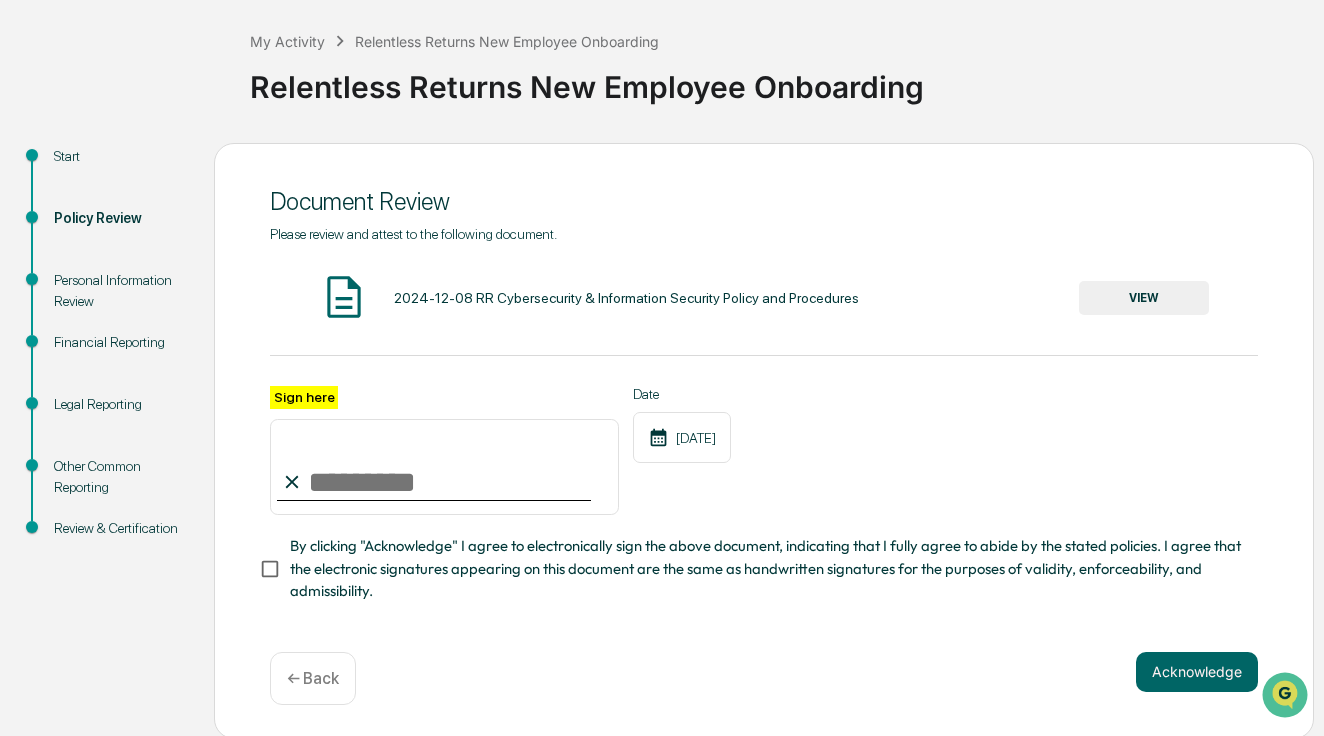 click on "Sign here" at bounding box center [444, 467] 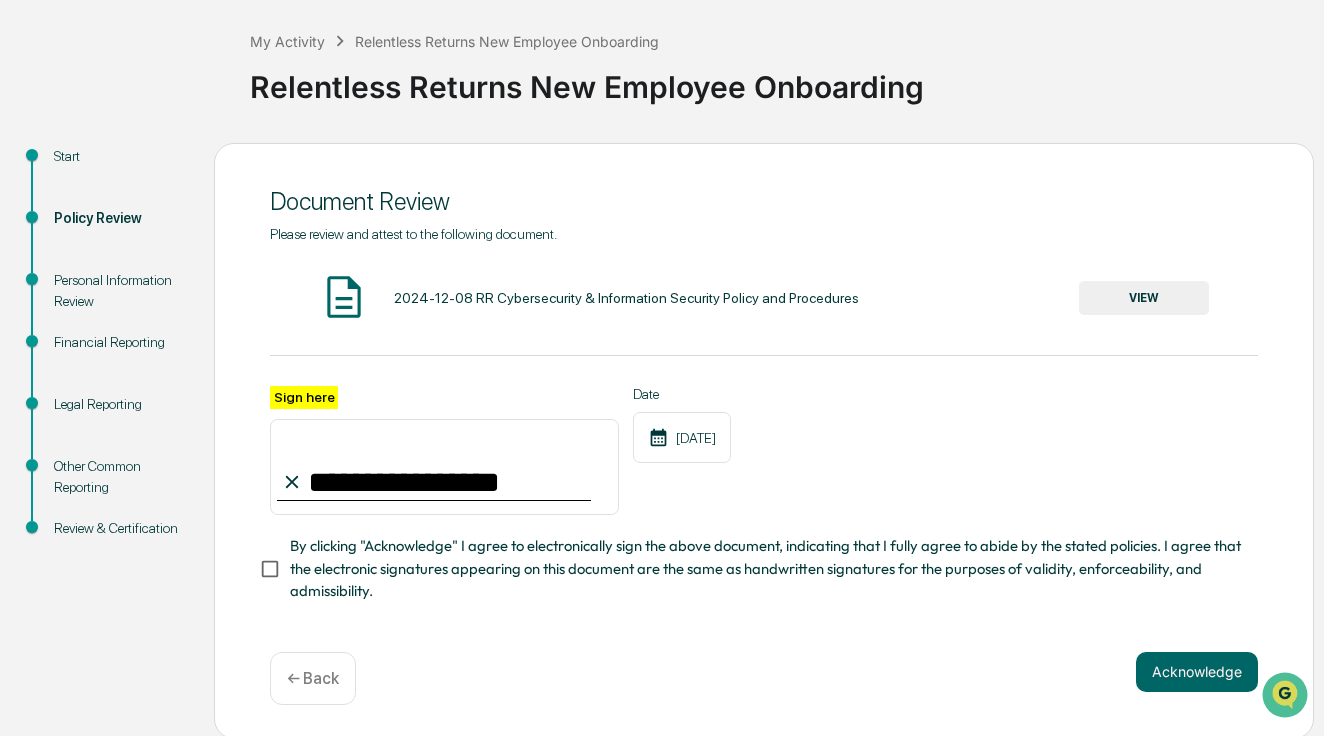 type on "**********" 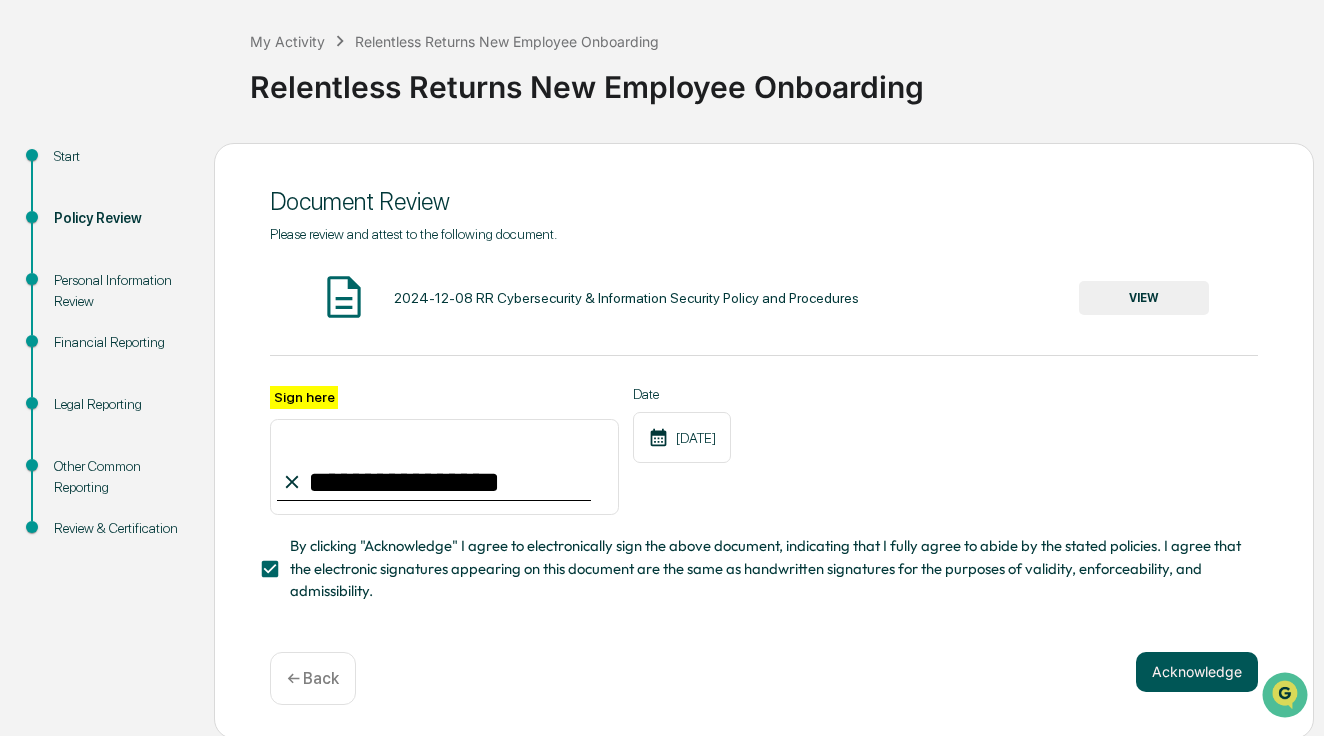click on "Acknowledge" at bounding box center [1197, 672] 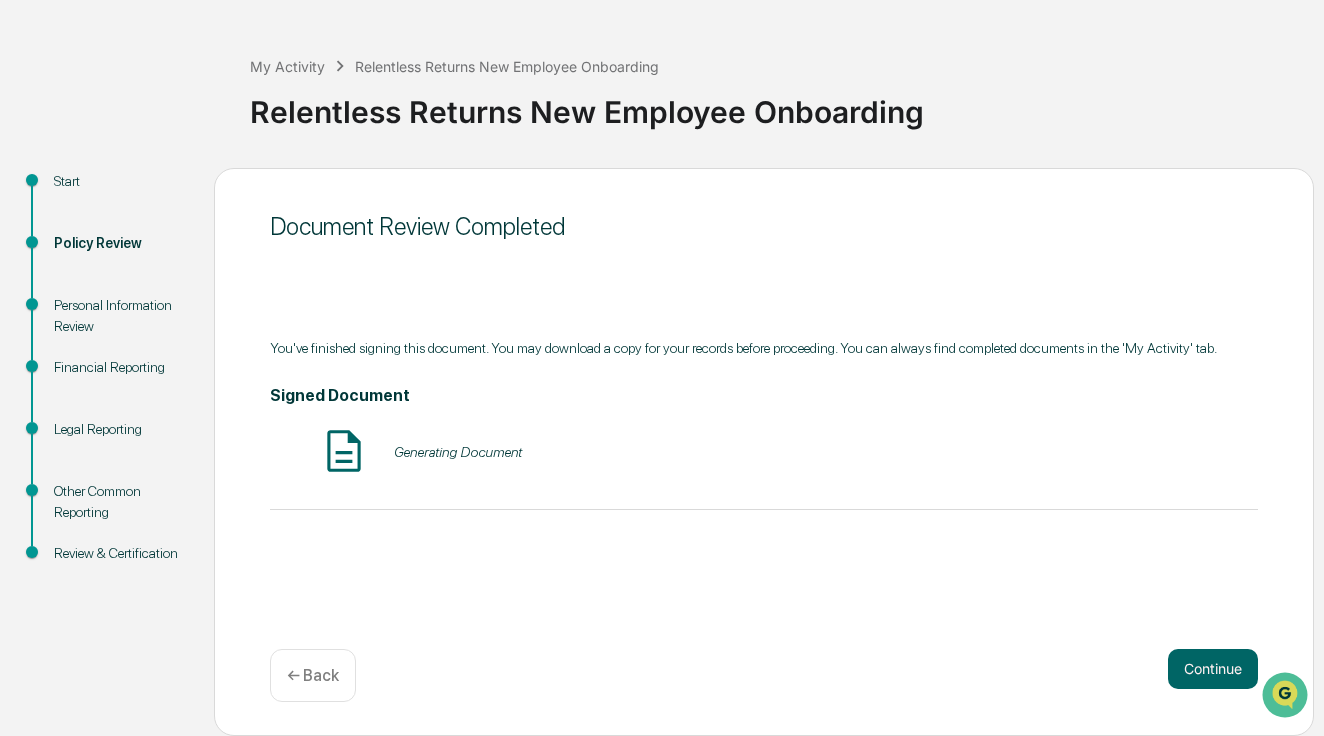 scroll, scrollTop: 70, scrollLeft: 0, axis: vertical 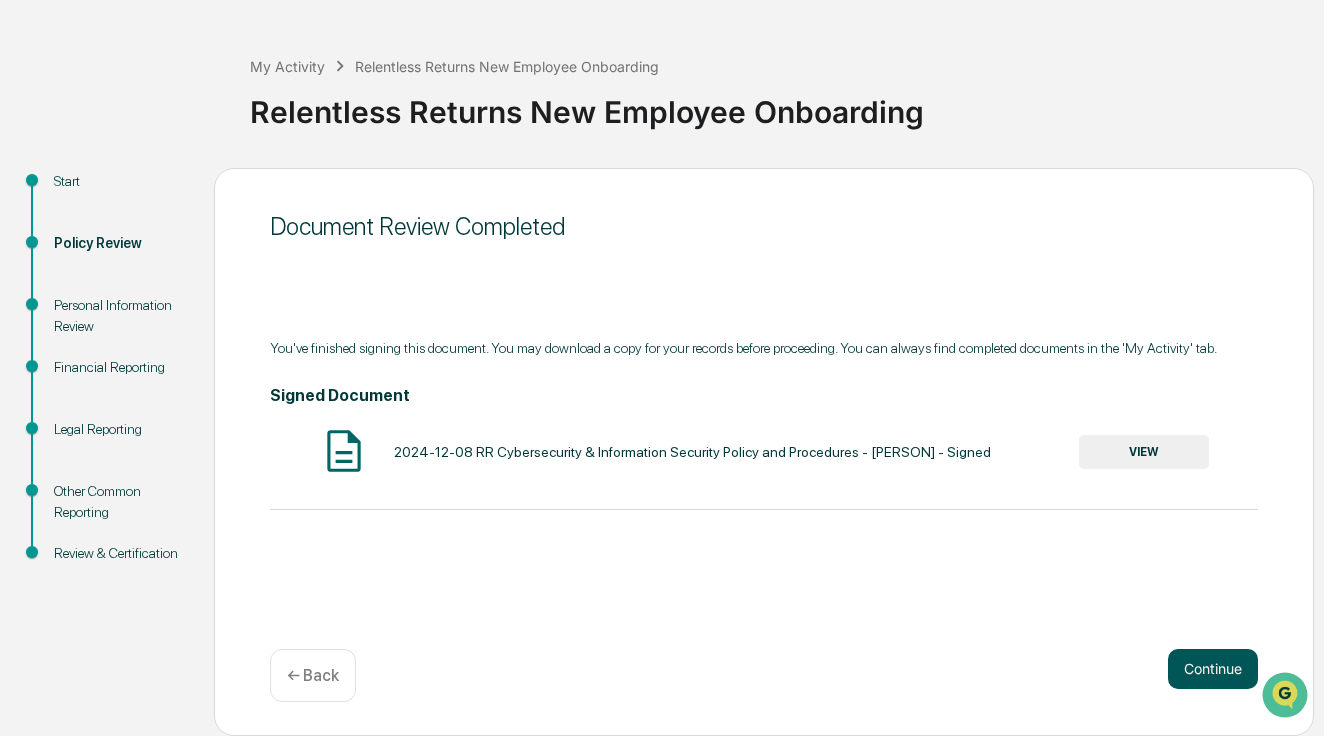 click on "Continue" at bounding box center [1213, 669] 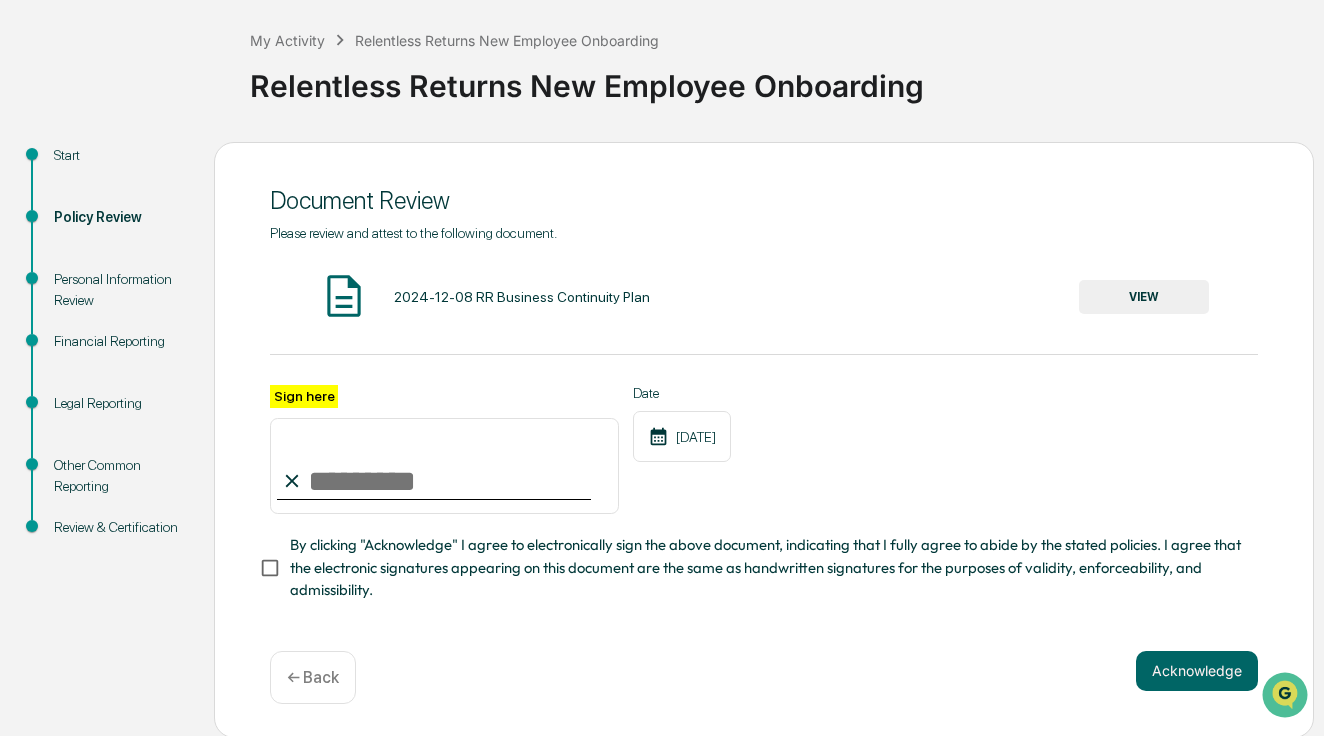 scroll, scrollTop: 95, scrollLeft: 0, axis: vertical 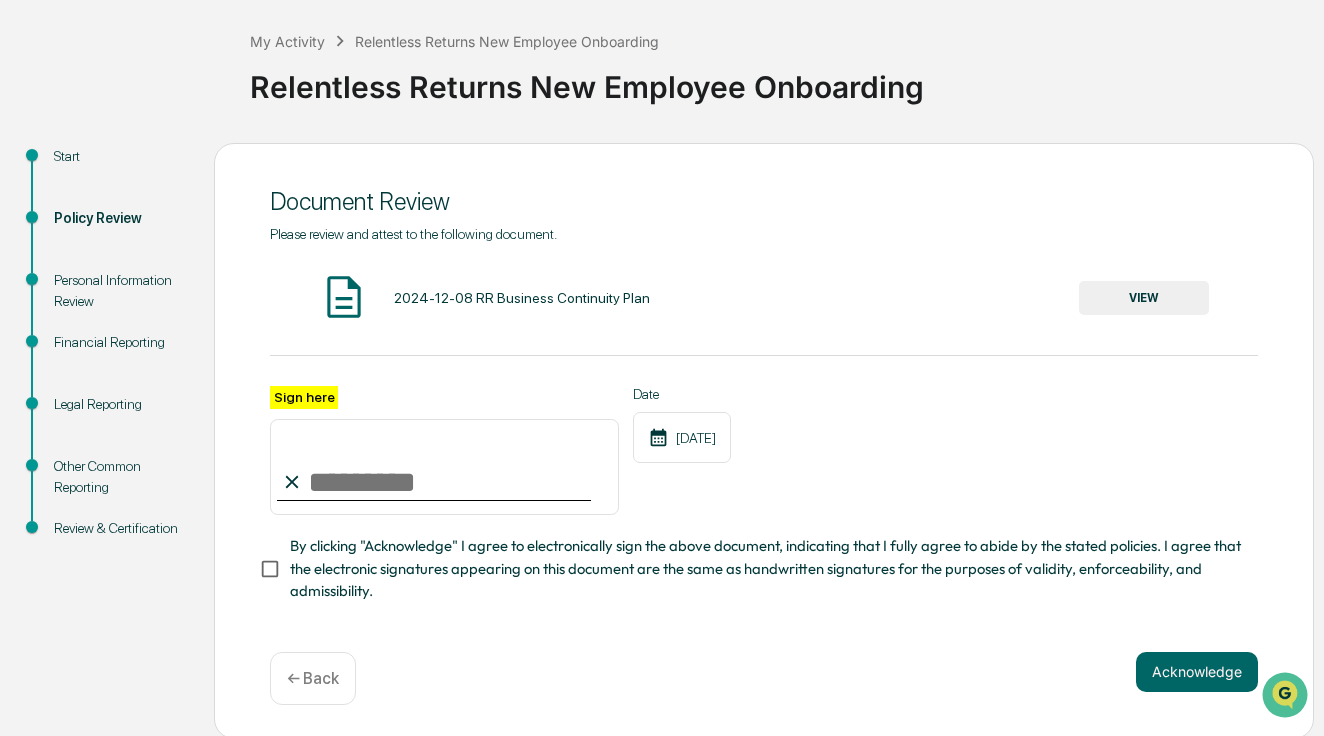 click on "2024-12-08 RR Business Continuity Plan" at bounding box center [522, 298] 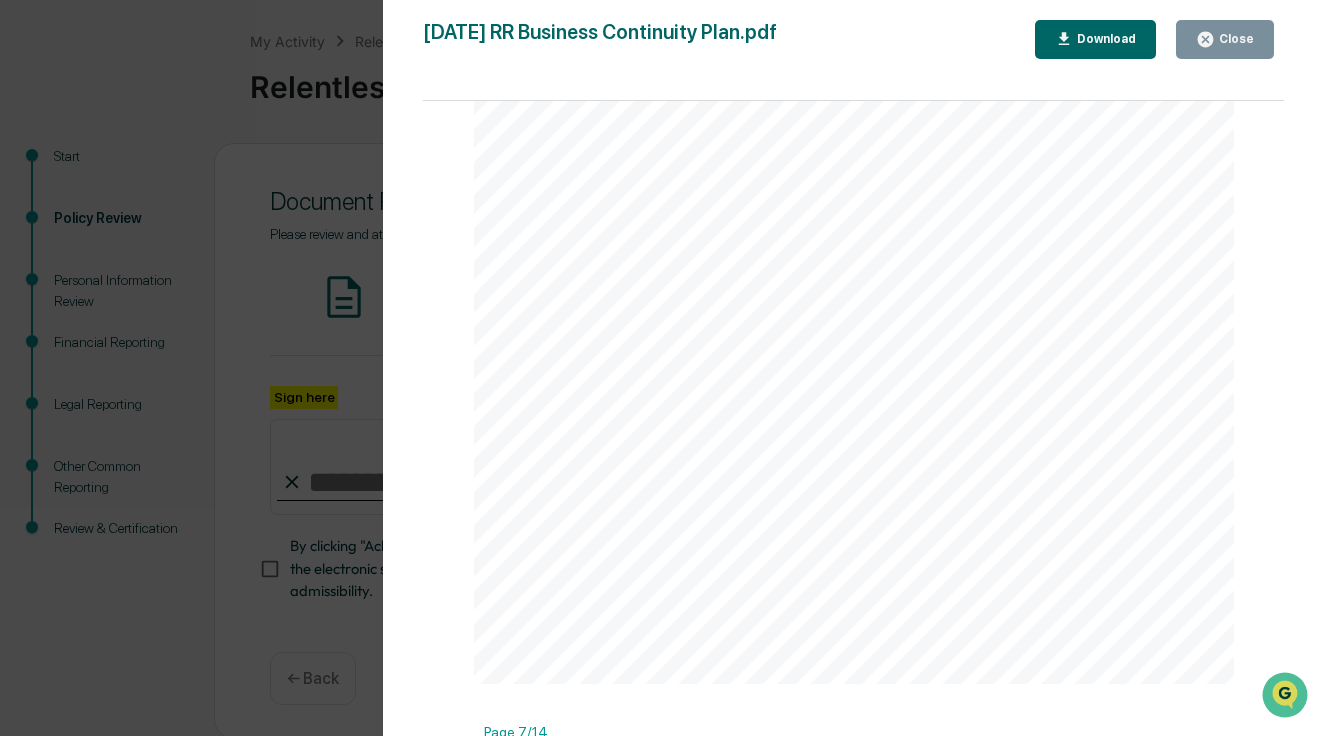 scroll, scrollTop: 5599, scrollLeft: 0, axis: vertical 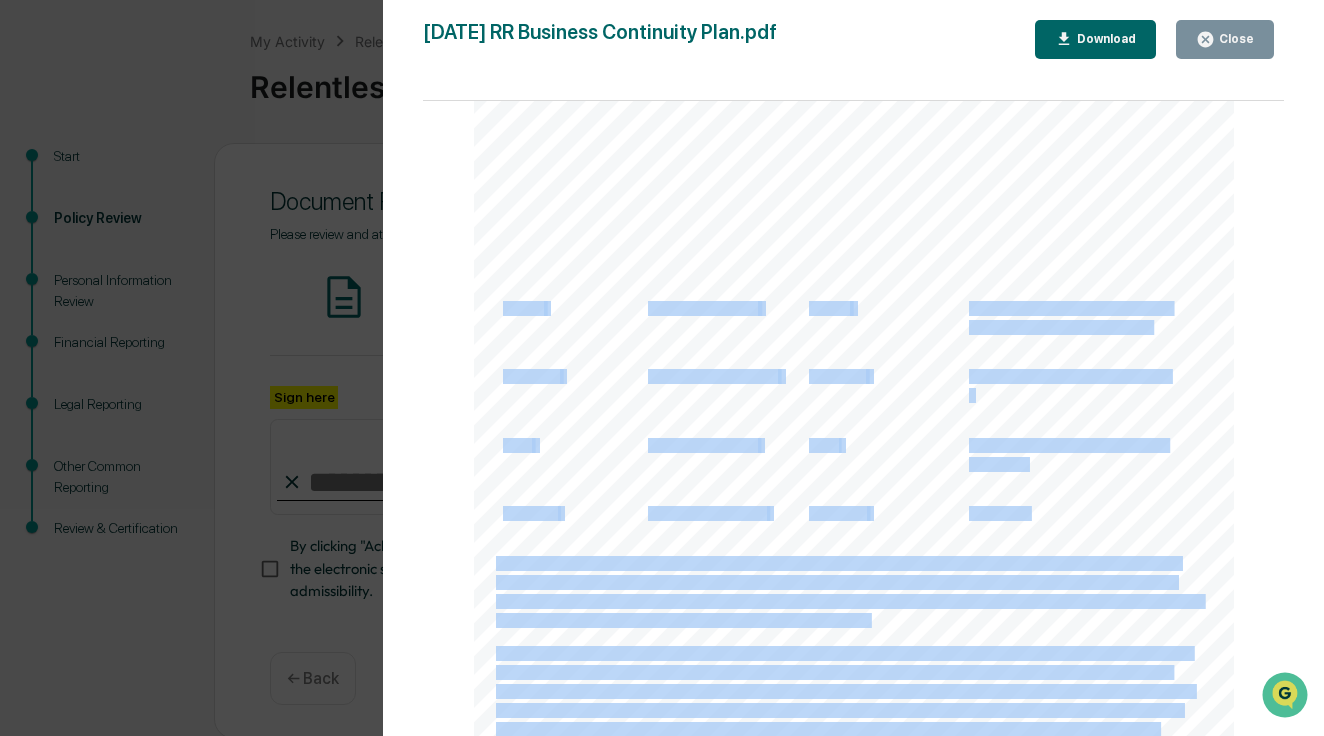 drag, startPoint x: 550, startPoint y: 306, endPoint x: 499, endPoint y: 304, distance: 51.0392 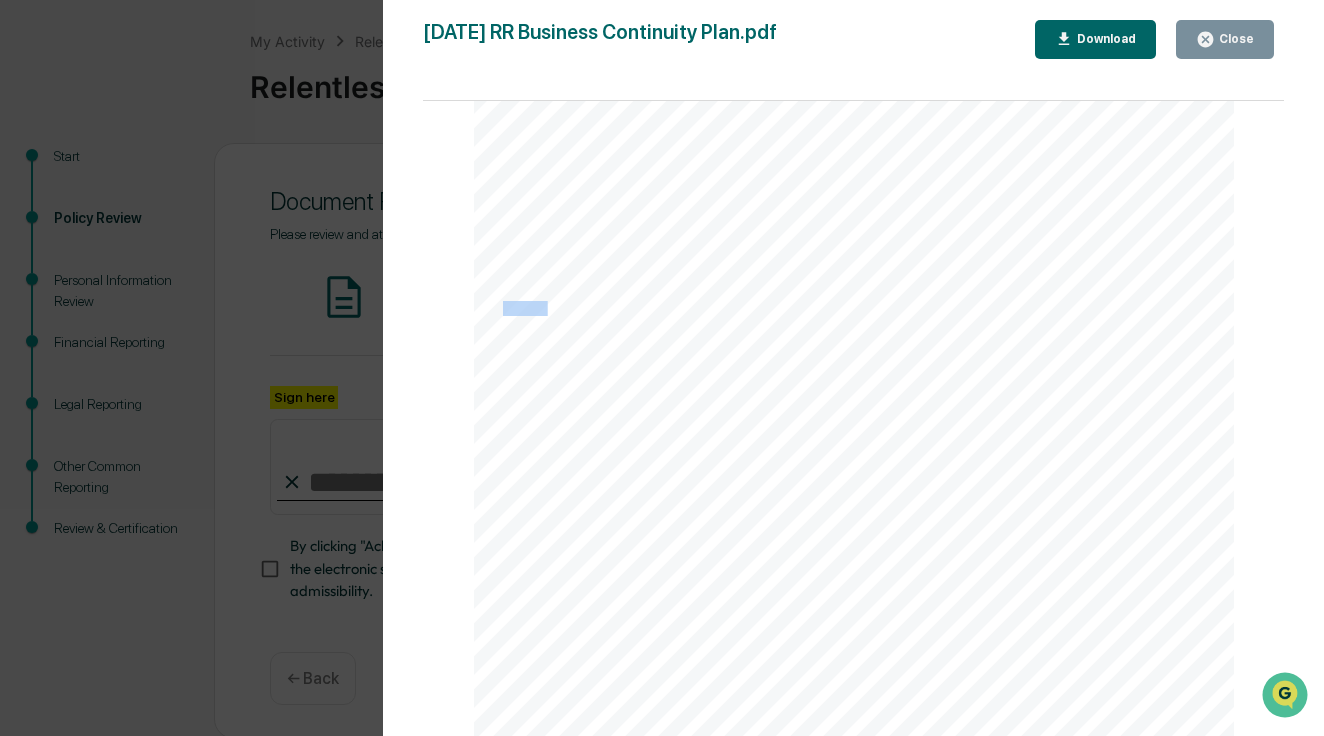 drag, startPoint x: 501, startPoint y: 305, endPoint x: 539, endPoint y: 305, distance: 38 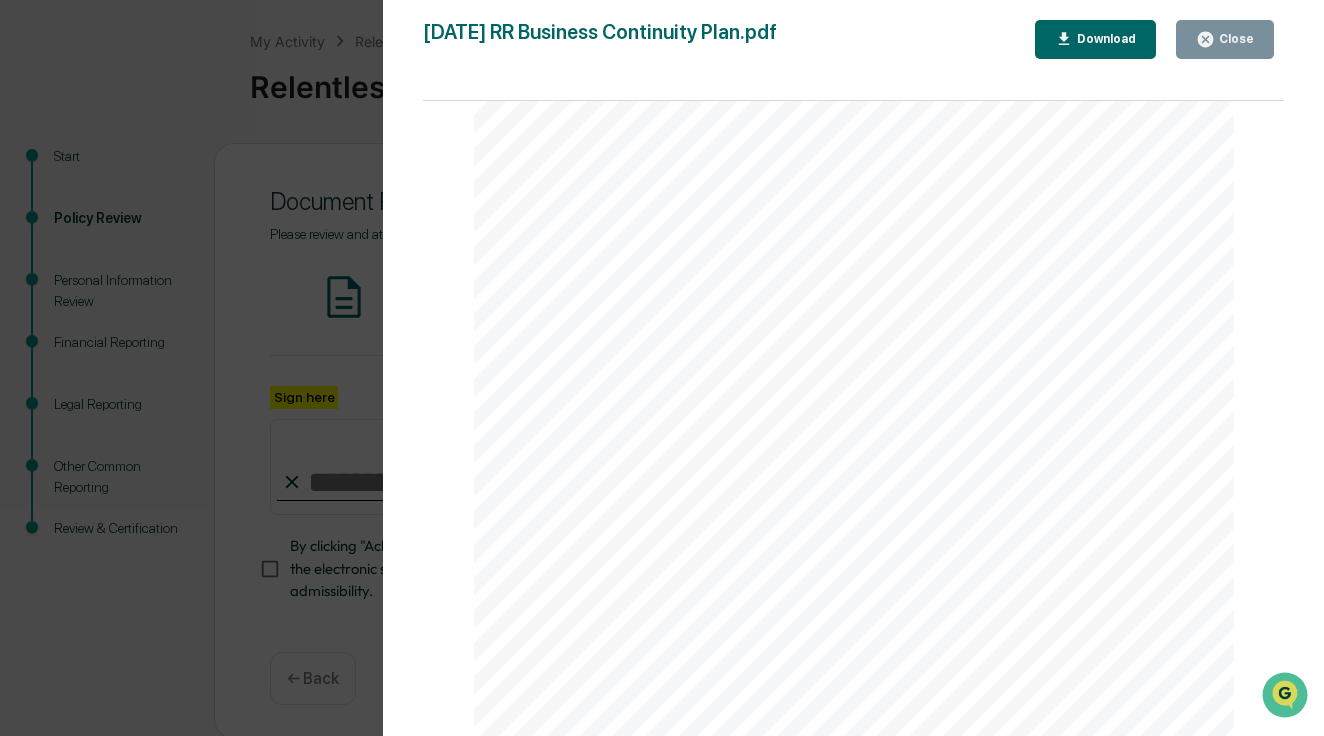 scroll, scrollTop: 14045, scrollLeft: 0, axis: vertical 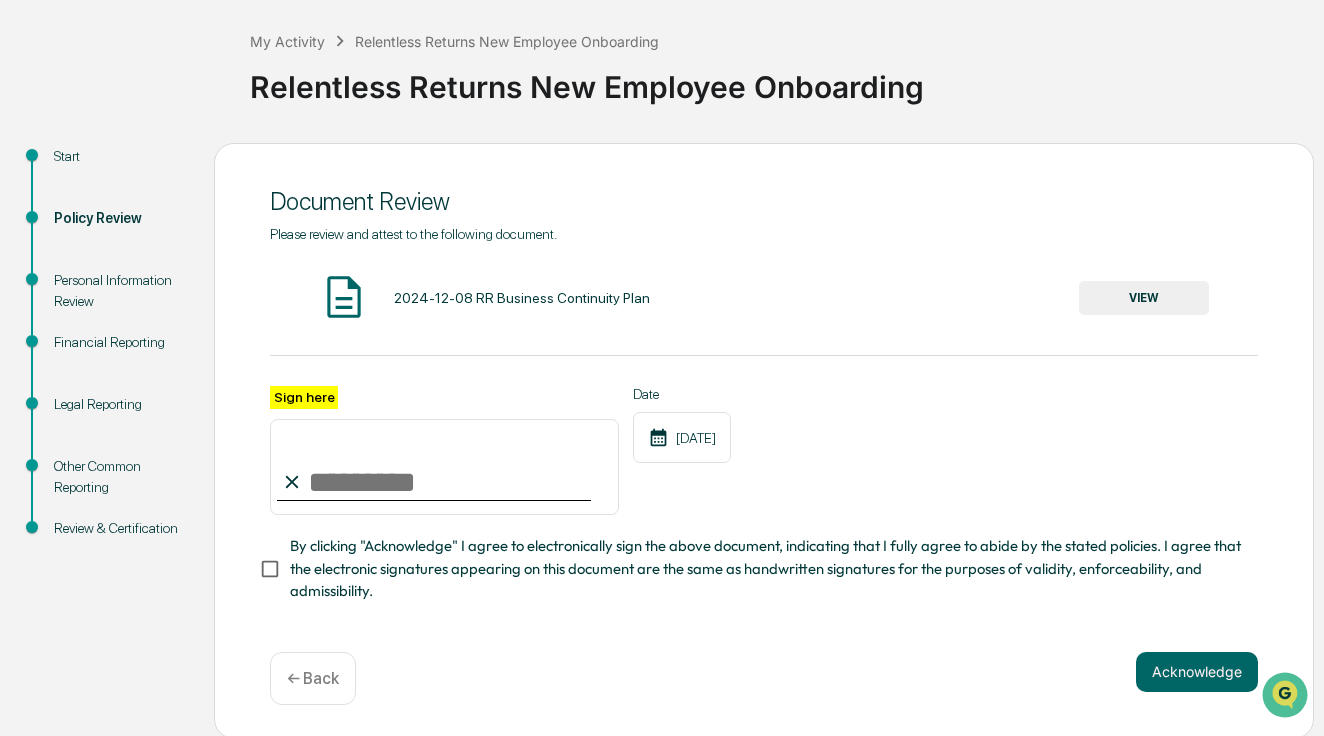 click on "Sign here" at bounding box center (444, 467) 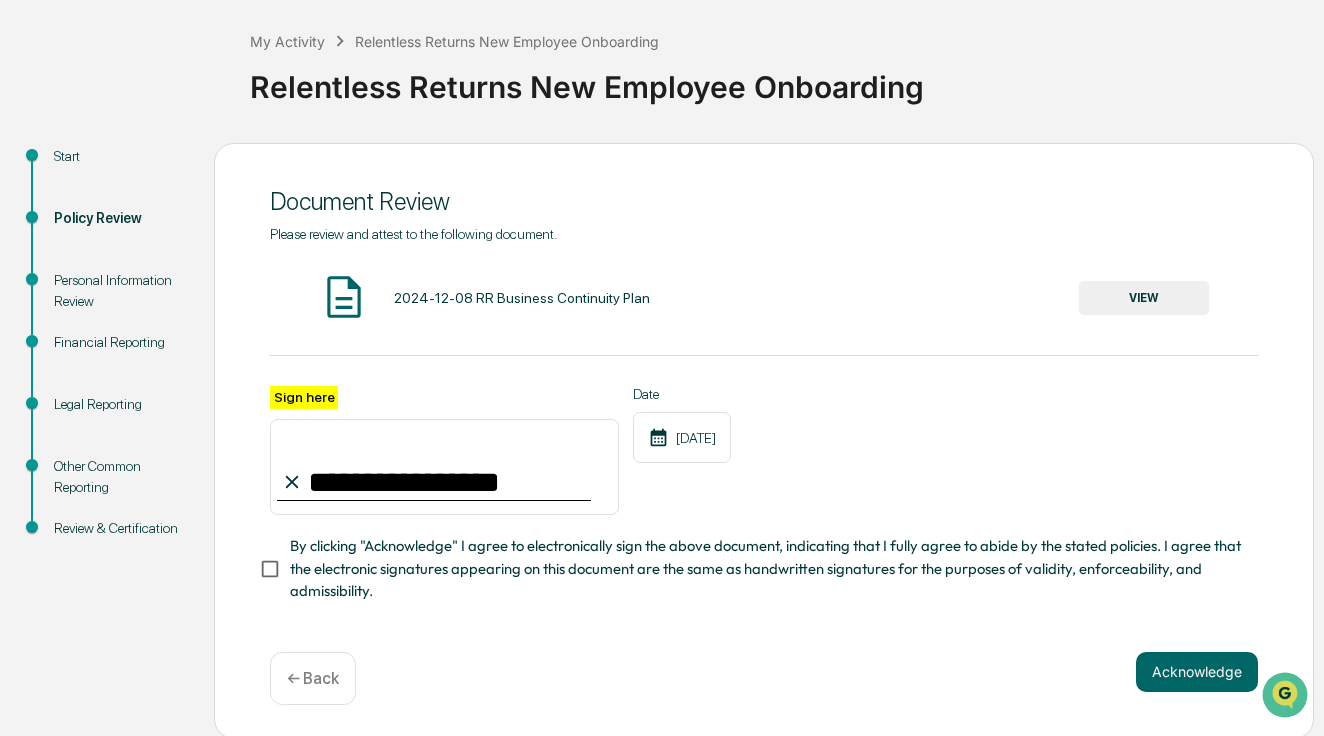 type on "**********" 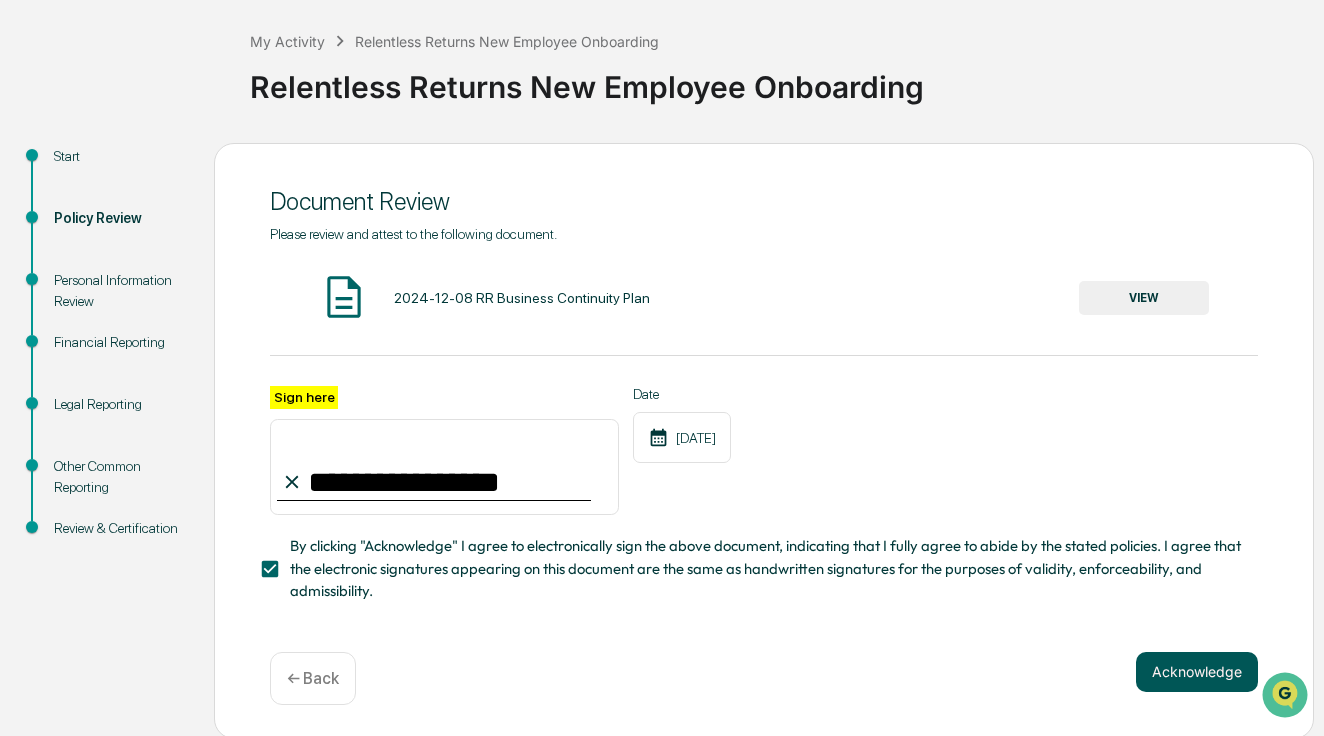 click on "Acknowledge" at bounding box center [1197, 672] 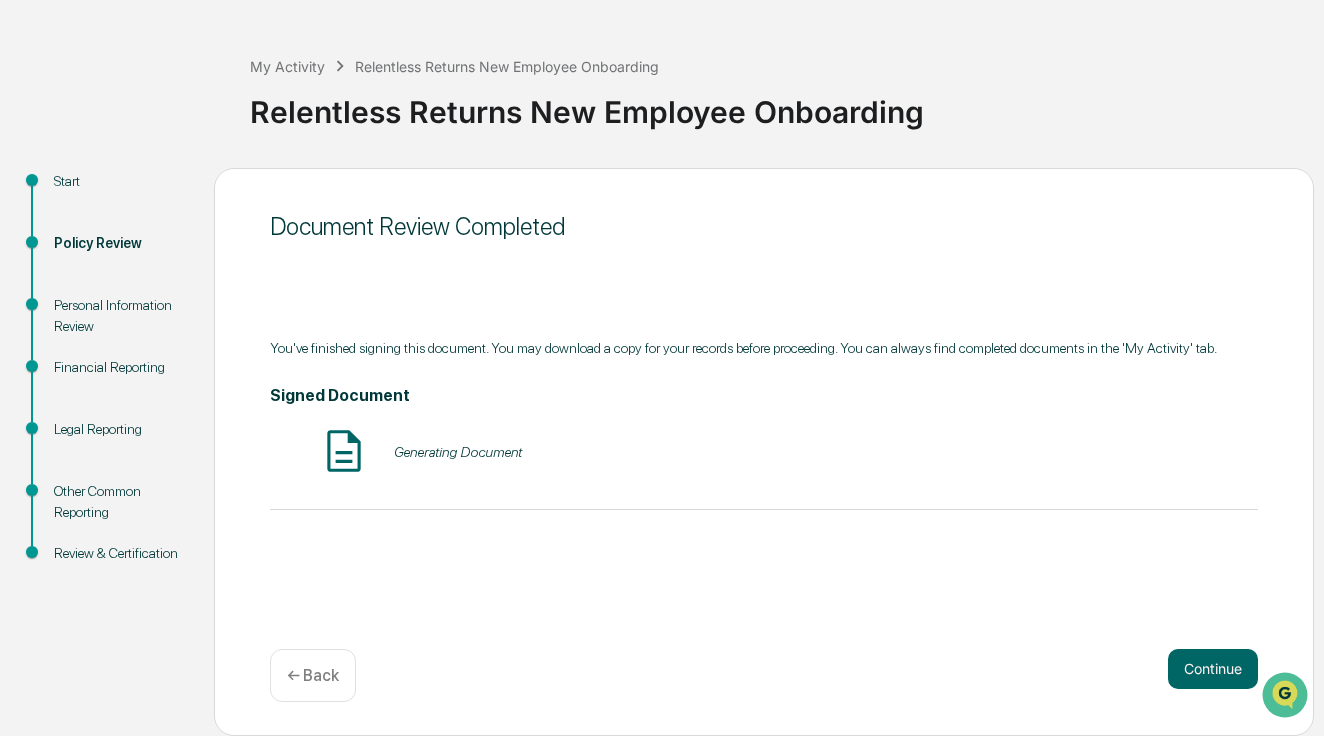 scroll, scrollTop: 70, scrollLeft: 0, axis: vertical 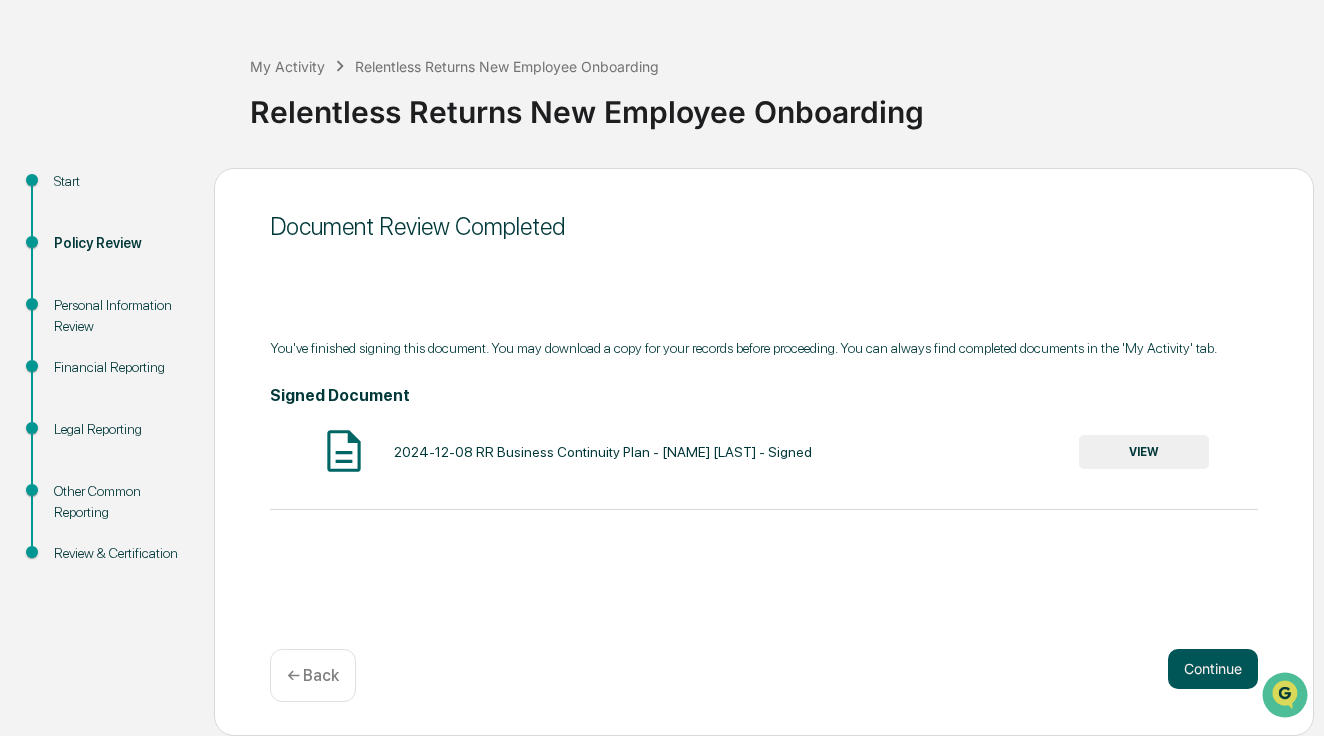 click on "Continue" at bounding box center (1213, 669) 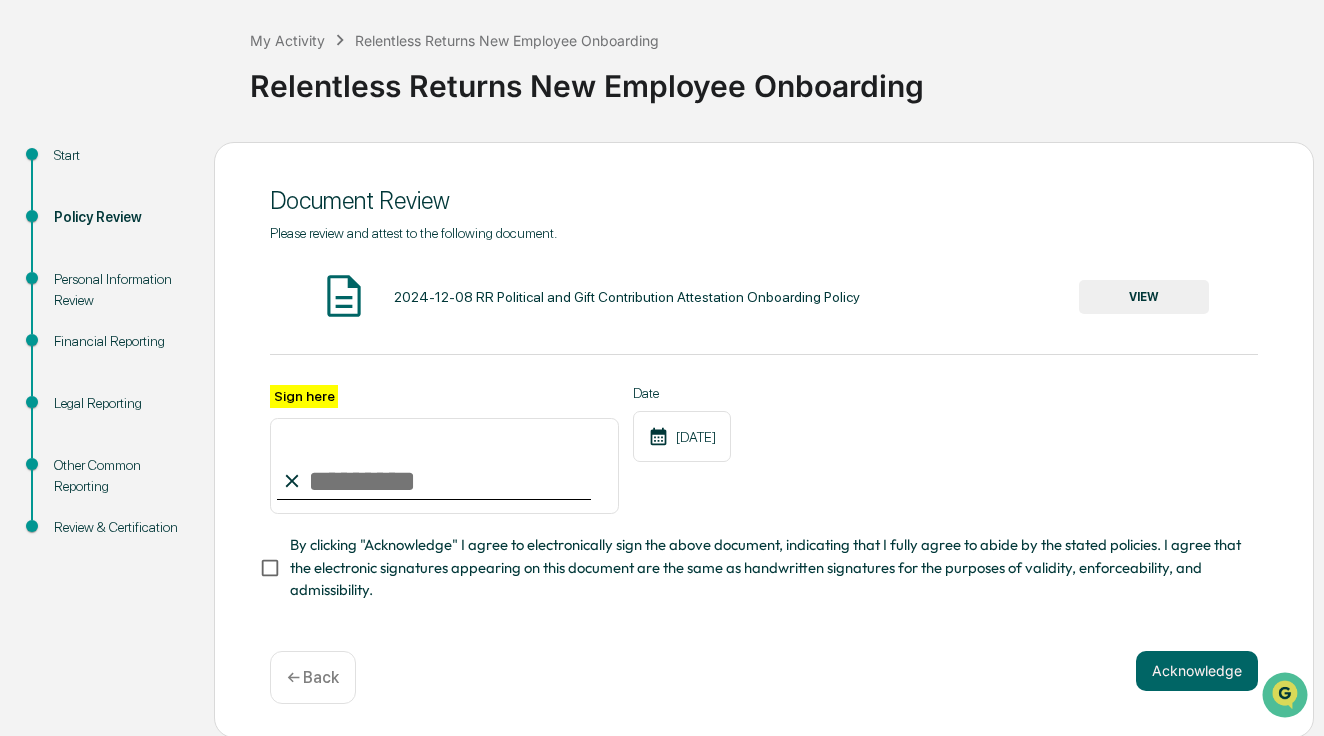 scroll, scrollTop: 95, scrollLeft: 0, axis: vertical 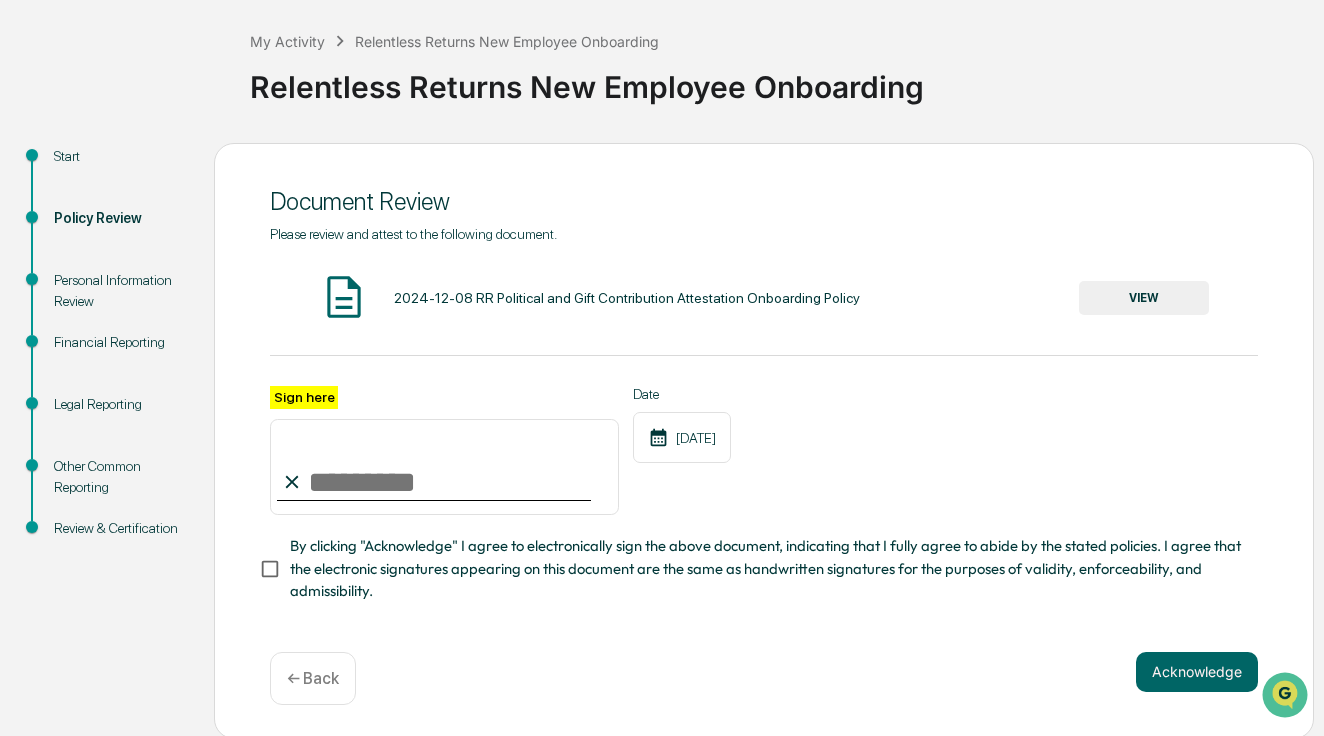 click on "VIEW" at bounding box center (1144, 298) 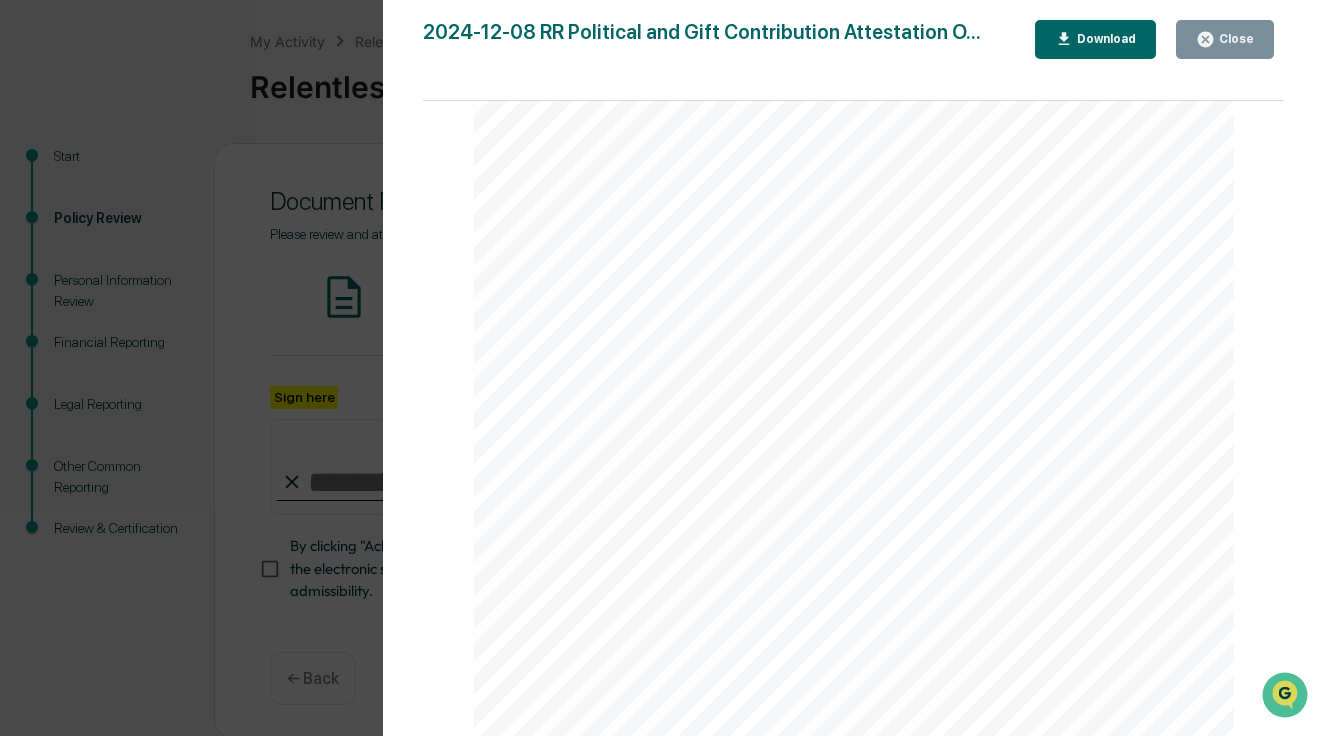 scroll, scrollTop: 395, scrollLeft: 0, axis: vertical 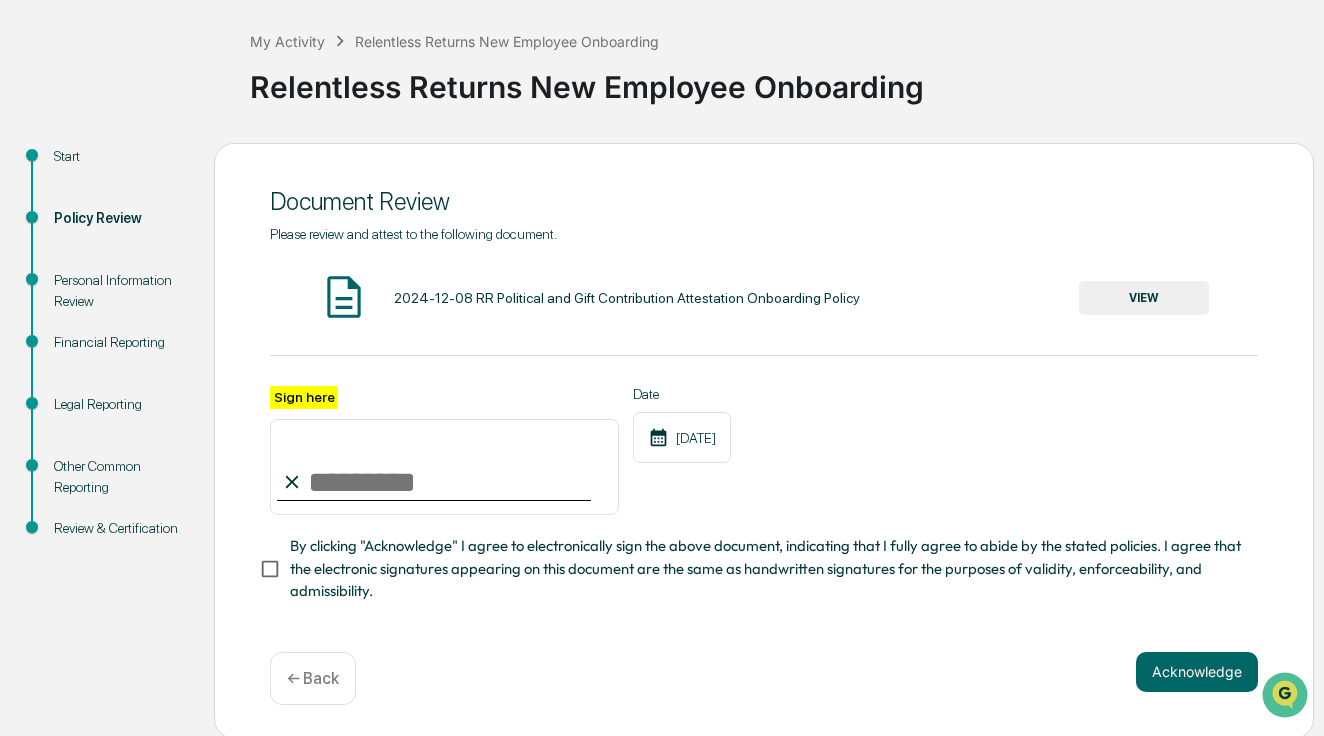 click on "Sign here" at bounding box center (444, 467) 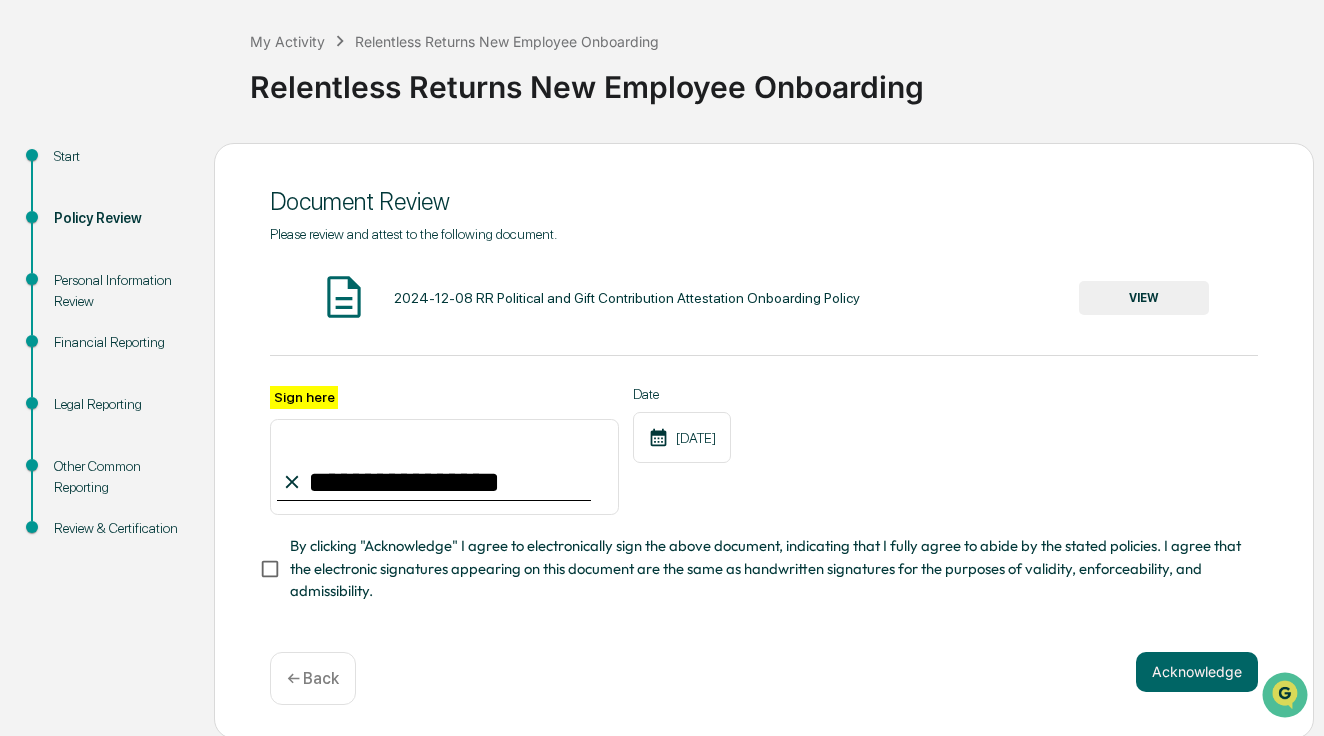 type on "**********" 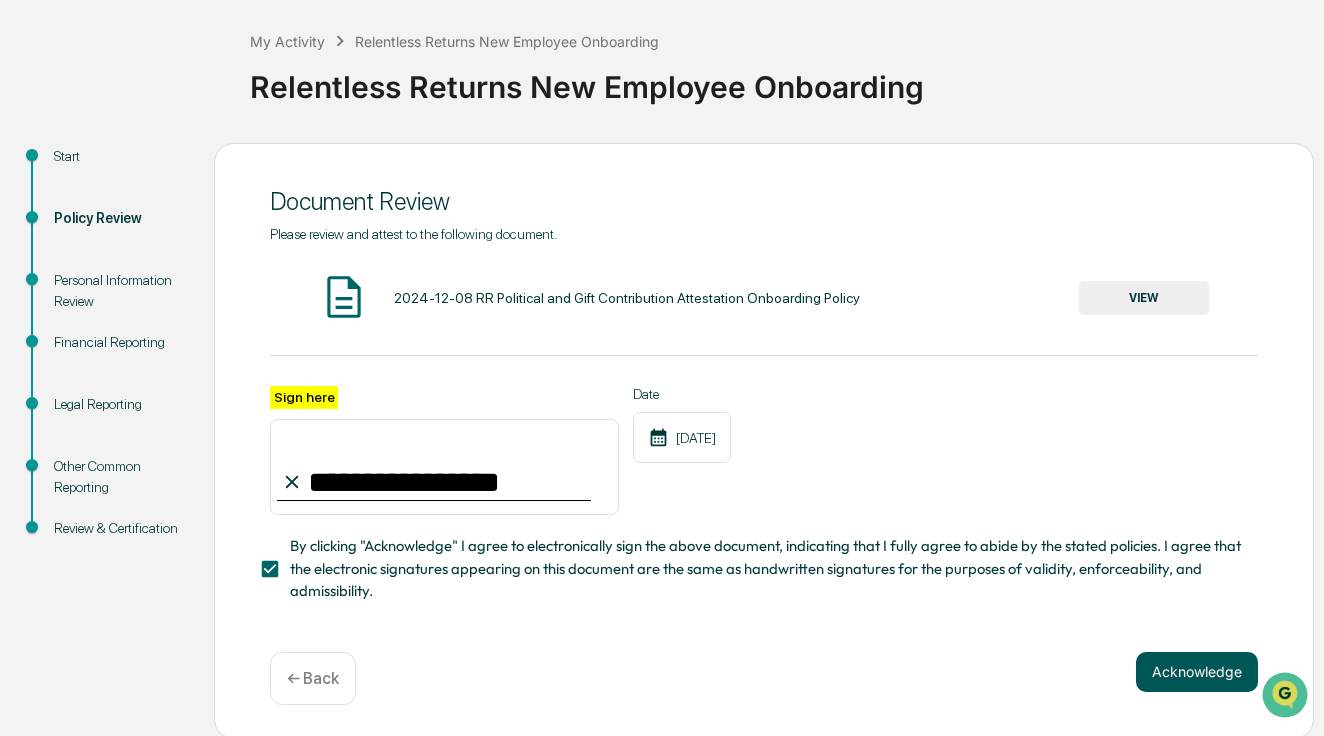 click on "Acknowledge" at bounding box center [1197, 672] 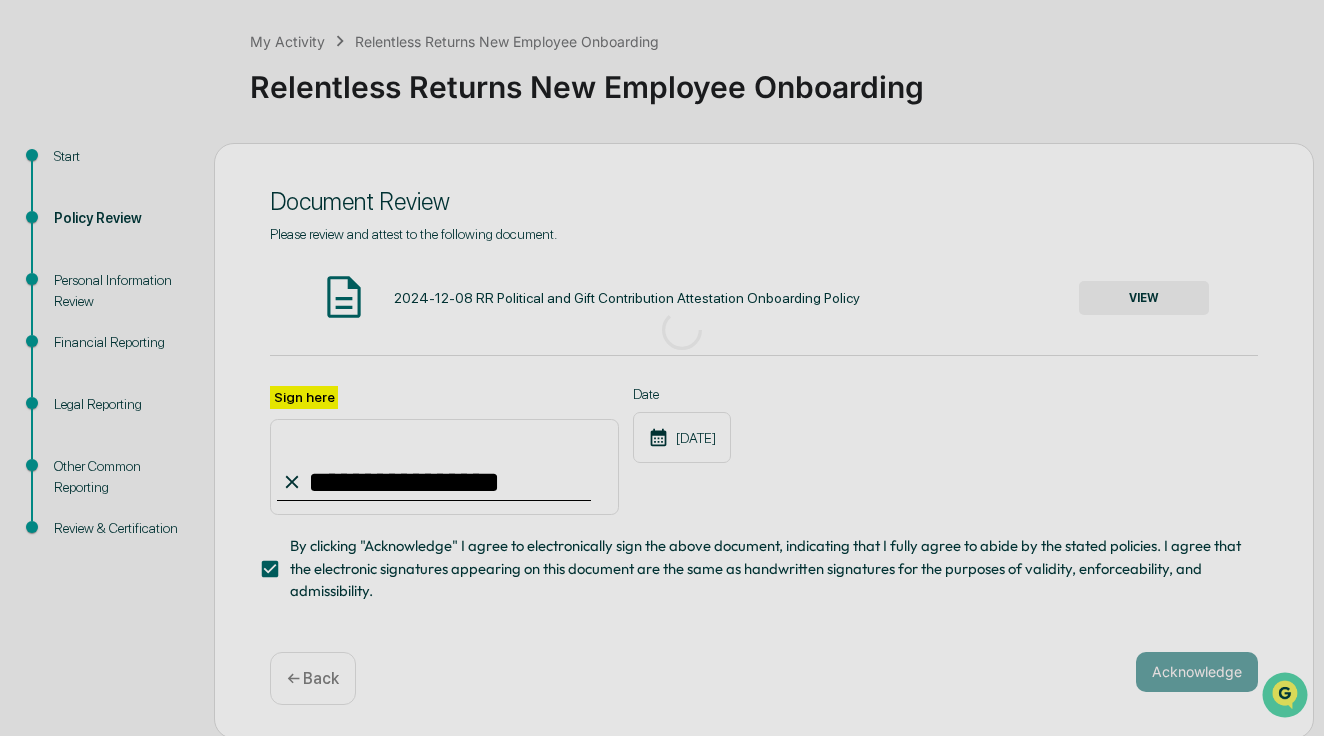 scroll, scrollTop: 70, scrollLeft: 0, axis: vertical 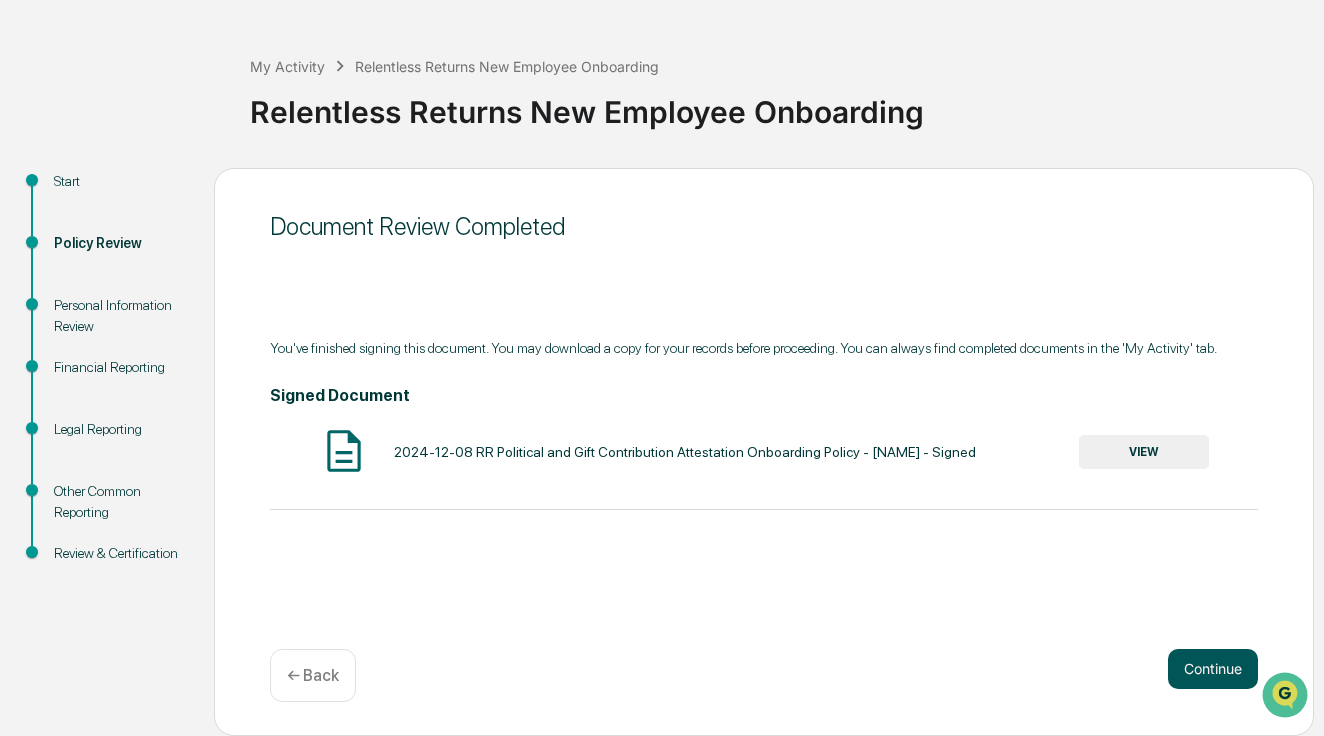 click on "Continue" at bounding box center [1213, 669] 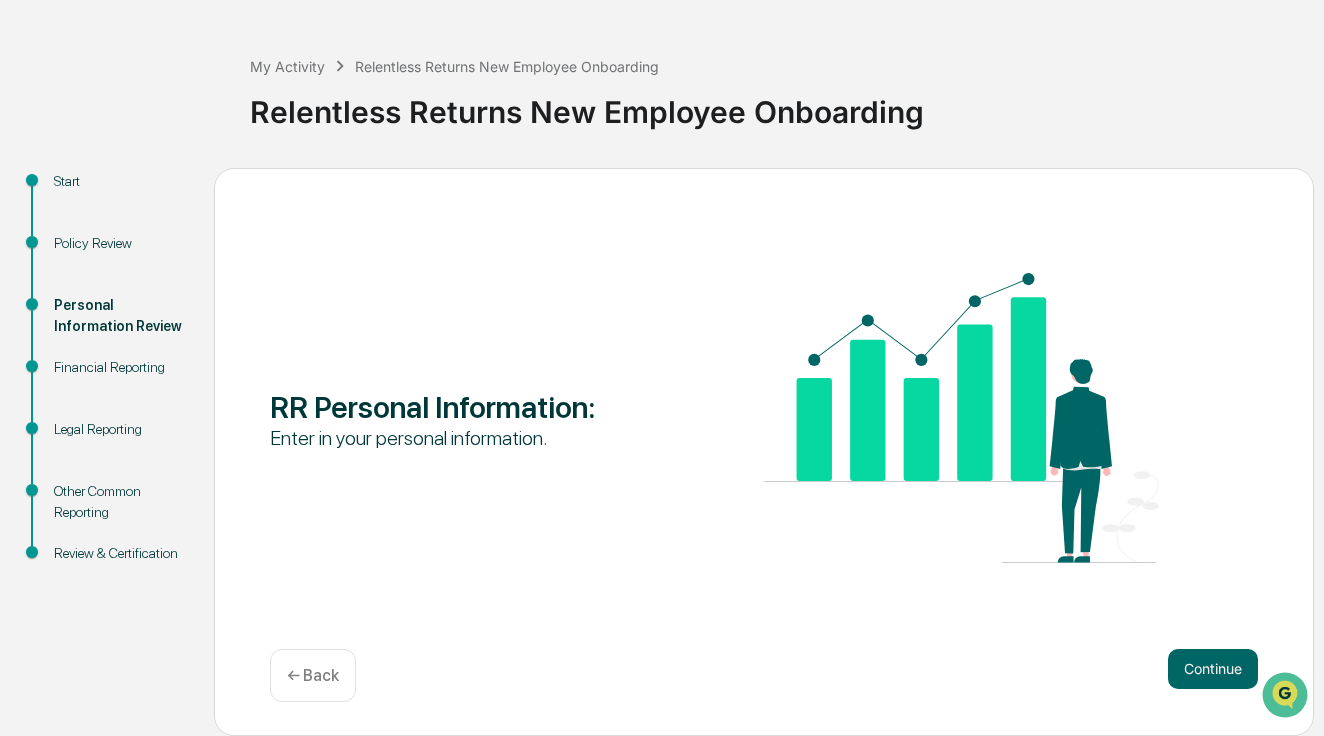 scroll, scrollTop: 70, scrollLeft: 0, axis: vertical 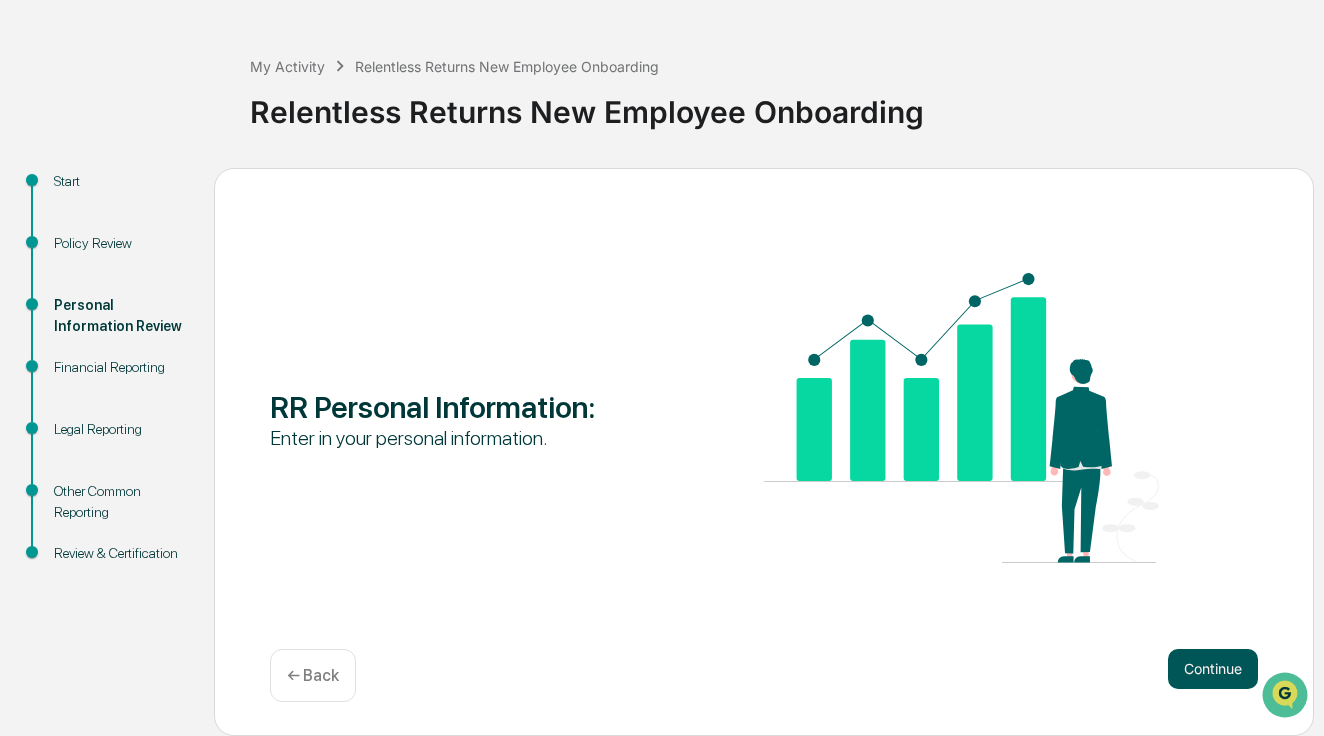click on "Continue" at bounding box center [1213, 669] 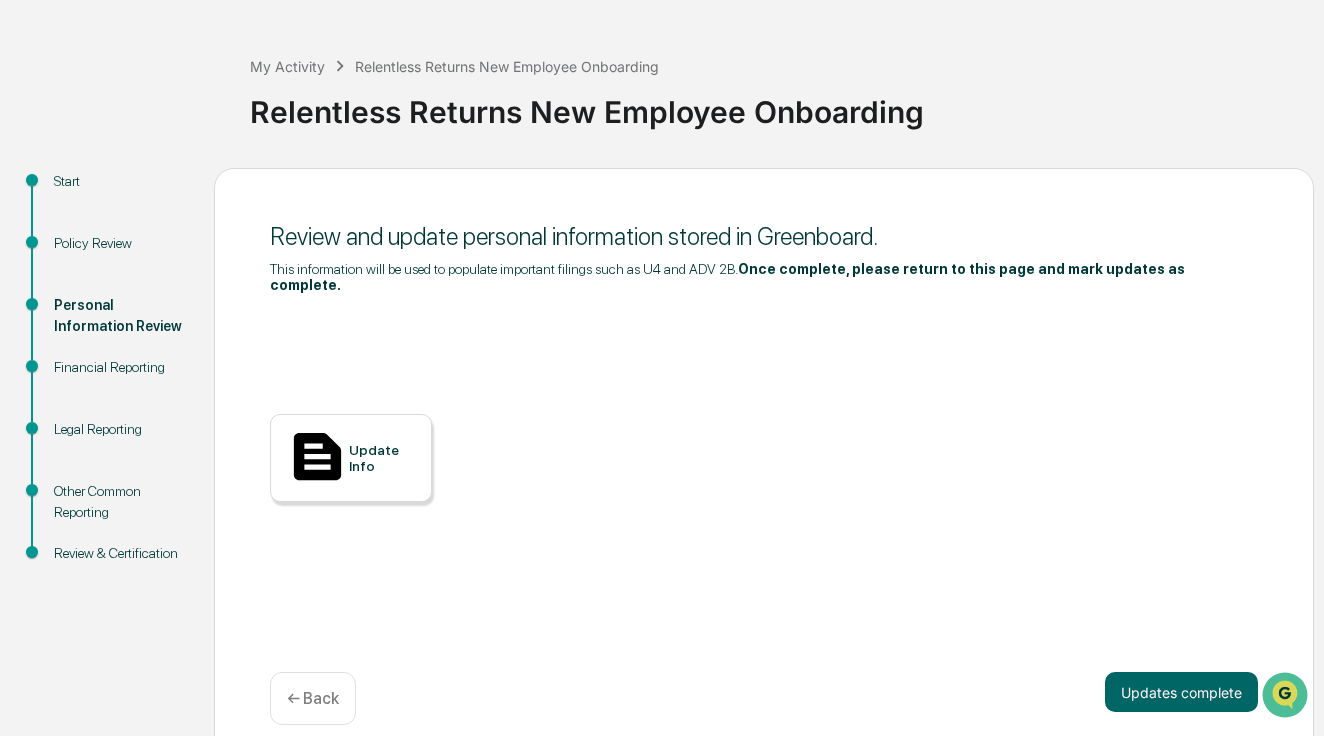 click on "This information will be used to populate important filings such as U4 and ADV 2B.  Once complete, please return to this page and mark updates as complete." at bounding box center (764, 277) 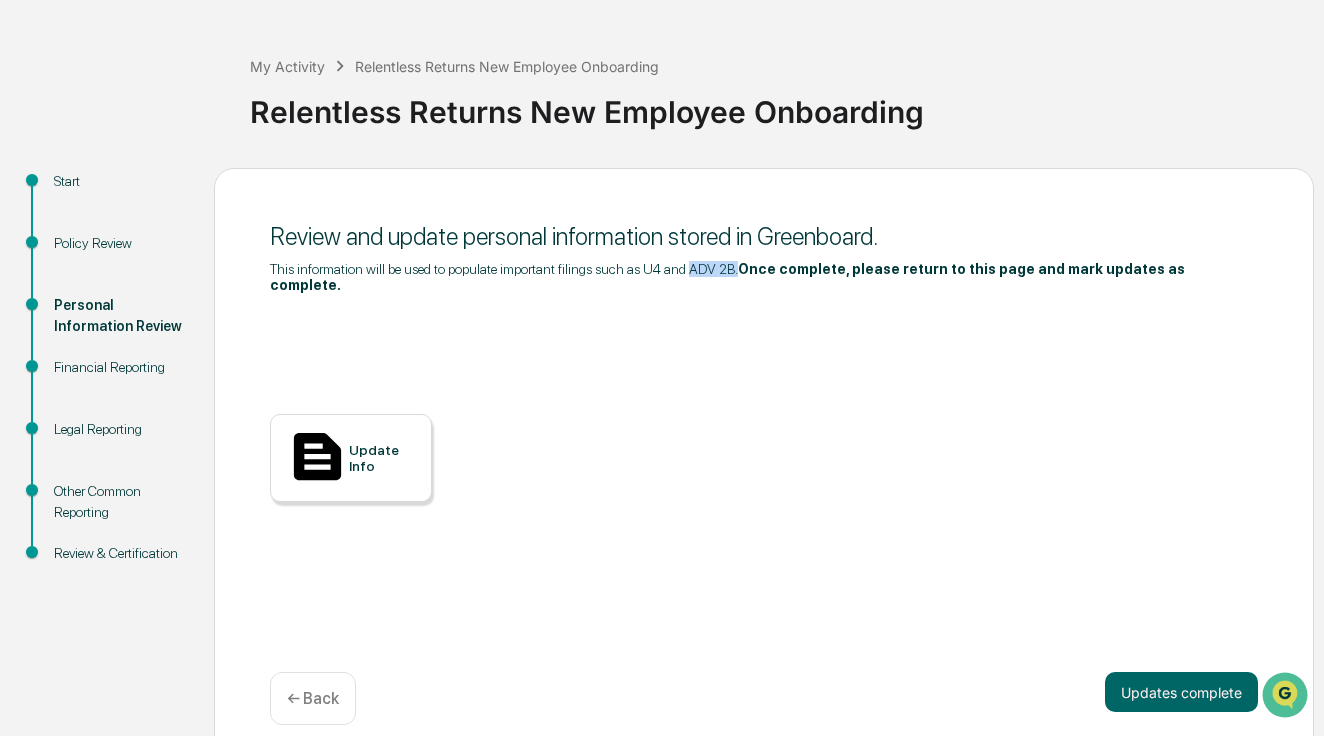 drag, startPoint x: 690, startPoint y: 268, endPoint x: 733, endPoint y: 268, distance: 43 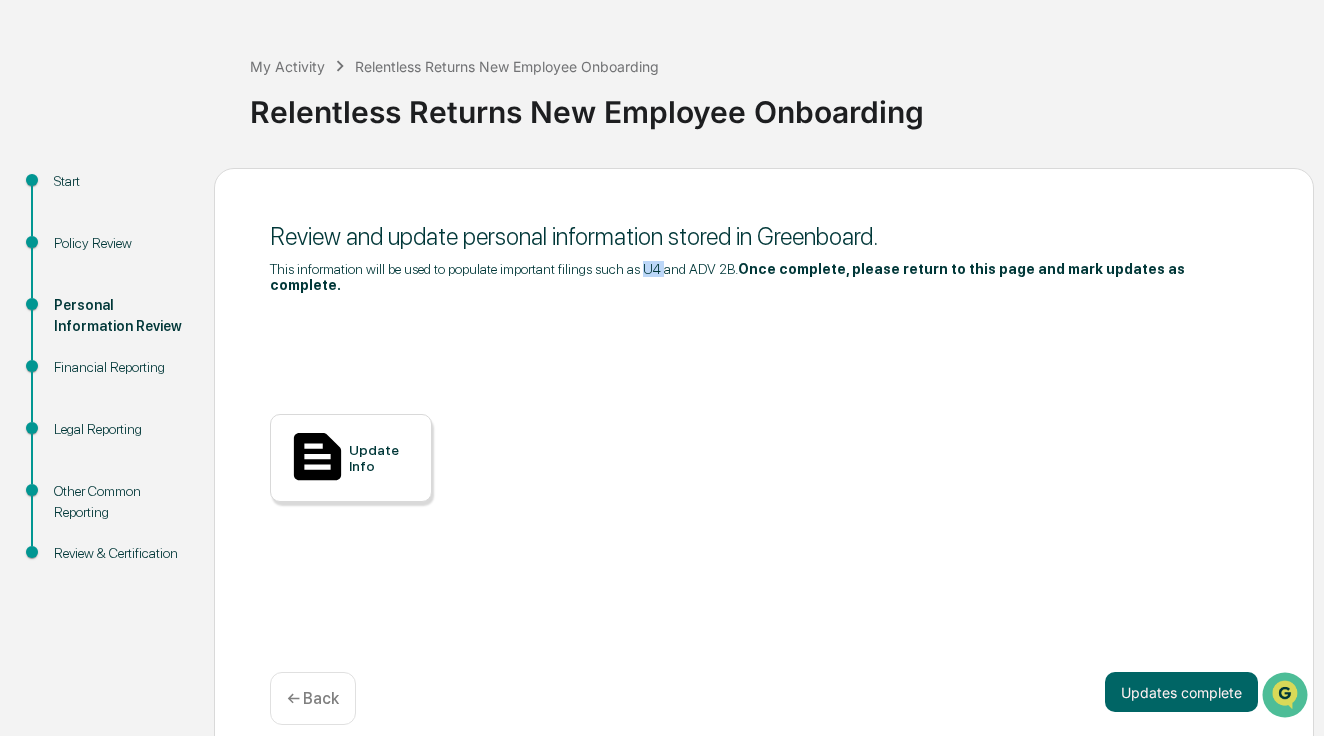 drag, startPoint x: 642, startPoint y: 271, endPoint x: 661, endPoint y: 271, distance: 19 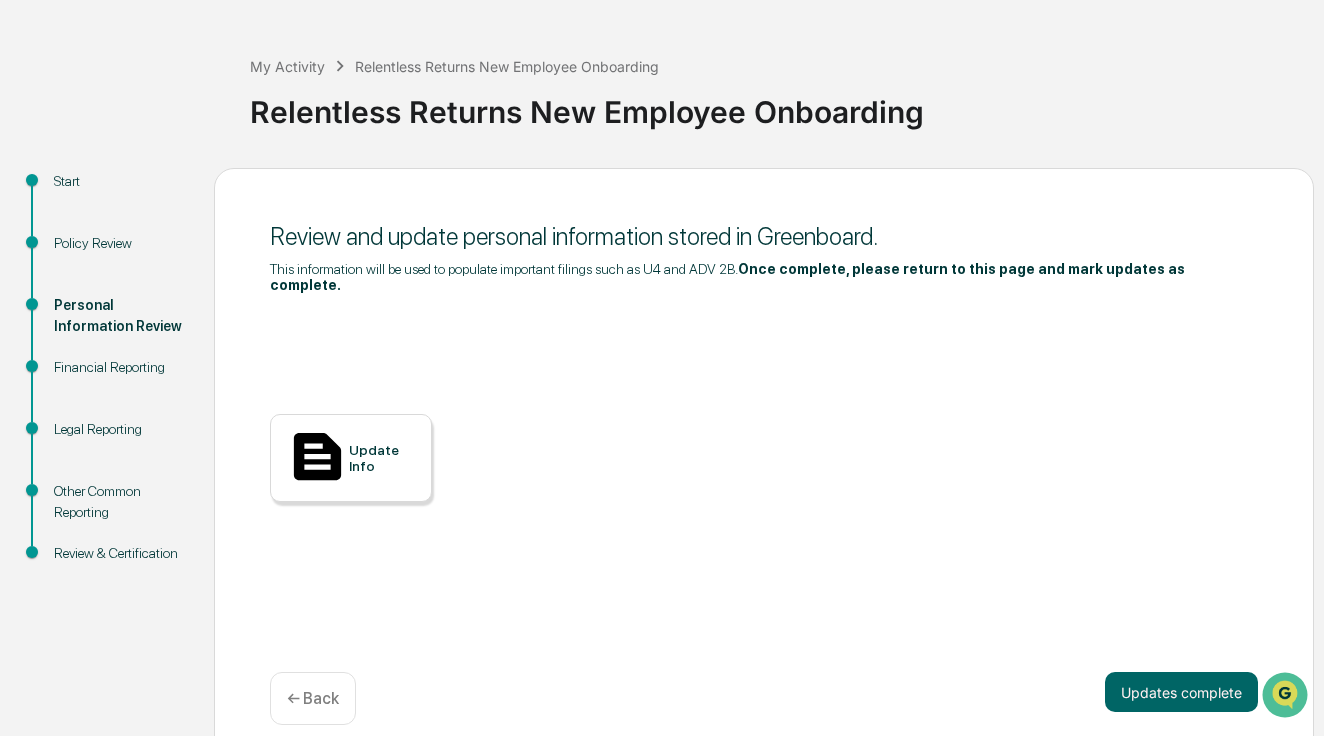 click on "Update Info" at bounding box center [382, 458] 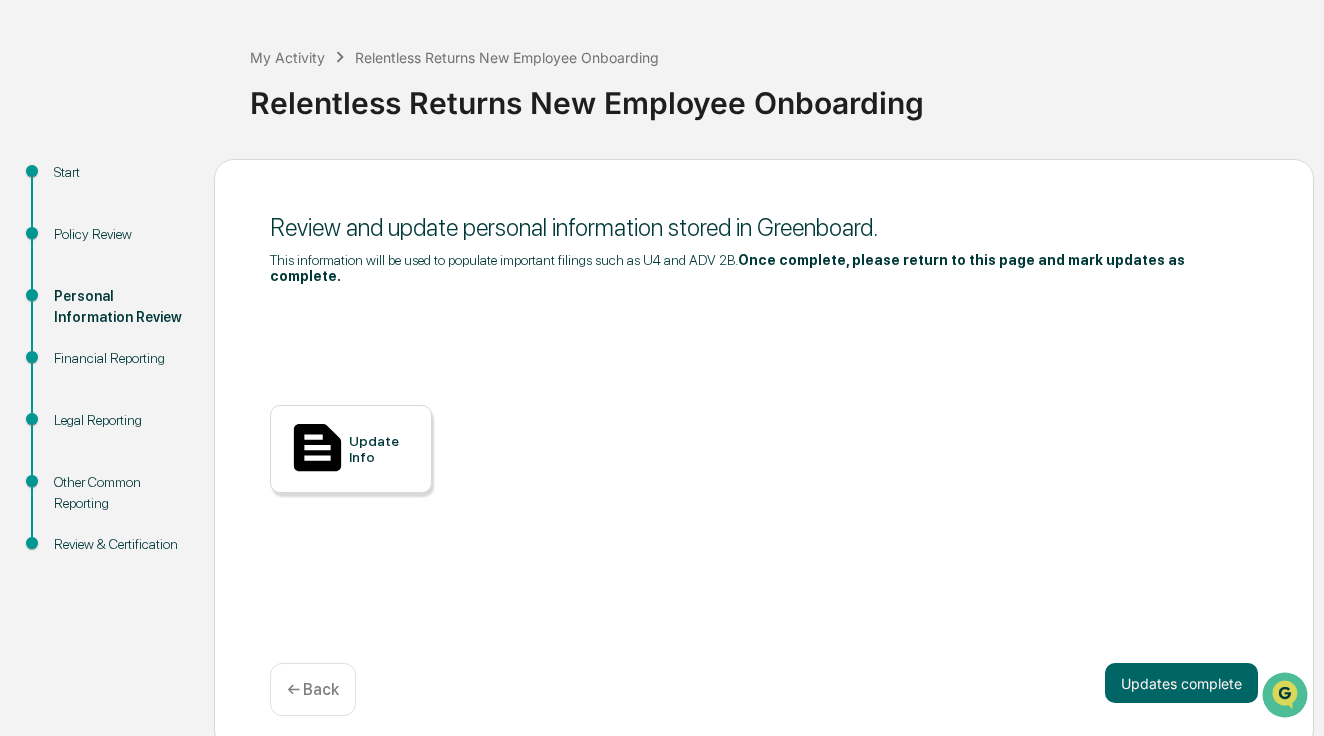 scroll, scrollTop: 78, scrollLeft: 0, axis: vertical 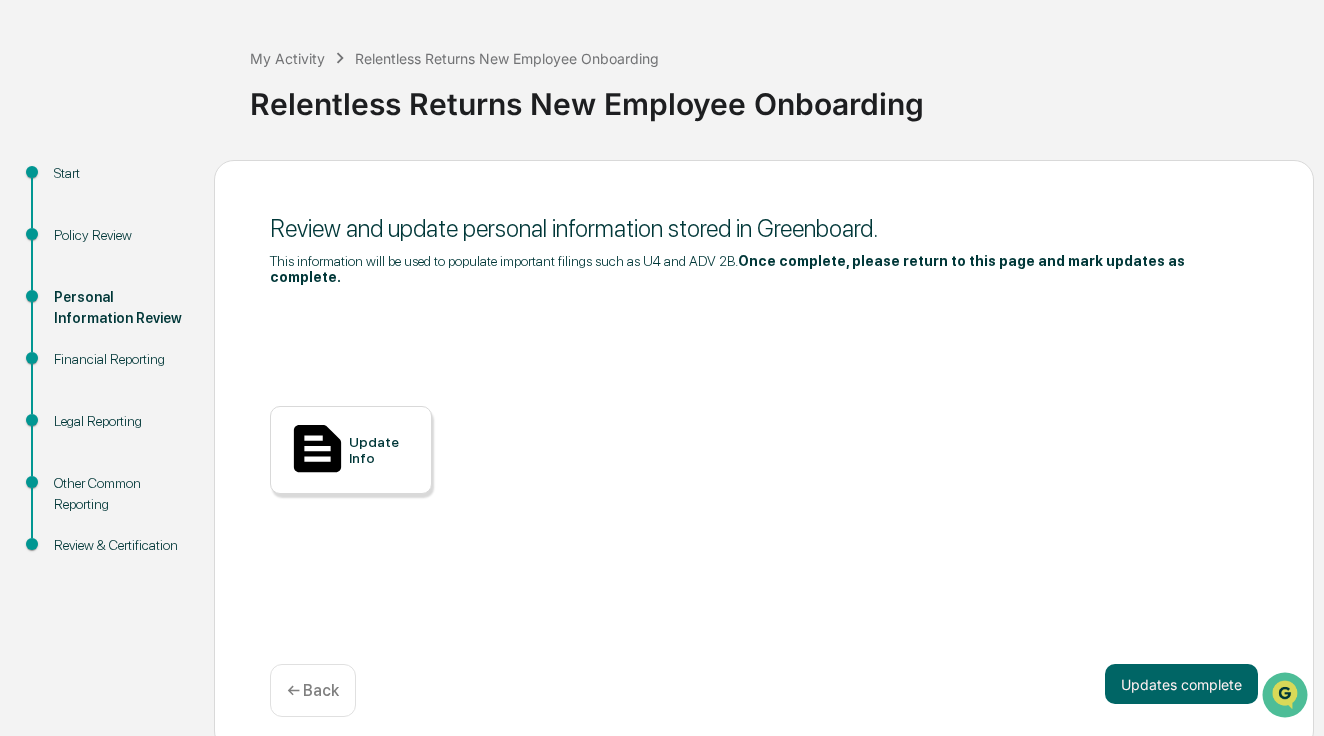 click on "Policy Review" at bounding box center [118, 235] 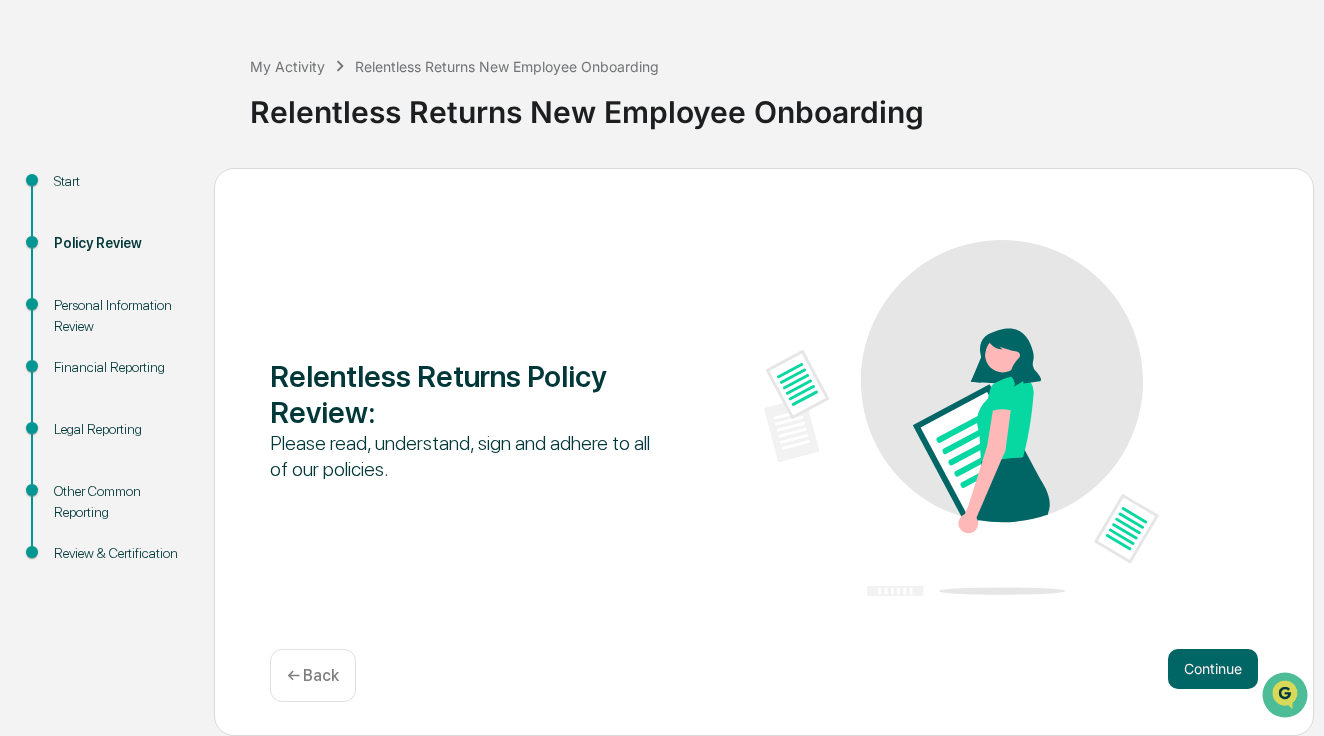 scroll, scrollTop: 70, scrollLeft: 0, axis: vertical 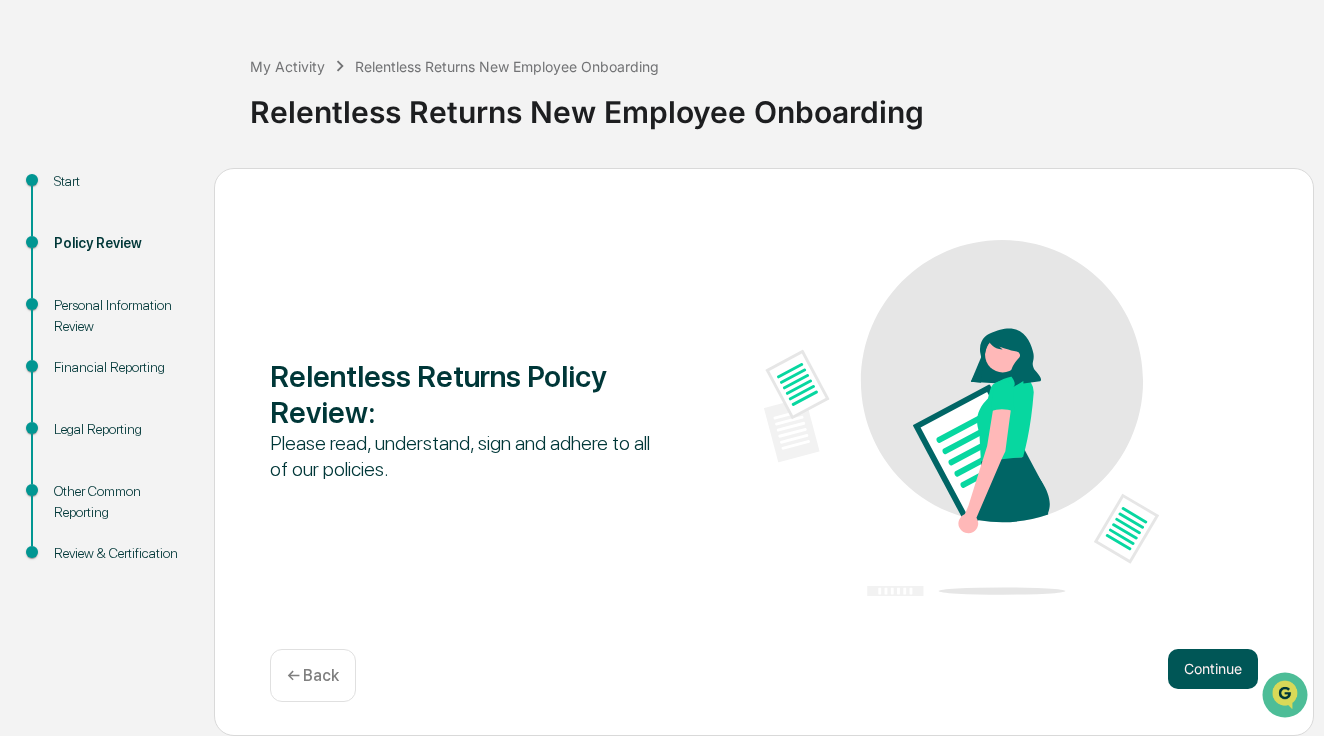 click on "Continue" at bounding box center [1213, 669] 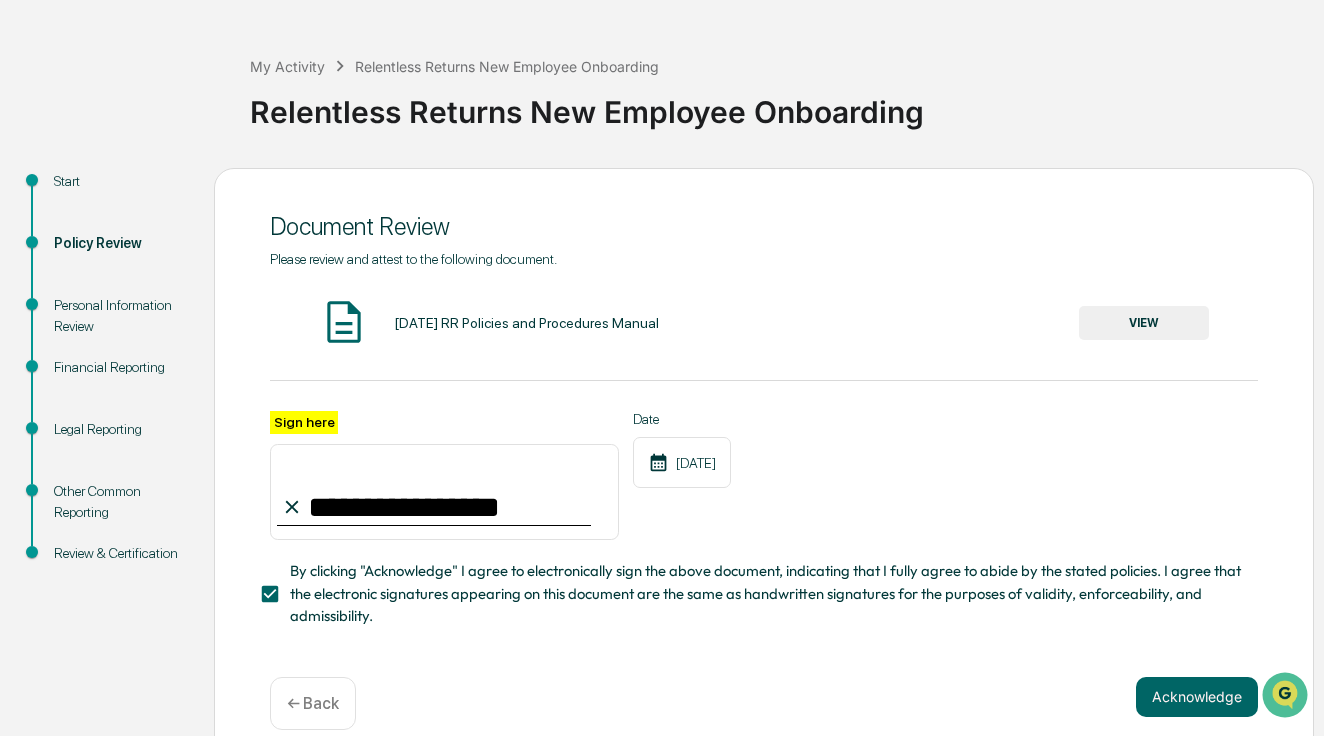 click on "**********" at bounding box center (764, 454) 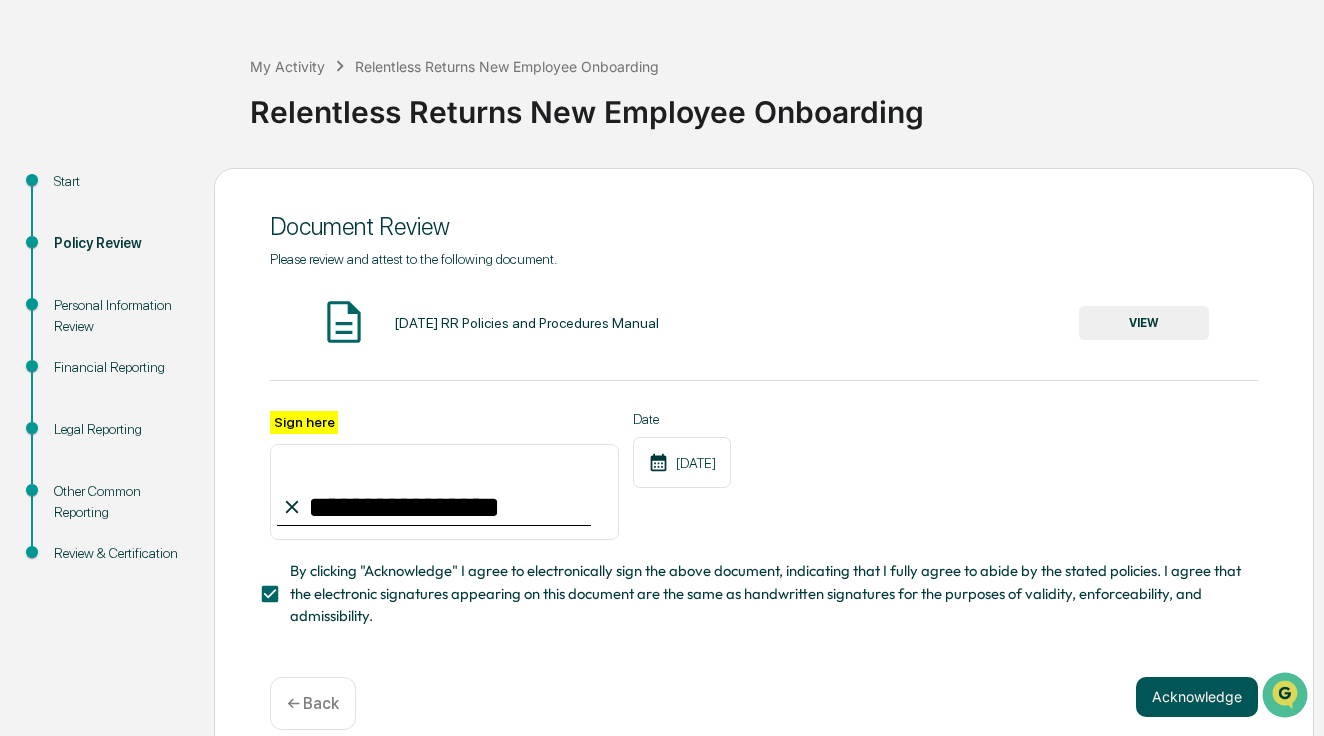 click on "Acknowledge" at bounding box center (1197, 697) 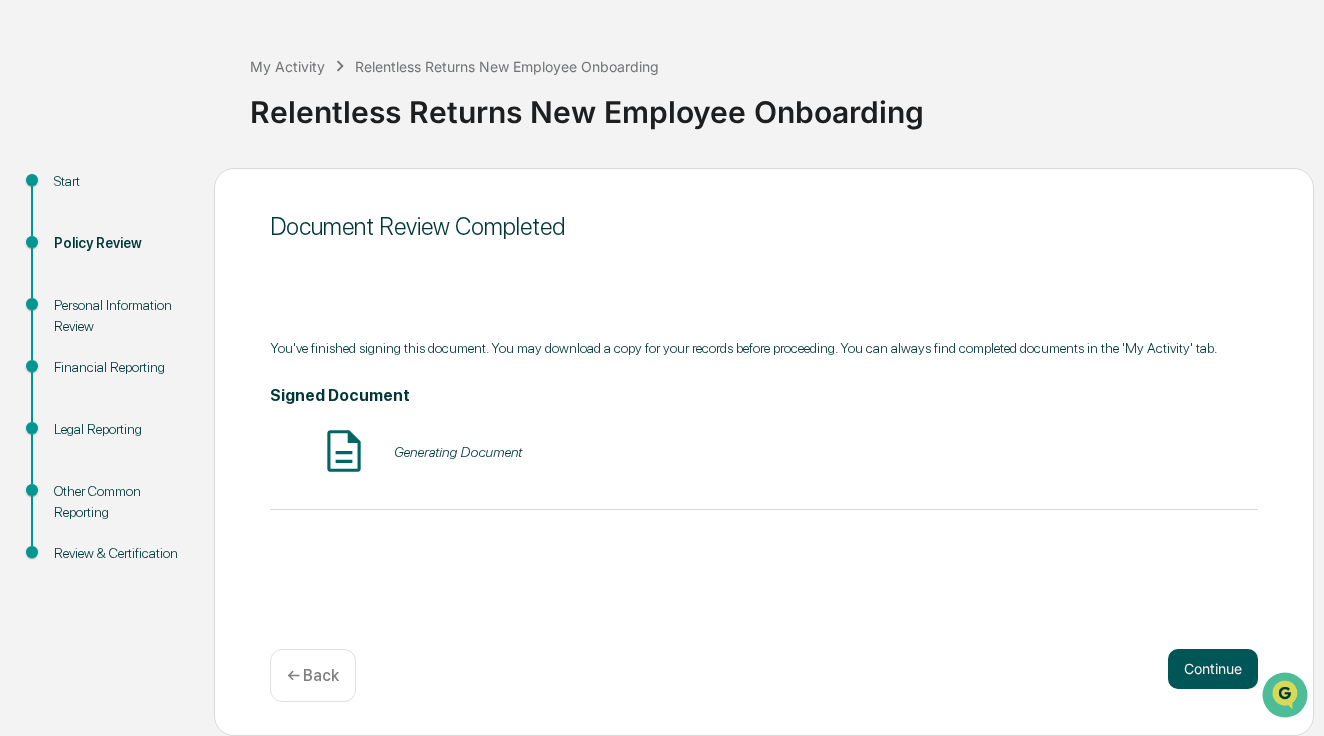 click on "Continue" at bounding box center (1213, 669) 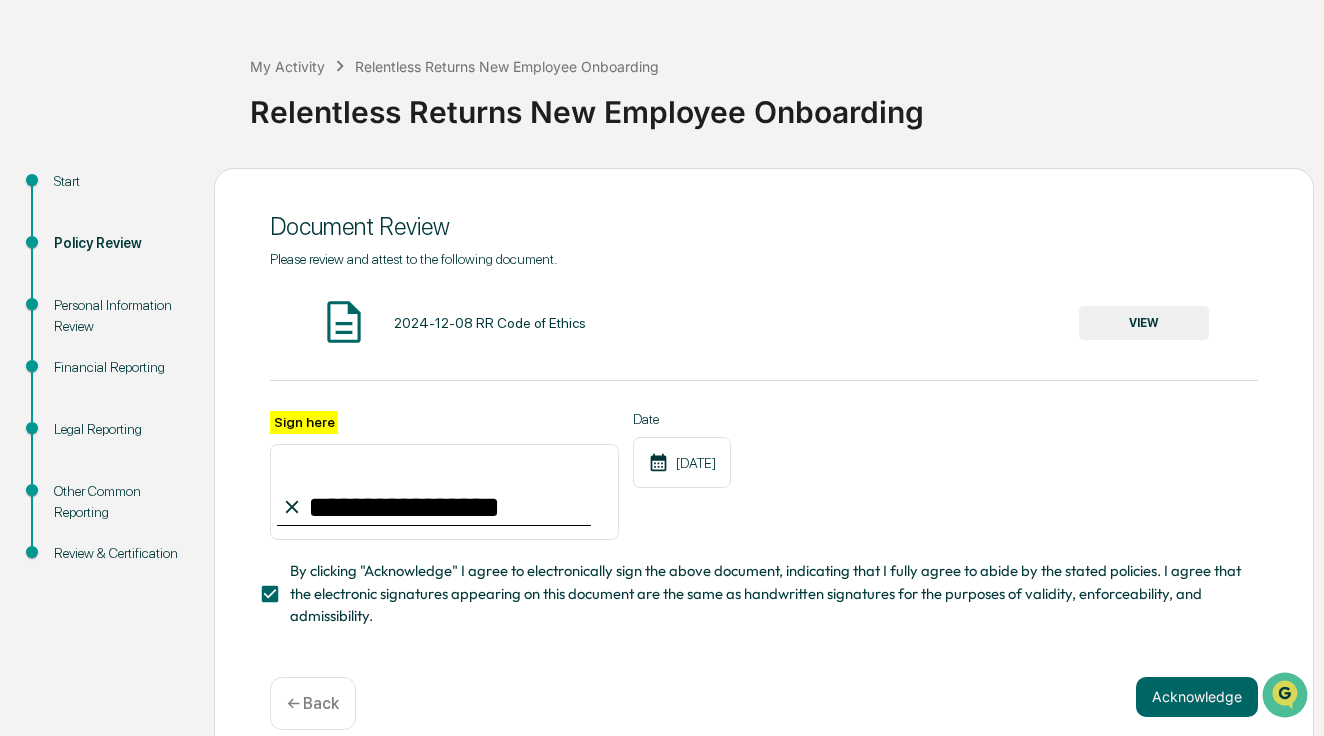 click on "**********" at bounding box center (764, 466) 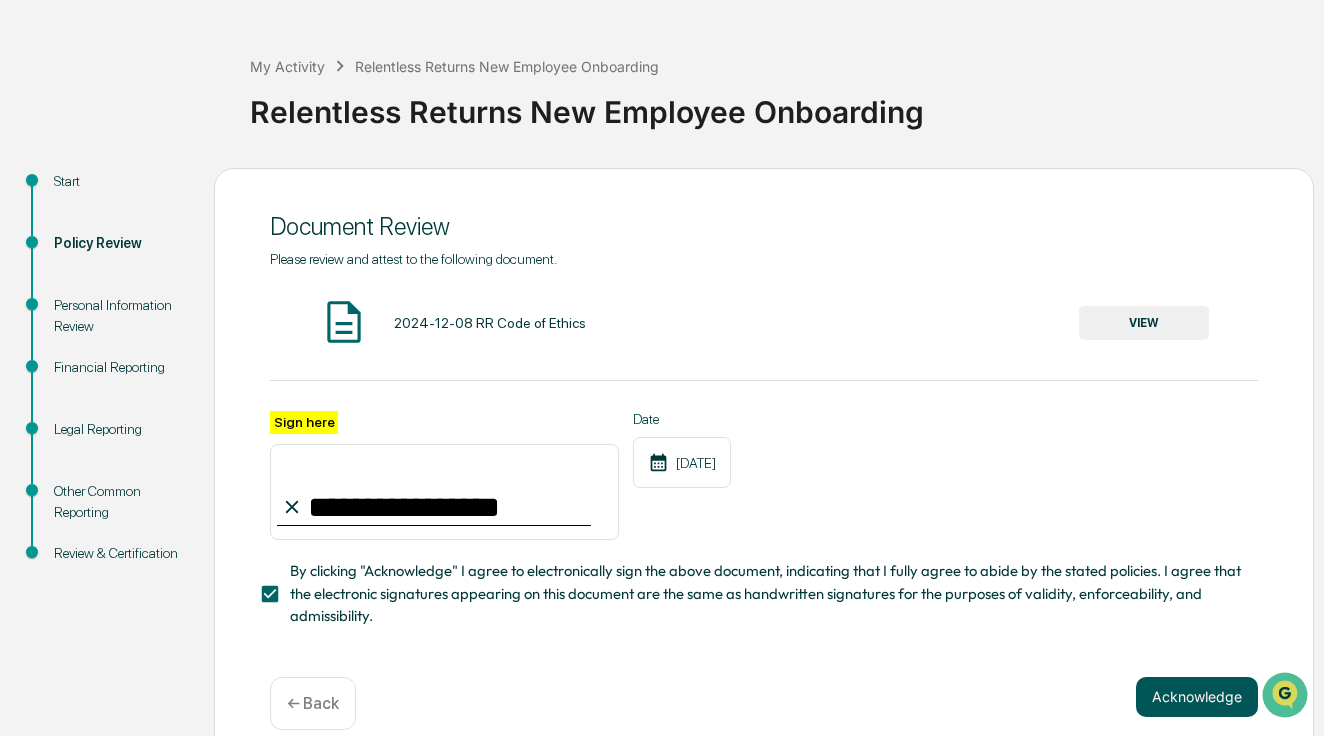 click on "Acknowledge" at bounding box center [1197, 697] 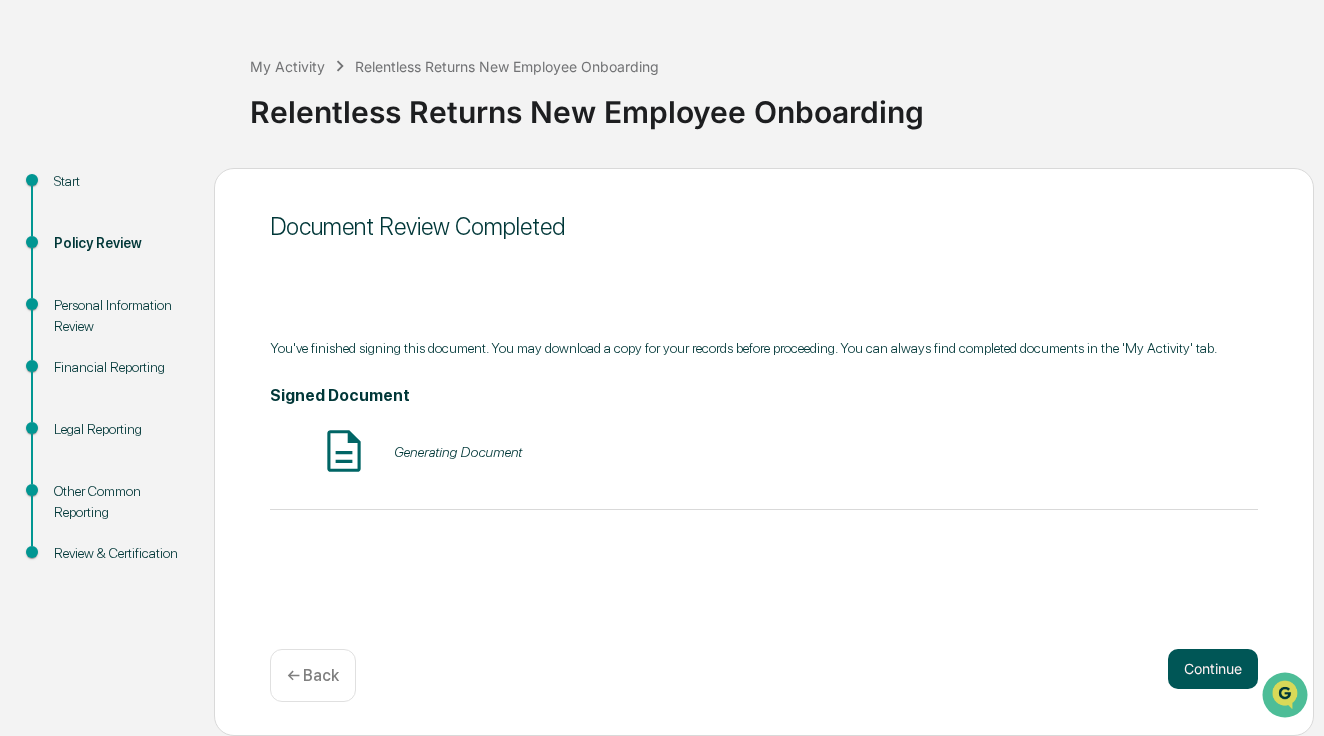 click on "Continue" at bounding box center (1213, 669) 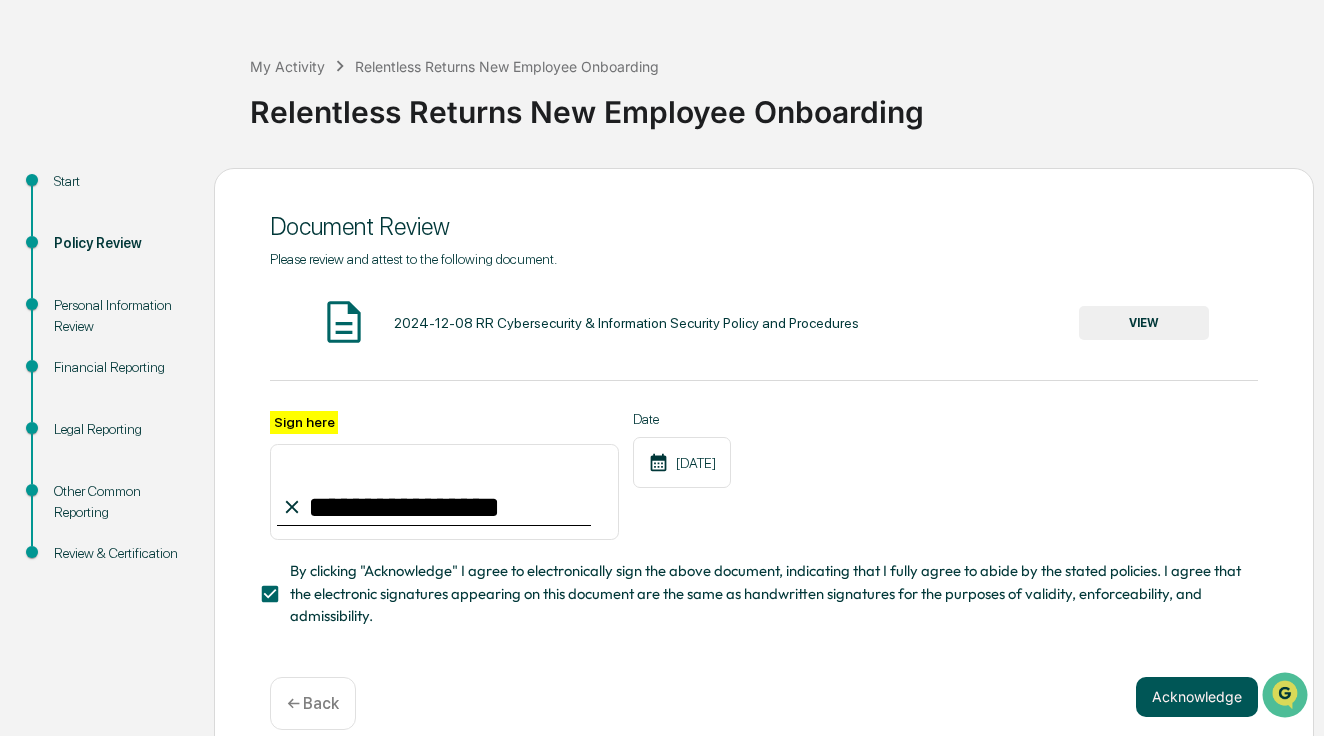 click on "Acknowledge" at bounding box center (1197, 697) 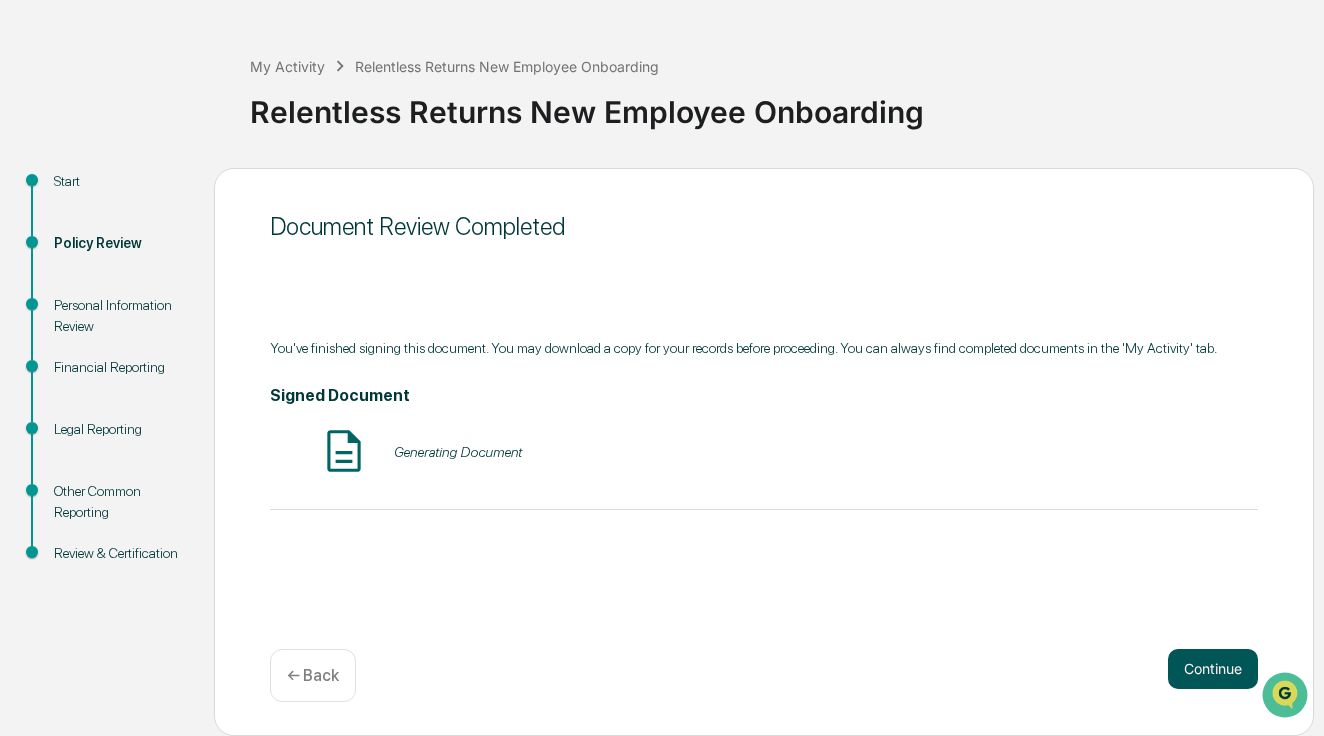 click on "Continue" at bounding box center [1213, 669] 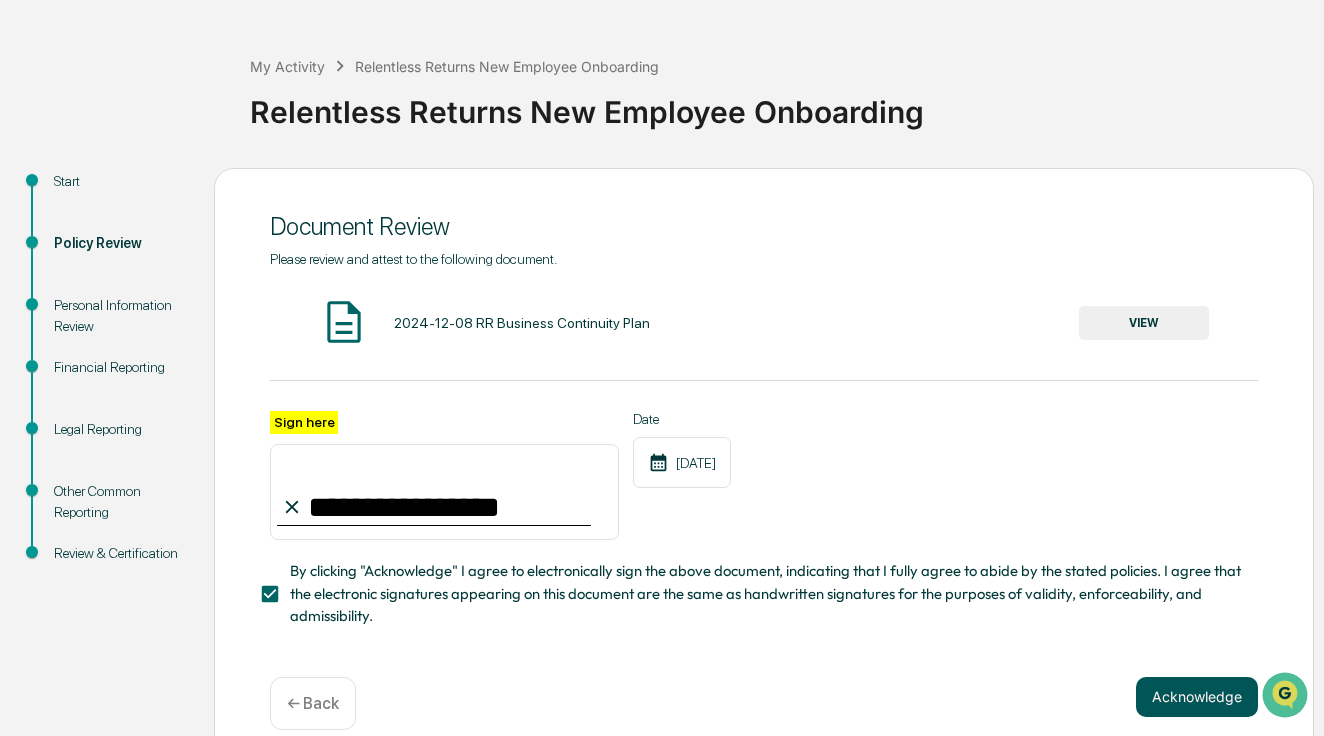 click on "Acknowledge" at bounding box center [1197, 697] 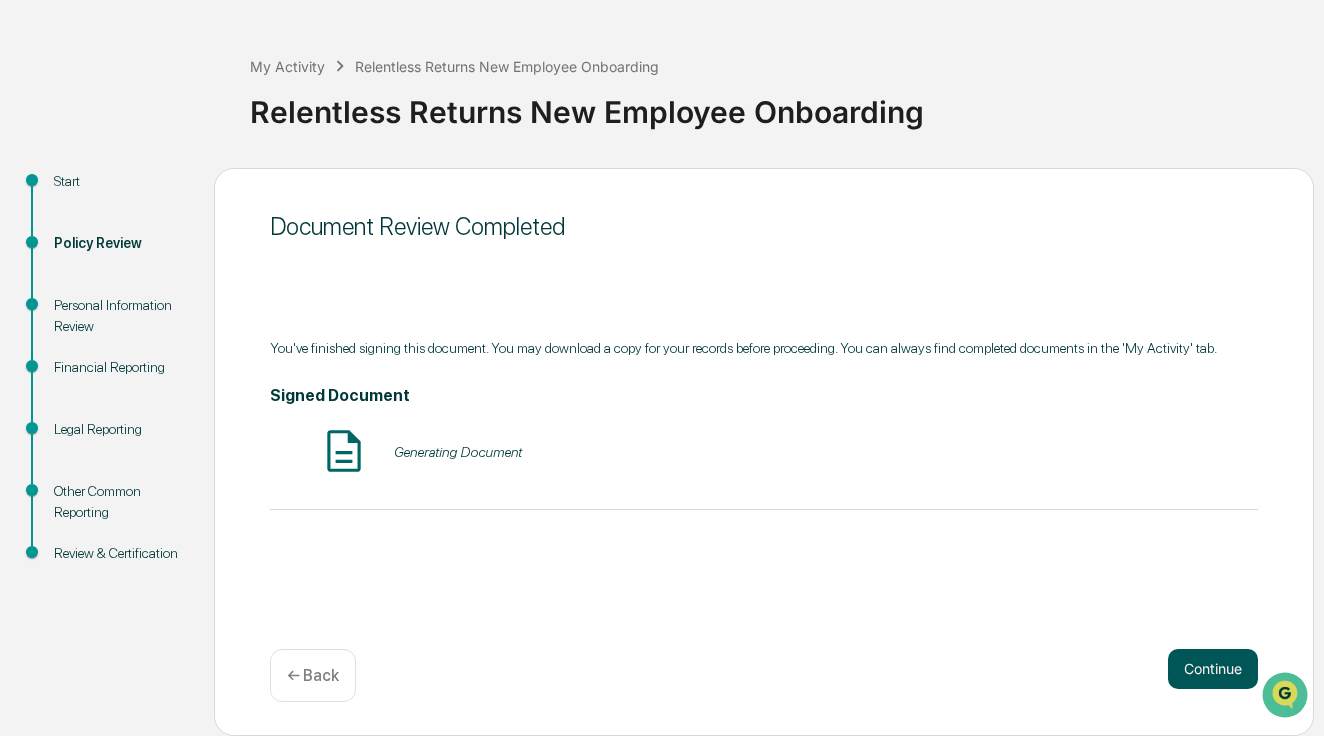 click on "Continue ← Back" at bounding box center (764, 675) 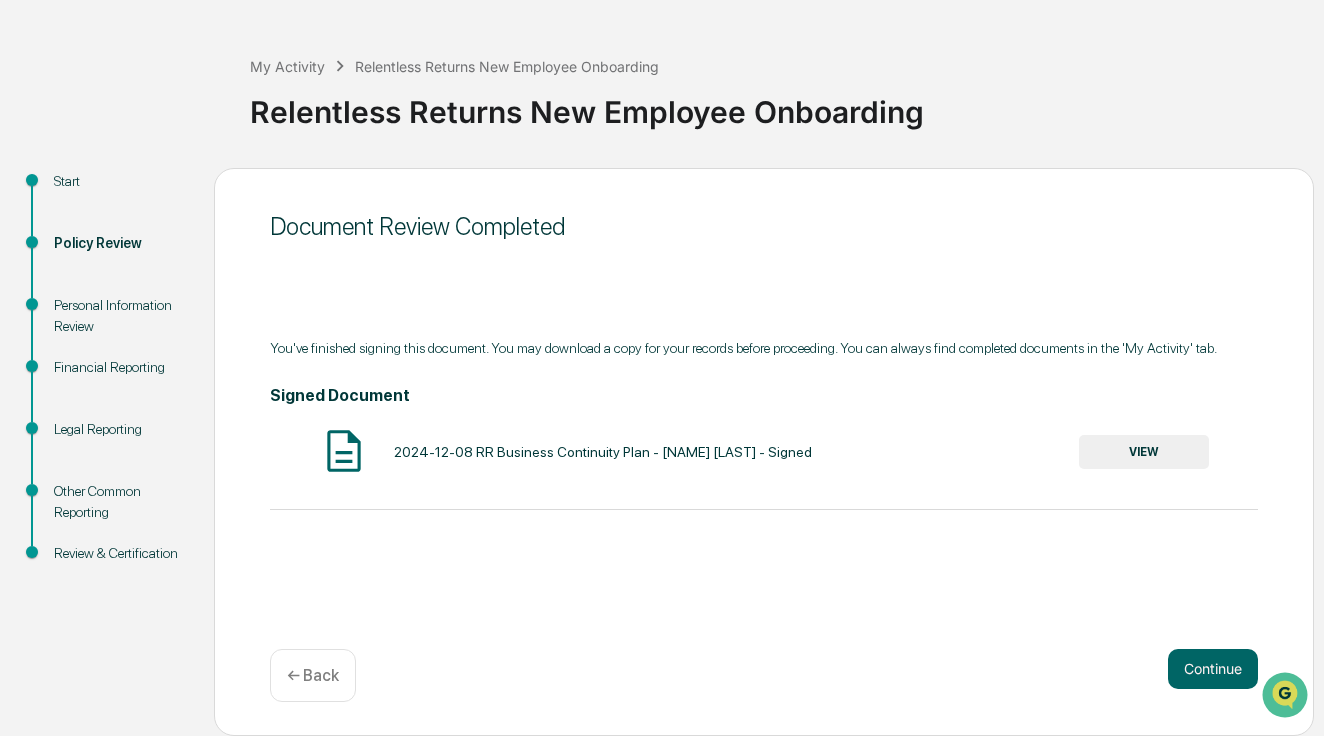 click on "2024-12-08 RR Business Continuity Plan - Giovanna Simmons - Signed" at bounding box center (603, 452) 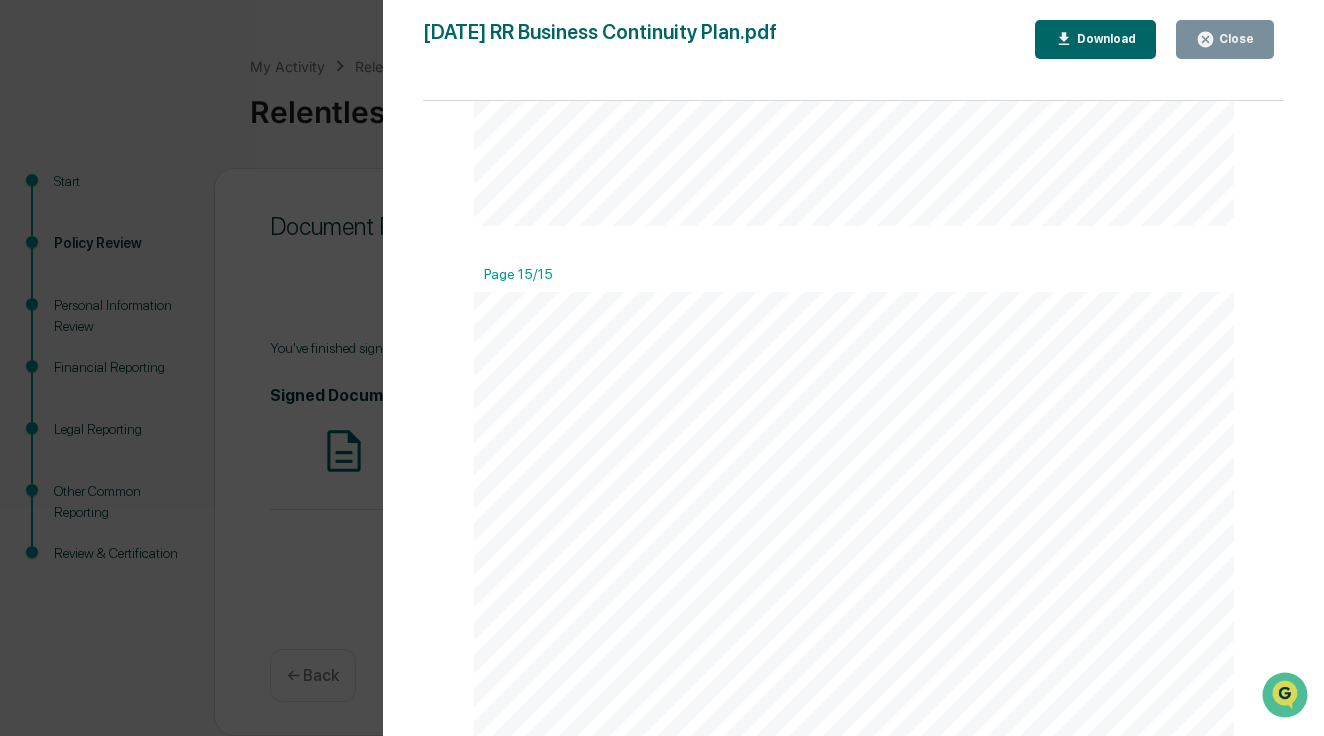 scroll, scrollTop: 14241, scrollLeft: 0, axis: vertical 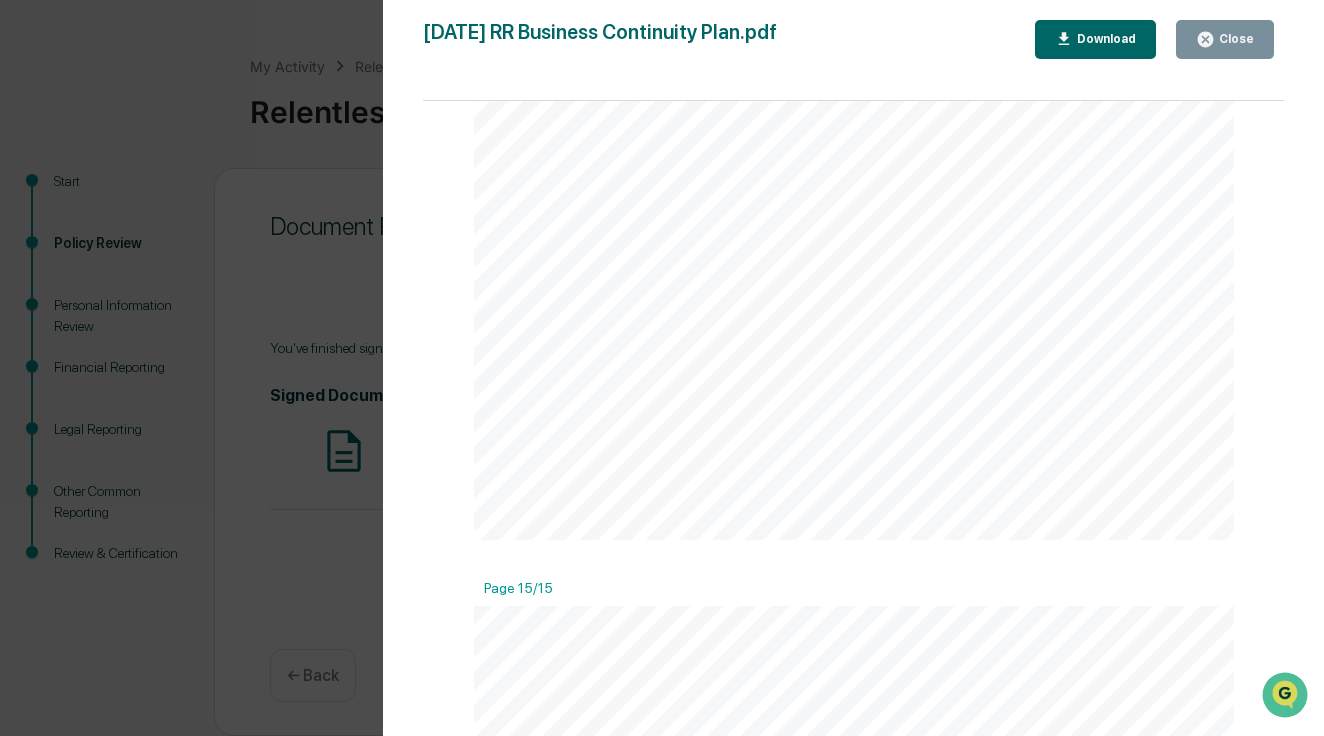 click on "Version History 08/04/2025, 01:05 AM Giovanna Simmons 2024-12-08 RR Business Continuity Plan.pdf   Close   Download Page 1/15 ____ RELENTLESS RETURNS LLC 1000 BRICKELL AVE STE 715 PMB 1886 Miami, FL 33131 relentlessreturns.com legal@relentlessreturns.com RR Digital LLC dba Relentless Returns Business Continuity Plan (BCP) Last Modified: December 8, 2024 Last Reviewed: December 8, 2024 I.   BCP Summary Disclosure Overview RR Digital LLC dba Relentless Returns (“RR”; ”the Firm”) has created and implemented a Business Continuity Plan (“BCP” in an effort to mitigate effects related from any unseen emergencies or significant business disruptions (“SBD”). Our BCP is designed to allow our firm to continue or resume business operations in the chance of any unforeseen emergencies or significant business disruption (“SBD”). Communications with Customers RR is currently able to communicate with its customers over various different channels (email, phone, etc). In the event Page 2/15 Books & Records" at bounding box center (662, 368) 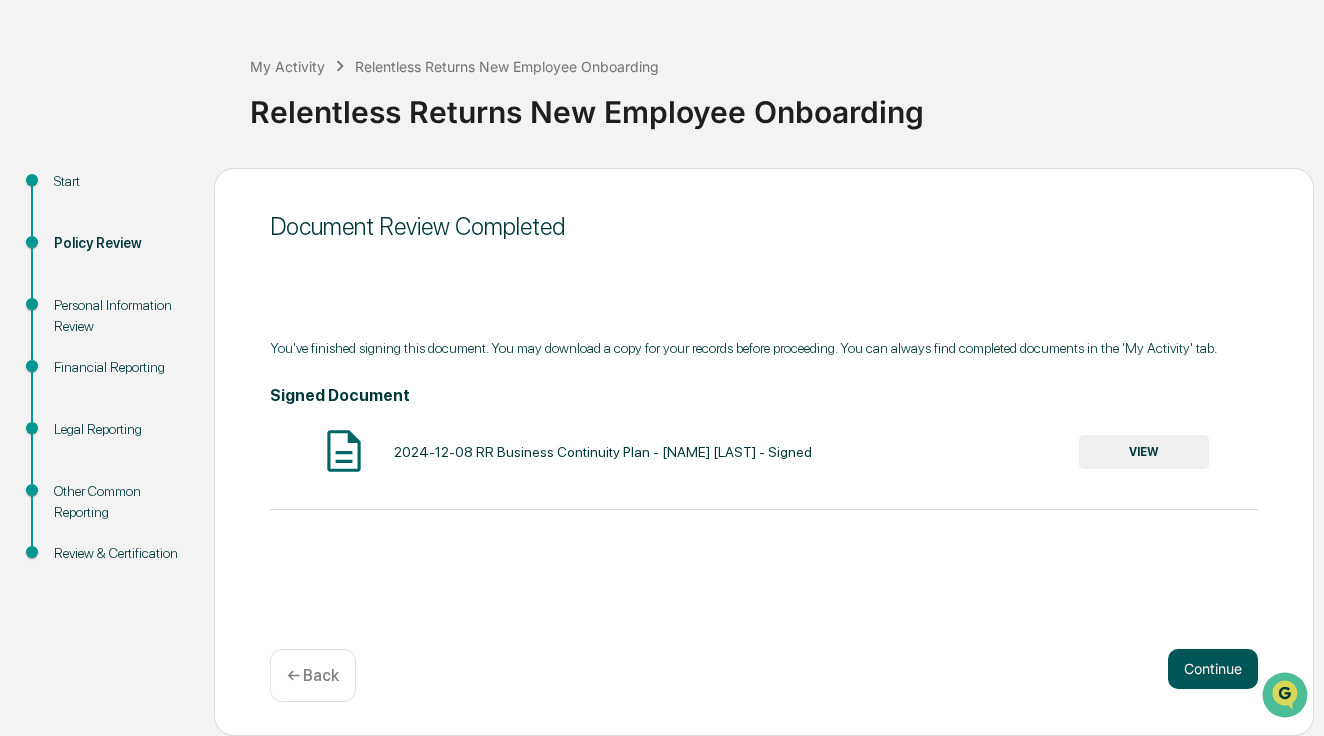 click on "Continue" at bounding box center [1213, 669] 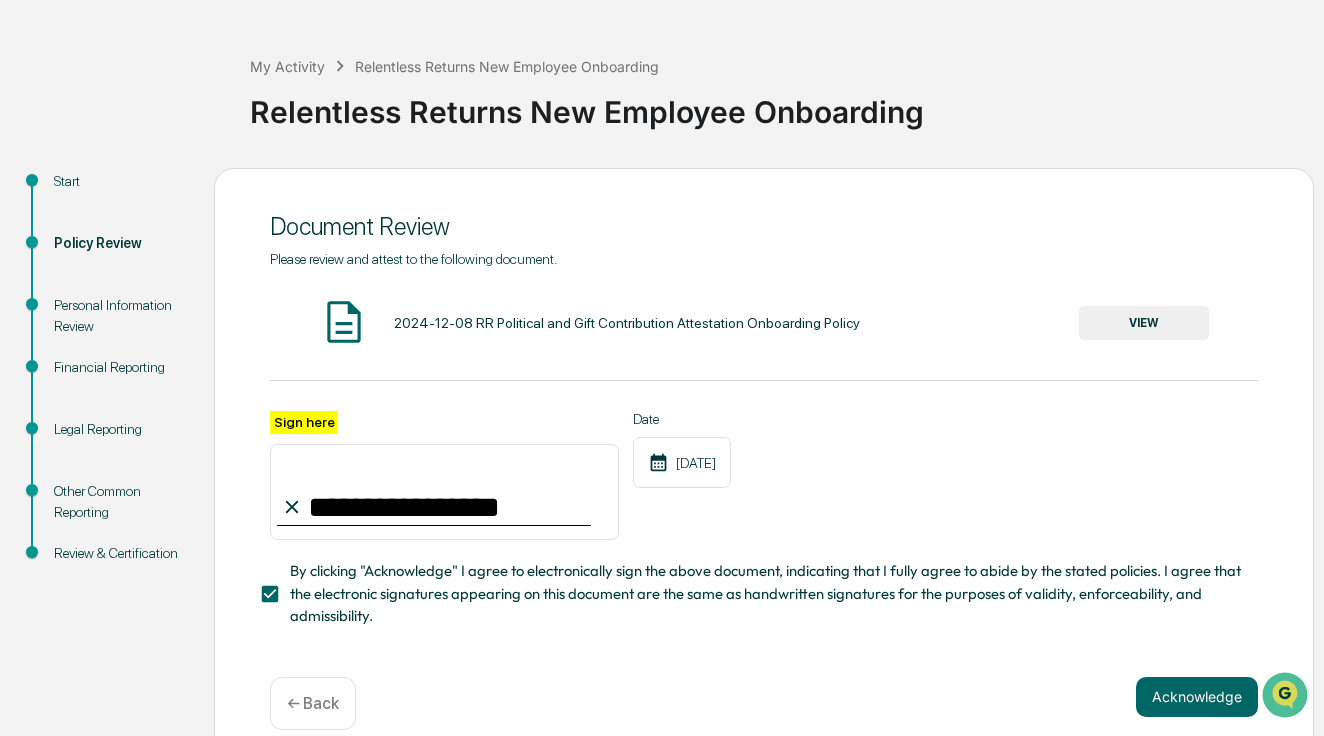 click on "VIEW" at bounding box center [1144, 323] 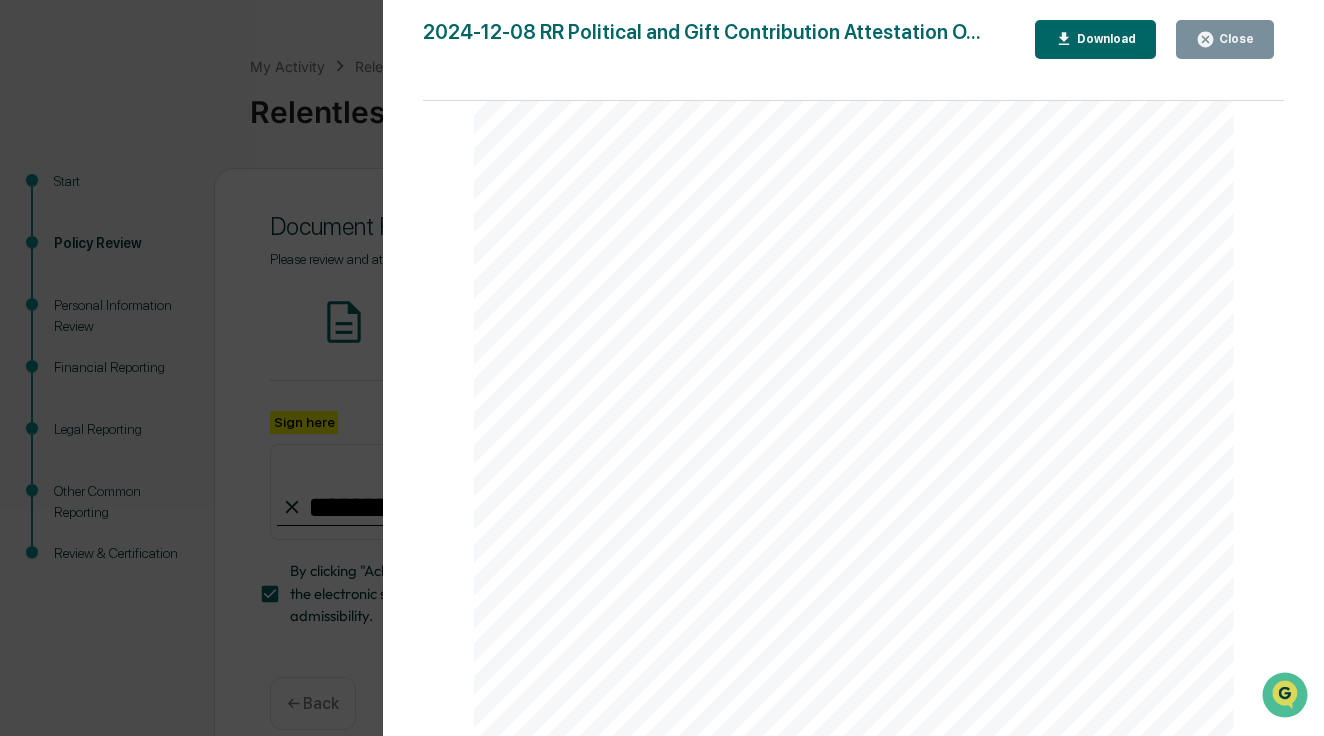 scroll, scrollTop: 405, scrollLeft: 0, axis: vertical 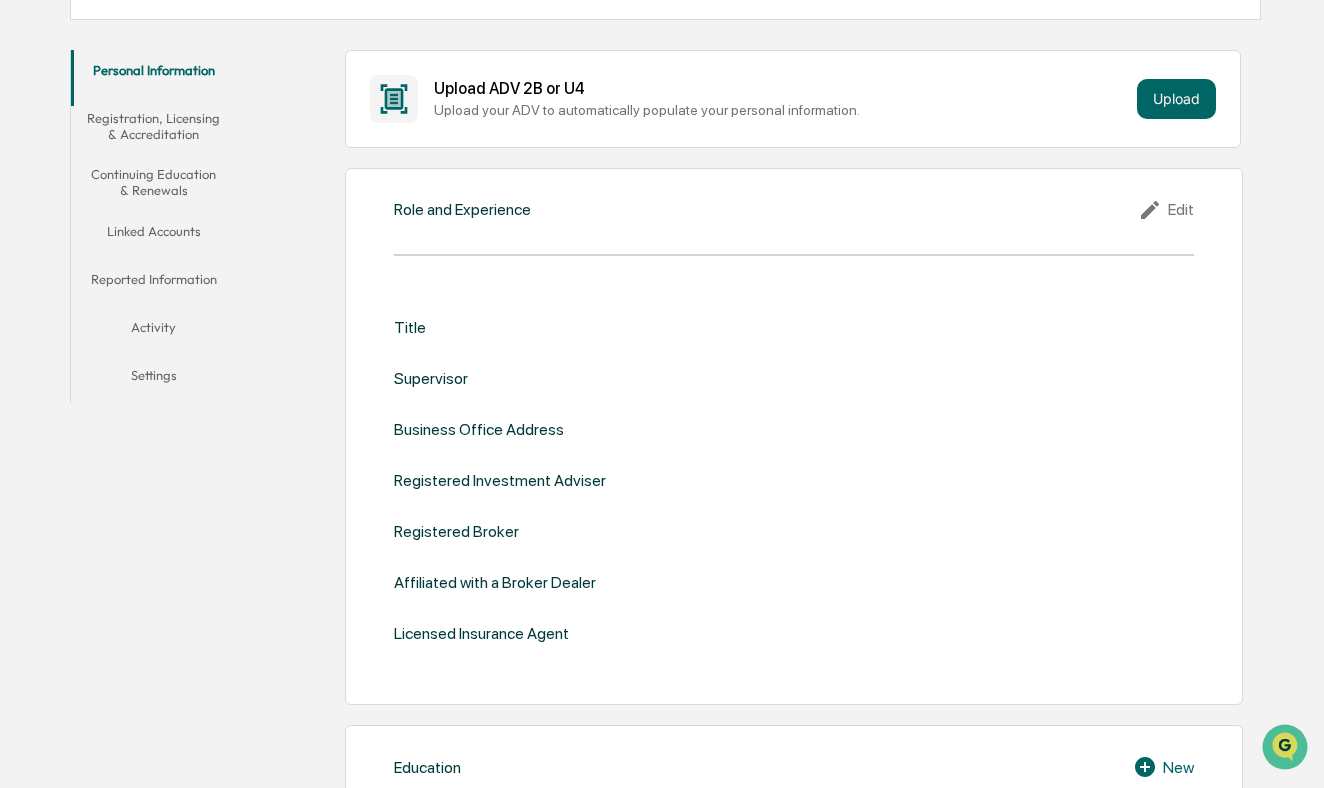 click on "Registration, Licensing & Accreditation" at bounding box center [154, 126] 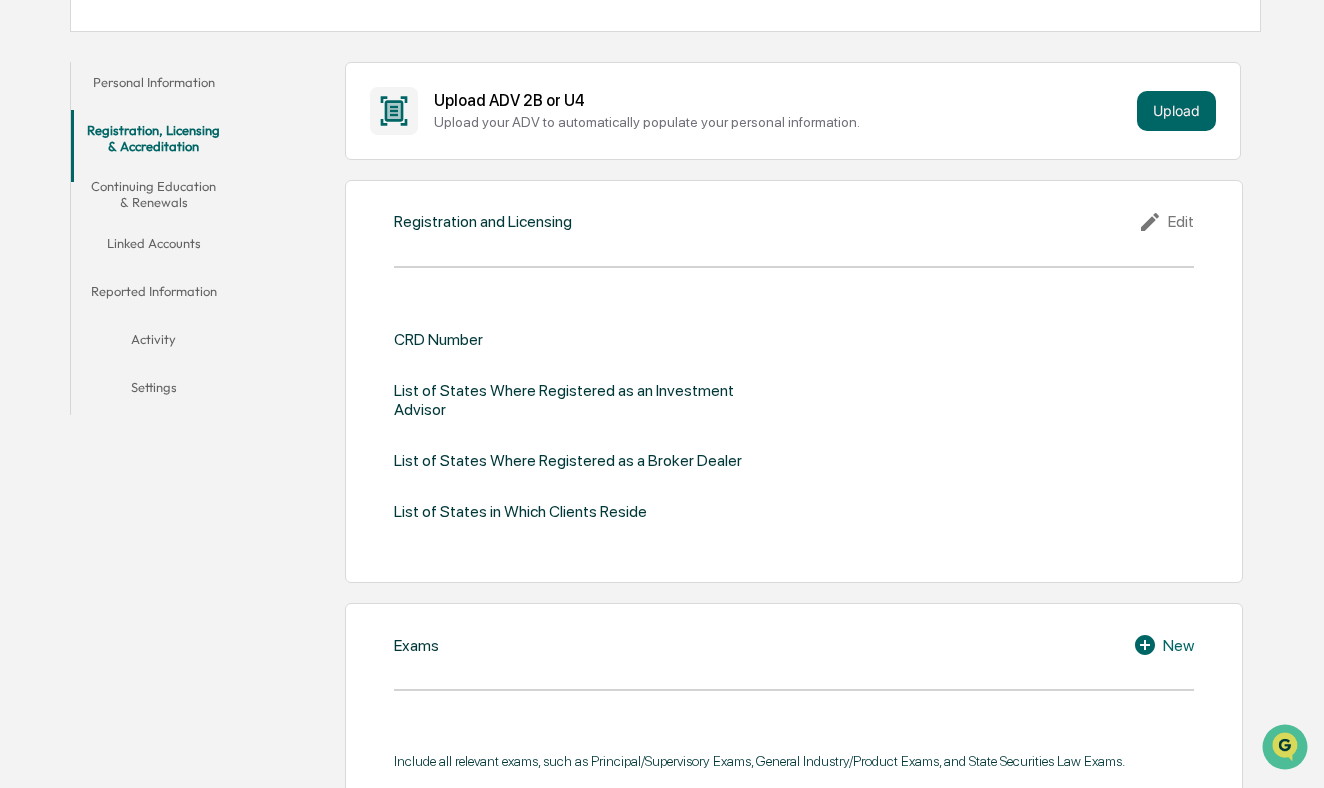 scroll, scrollTop: 317, scrollLeft: 0, axis: vertical 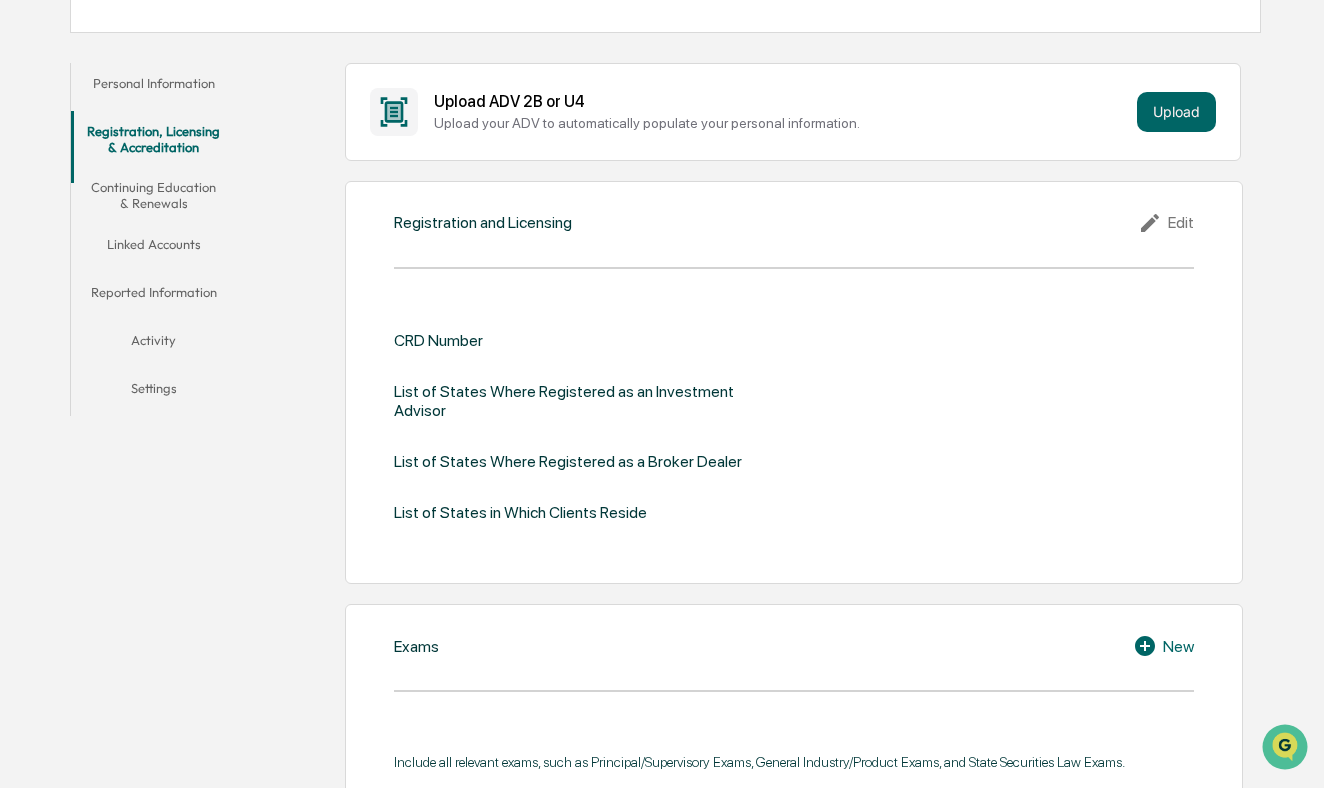 click on "Continuing Education & Renewals" at bounding box center (154, 195) 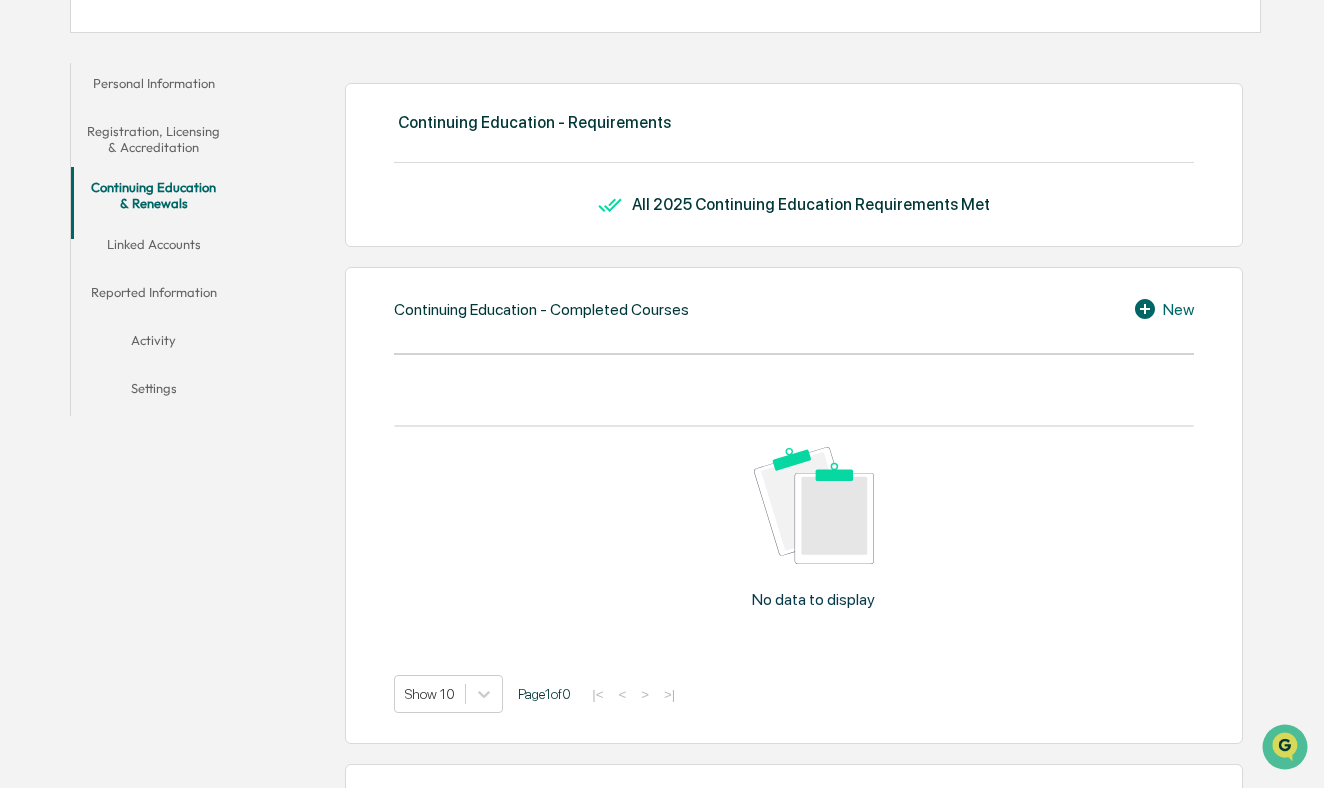 click on "Linked Accounts" at bounding box center (154, 248) 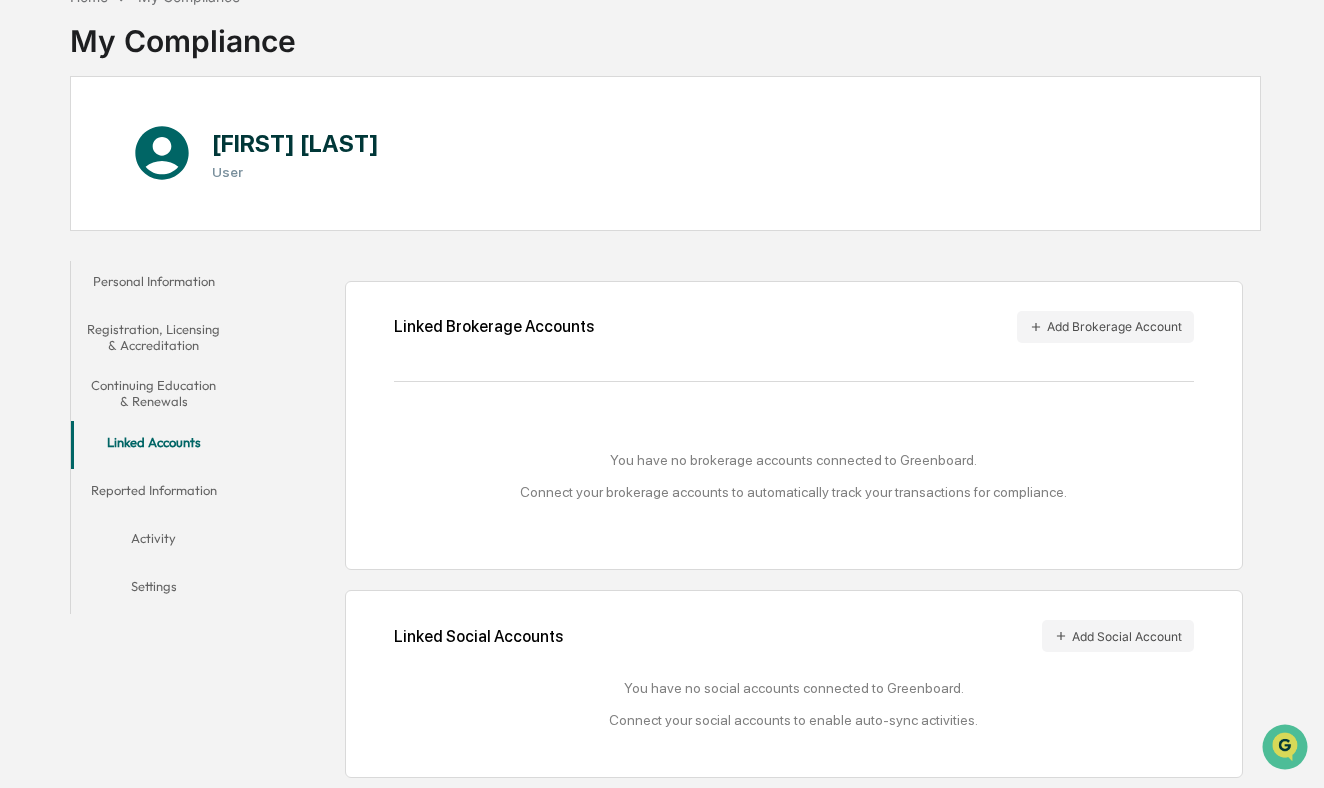 scroll, scrollTop: 139, scrollLeft: 0, axis: vertical 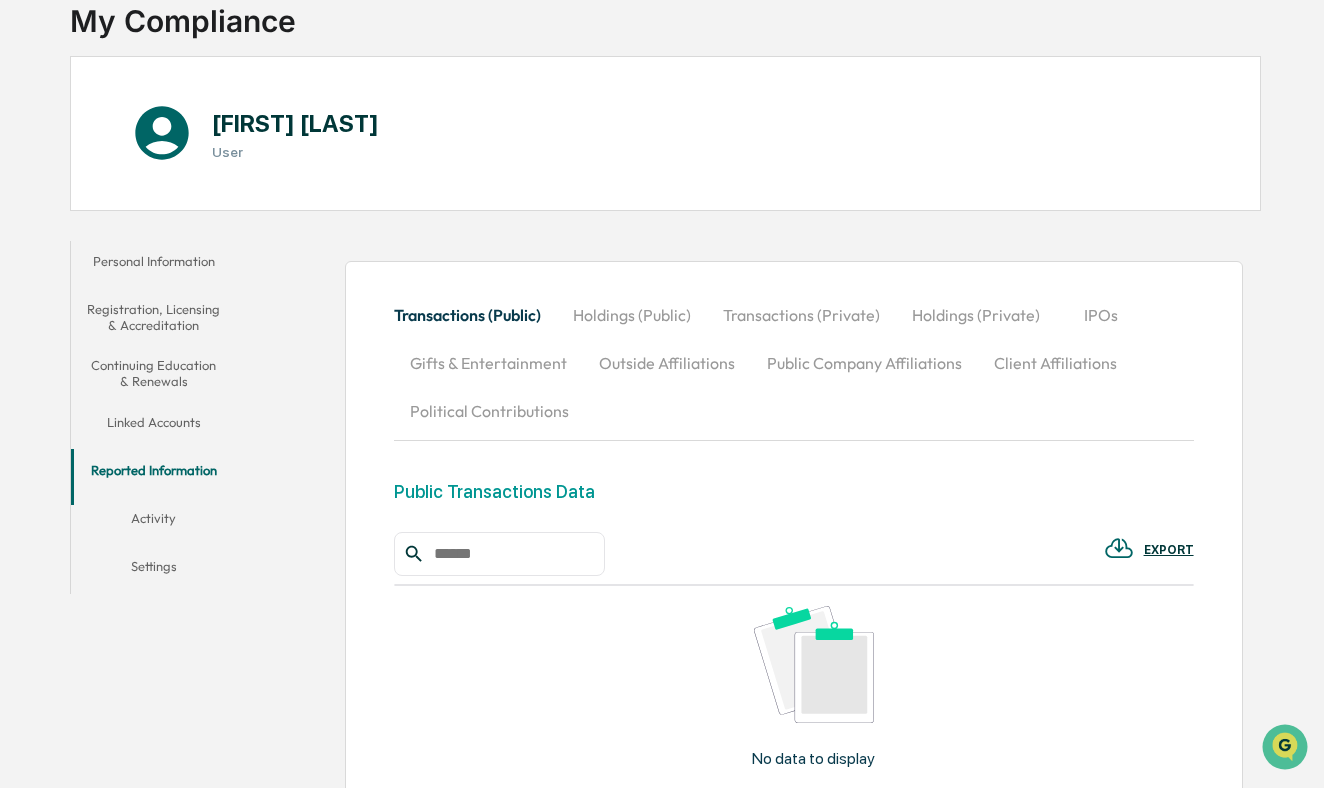 click on "Activity" at bounding box center [154, 522] 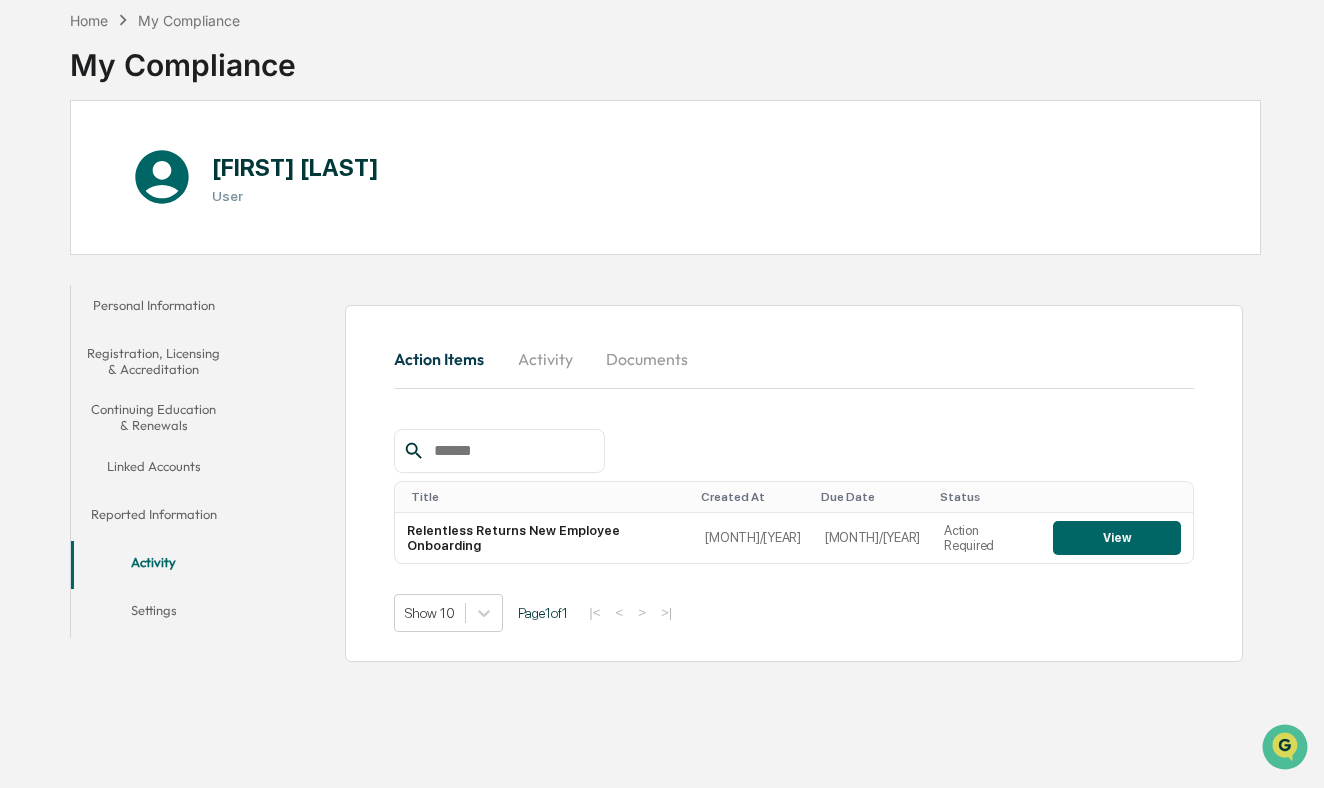click on "Activity" at bounding box center [154, 566] 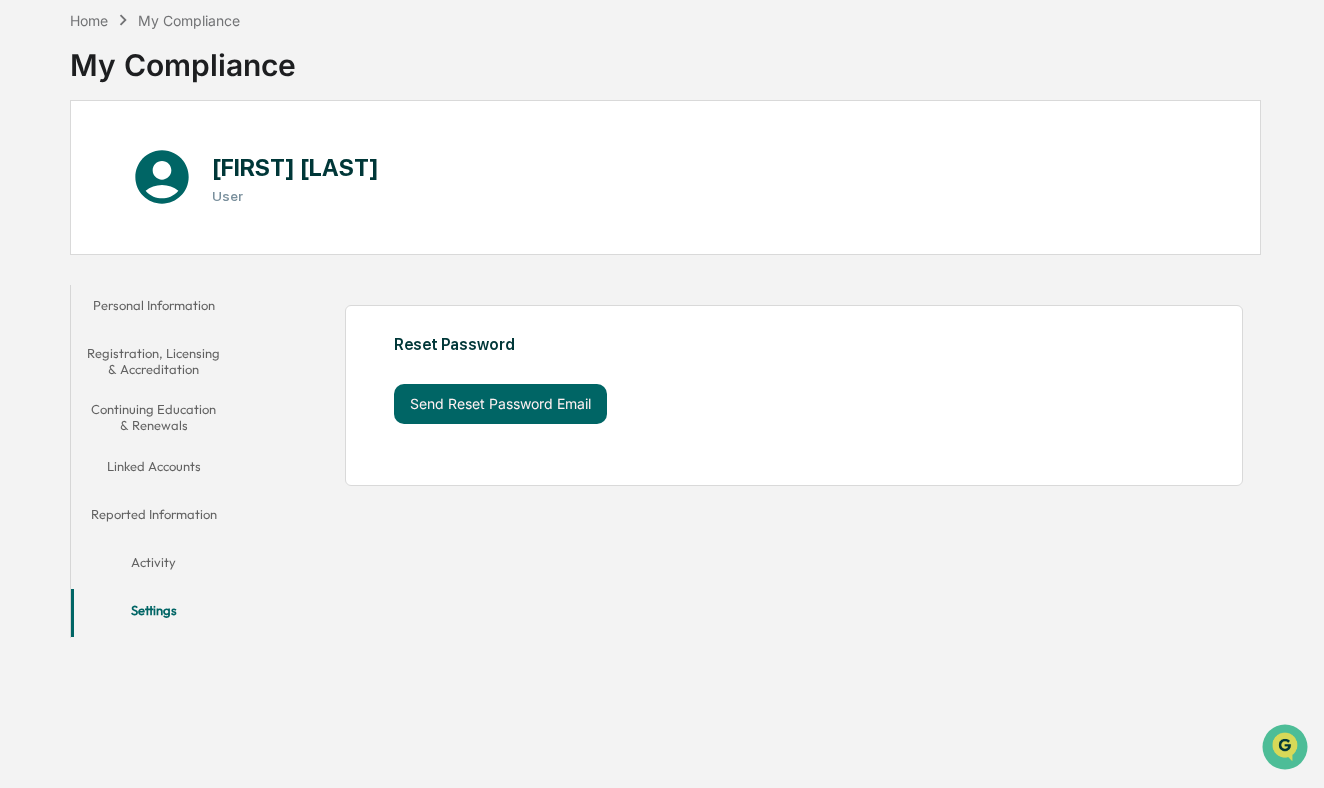 click on "Reported Information" at bounding box center (154, 518) 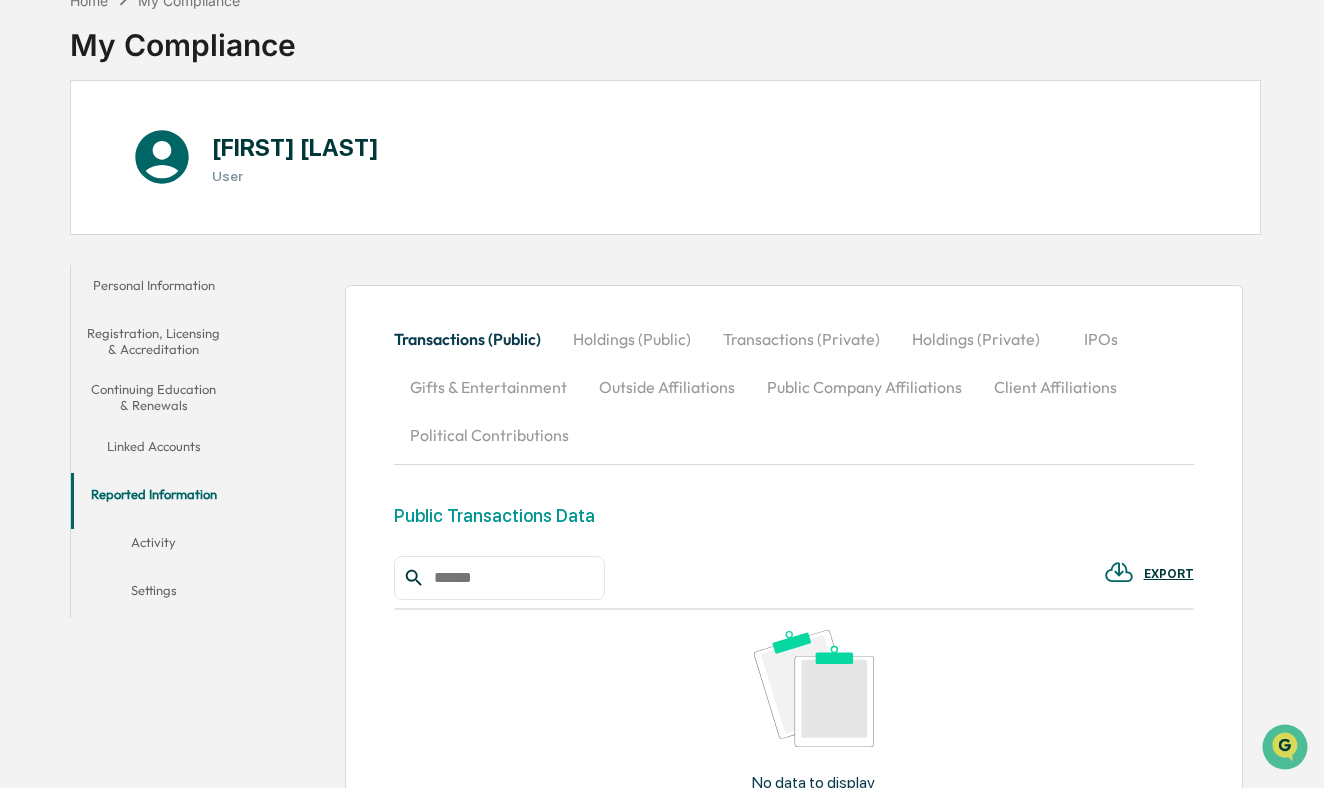 click on "Personal Information" at bounding box center [154, 289] 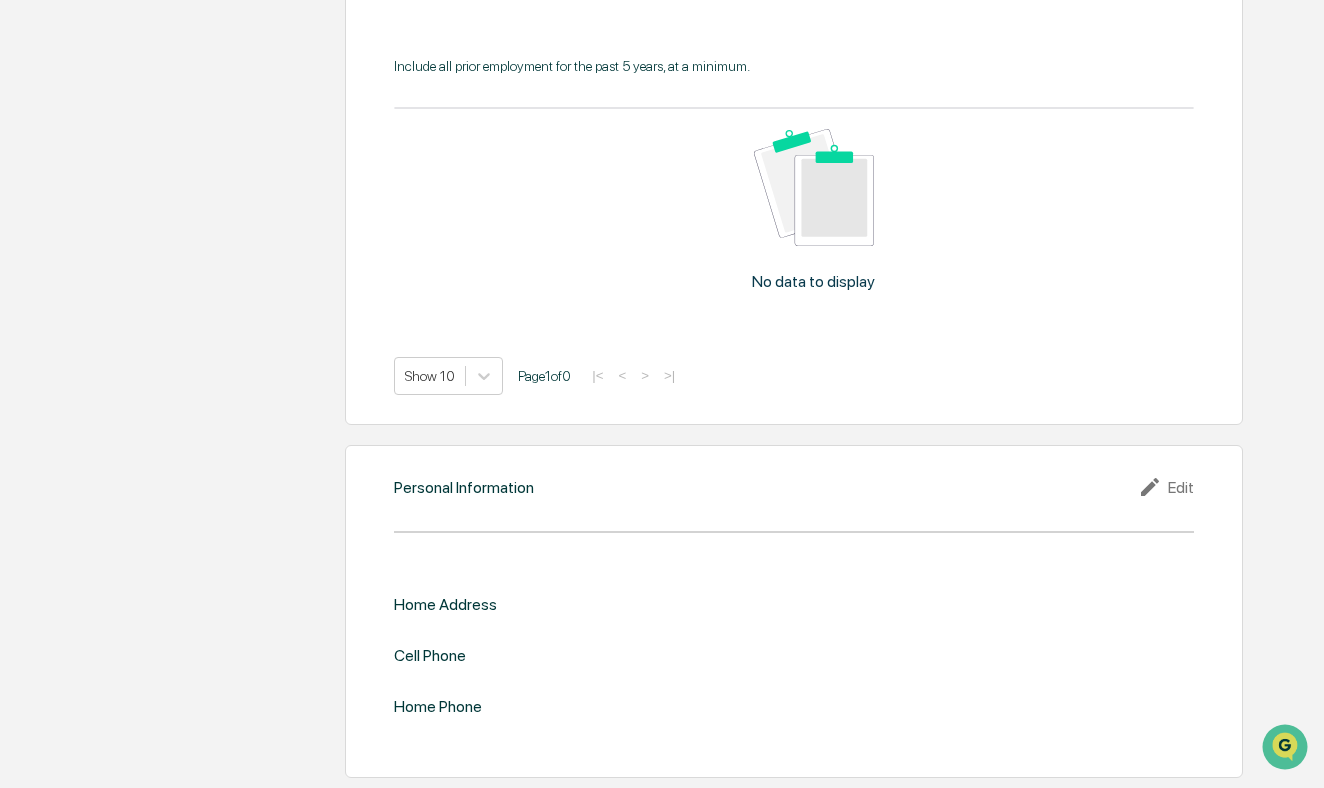 scroll, scrollTop: 1780, scrollLeft: 0, axis: vertical 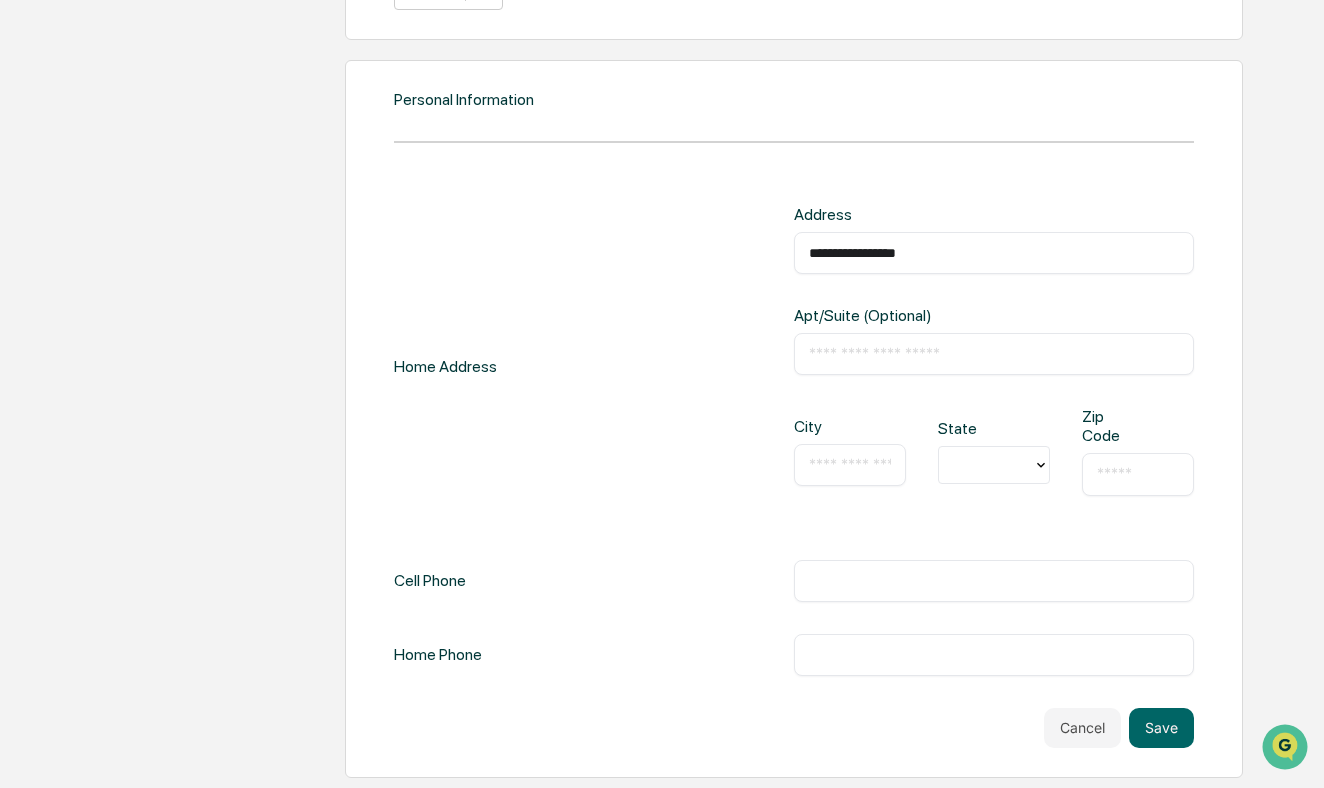 type on "**********" 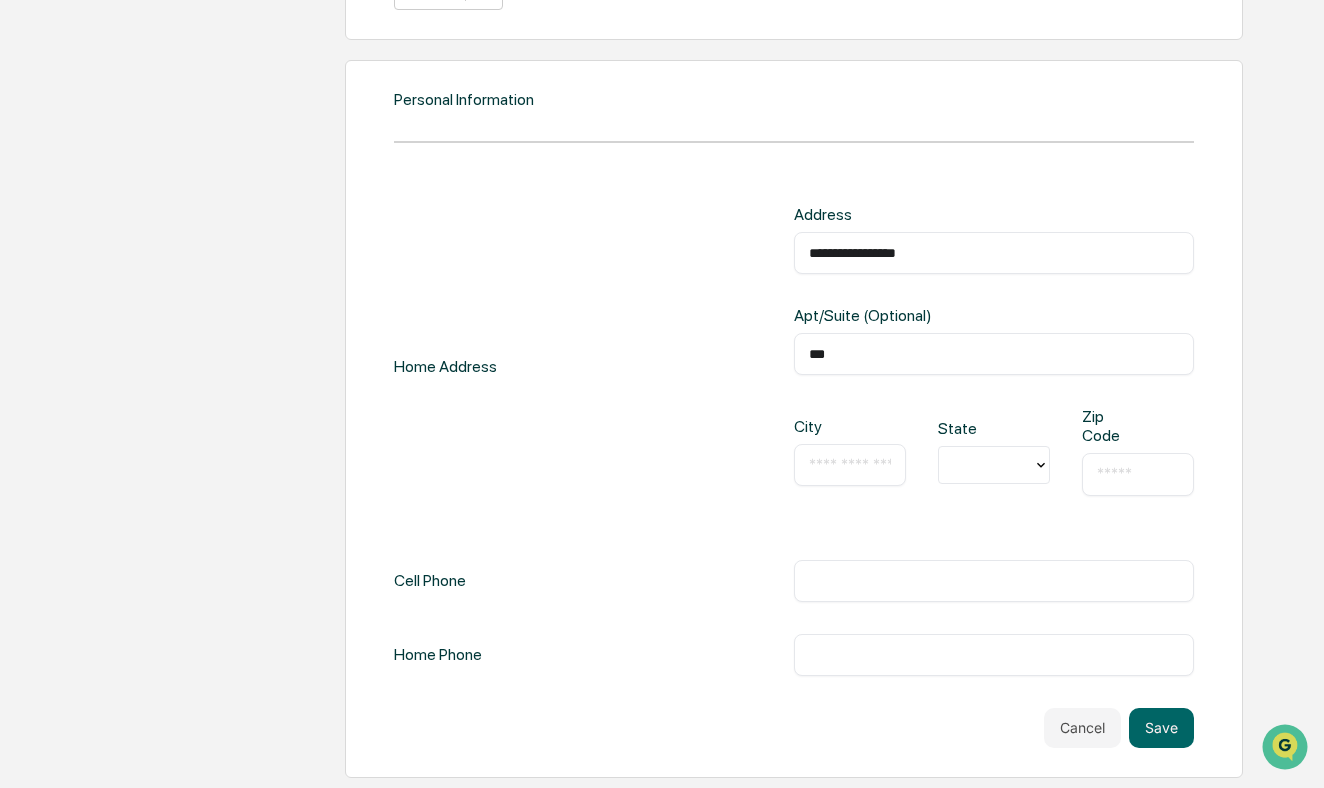 type on "***" 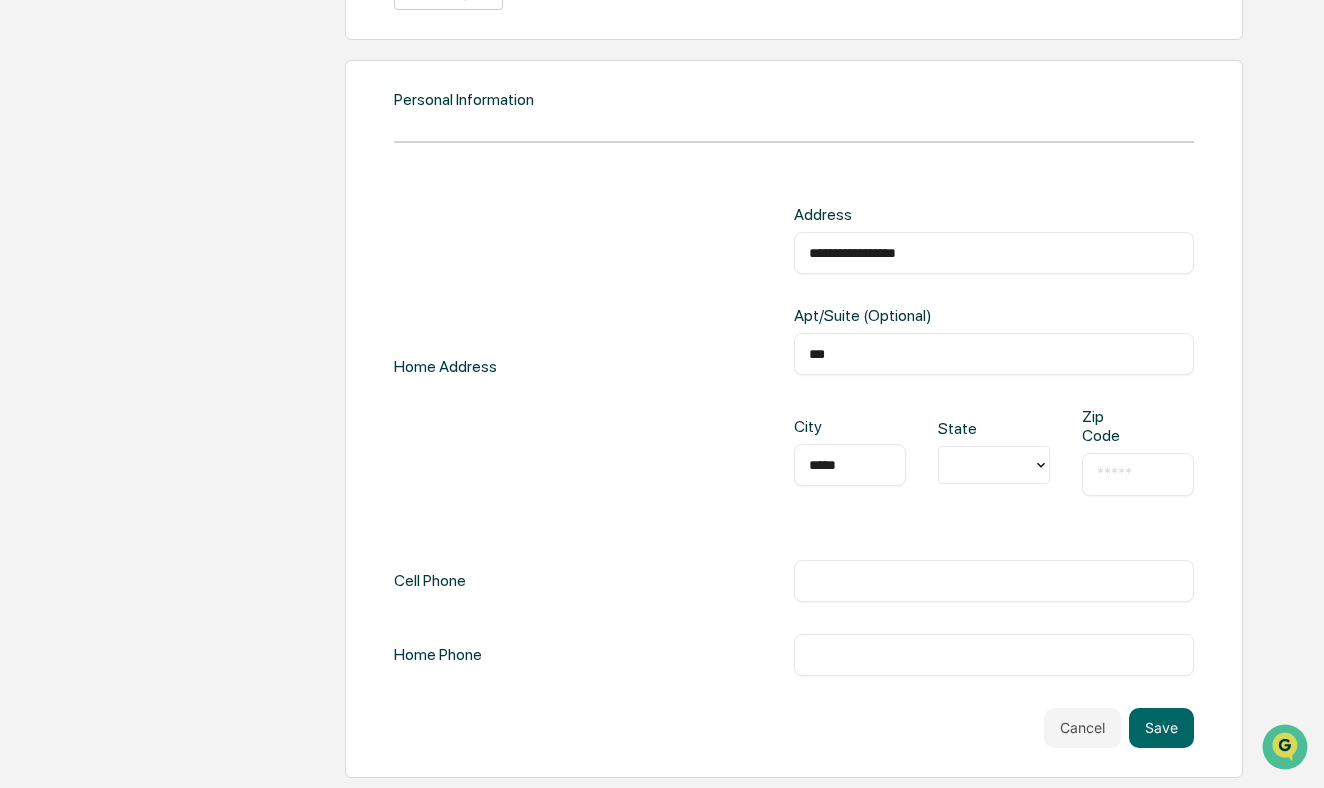 type on "*****" 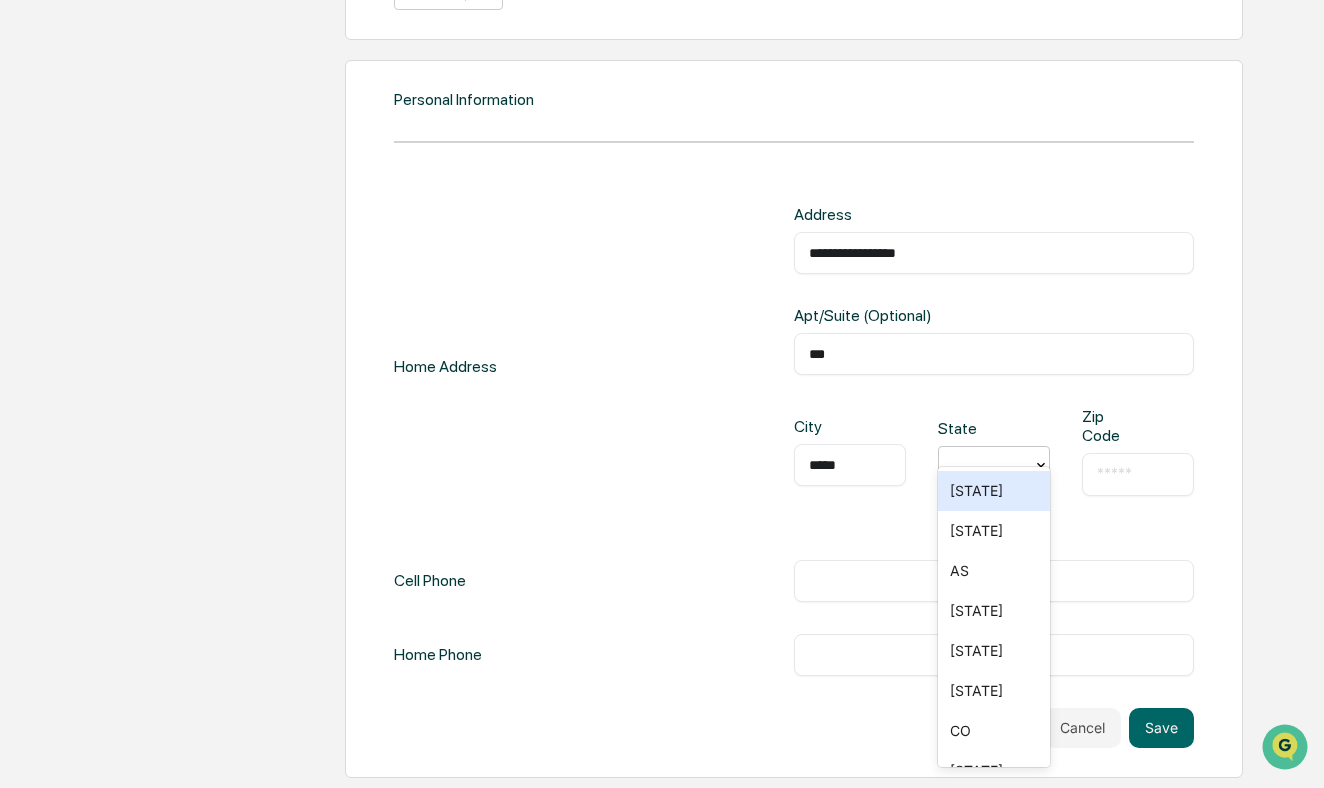 type on "*" 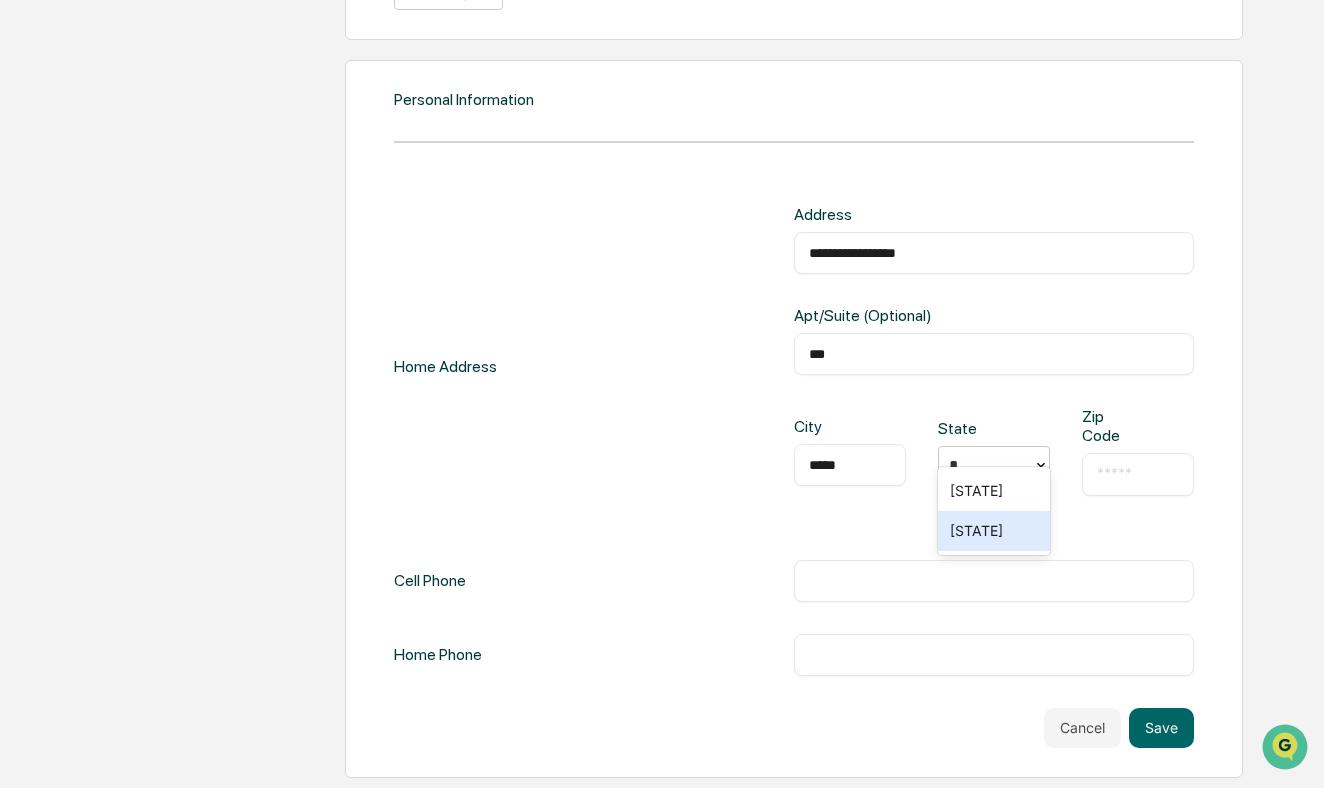click on "FL" at bounding box center (994, 531) 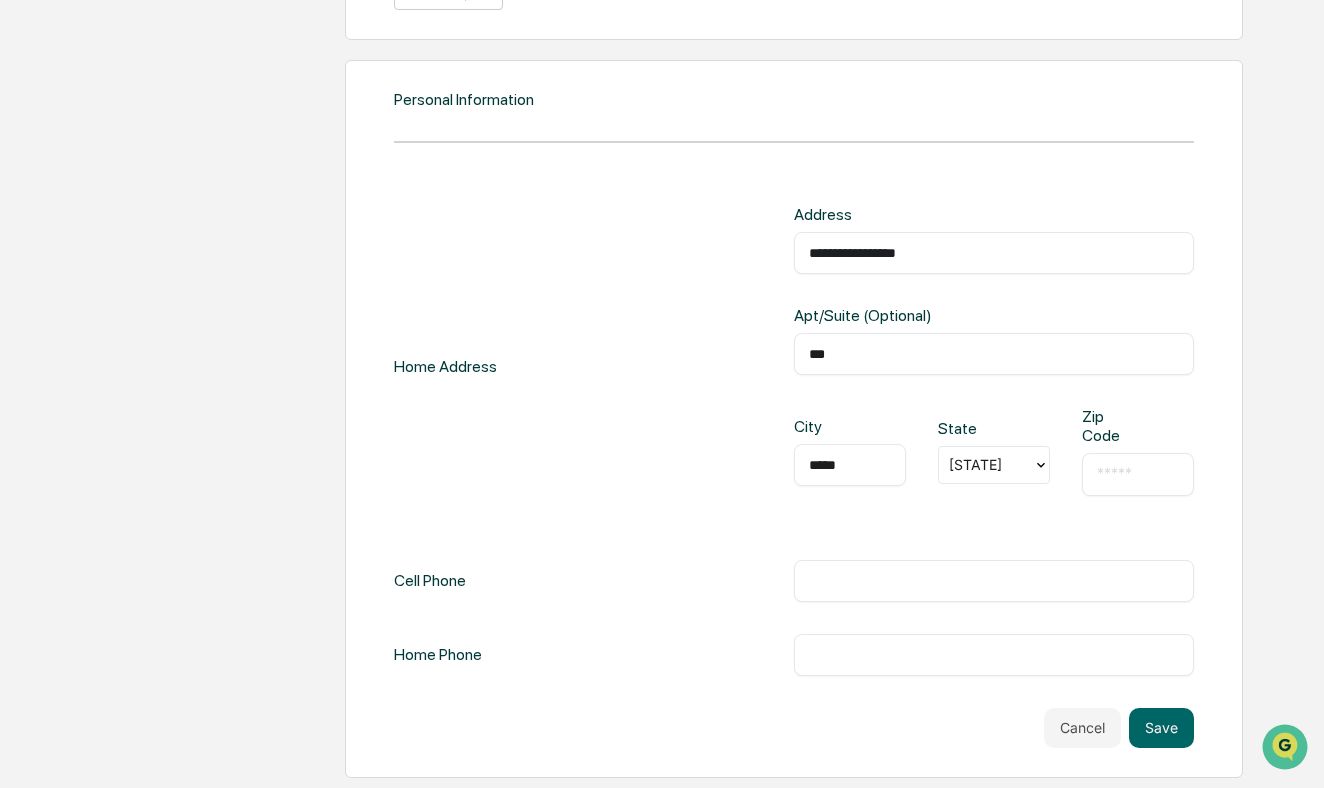 click at bounding box center (1138, 474) 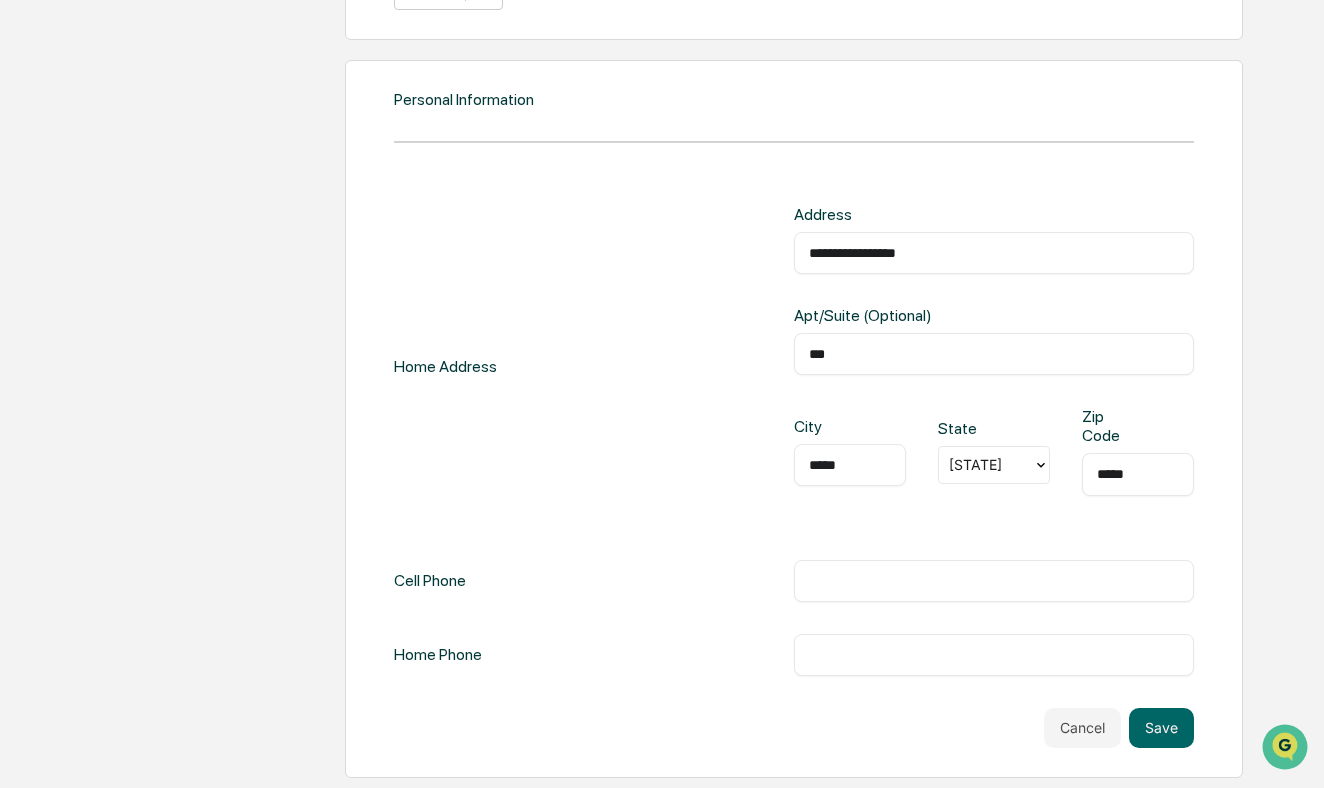 type on "*****" 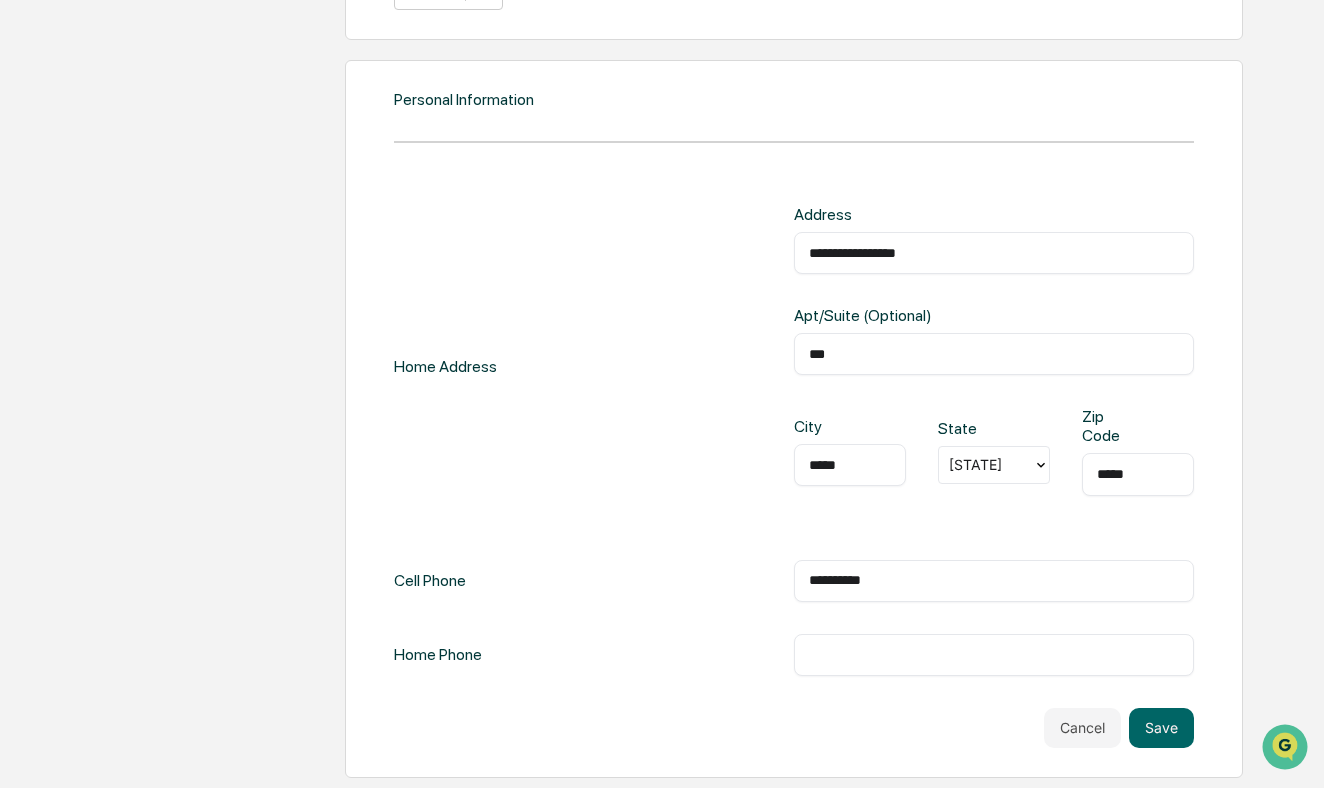type on "**********" 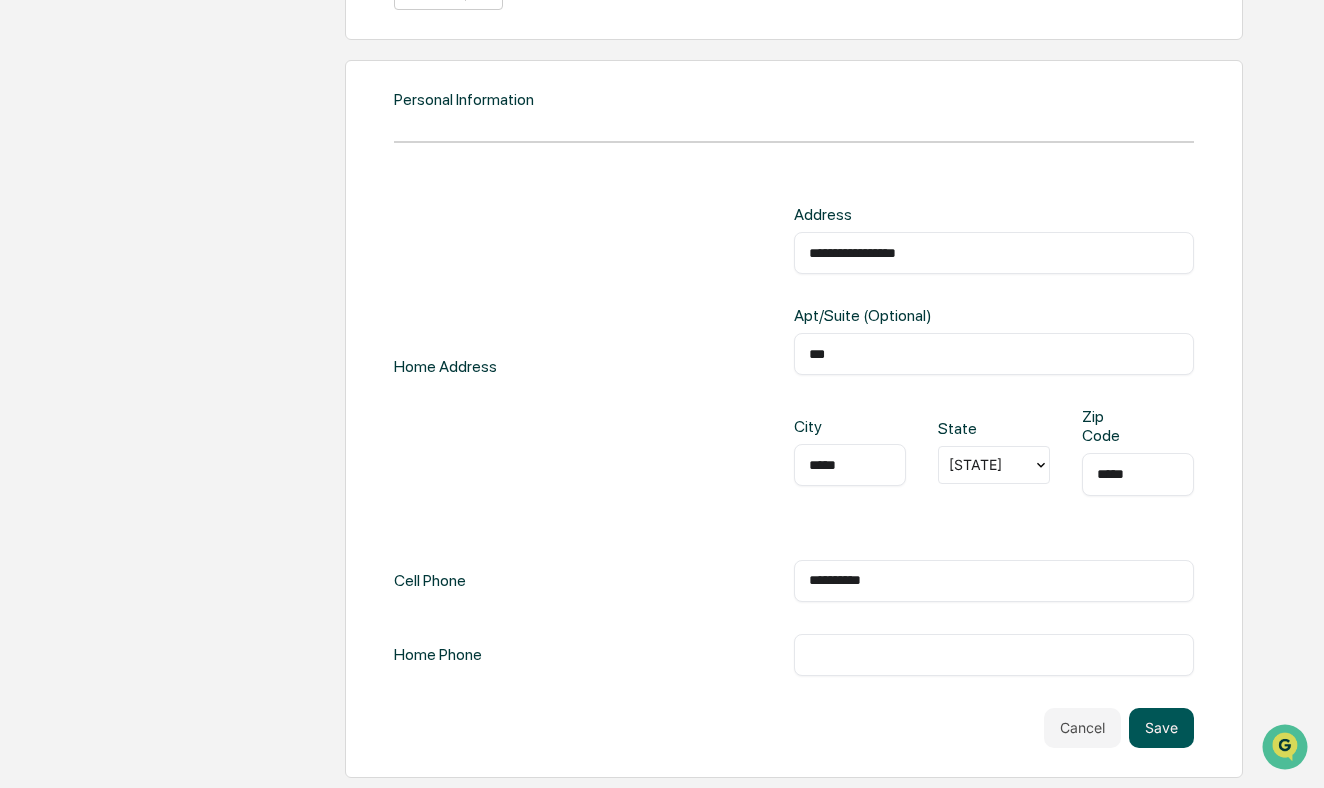 click on "Save" at bounding box center [1161, 728] 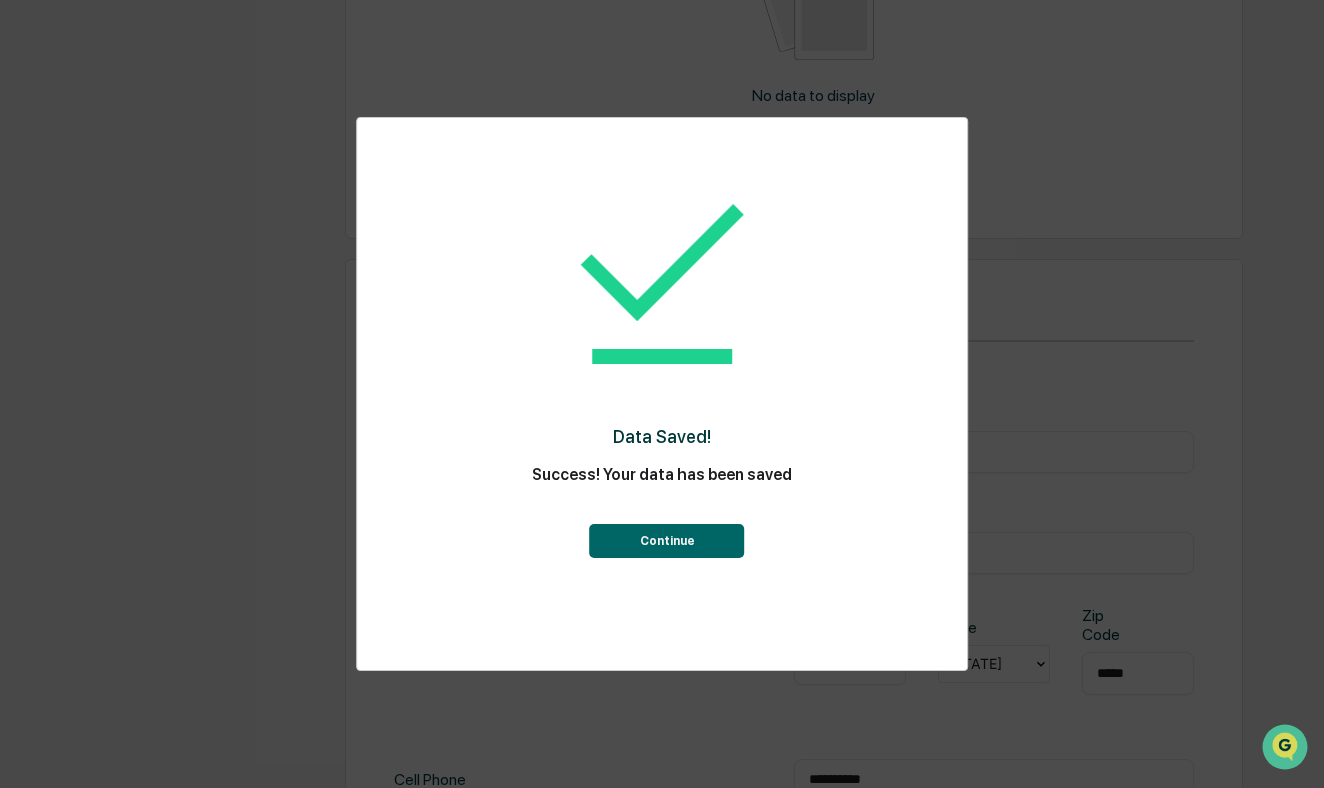 click on "Continue" at bounding box center (667, 541) 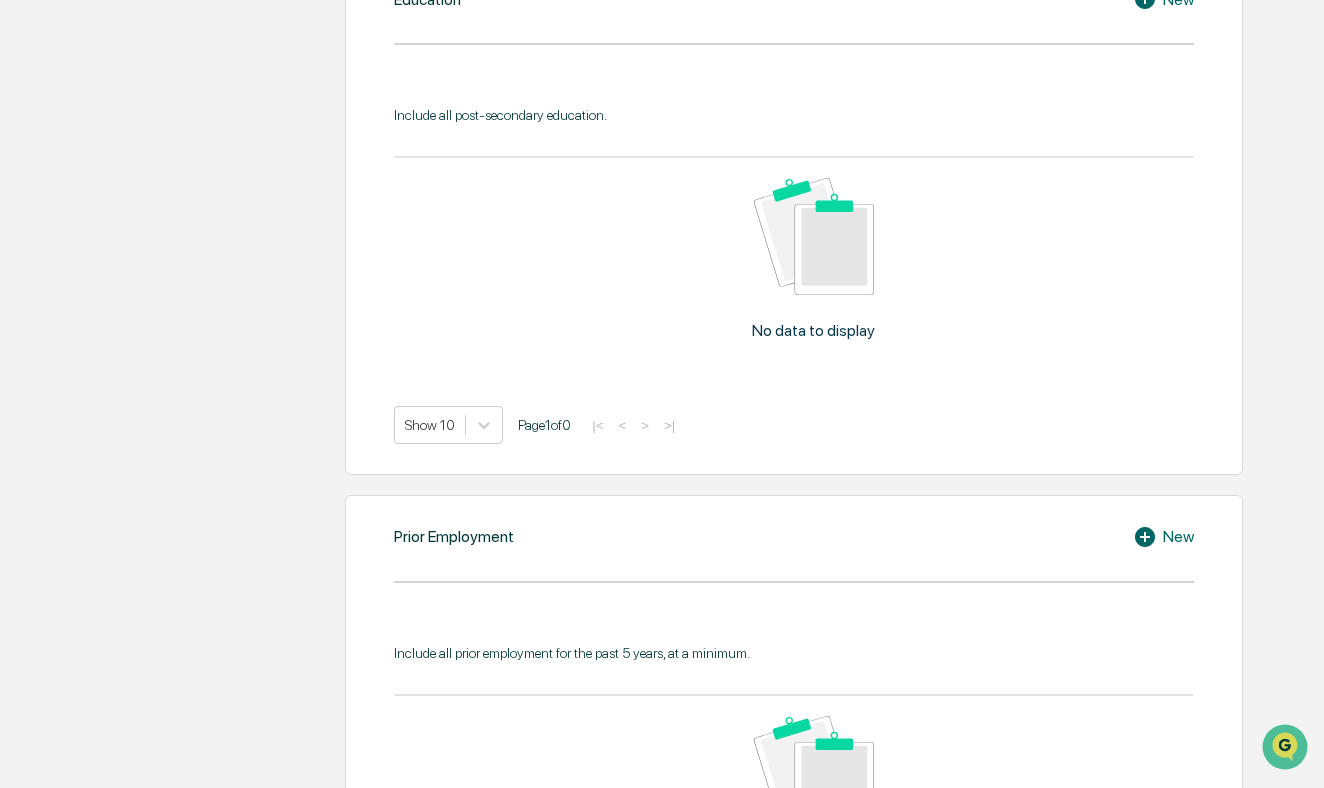 scroll, scrollTop: 838, scrollLeft: 0, axis: vertical 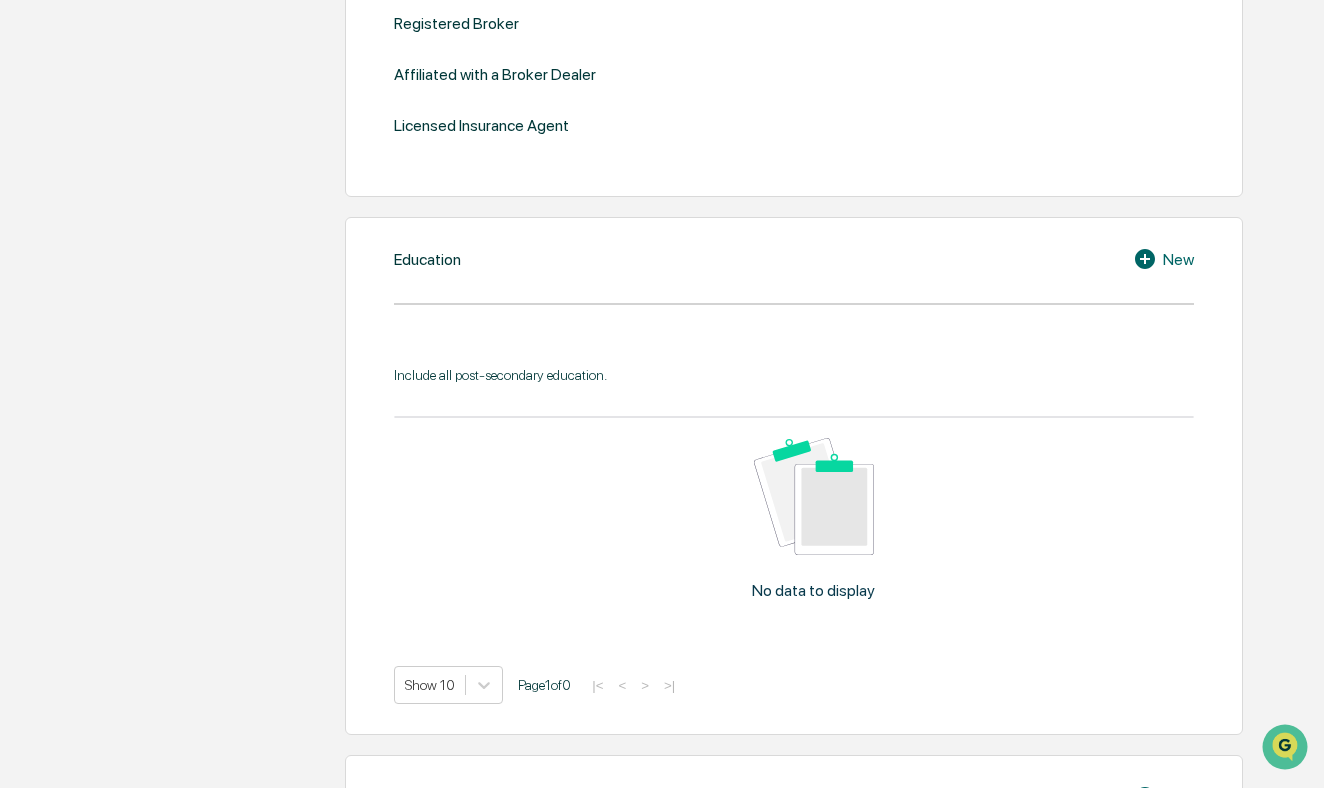 click on "New" at bounding box center (1163, 259) 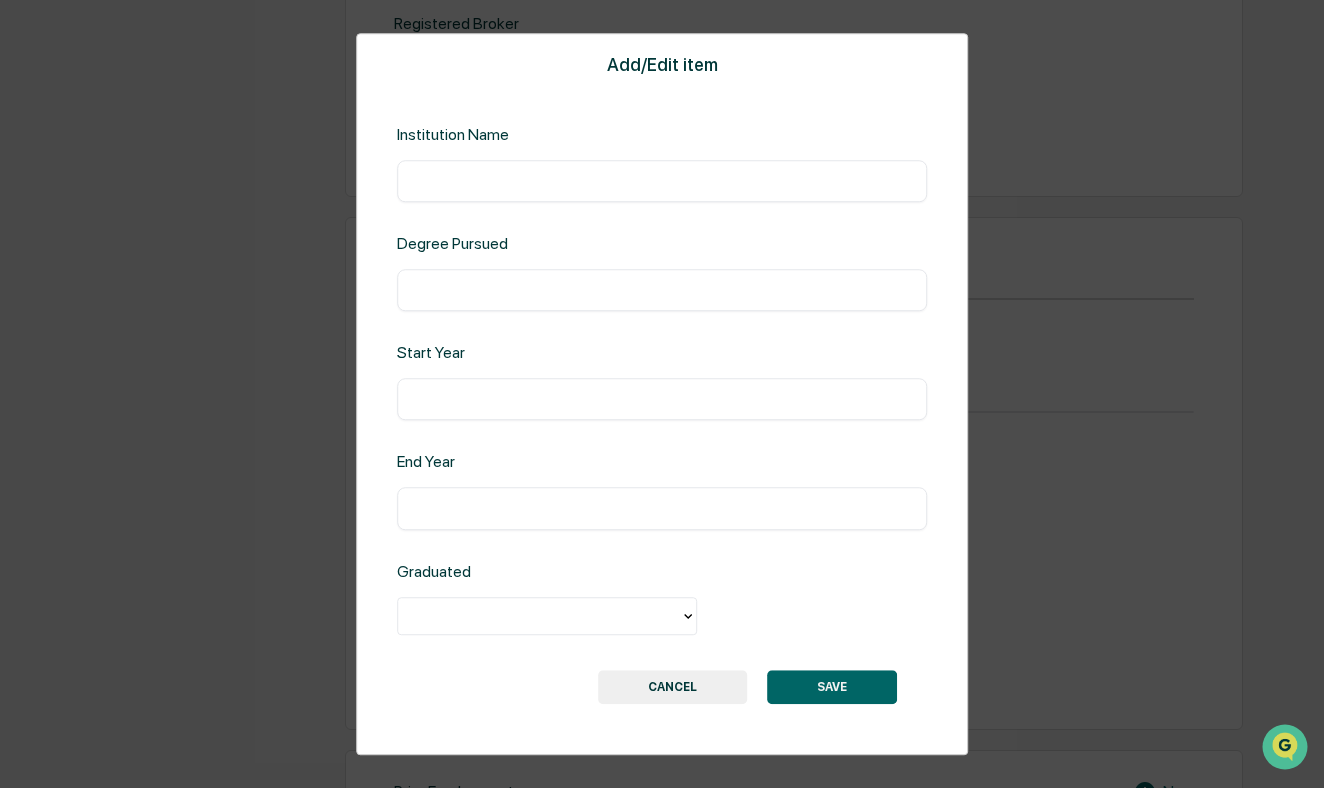 click on "Add/Edit item Institution Name ​ Degree Pursued ​ Start Year ​ End Year ​ Graduated SAVE CANCEL" at bounding box center (662, 394) 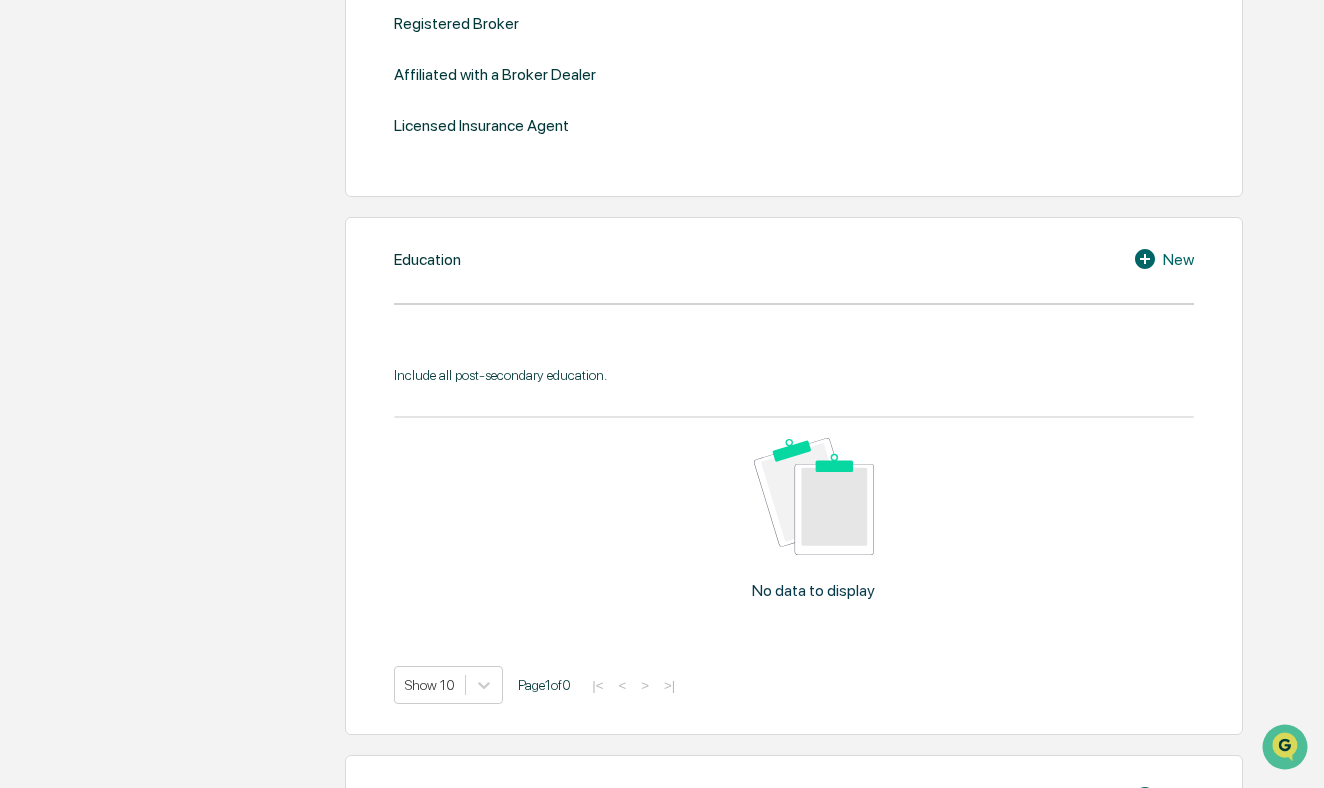 click on "New" at bounding box center (1163, 259) 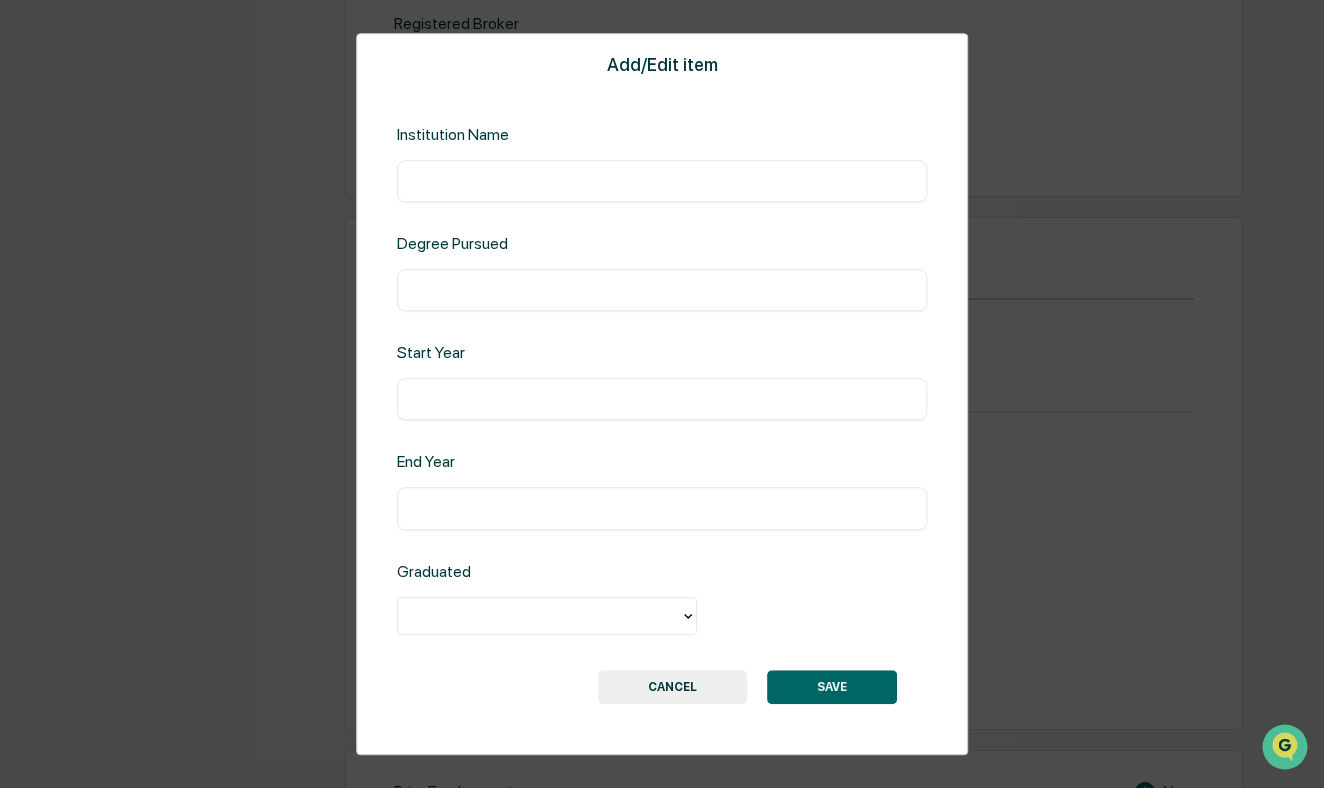 click at bounding box center [662, 181] 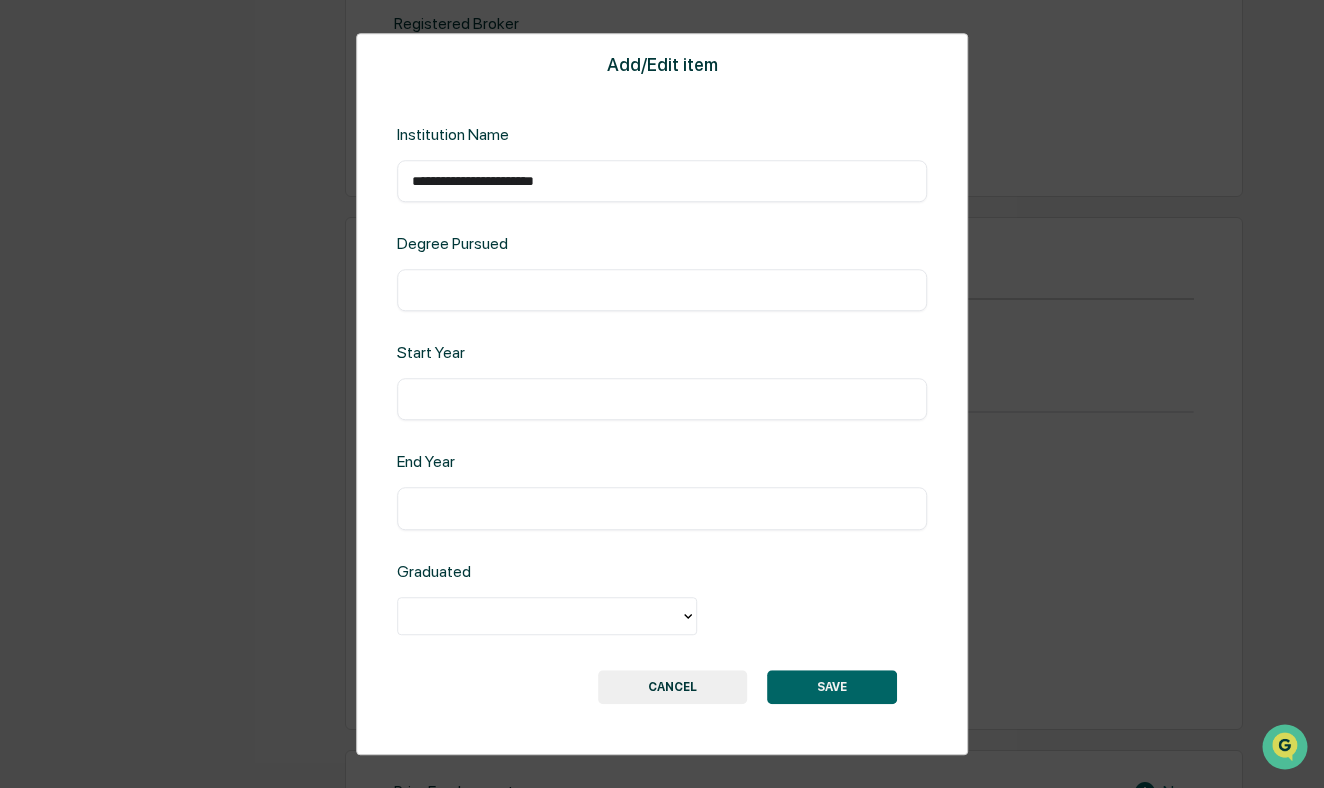 click on "**********" at bounding box center (662, 181) 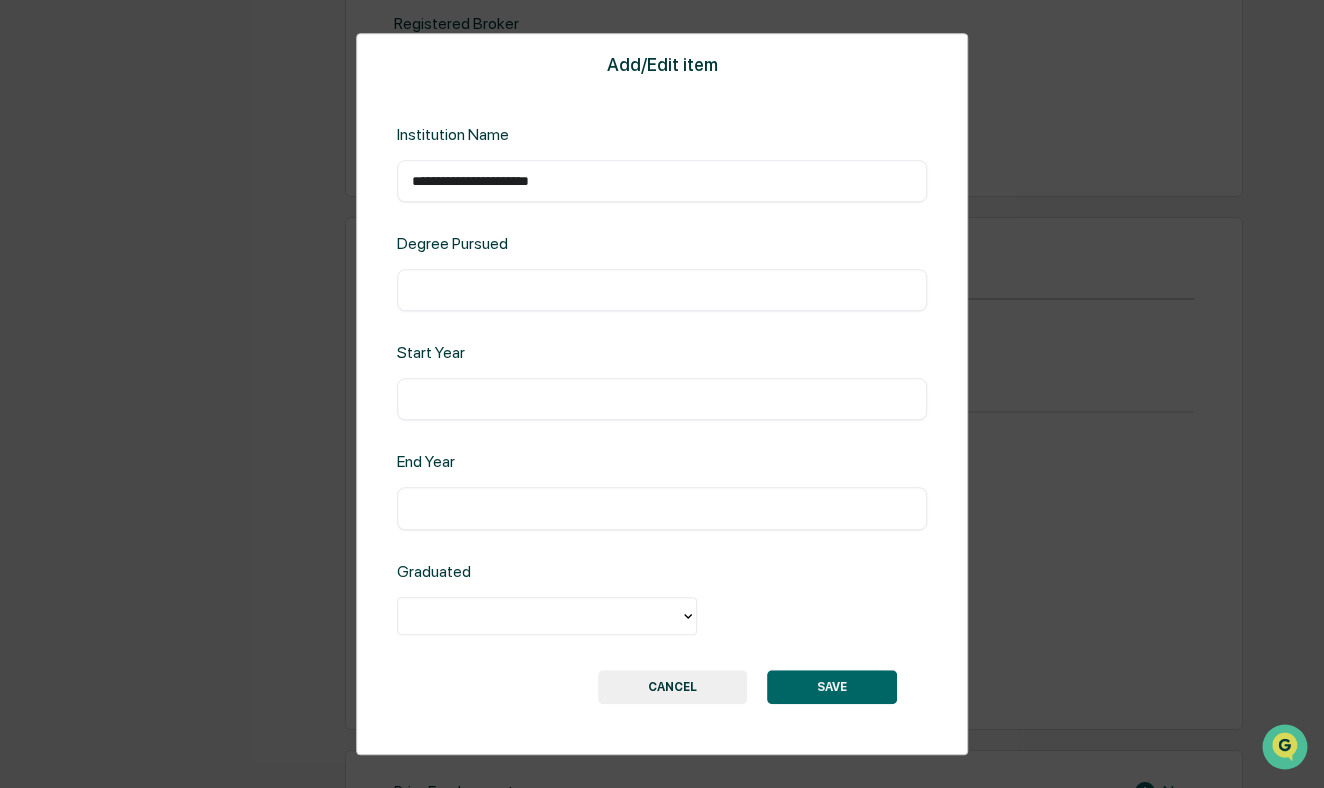 type on "**********" 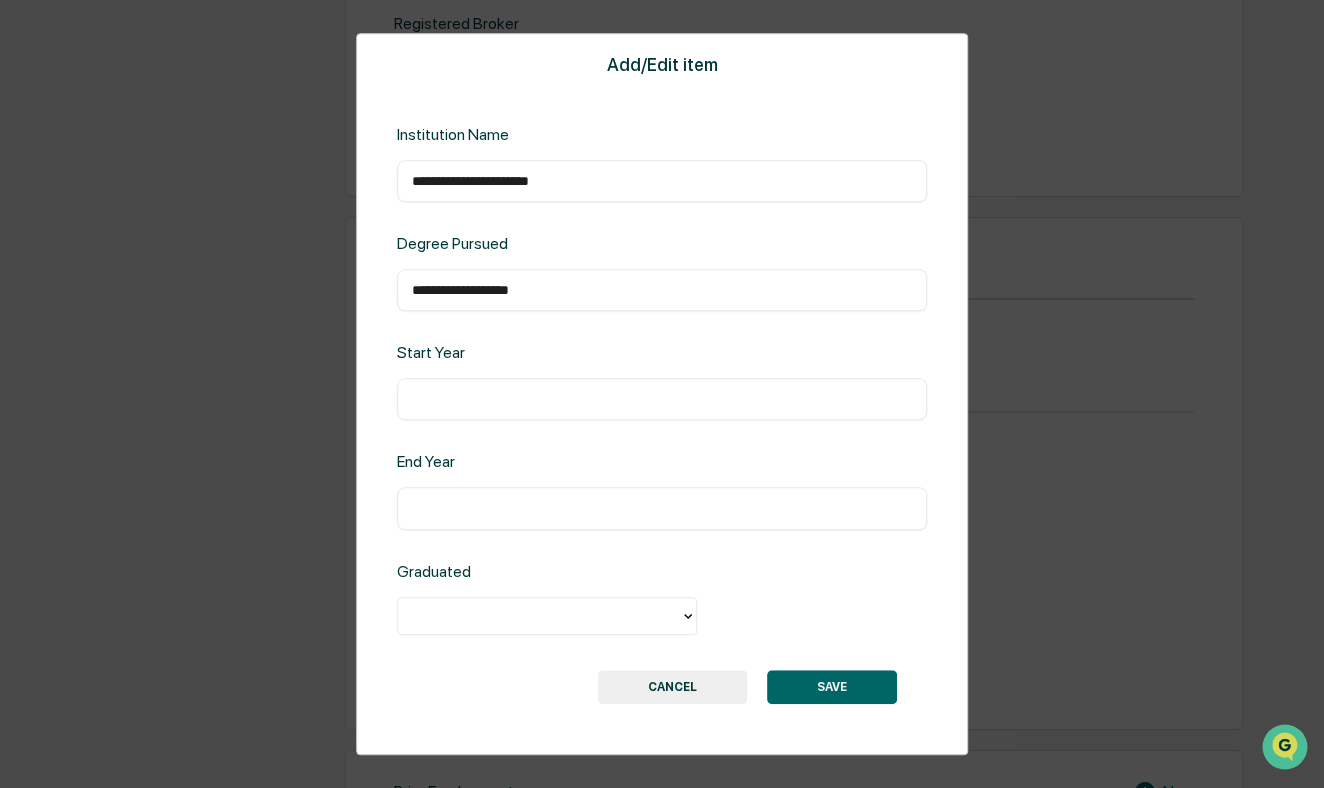 type on "**********" 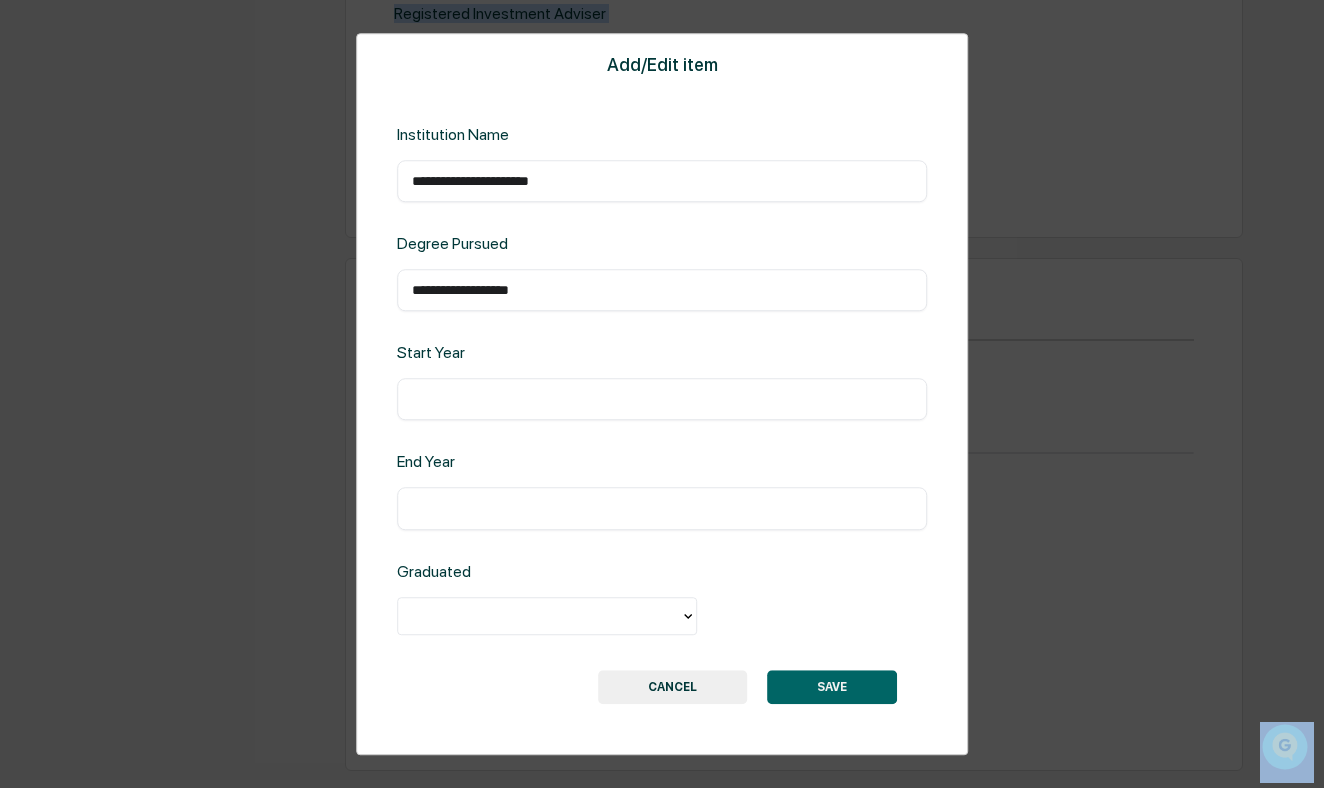 drag, startPoint x: 1202, startPoint y: 0, endPoint x: 1122, endPoint y: -2, distance: 80.024994 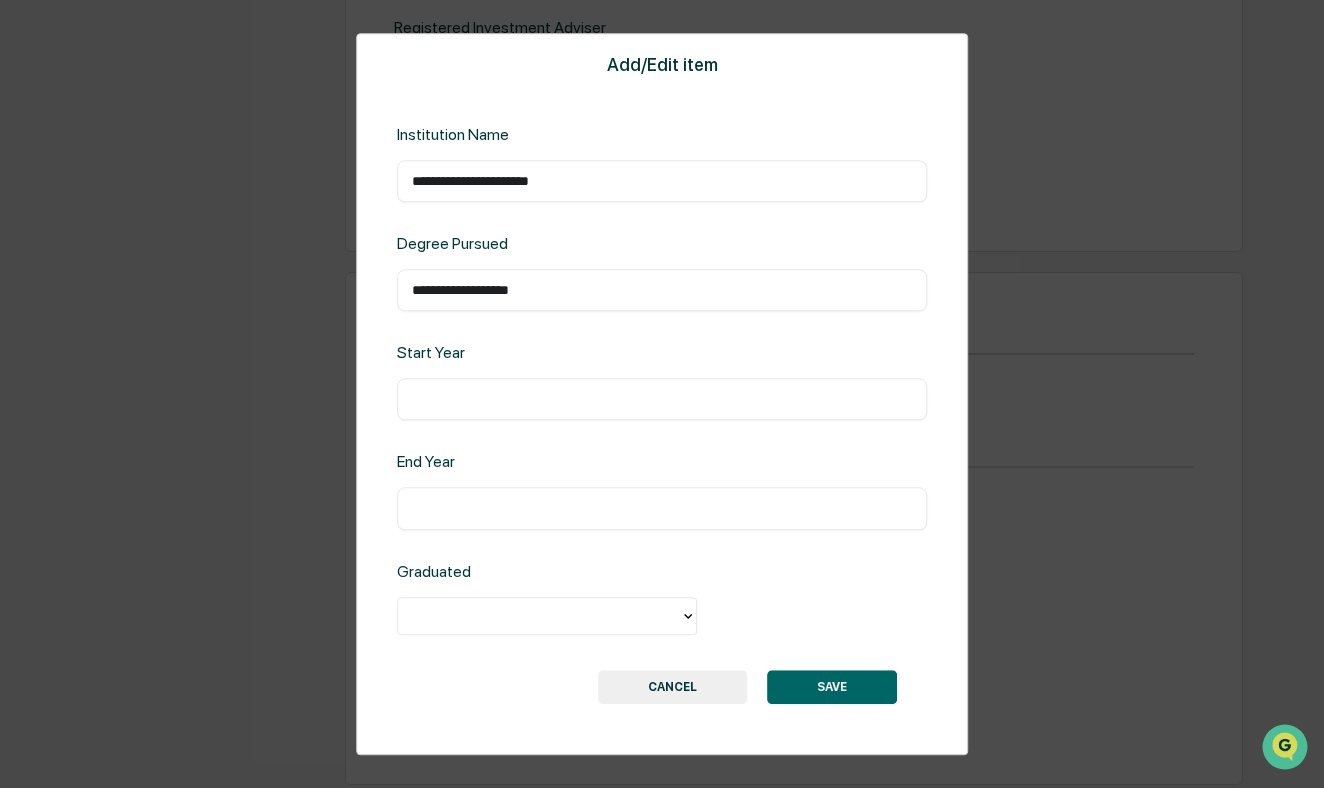 click on "**********" at bounding box center [662, 394] 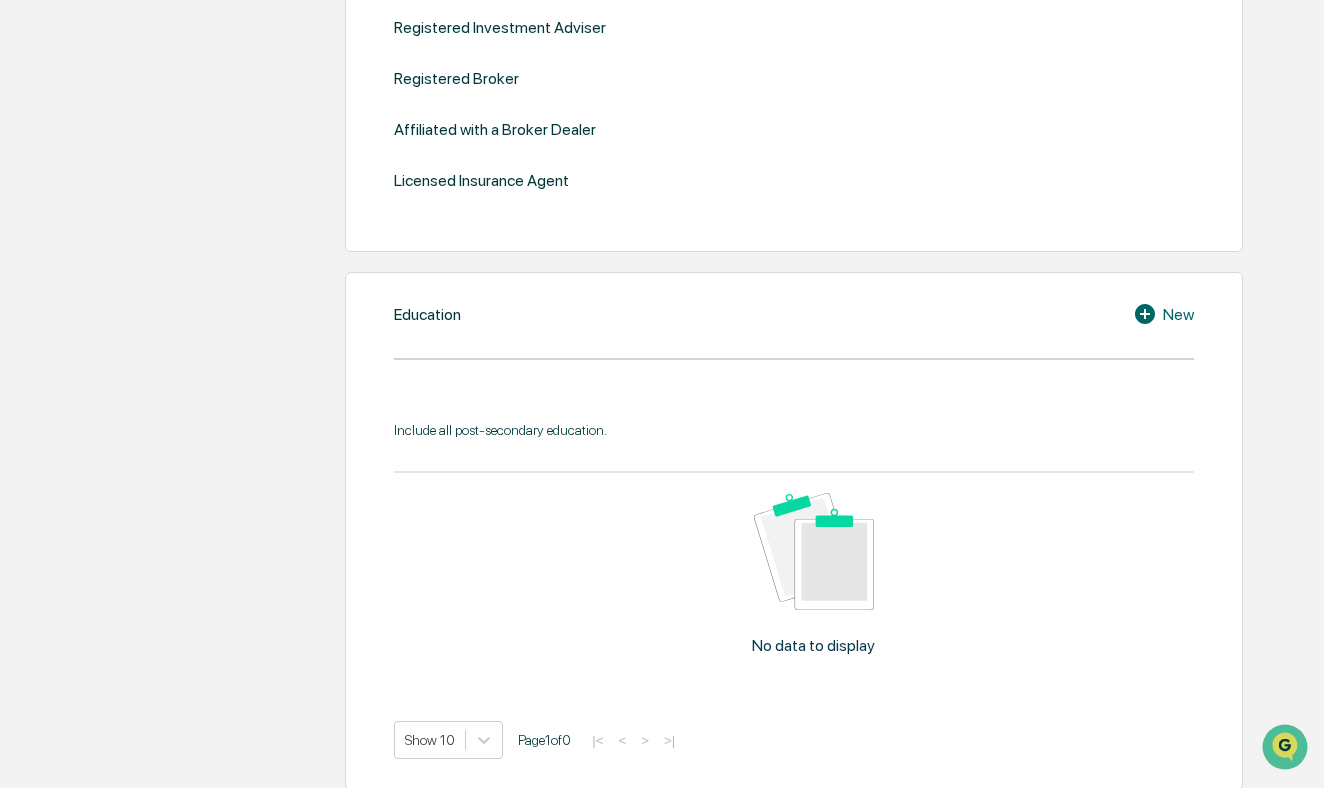 click 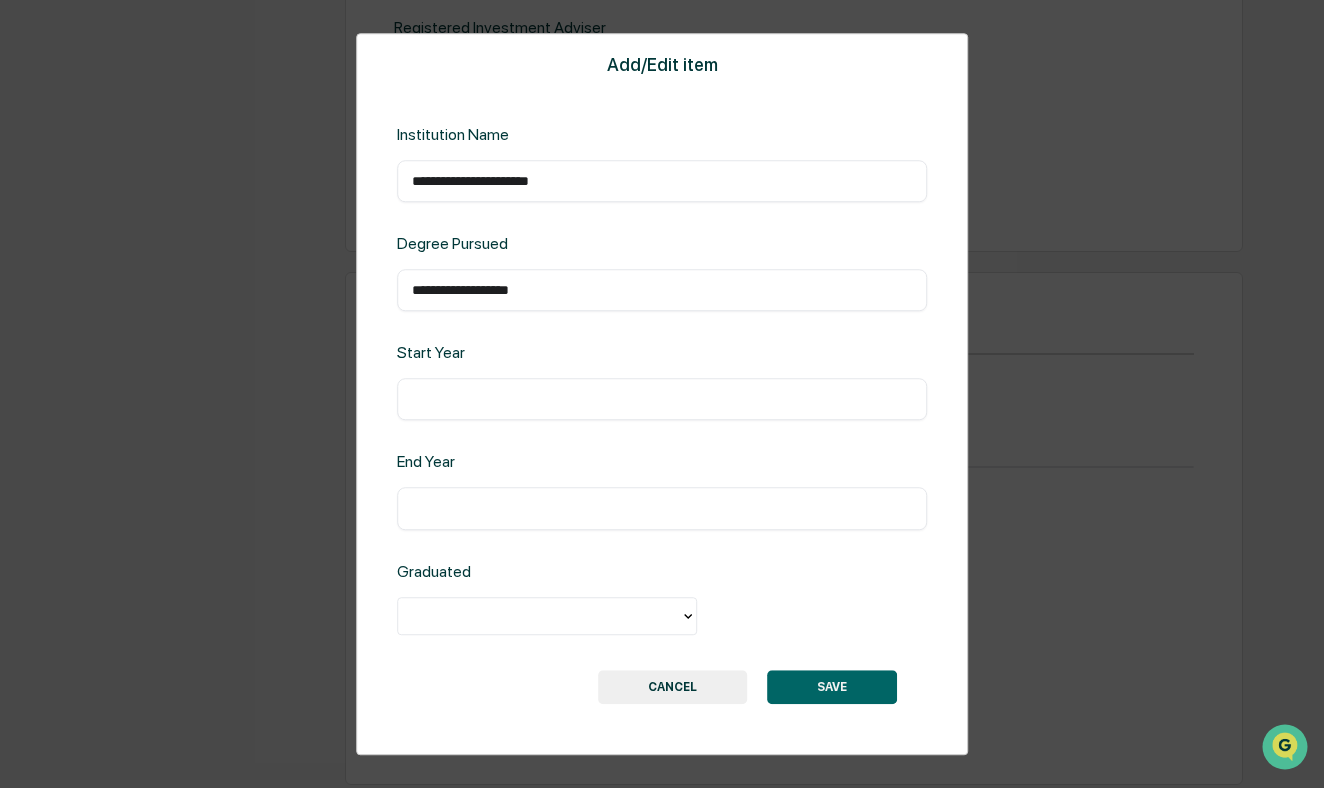 click on "​" at bounding box center [662, 400] 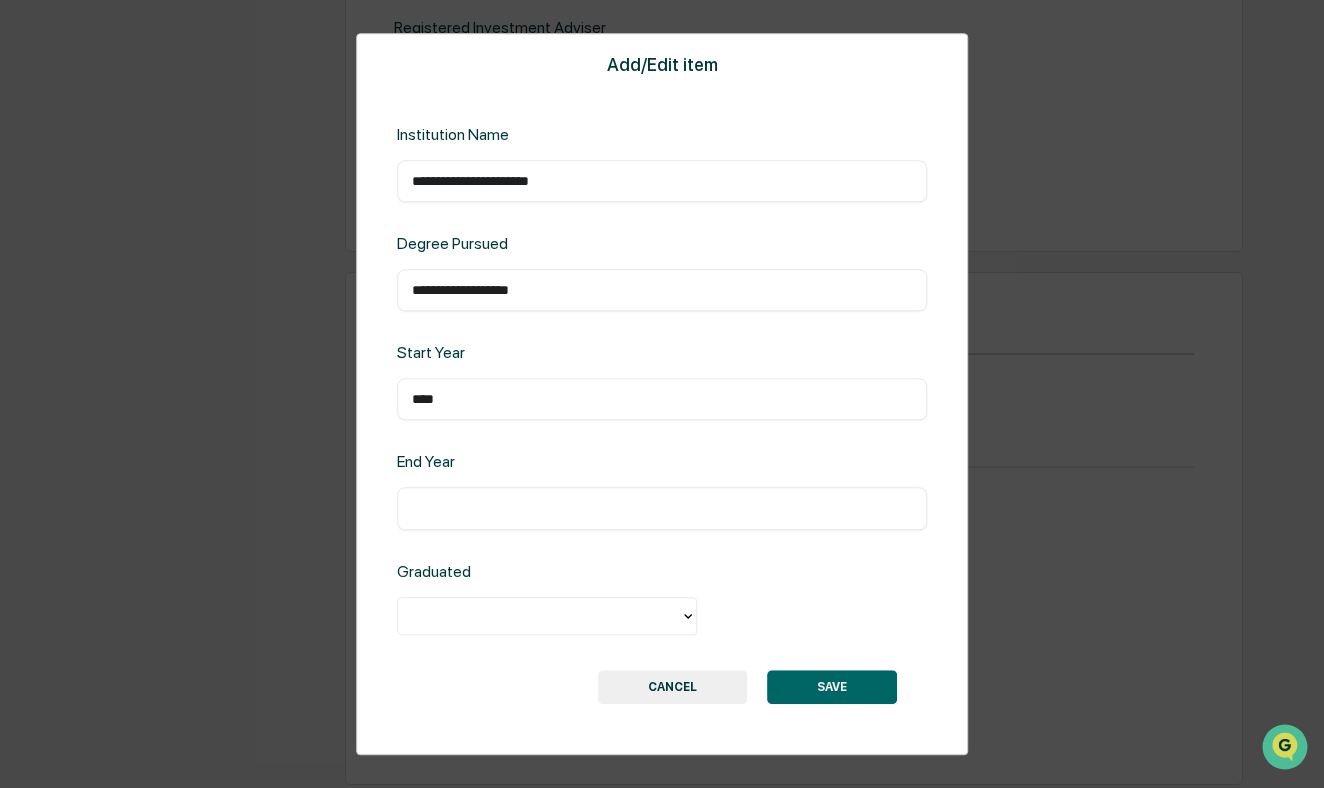 type on "****" 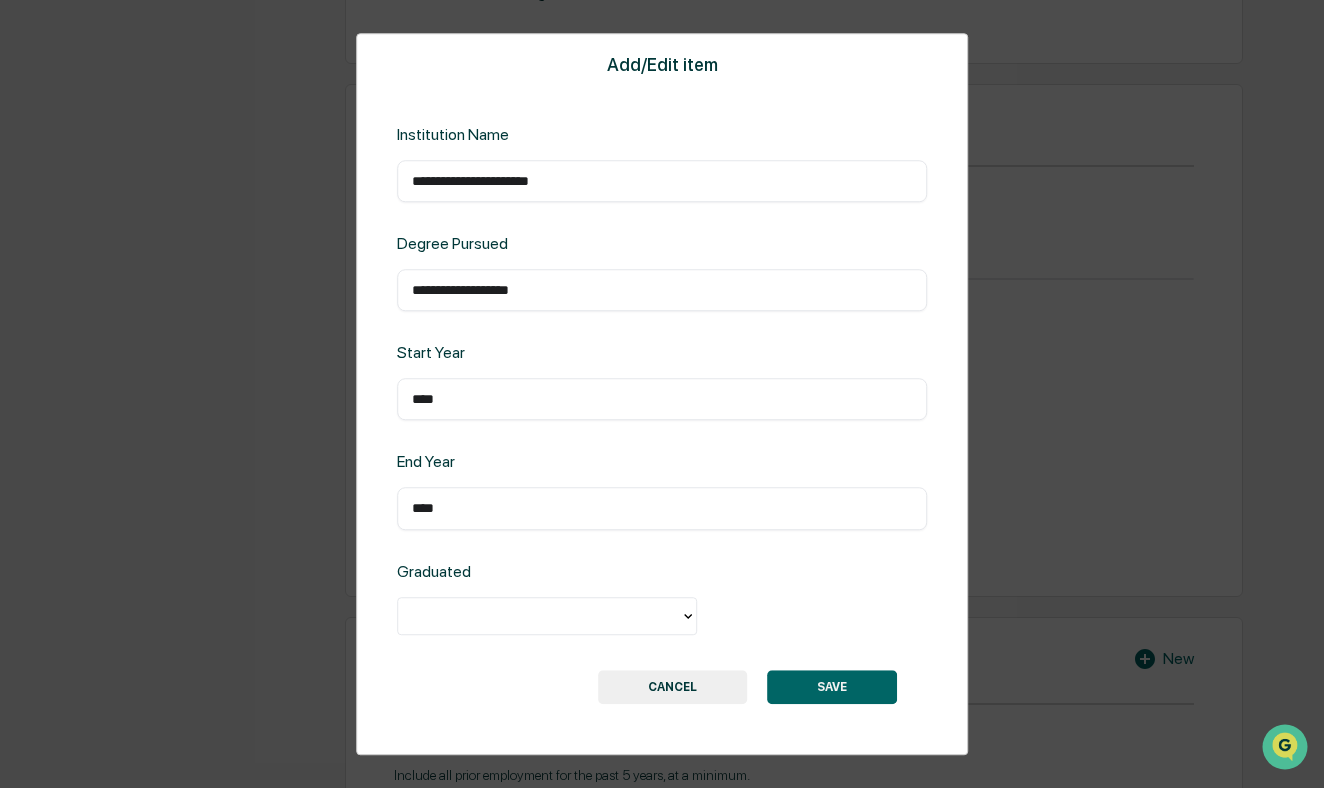 scroll, scrollTop: 992, scrollLeft: 0, axis: vertical 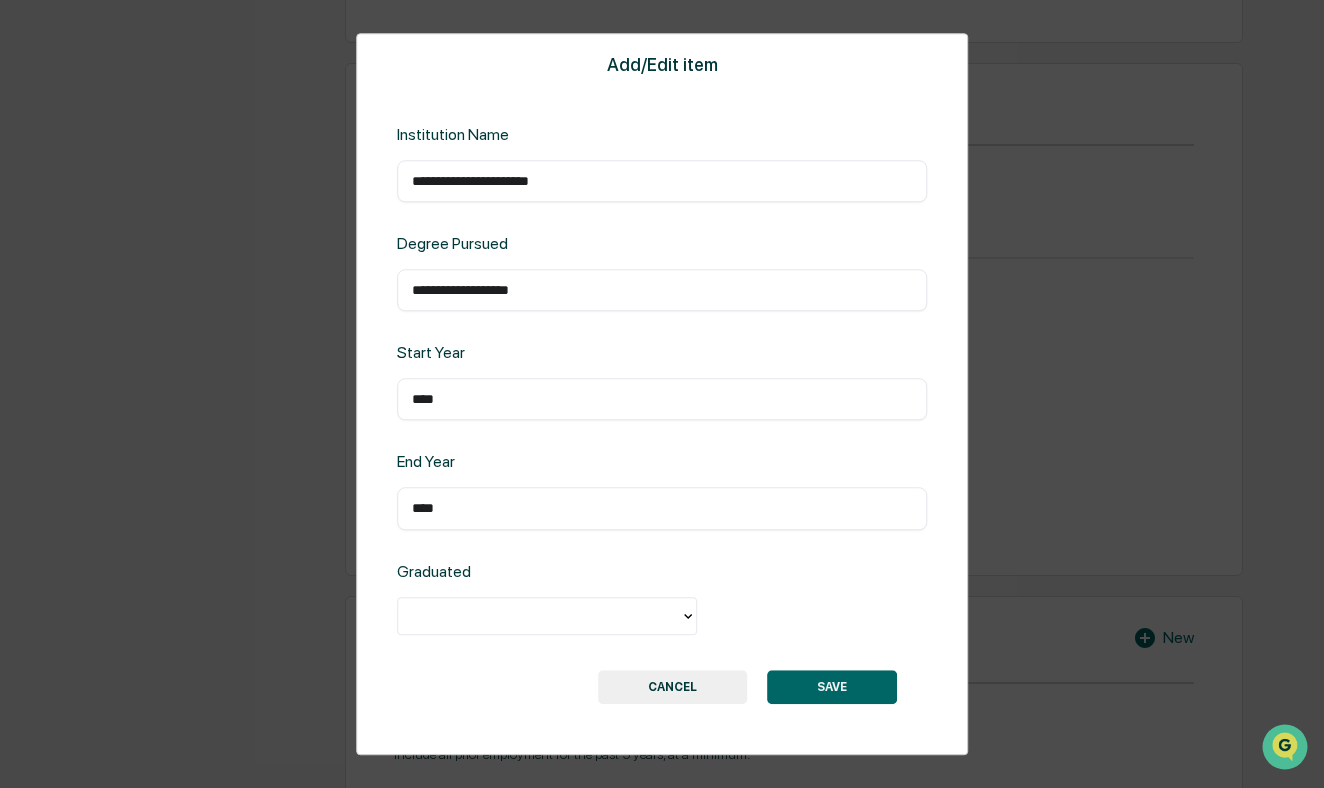 type on "****" 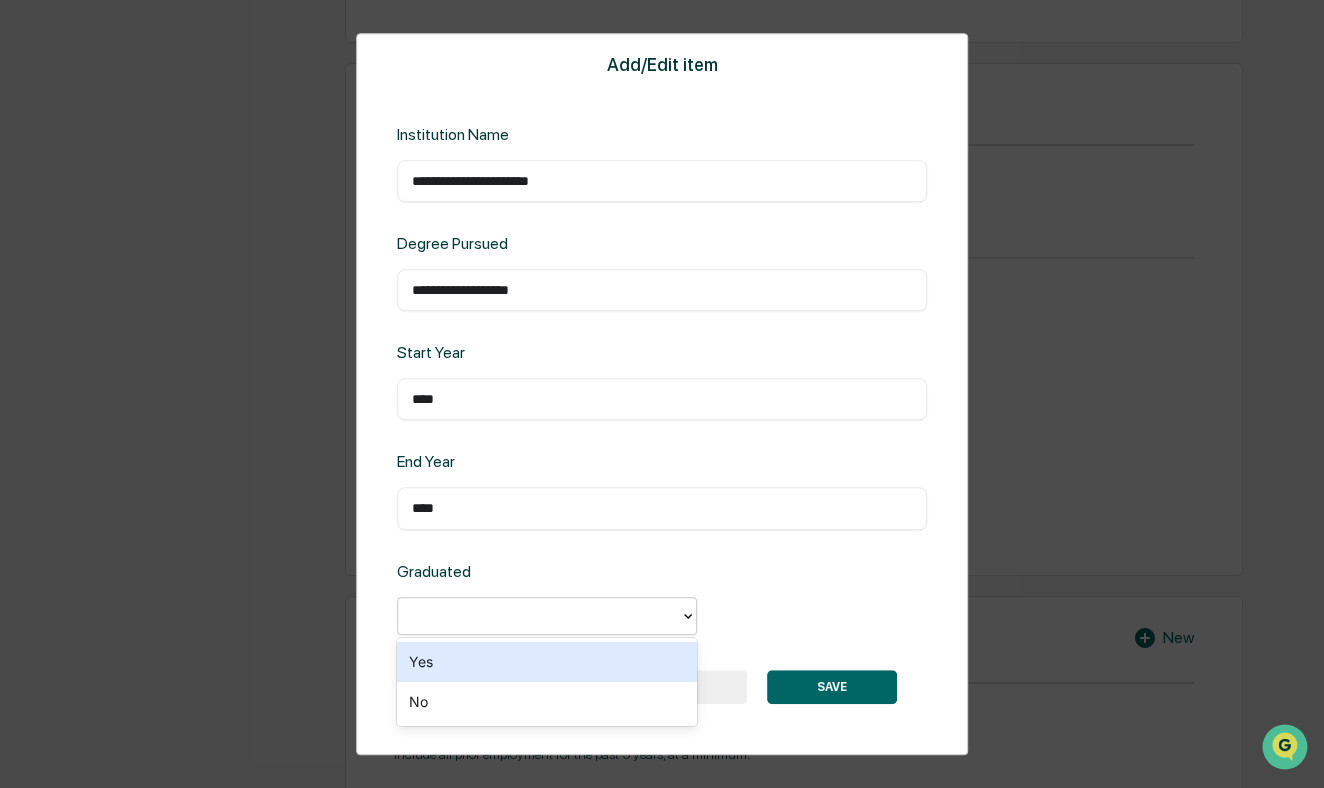click 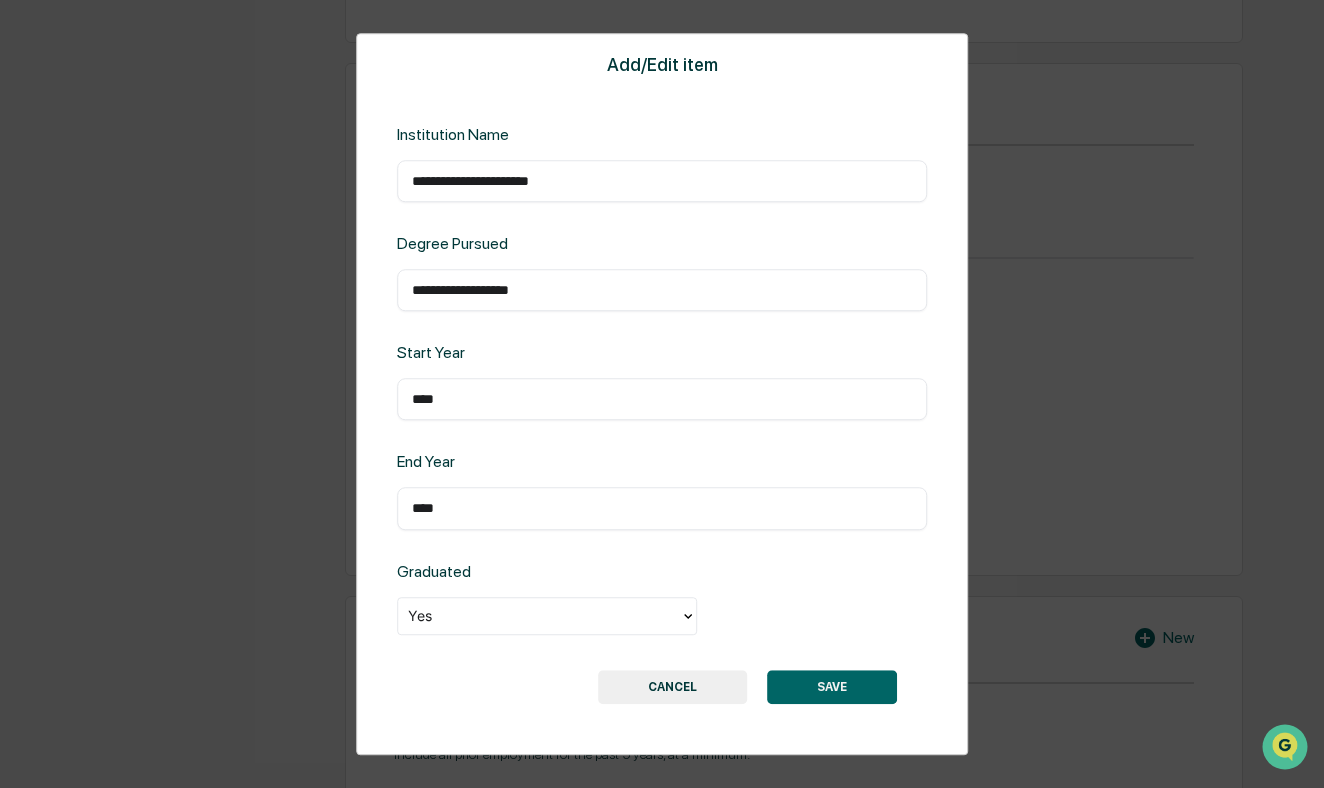 click on "SAVE" at bounding box center [832, 687] 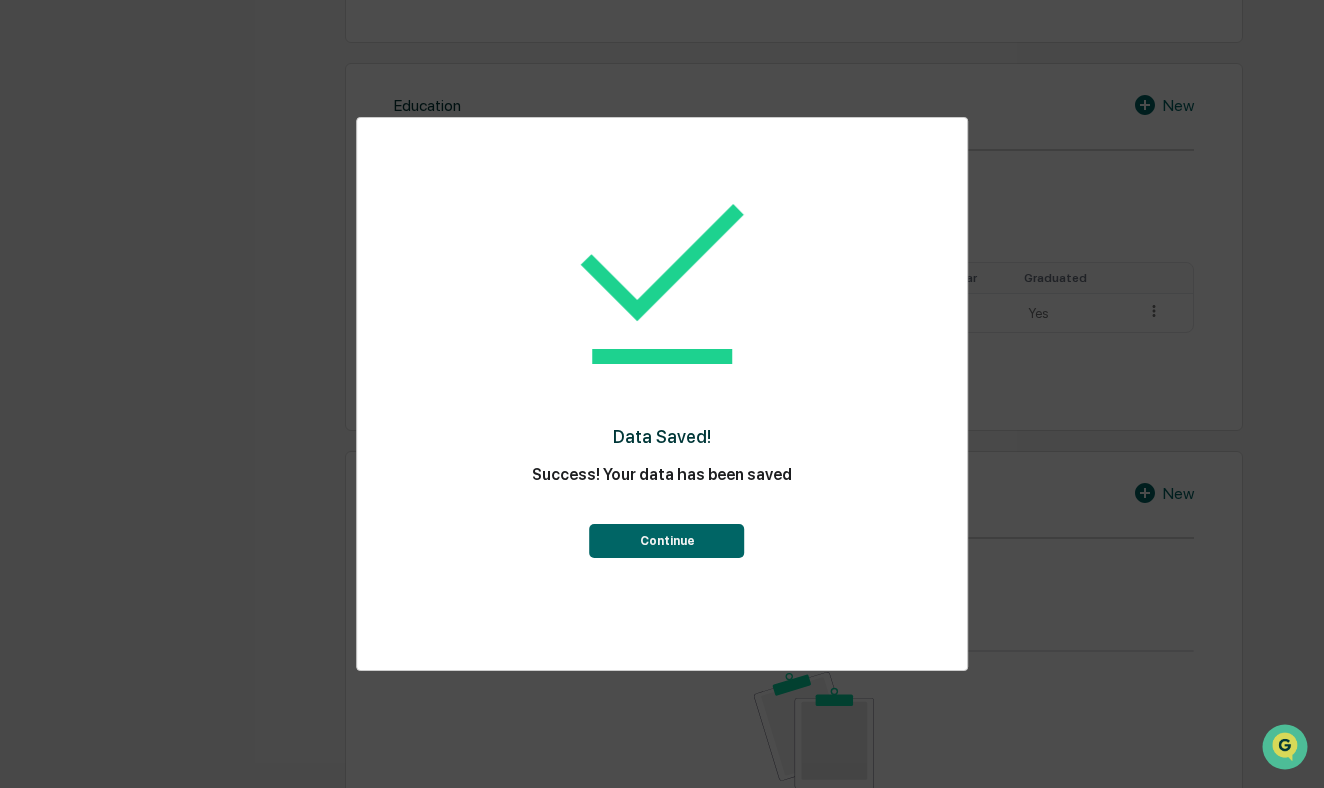 click on "Continue" at bounding box center [667, 541] 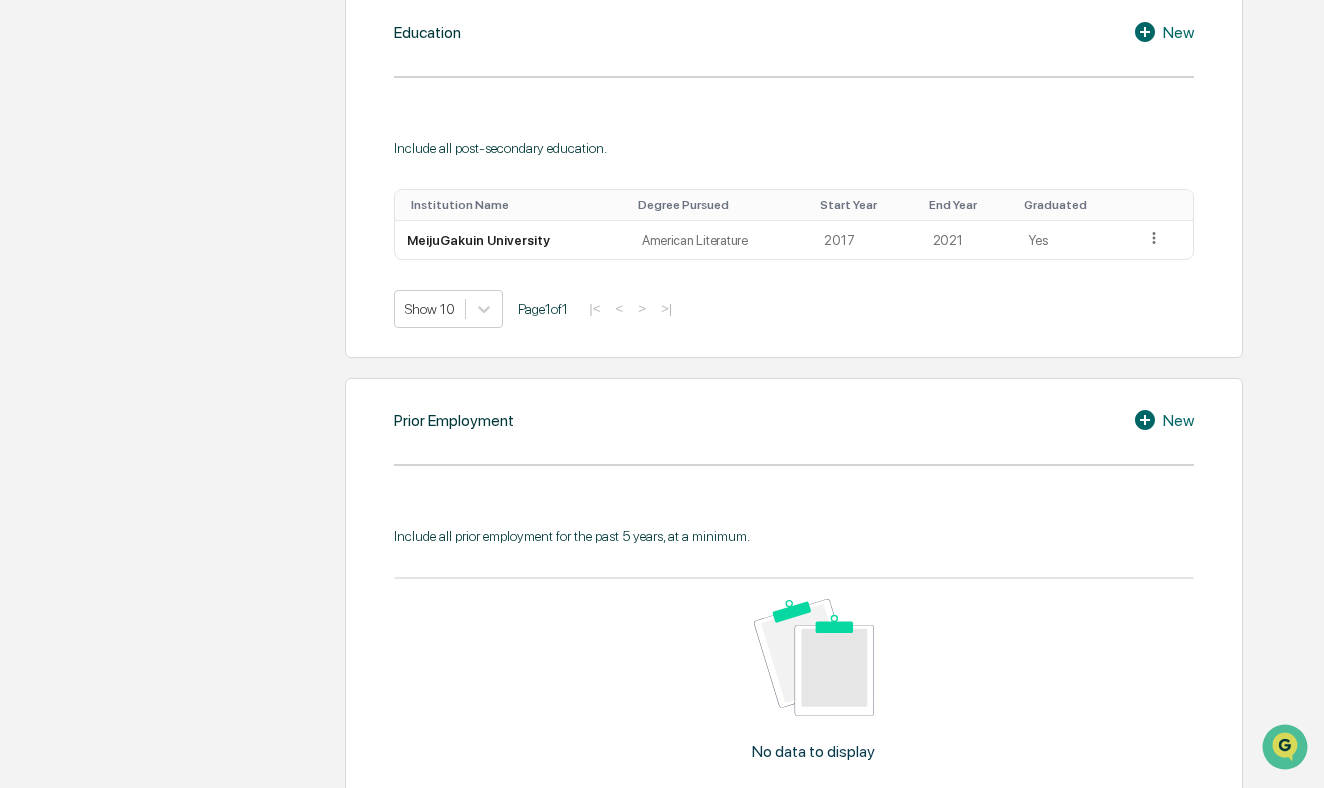 scroll, scrollTop: 976, scrollLeft: 0, axis: vertical 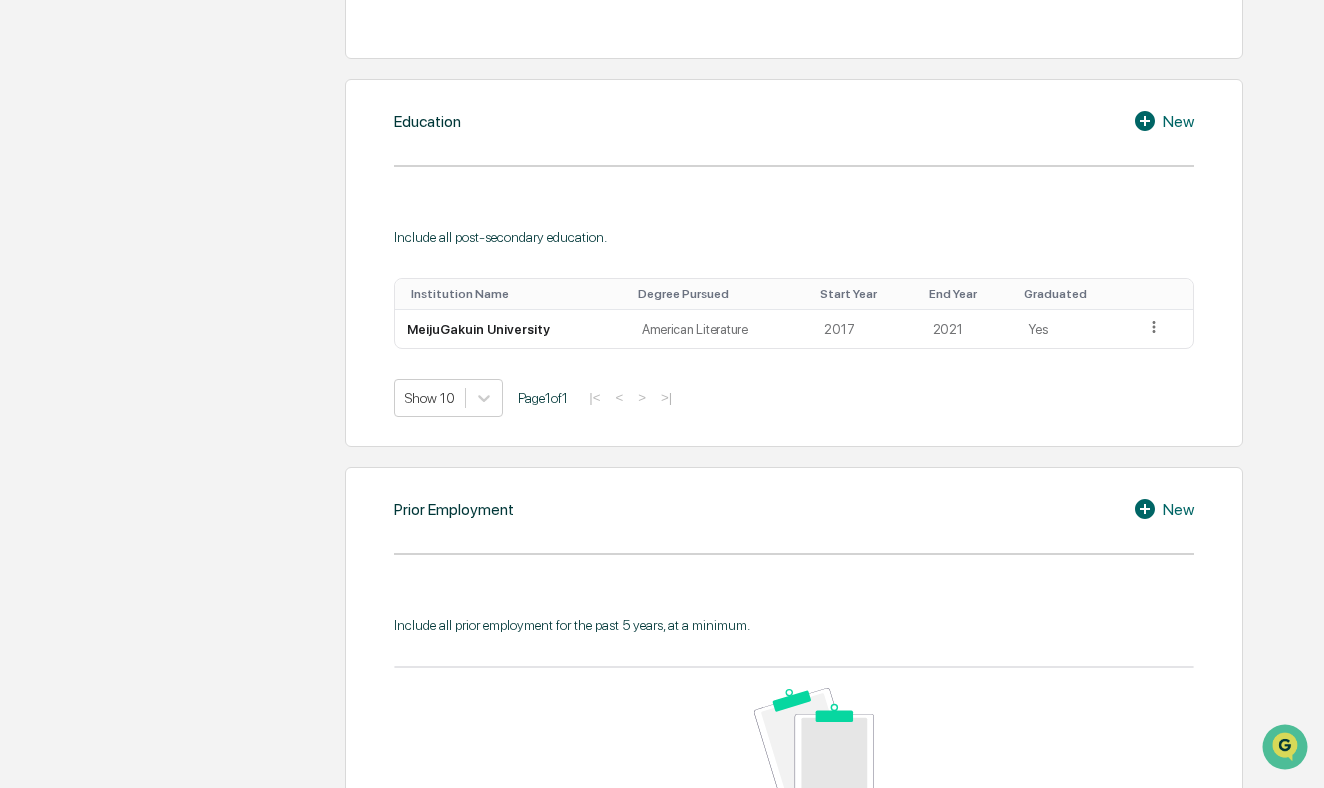 click on "New" at bounding box center [1163, 121] 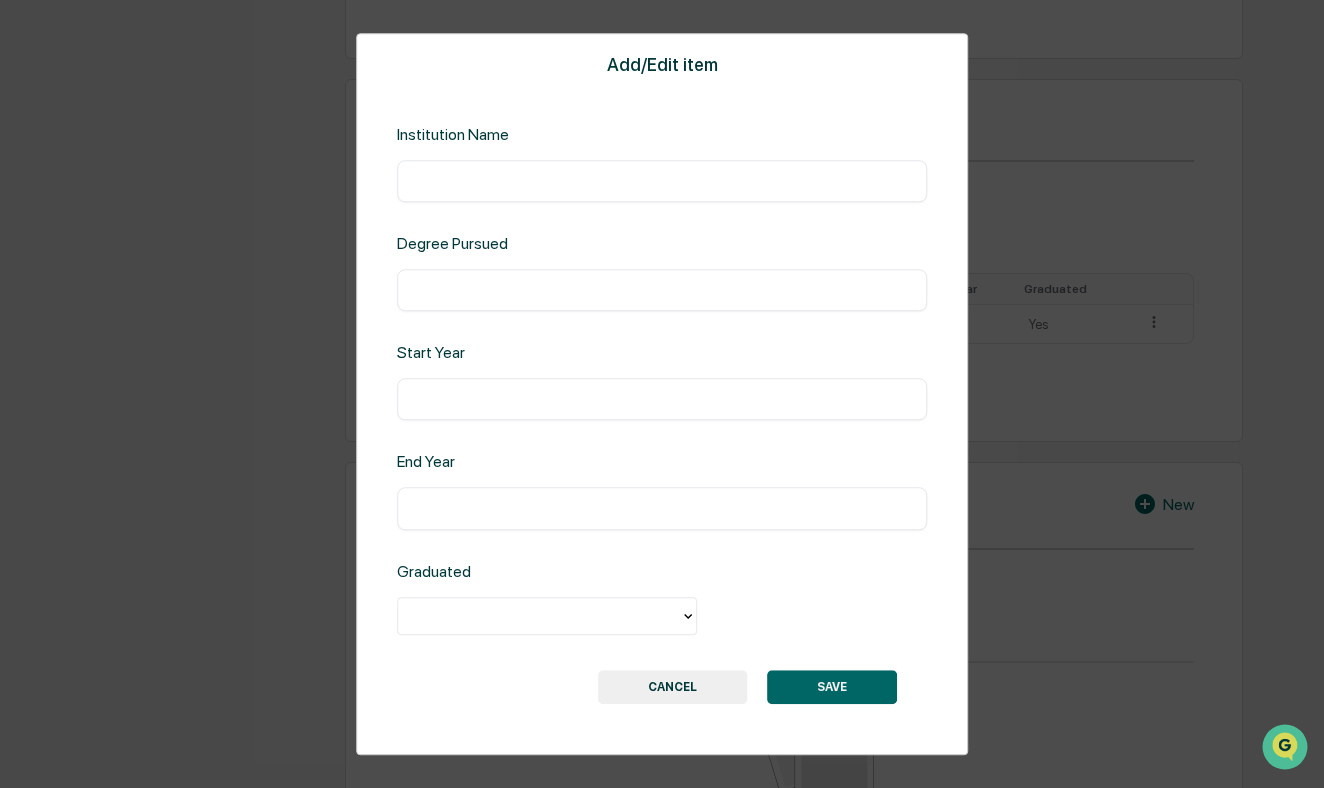 click at bounding box center [662, 181] 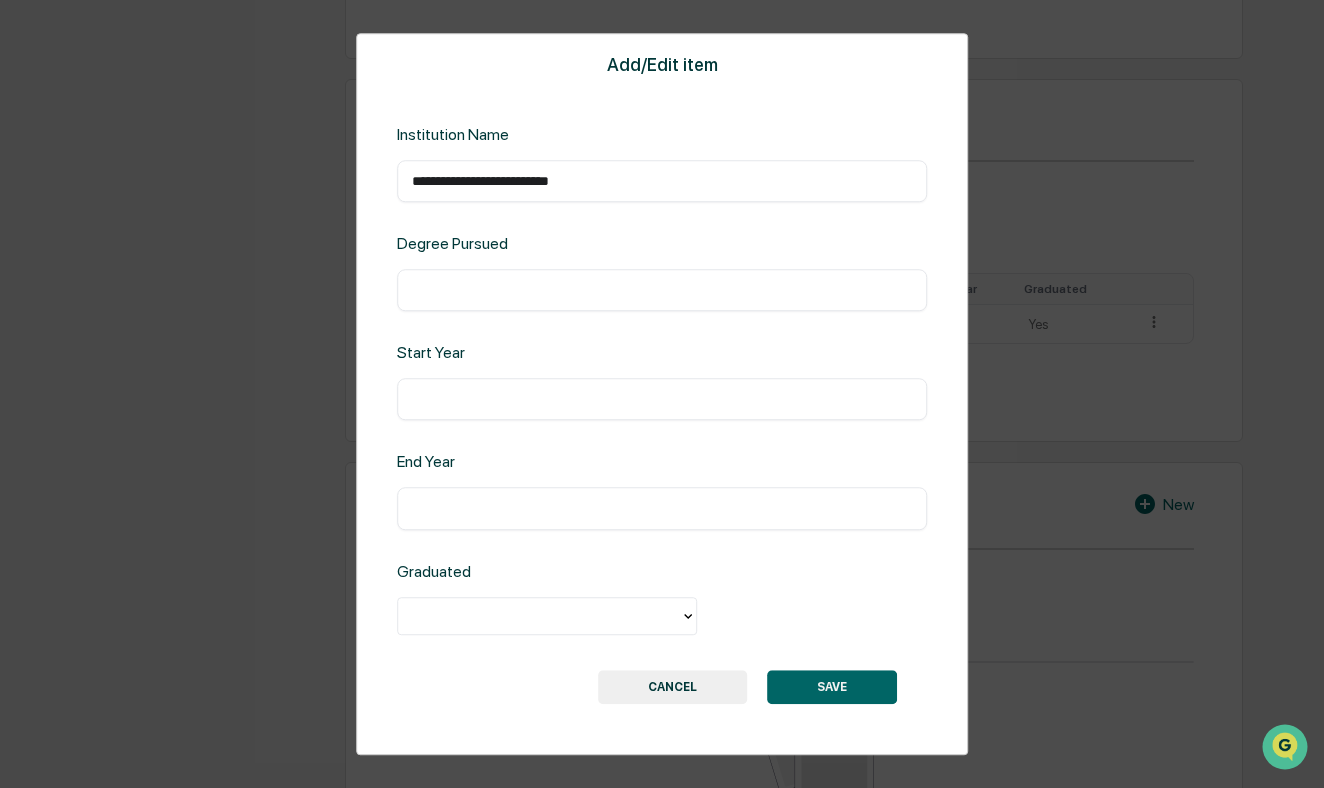 type on "**********" 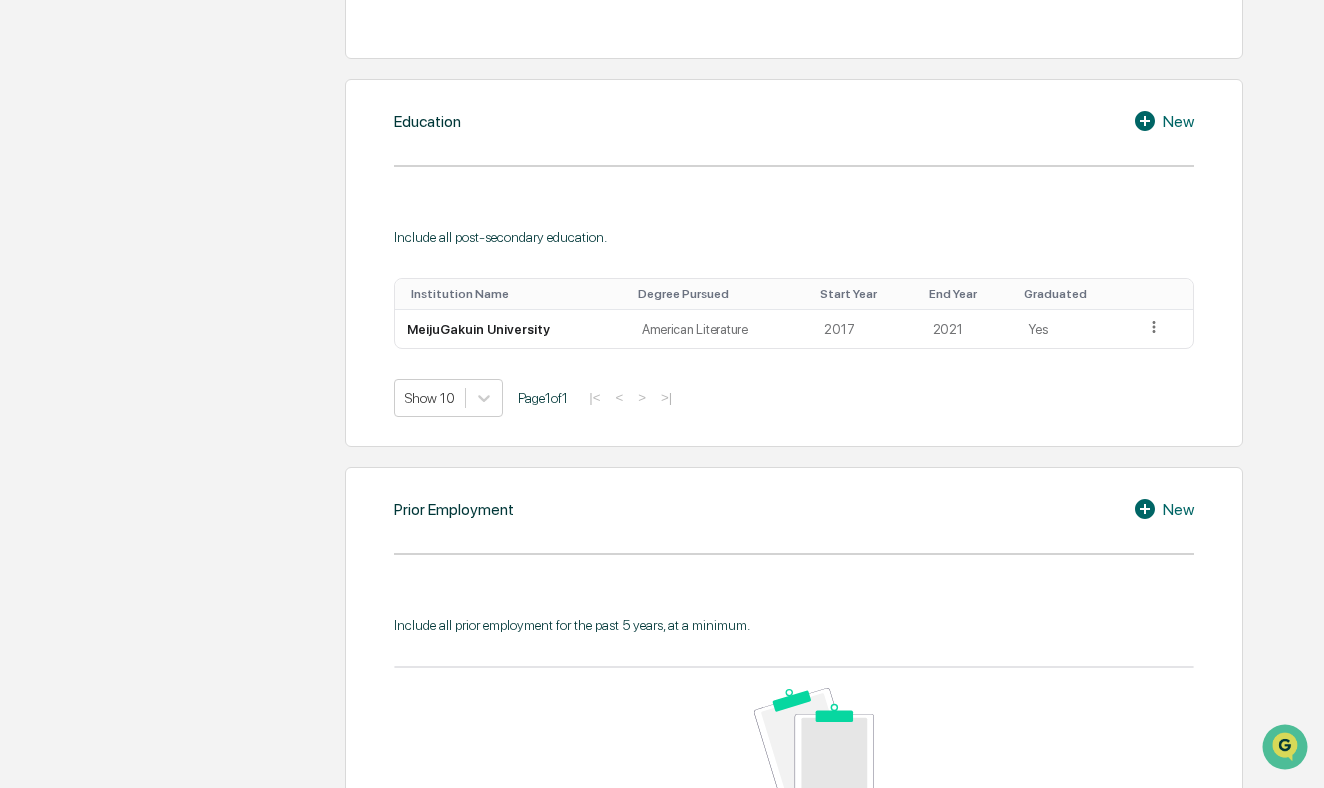 click on "New" at bounding box center (1163, 121) 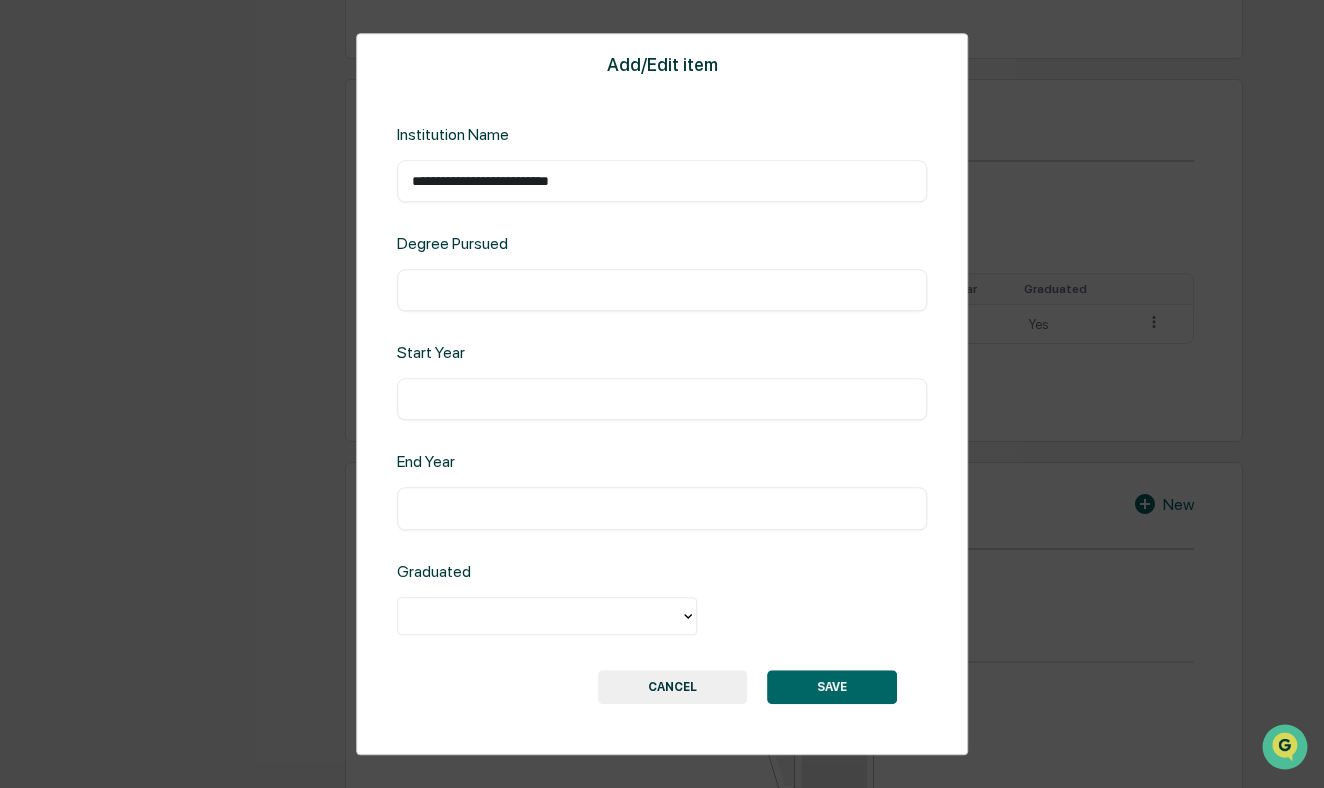 click at bounding box center (662, 290) 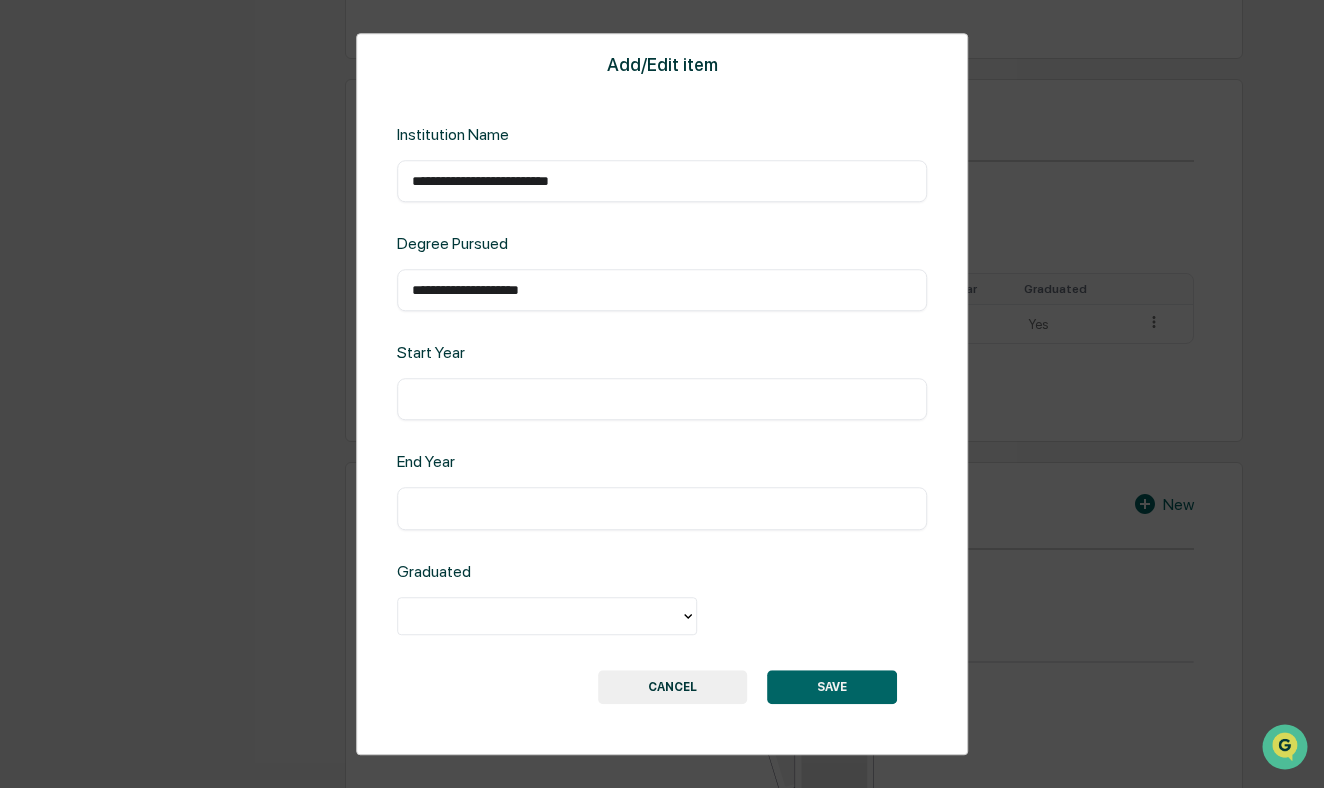 type on "**********" 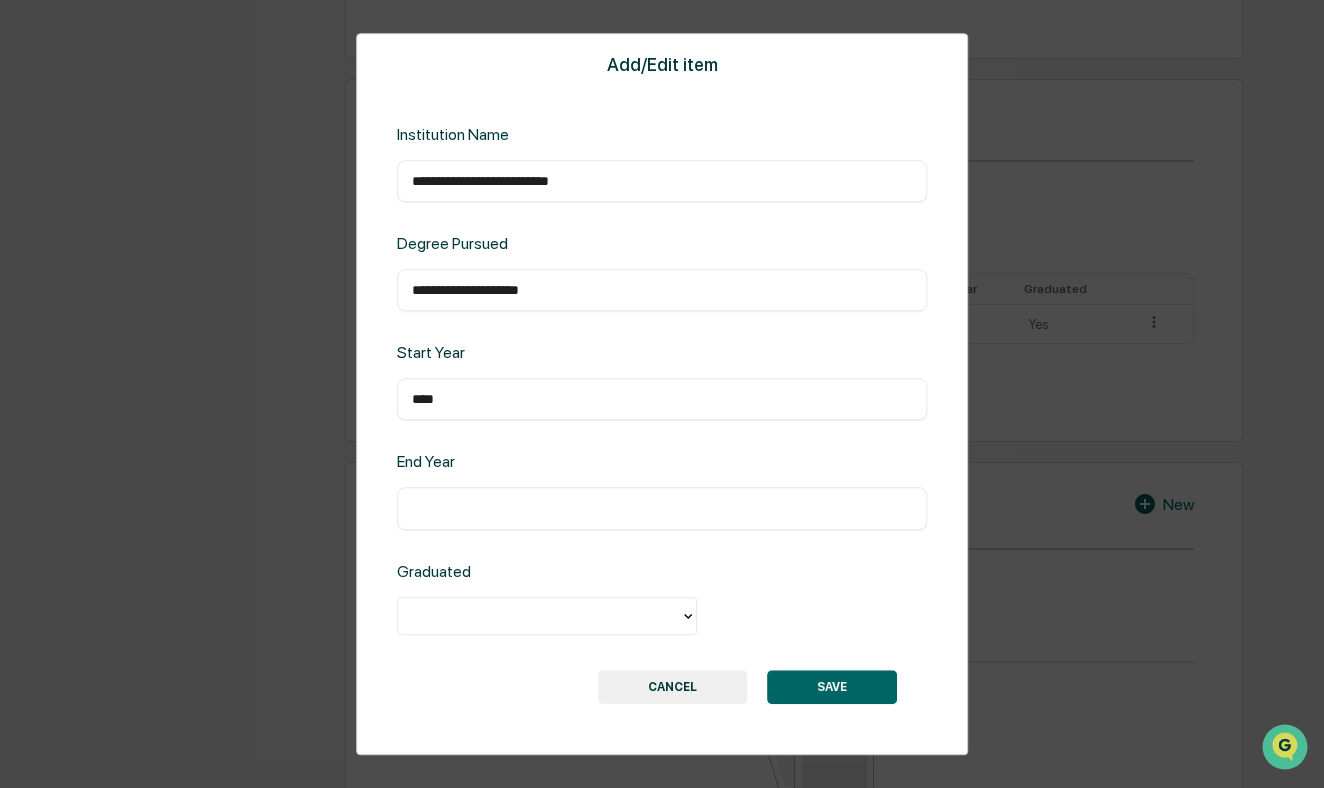type on "****" 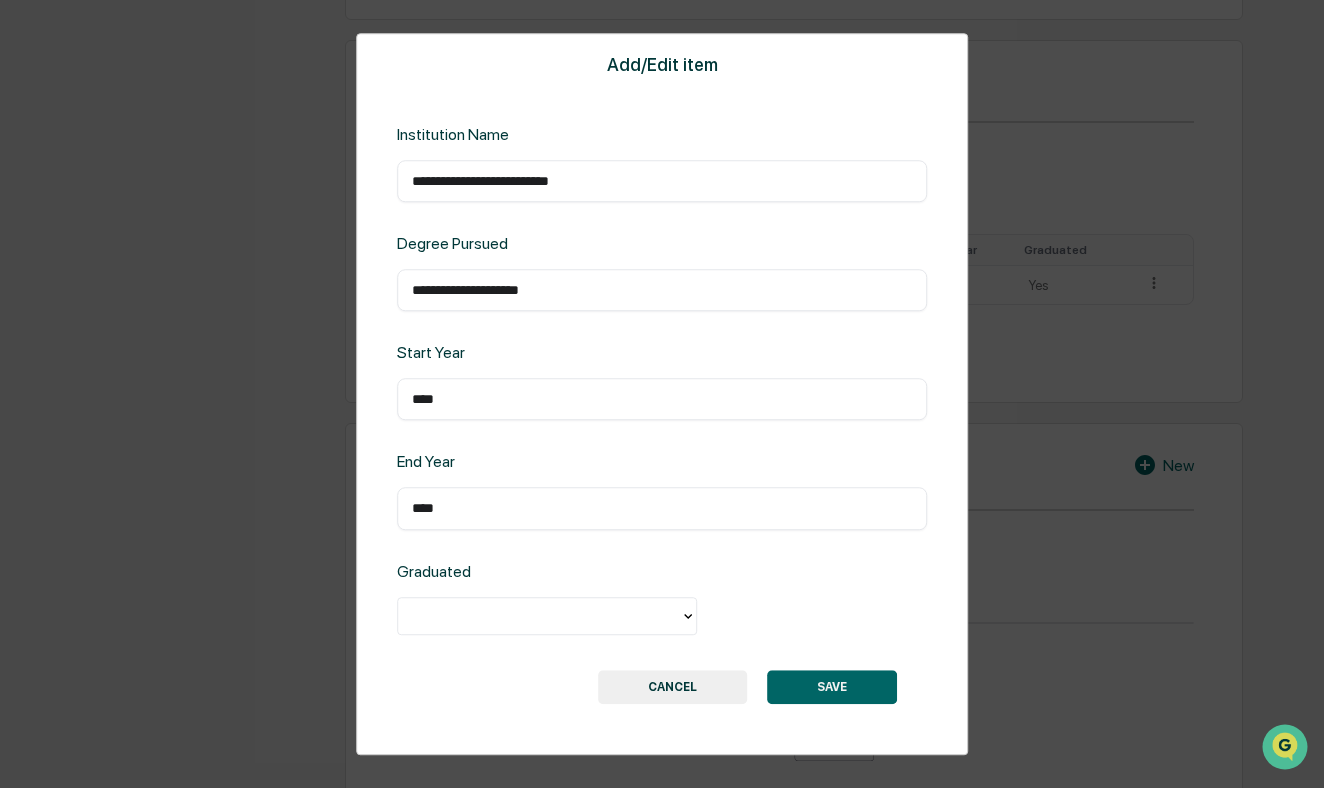 scroll, scrollTop: 1065, scrollLeft: 0, axis: vertical 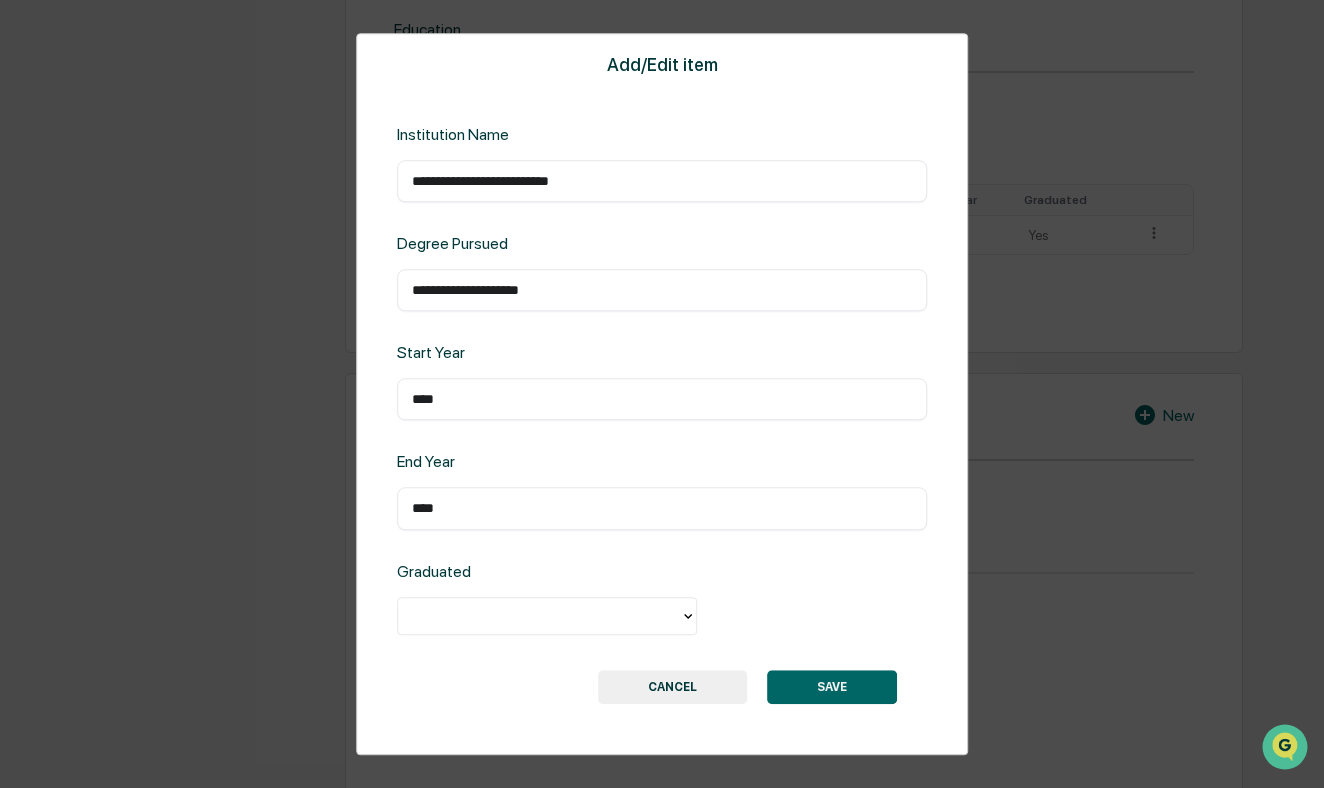 type on "****" 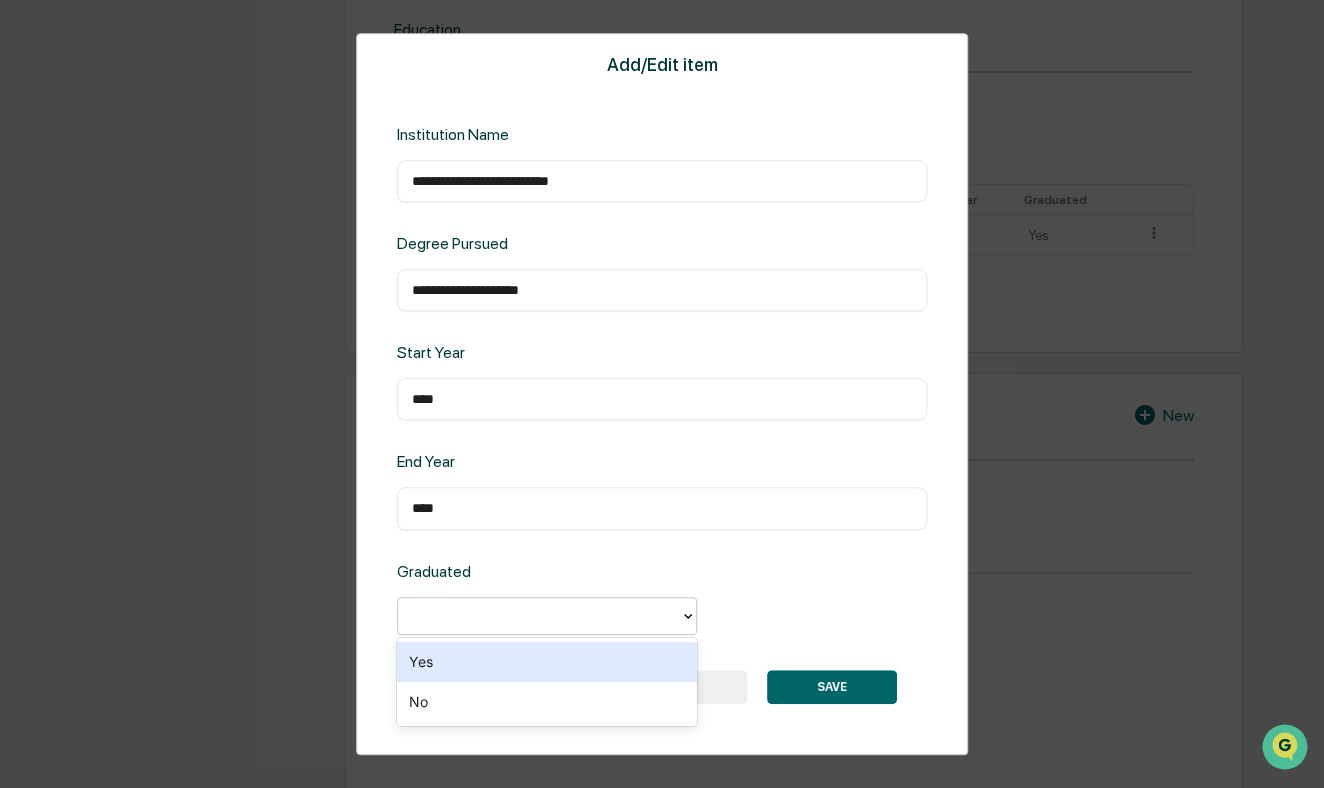 click at bounding box center (539, 615) 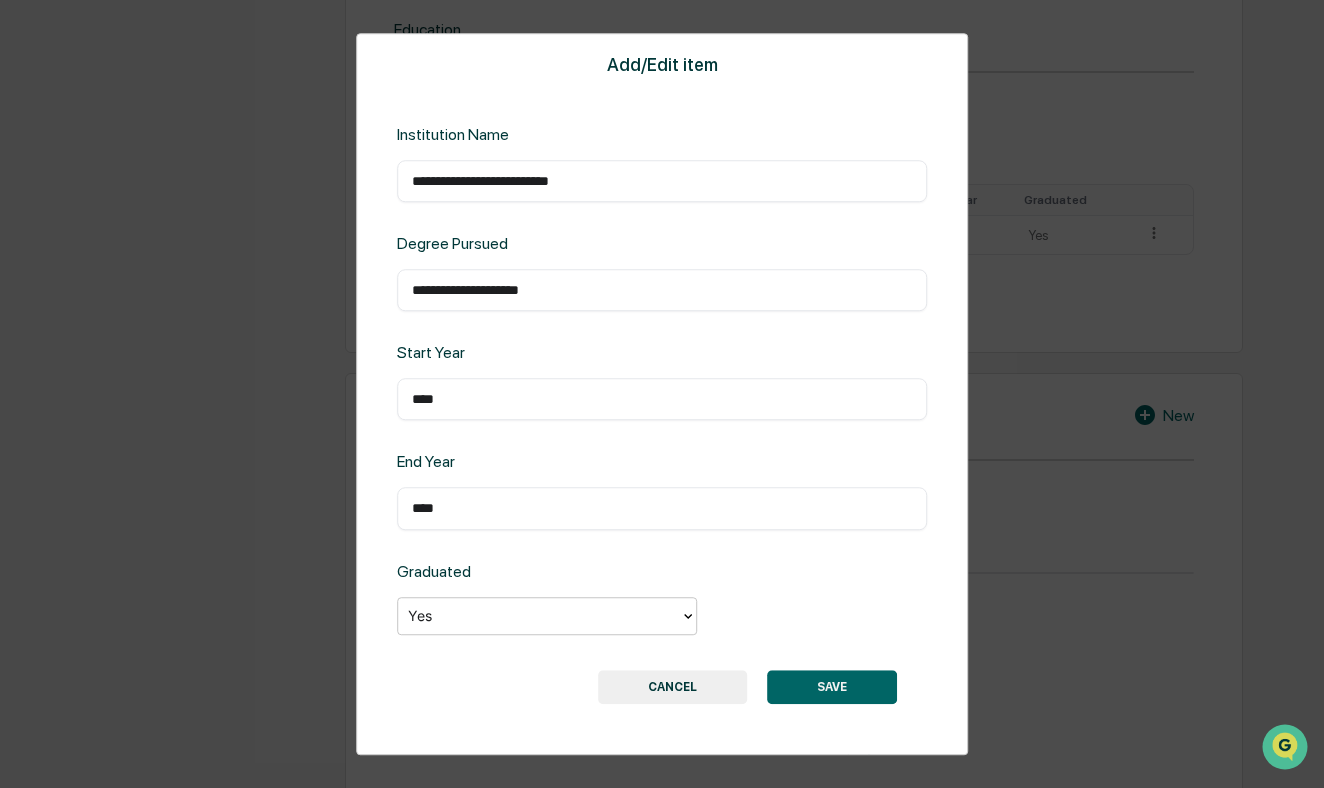 click on "SAVE" at bounding box center (832, 687) 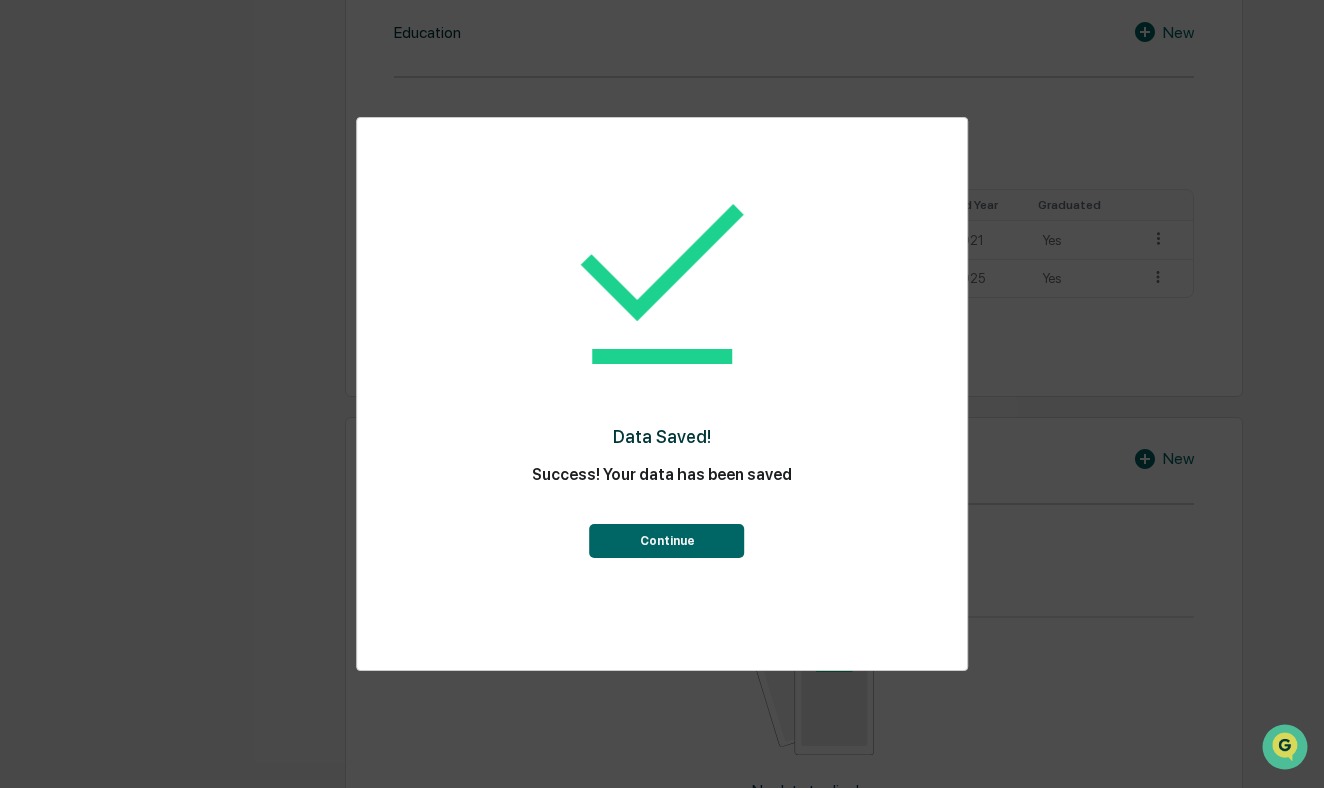 click on "Continue" at bounding box center (667, 541) 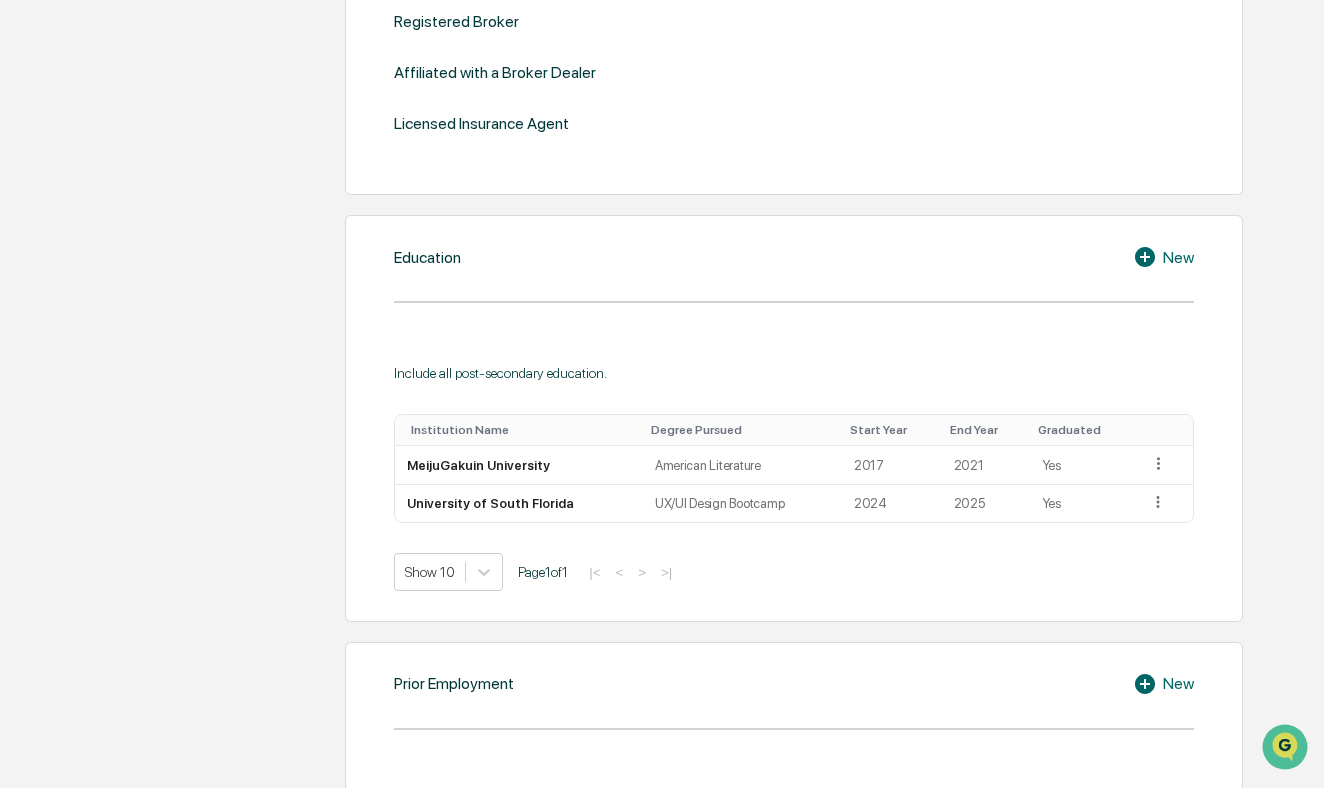scroll, scrollTop: 1192, scrollLeft: 0, axis: vertical 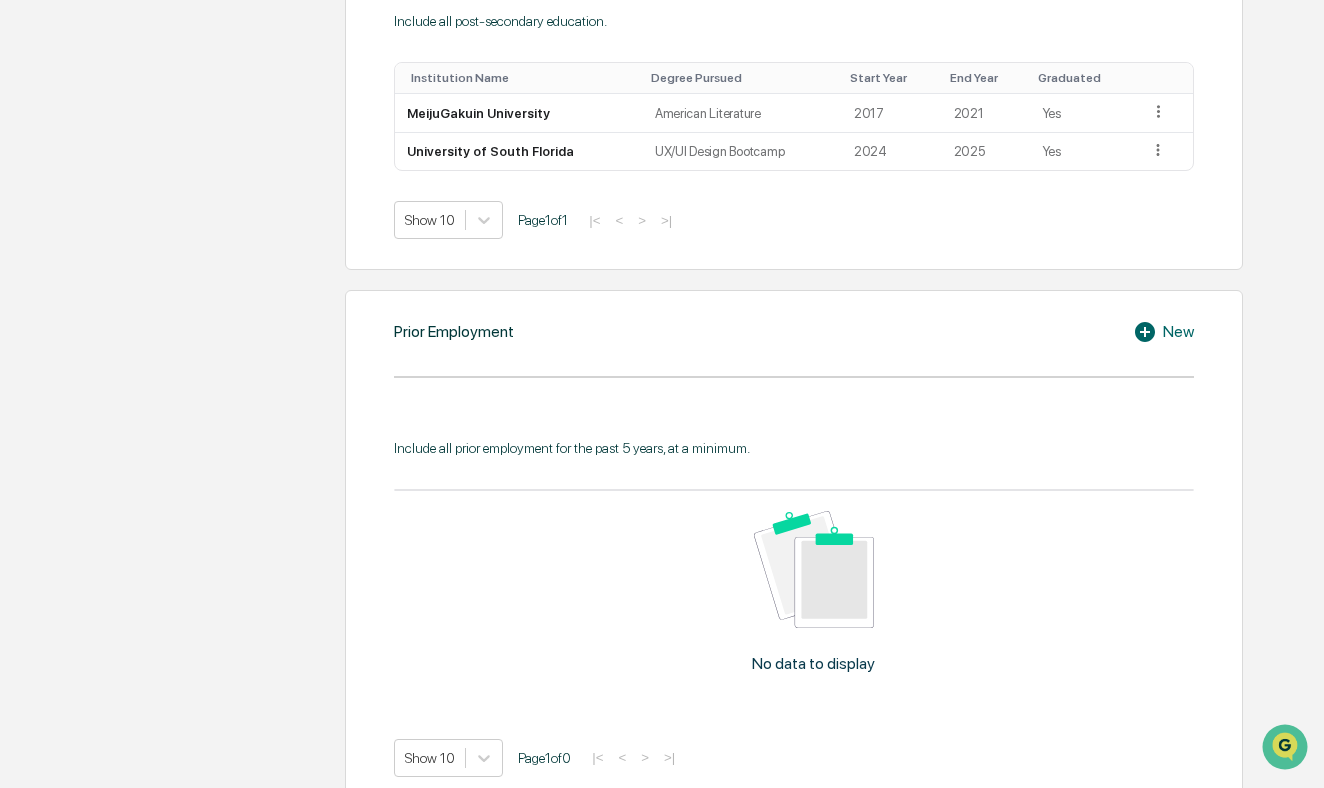 click 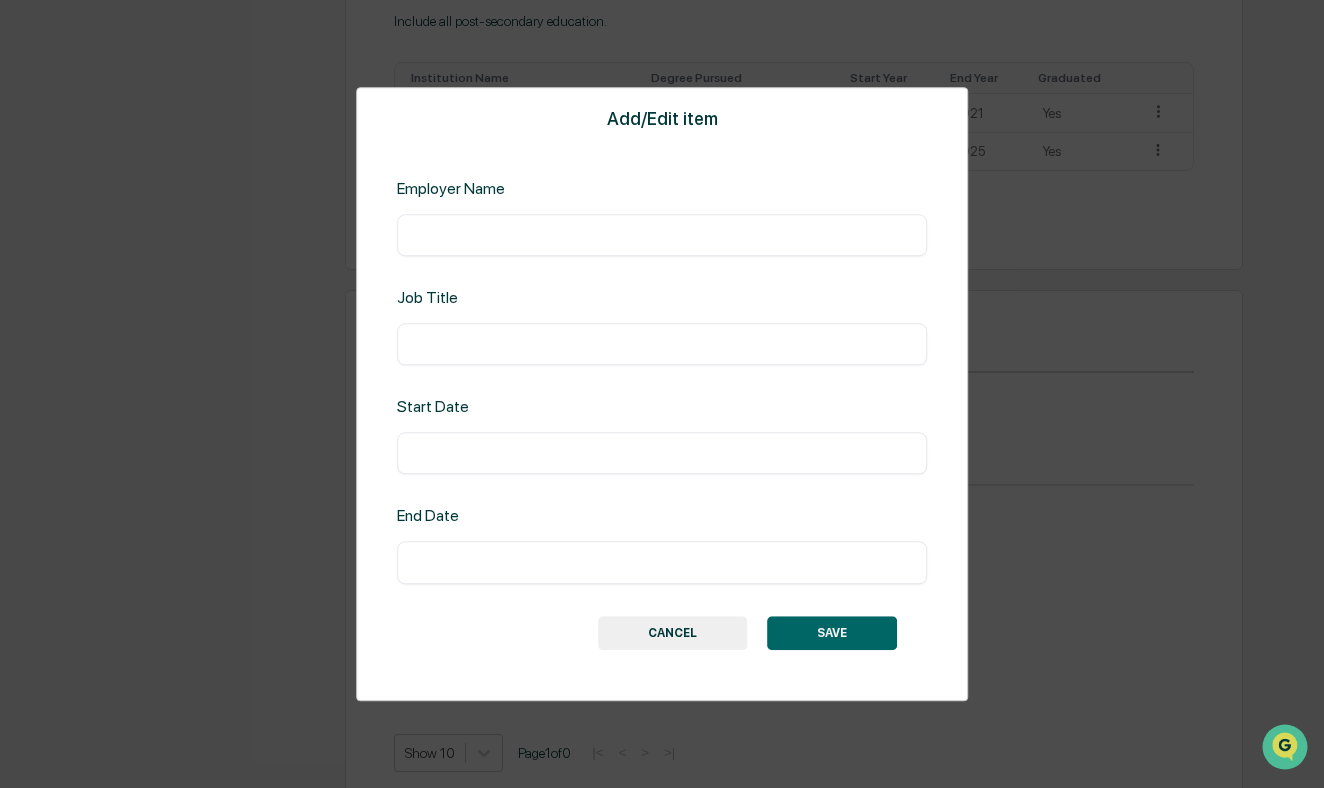 paste on "**********" 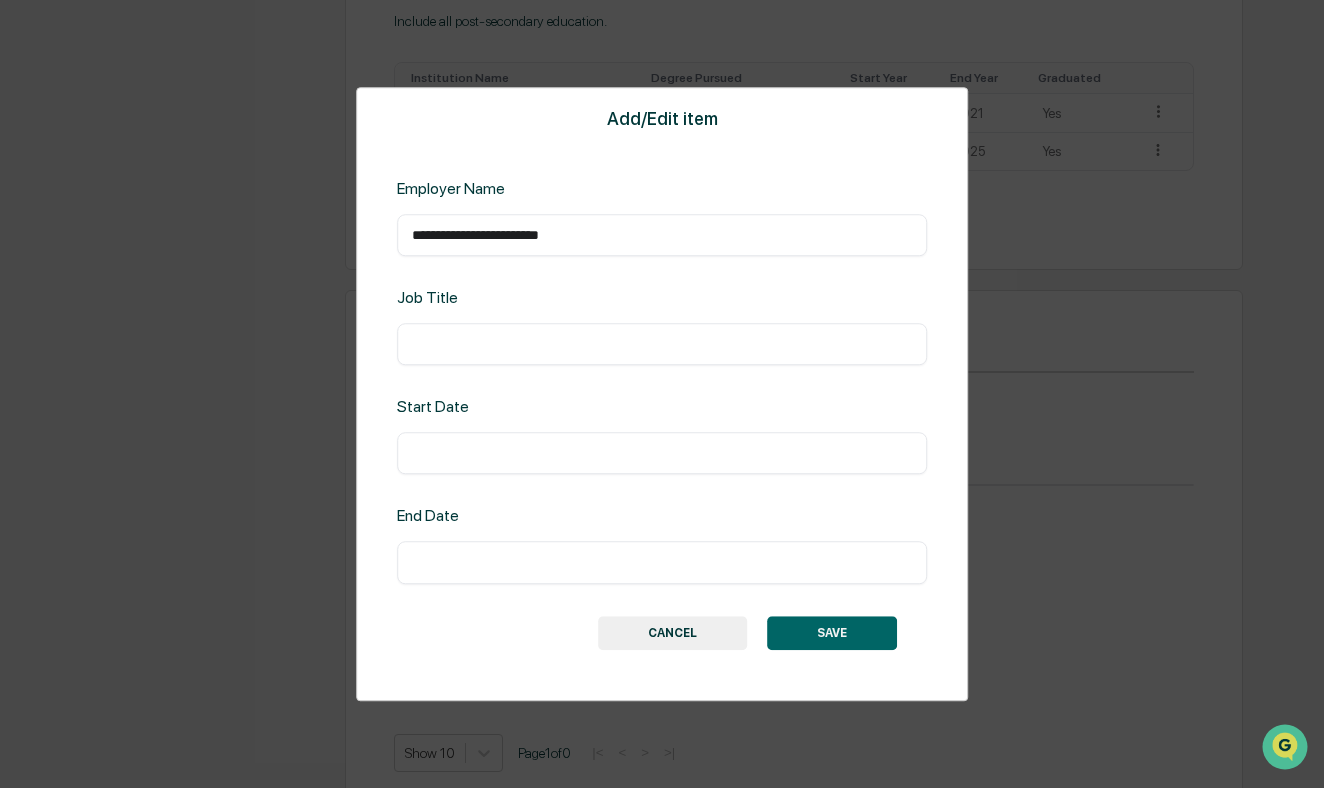 type on "**********" 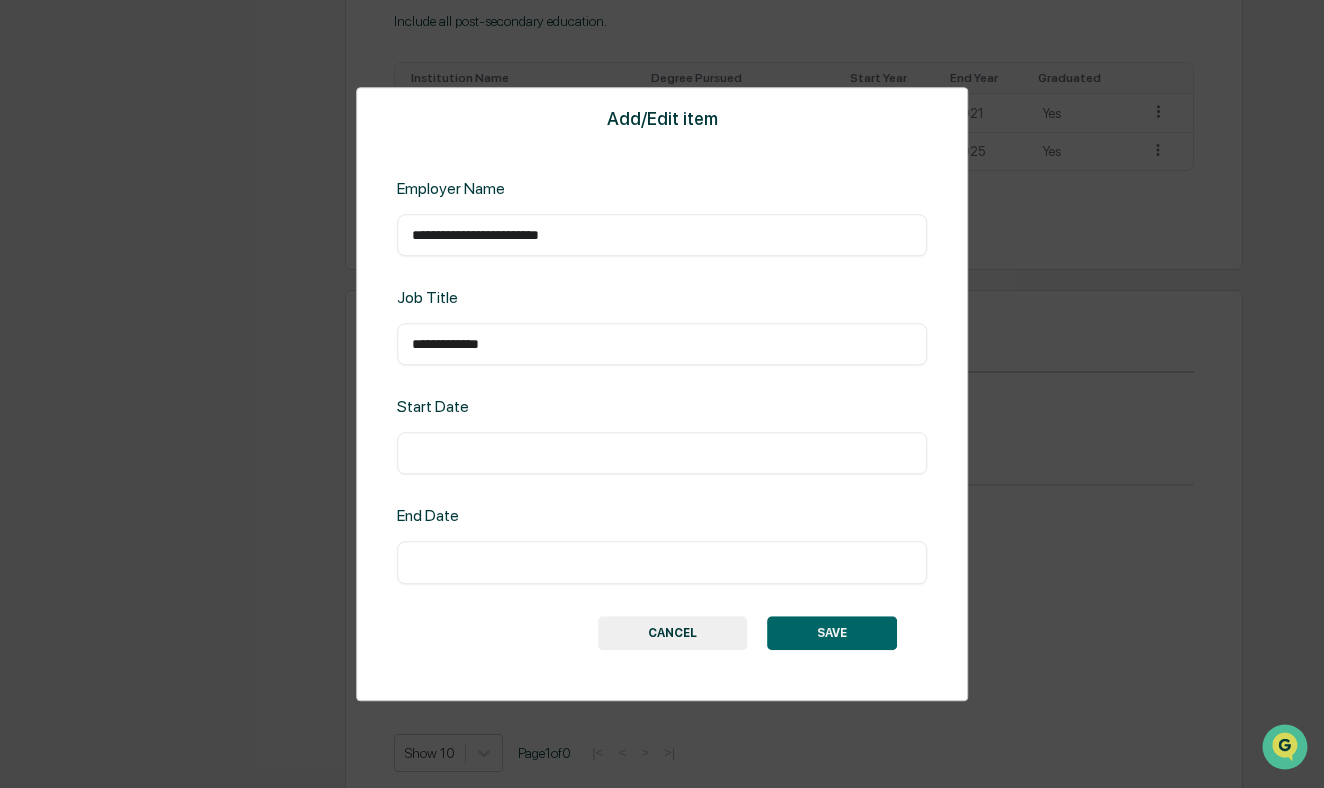 type on "**********" 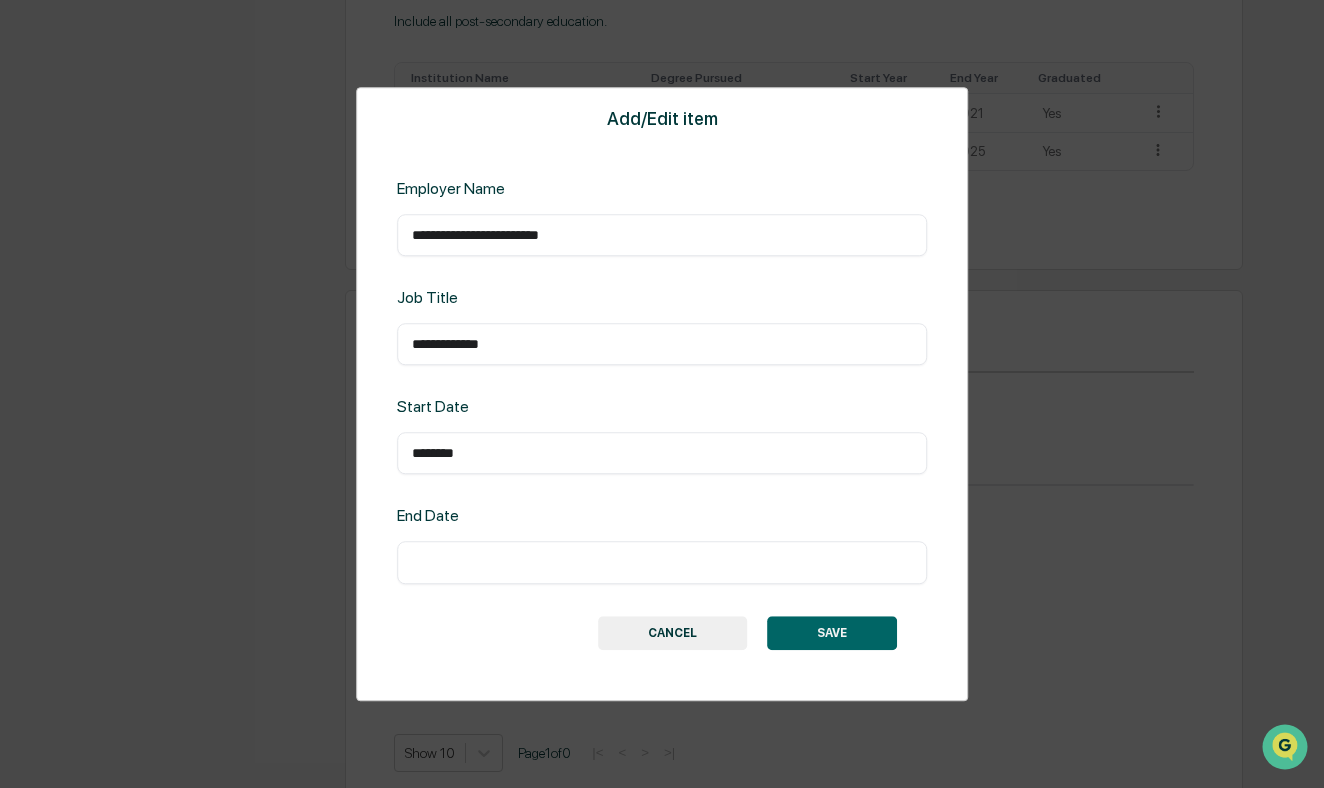 type on "********" 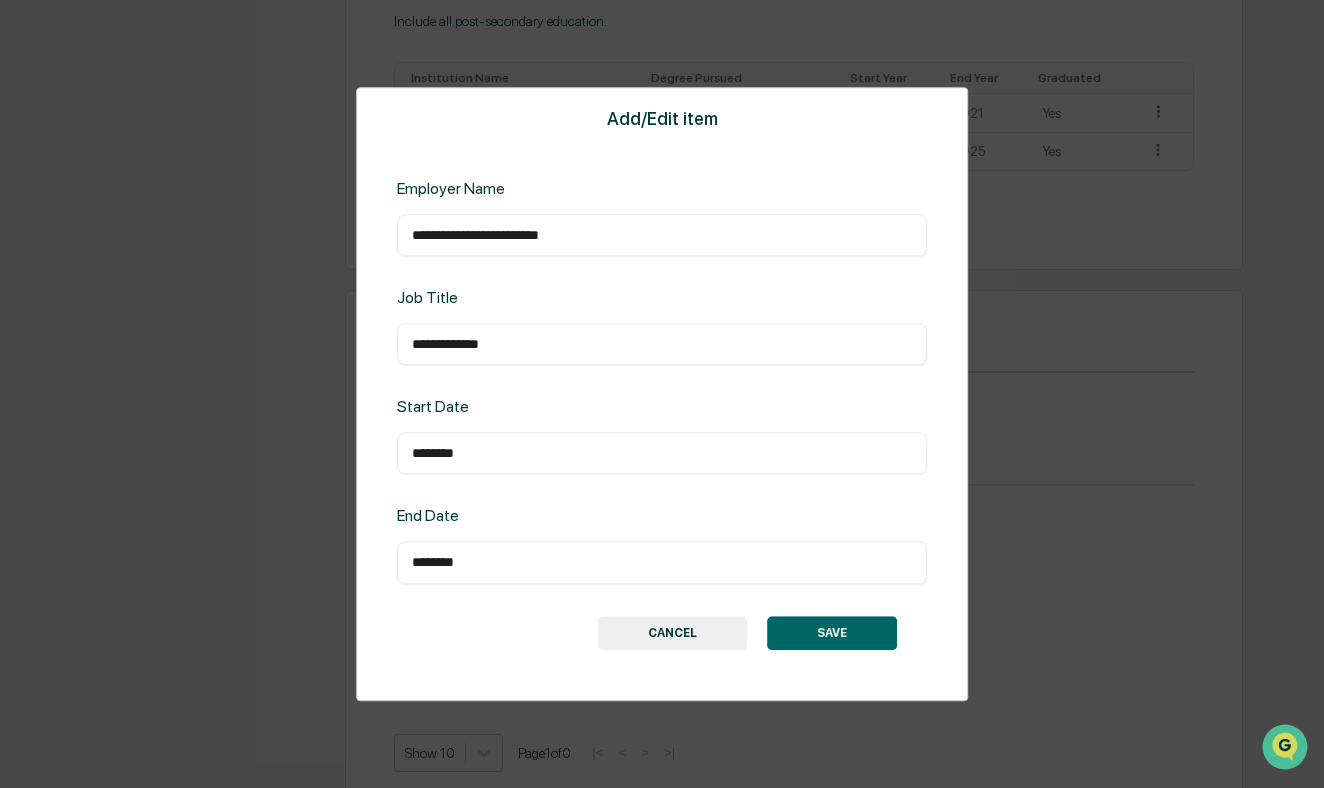 type on "********" 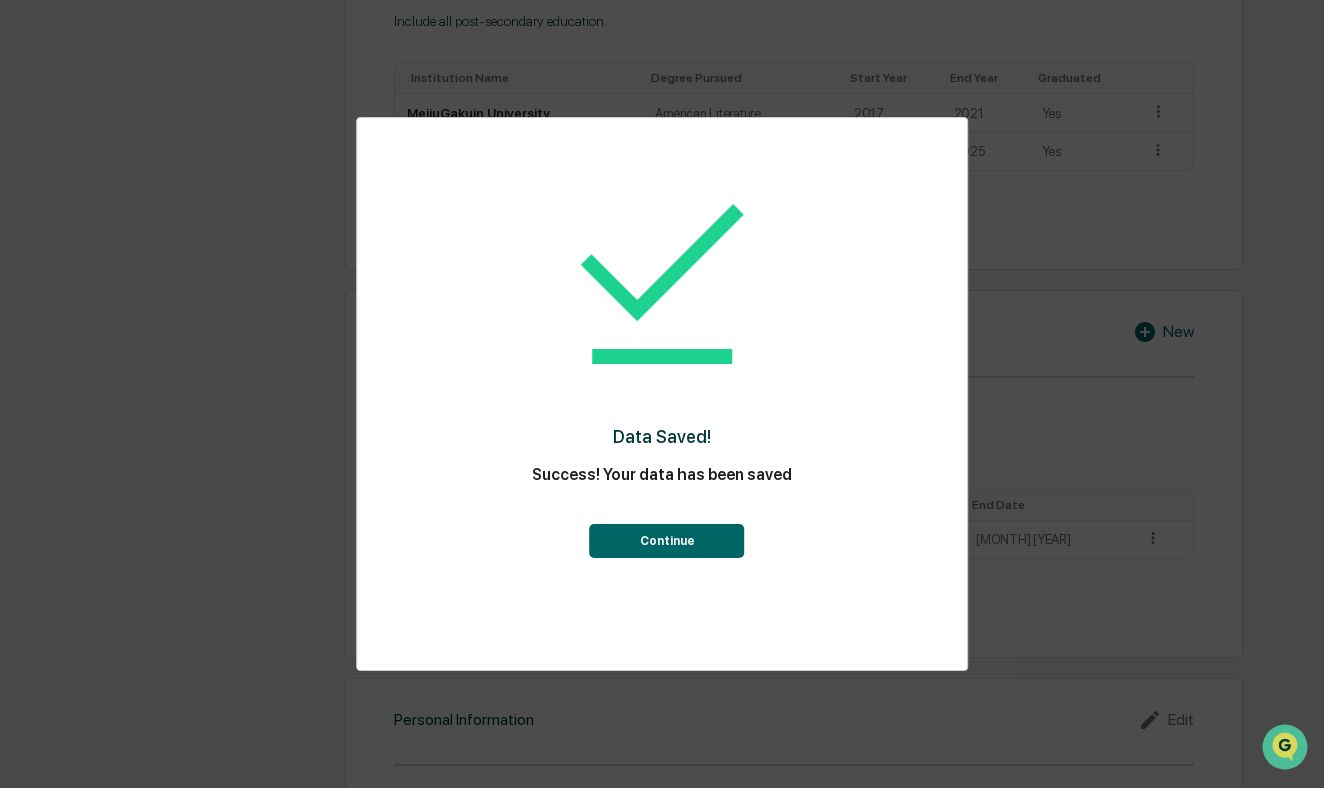 click on "Continue" at bounding box center [667, 541] 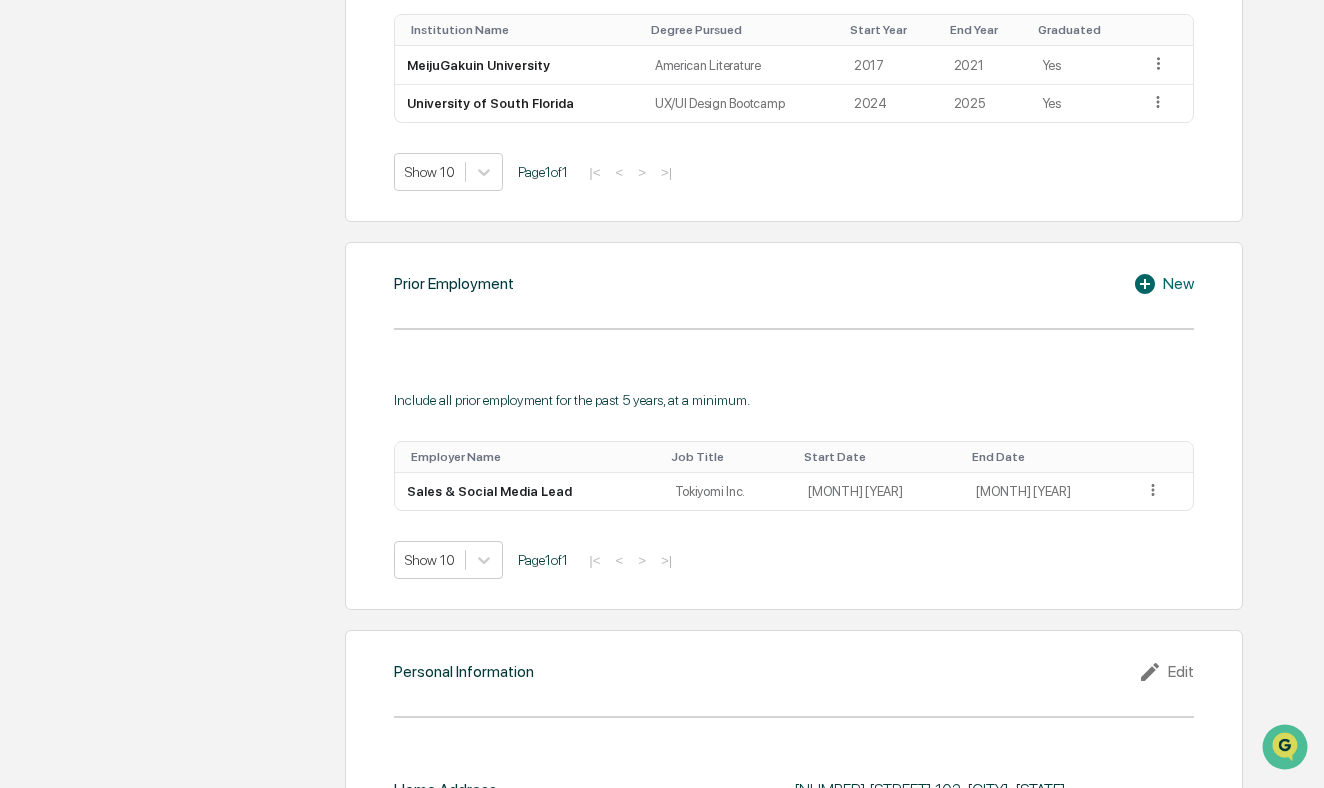 scroll, scrollTop: 1272, scrollLeft: 0, axis: vertical 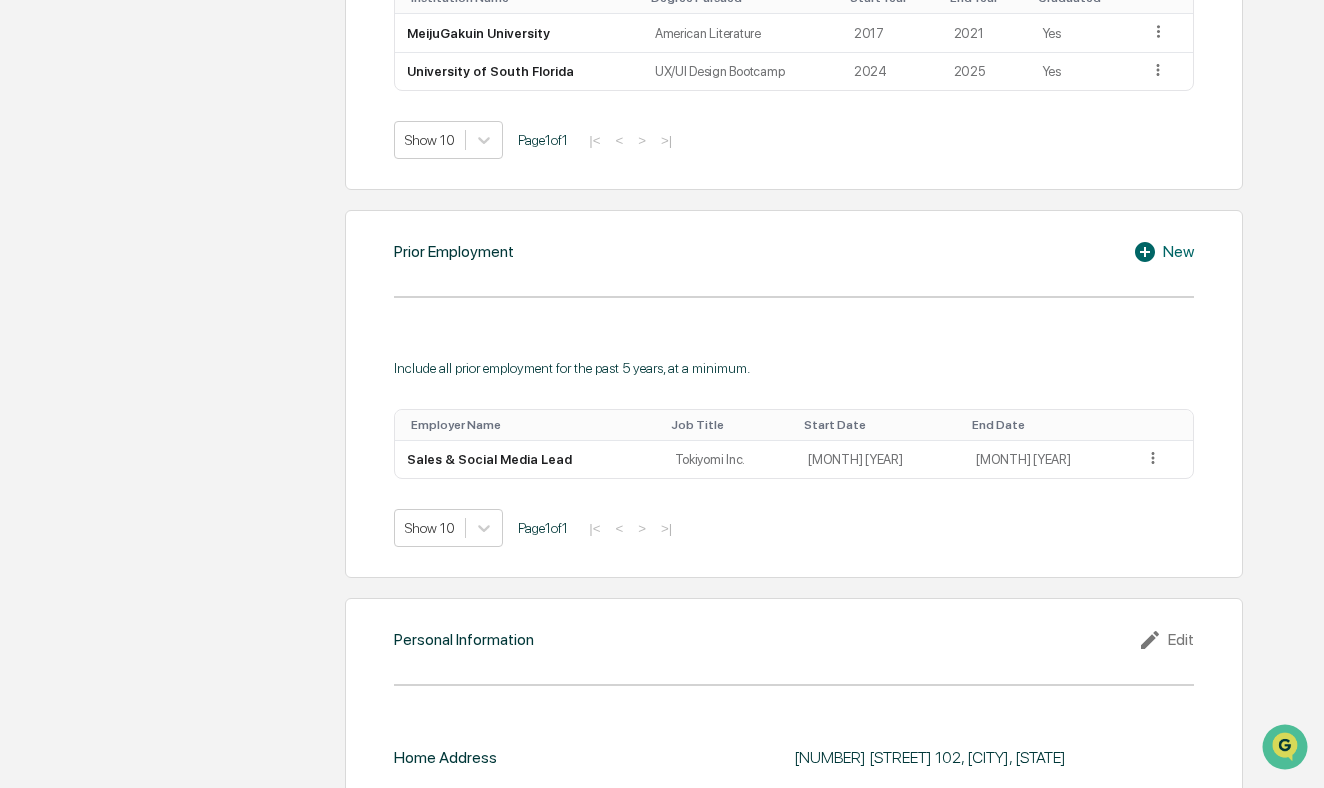 click 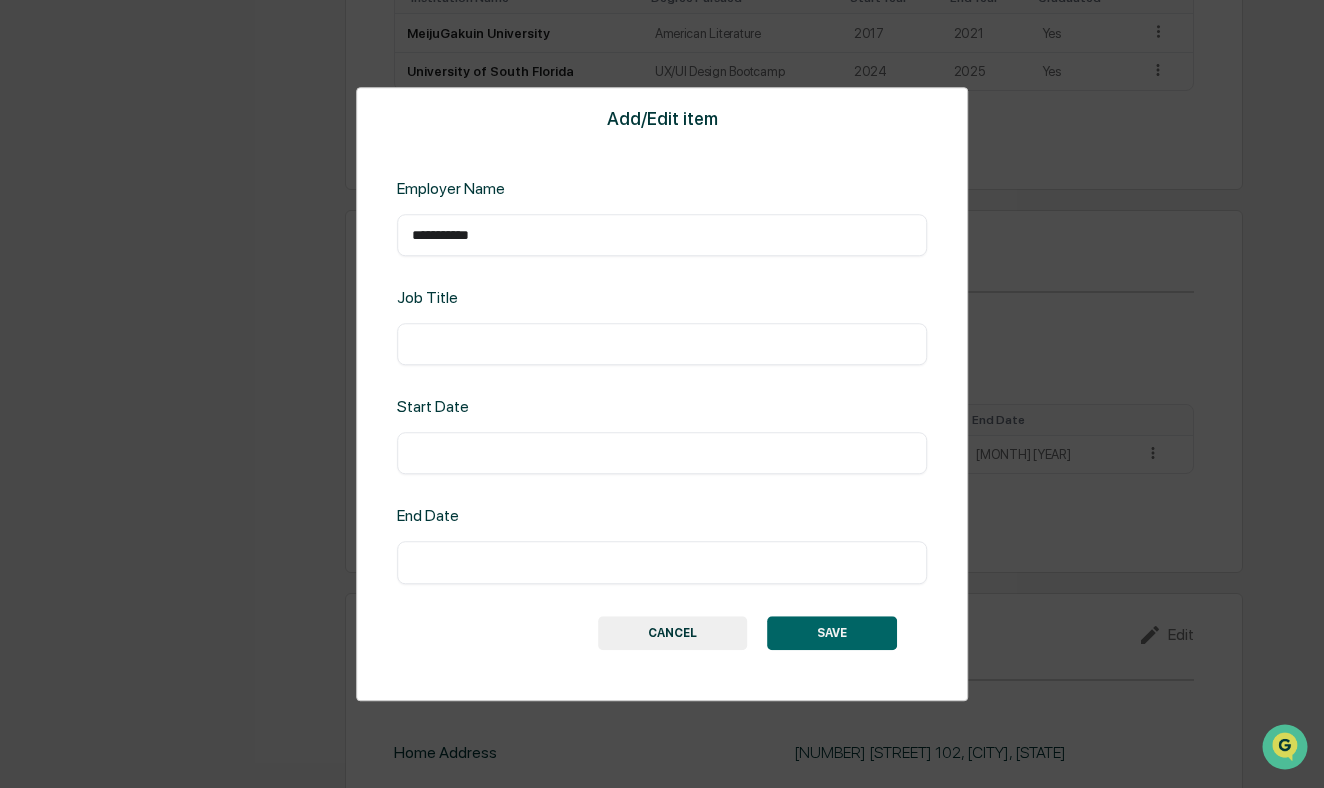 type on "**********" 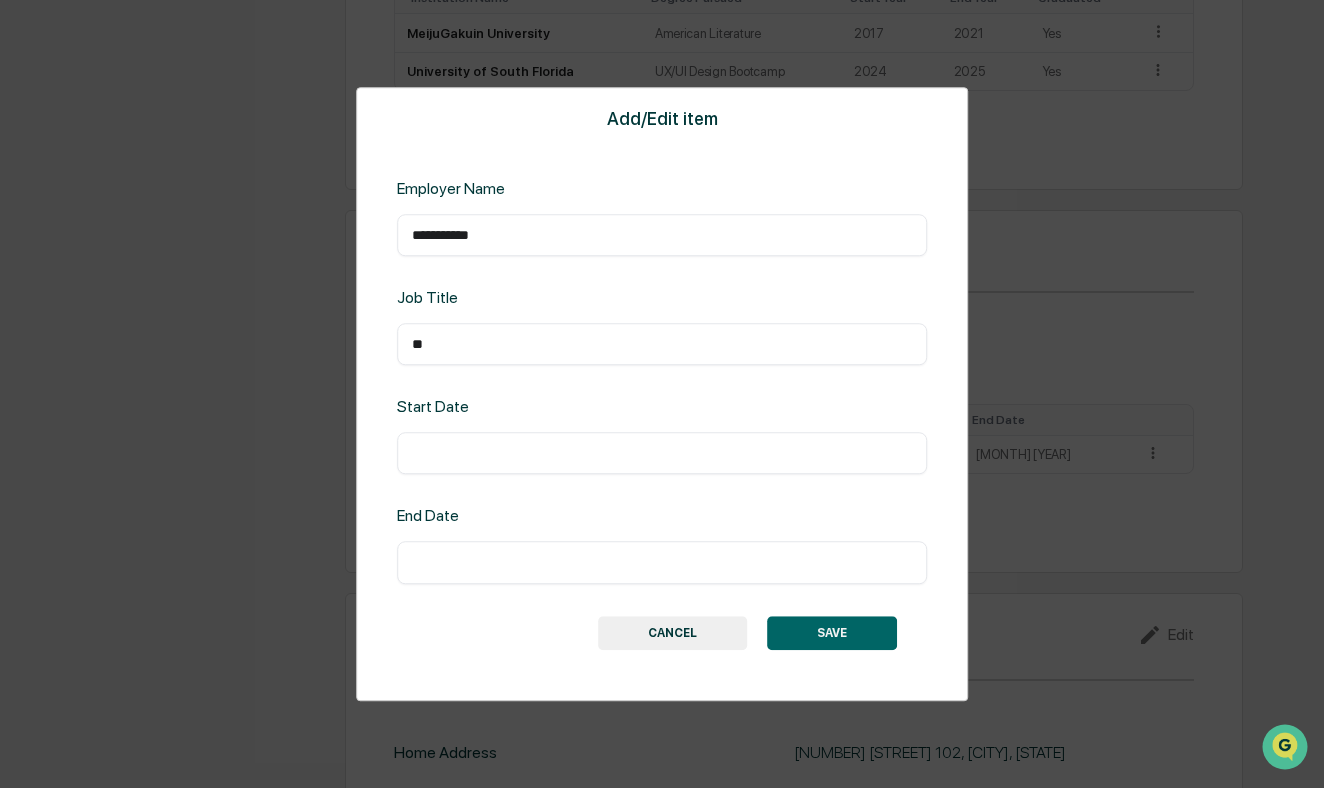 drag, startPoint x: 531, startPoint y: 348, endPoint x: 374, endPoint y: 346, distance: 157.01274 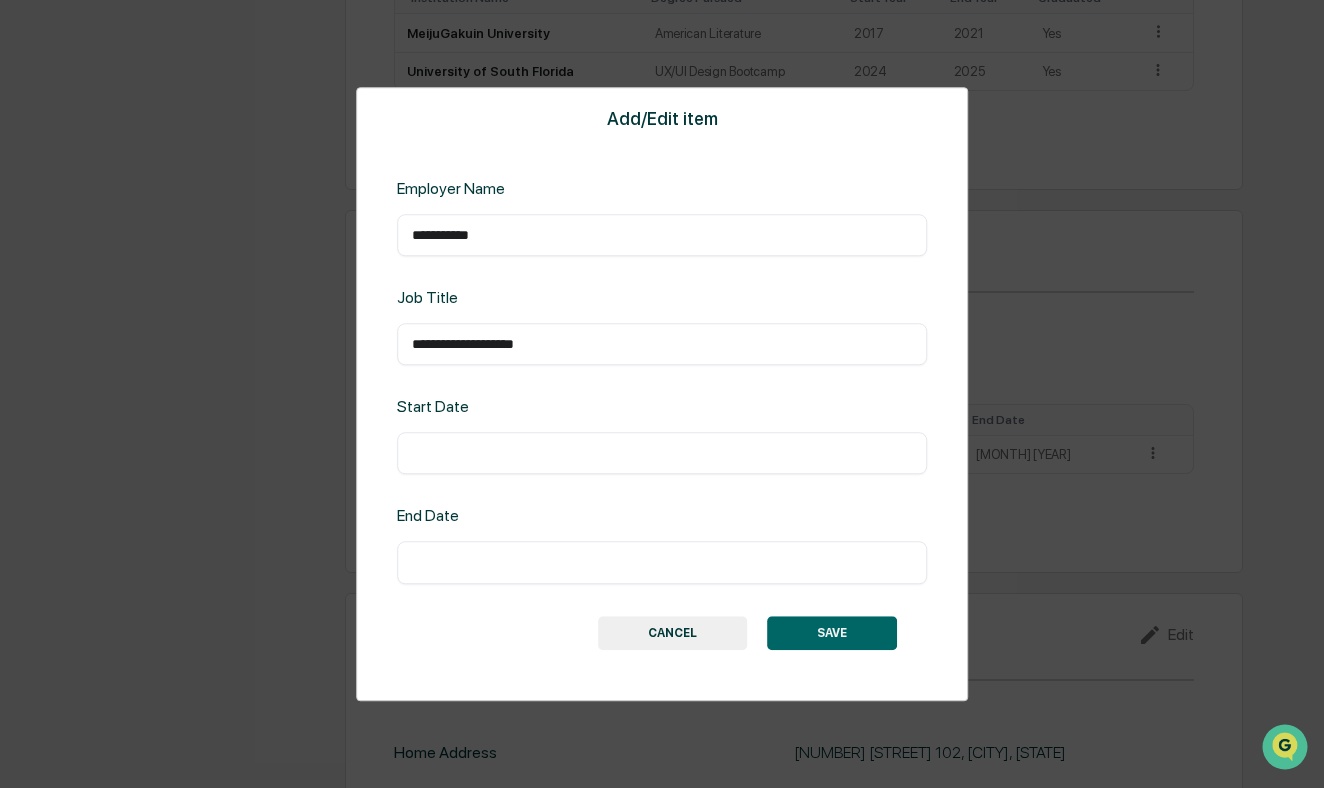 type on "**********" 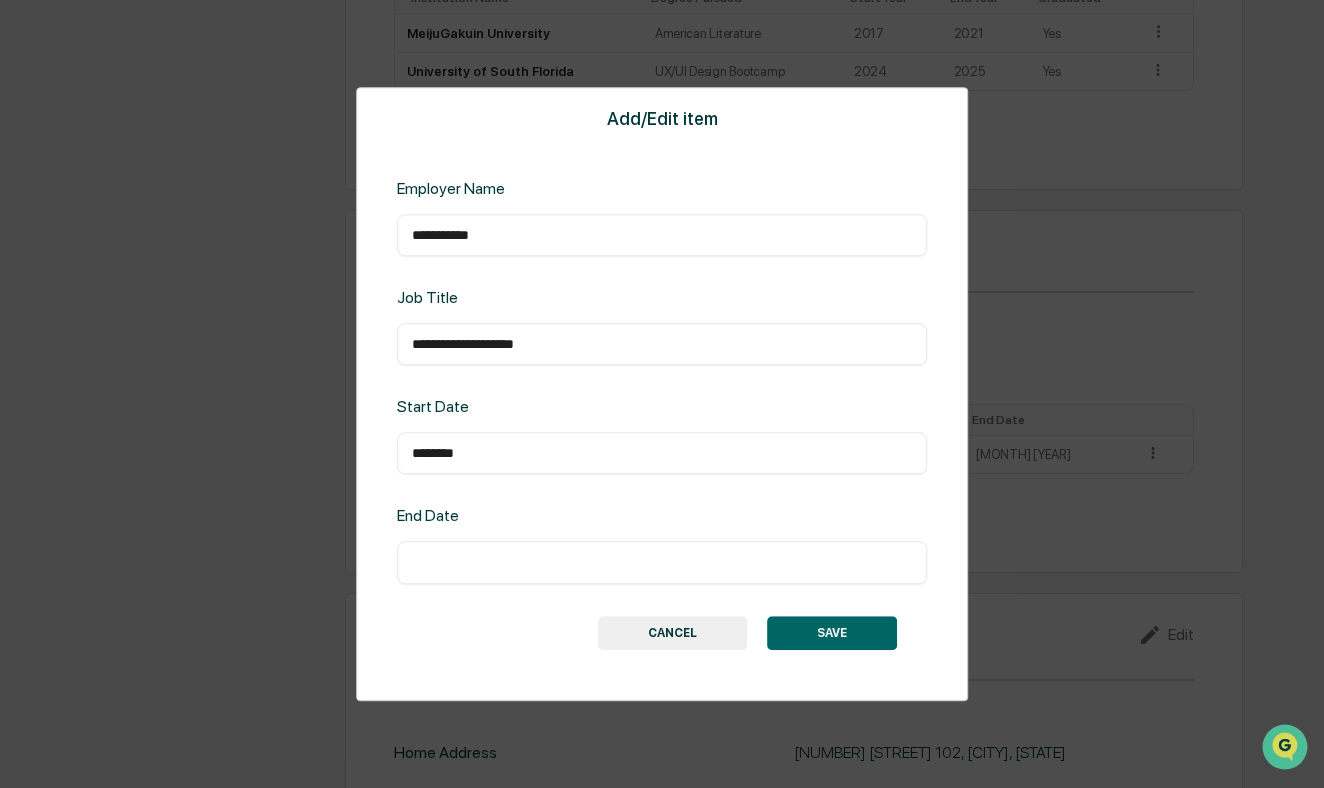 type on "********" 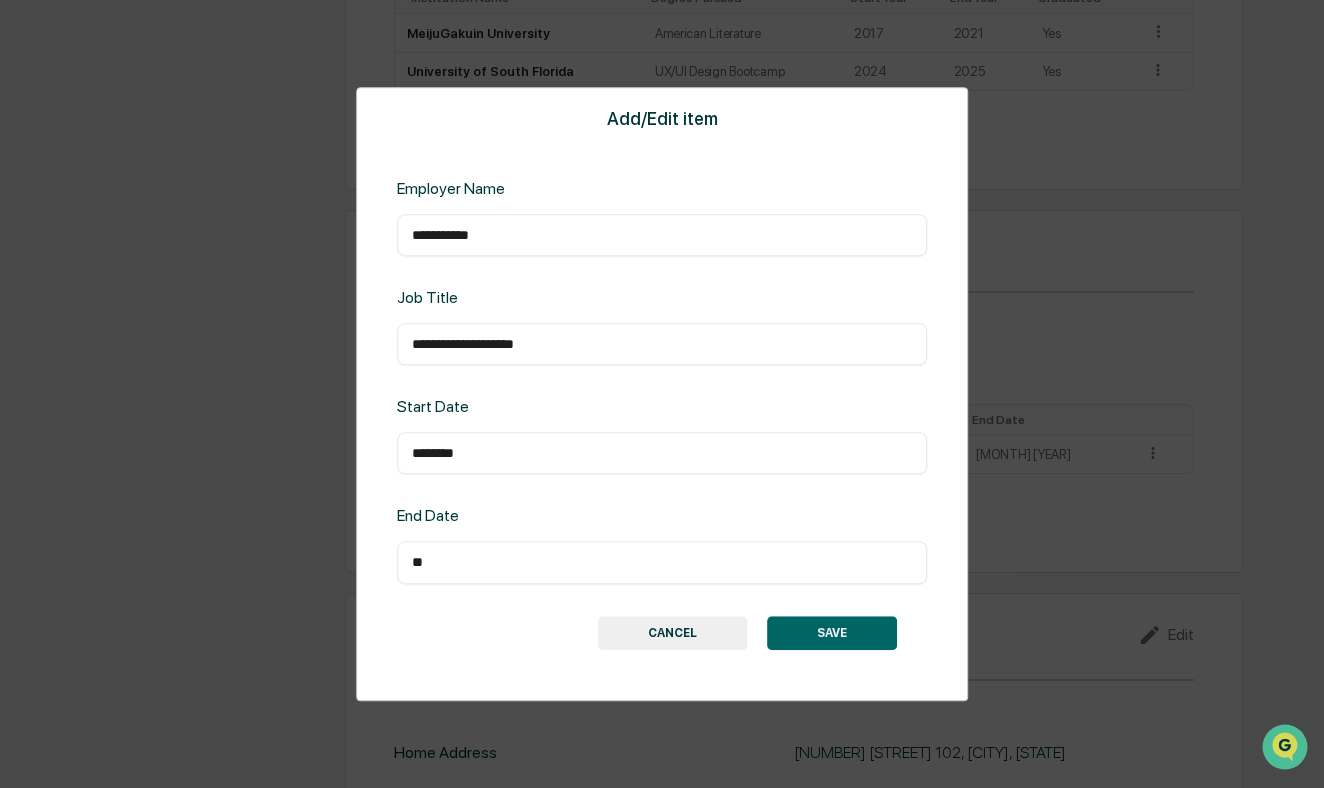 type on "*" 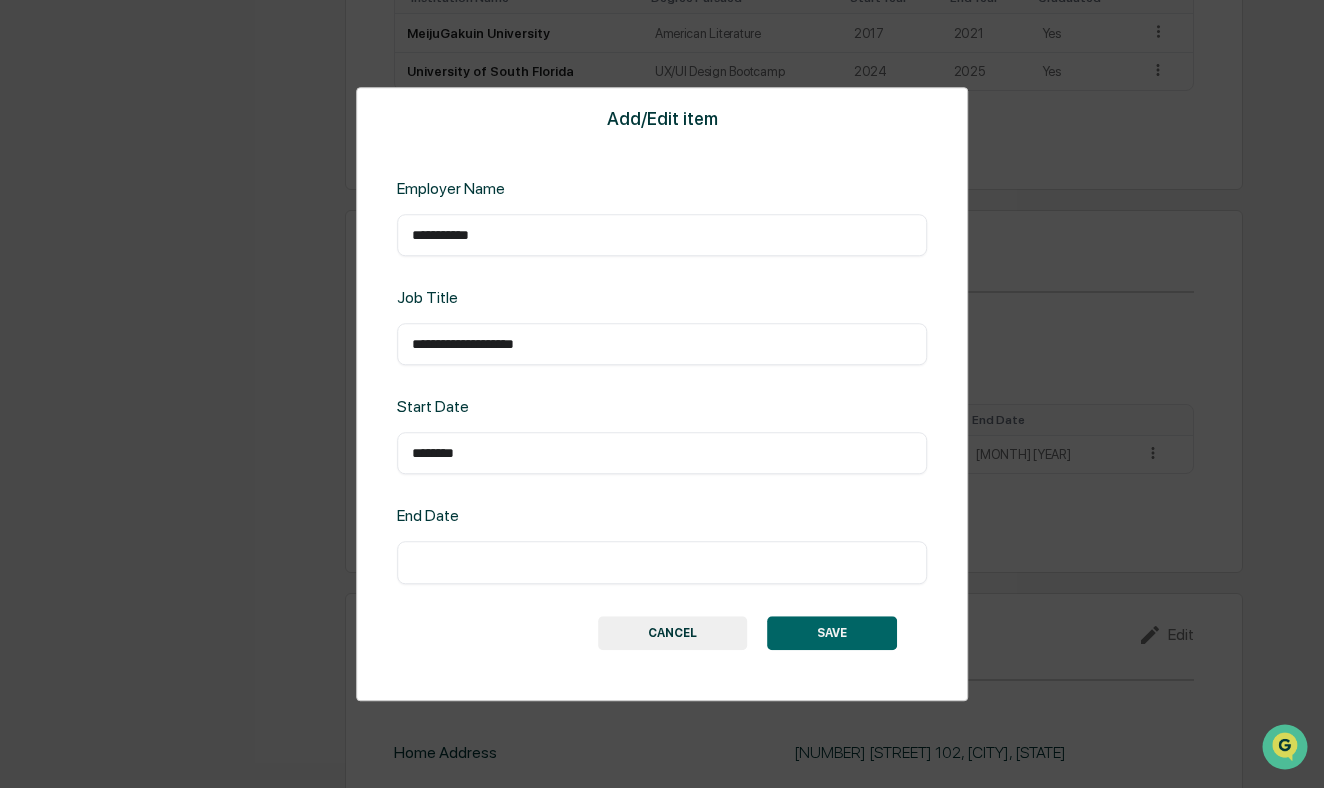 type on "*" 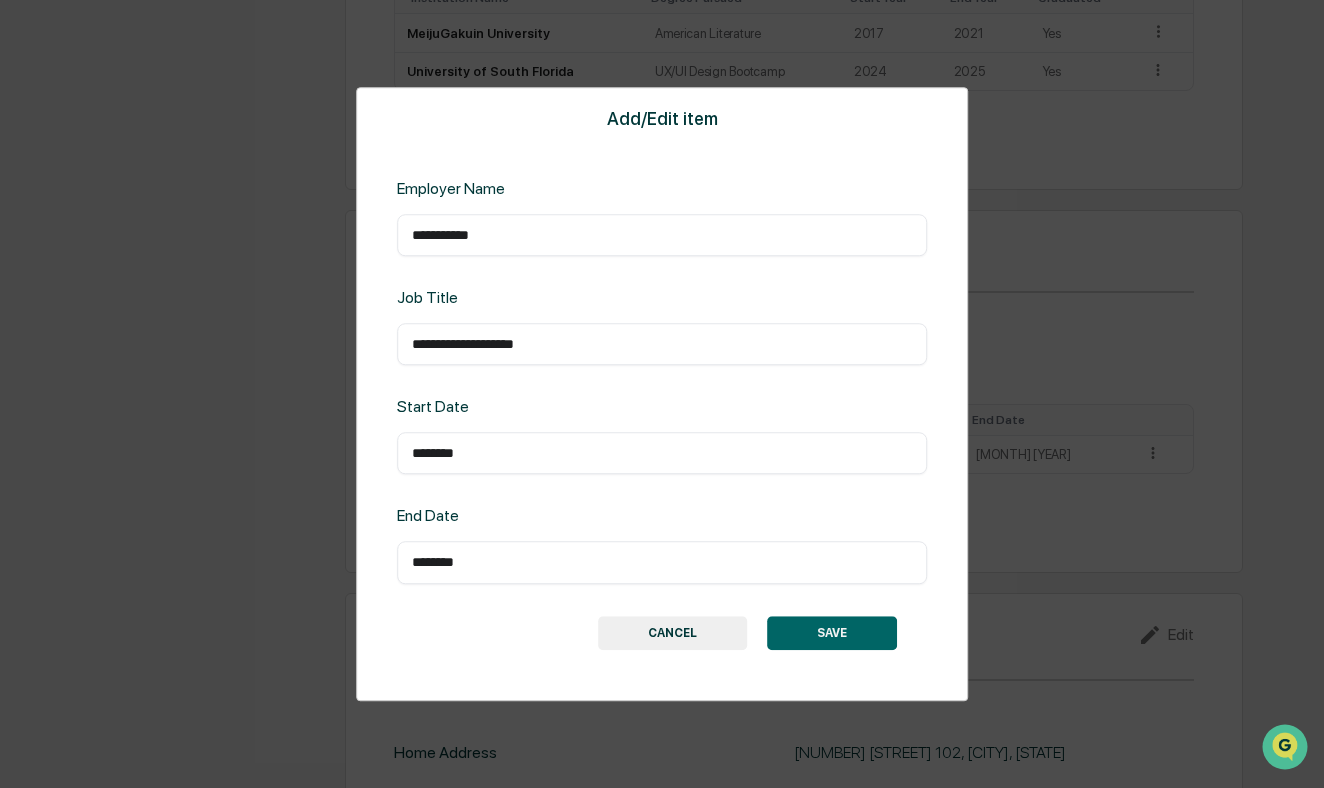 type on "********" 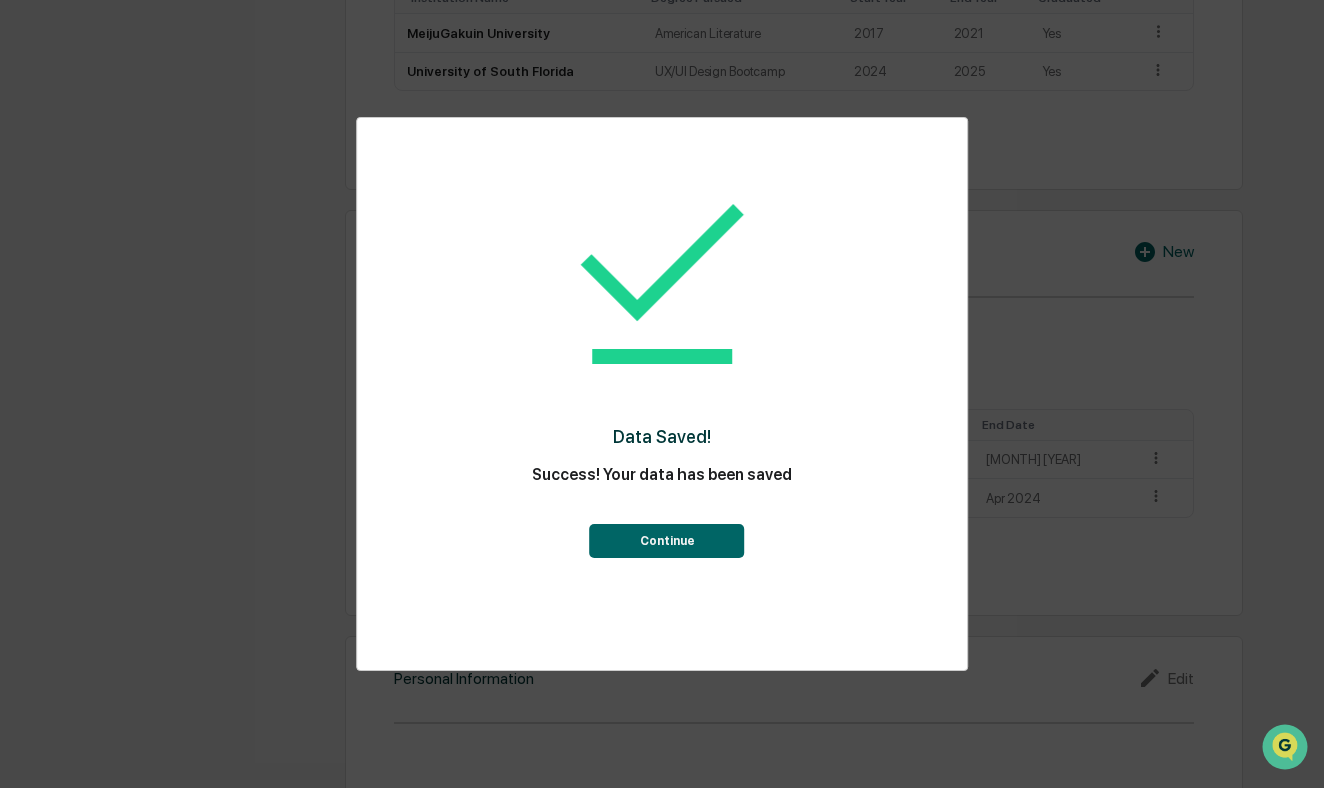 click on "Continue" at bounding box center [667, 541] 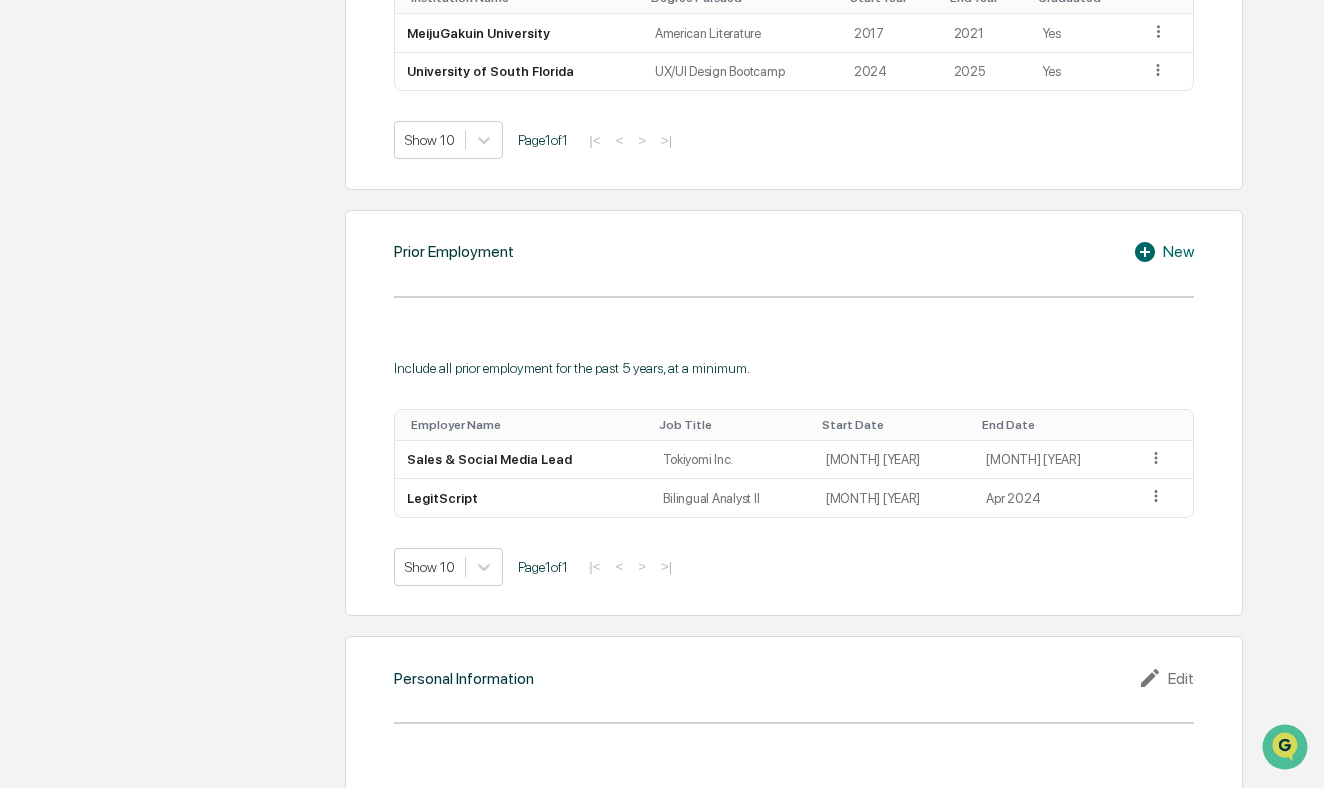 click on "New" at bounding box center (1163, 252) 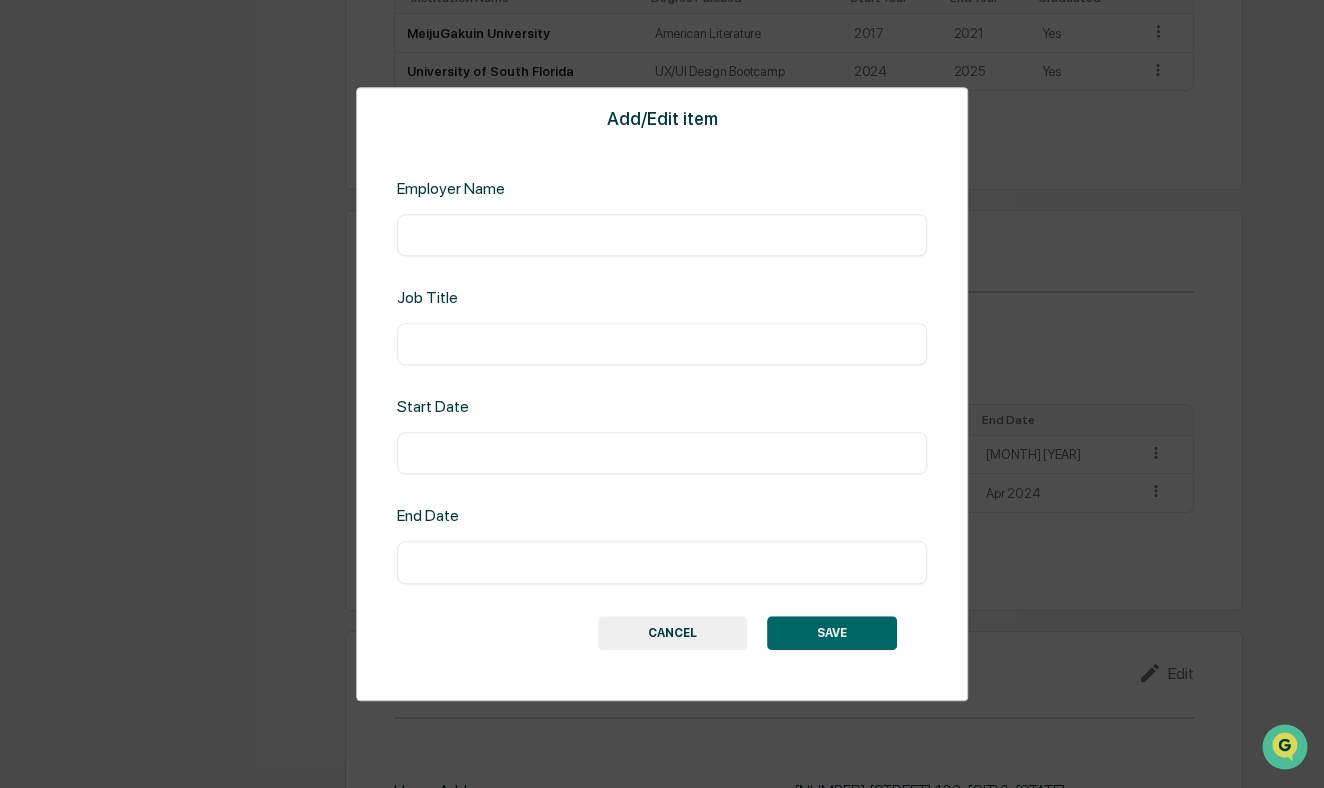 click at bounding box center (662, 235) 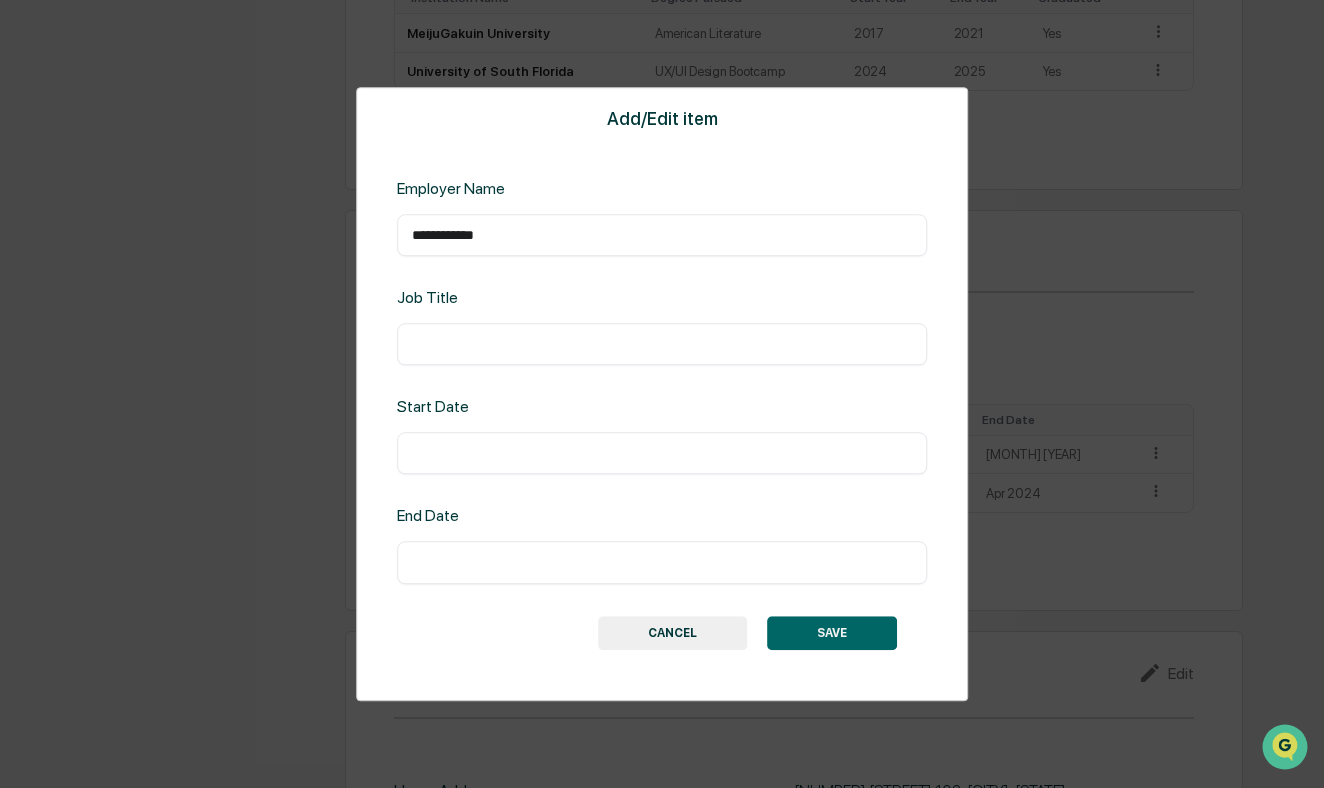 type on "**********" 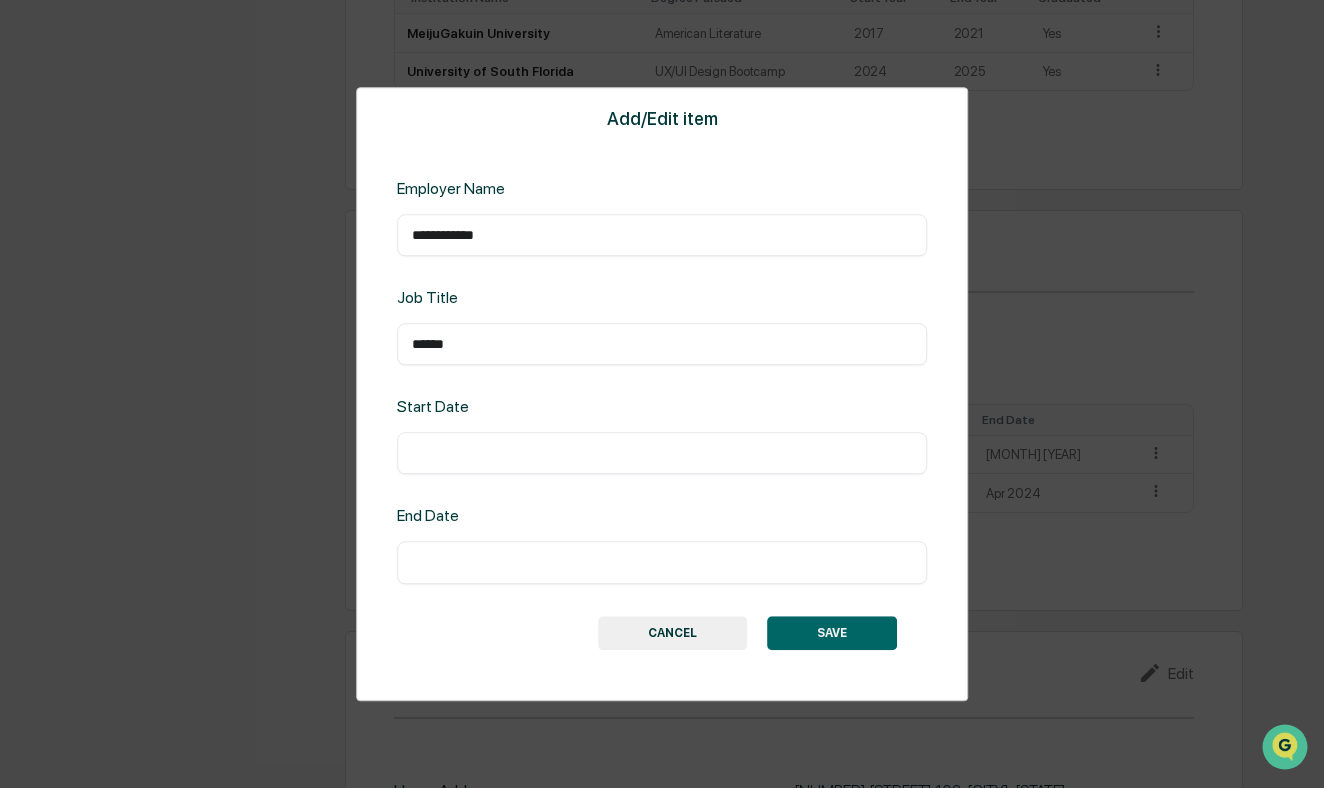 click on "*****" at bounding box center (662, 344) 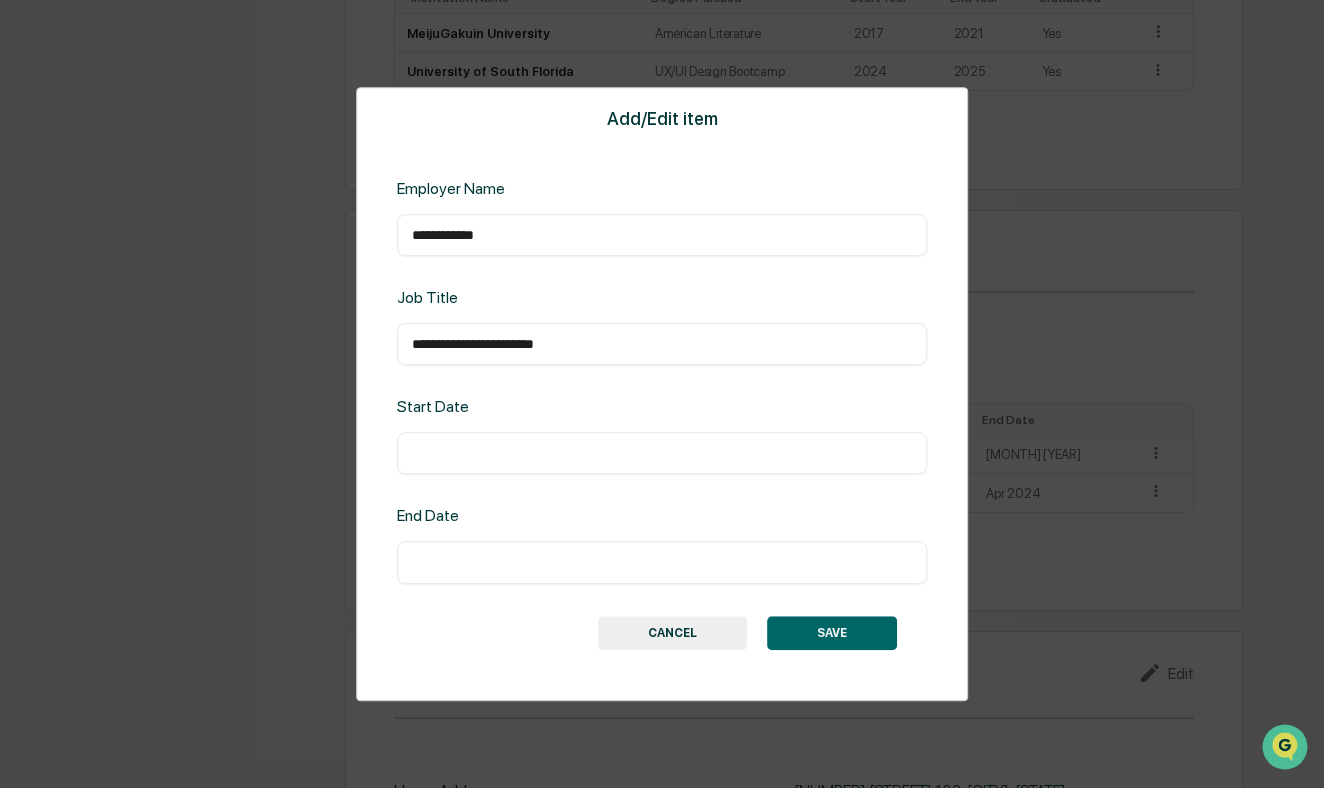 type on "**********" 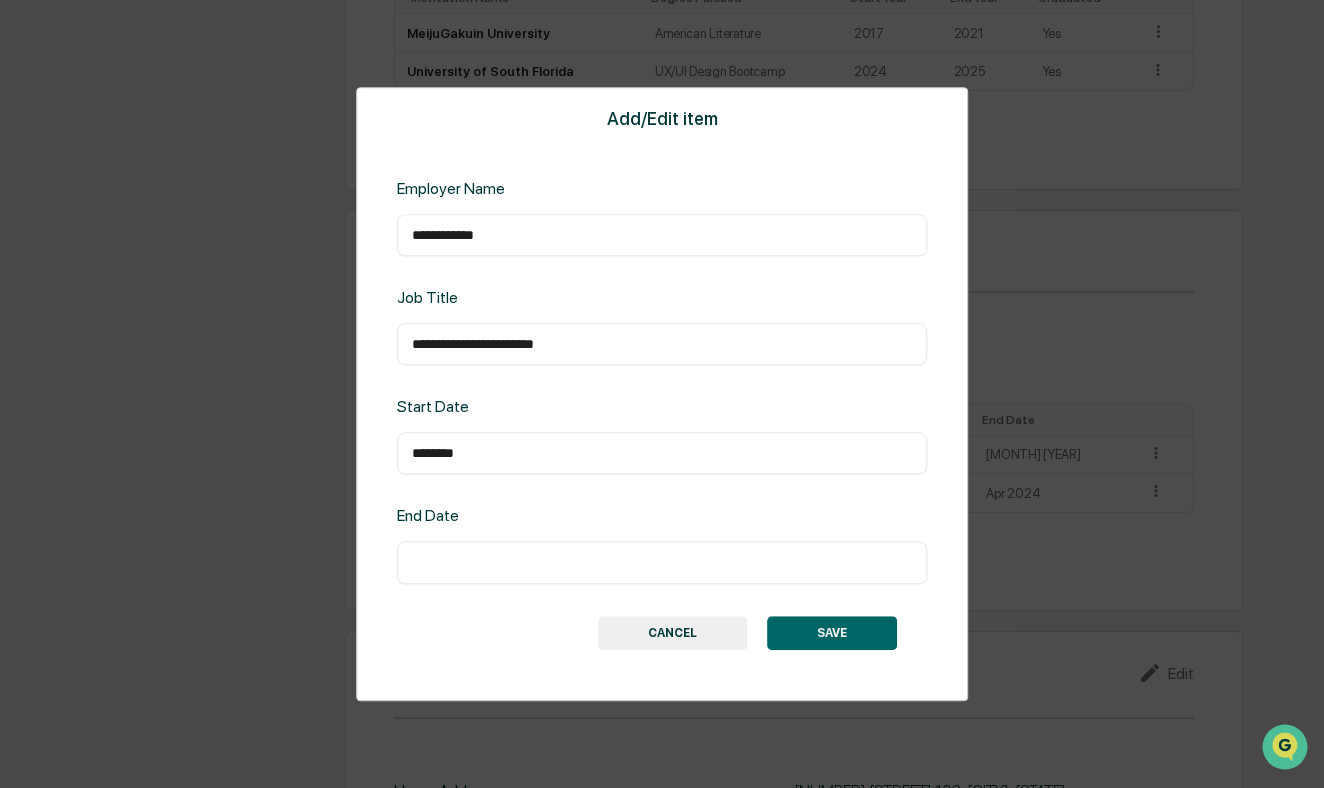 type on "********" 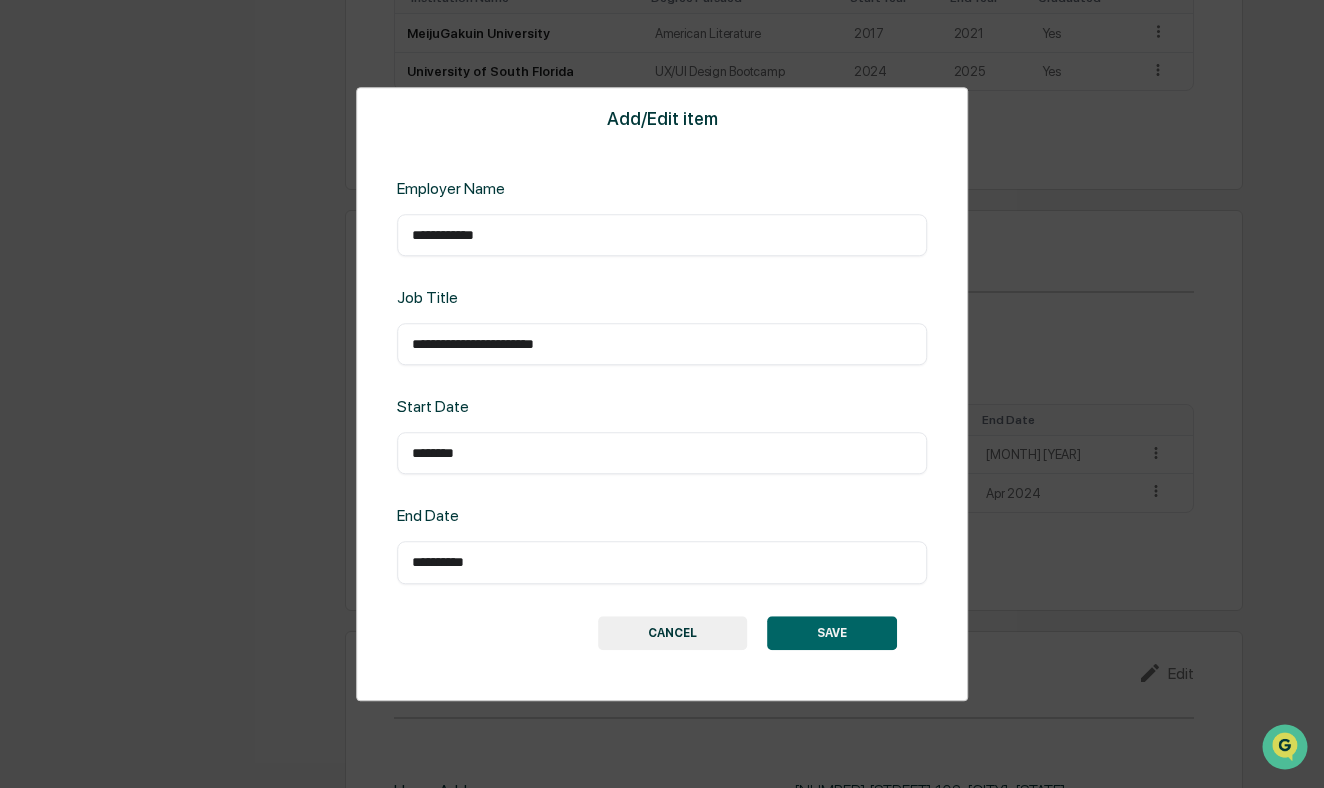 type on "**********" 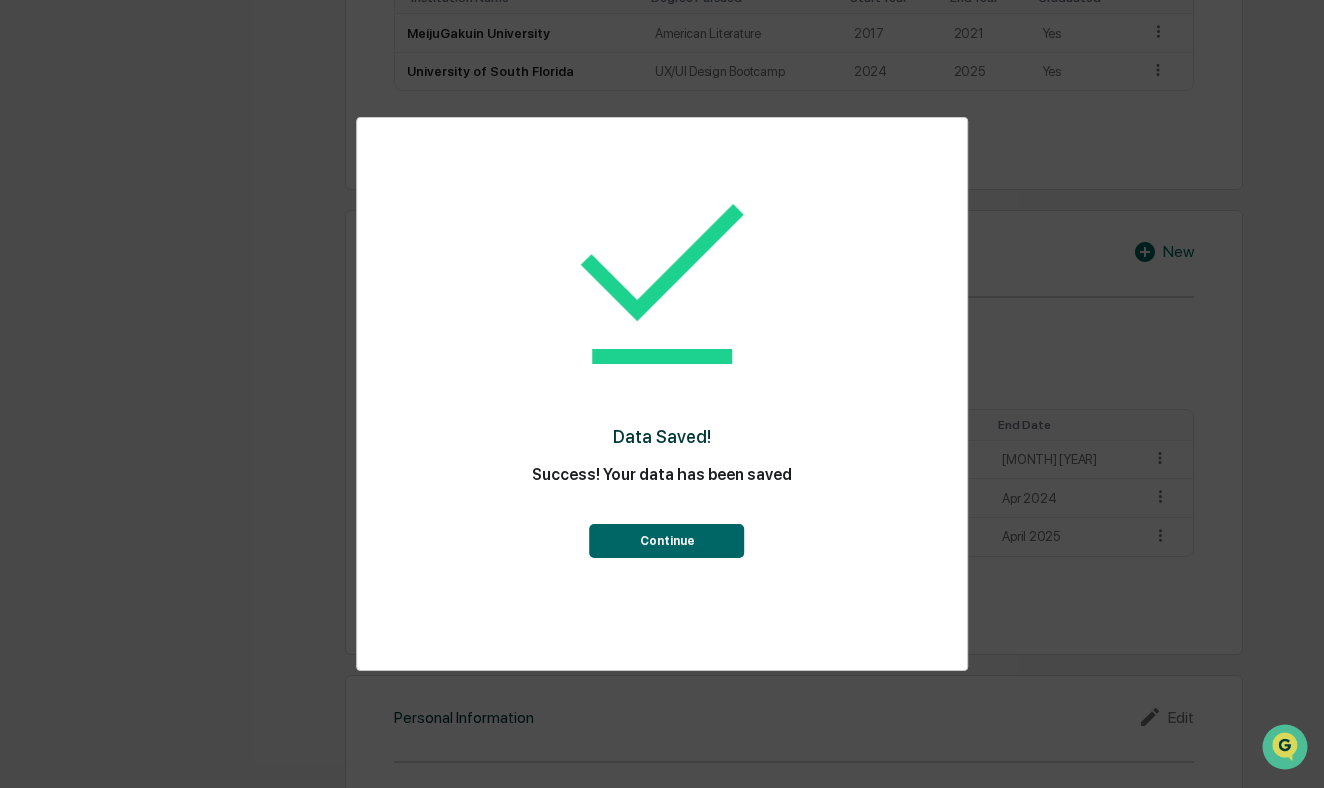 click on "Continue" at bounding box center [667, 541] 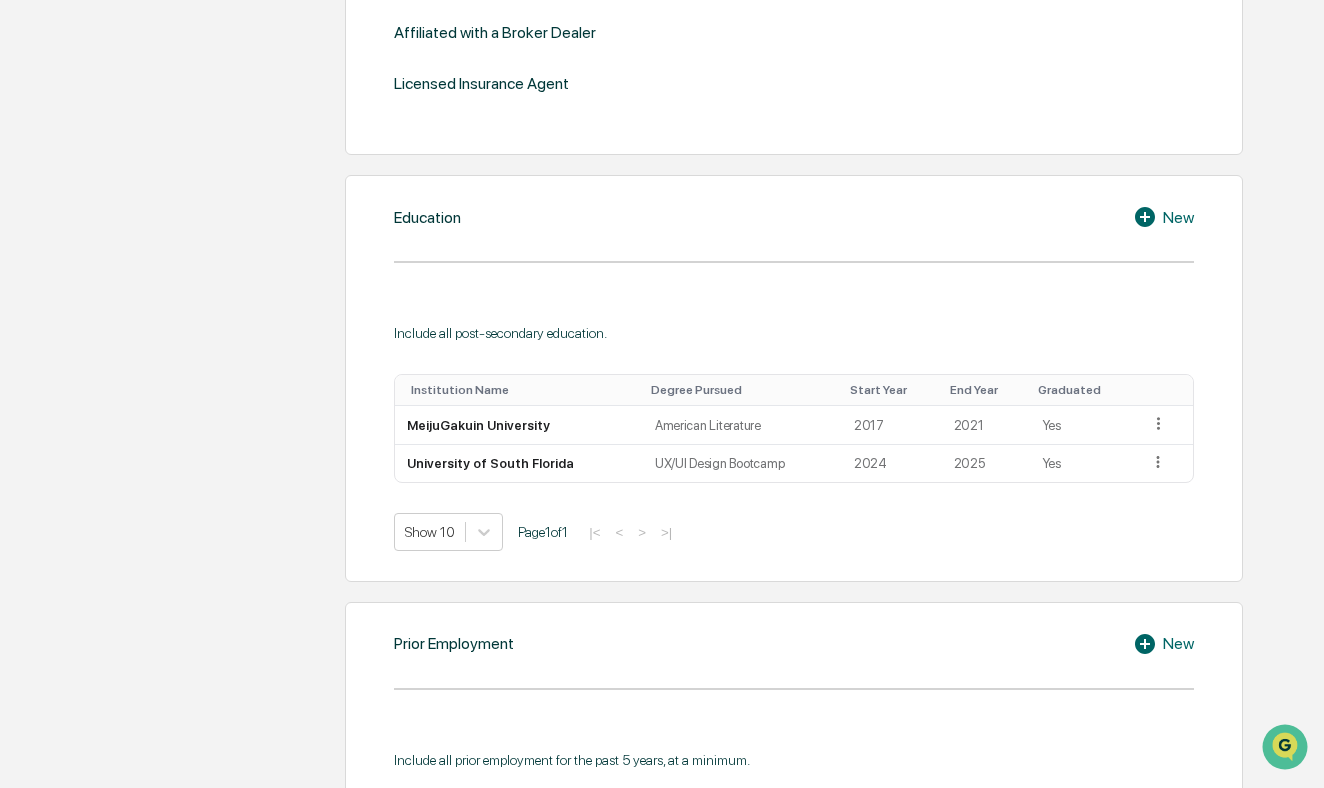 scroll, scrollTop: 886, scrollLeft: 0, axis: vertical 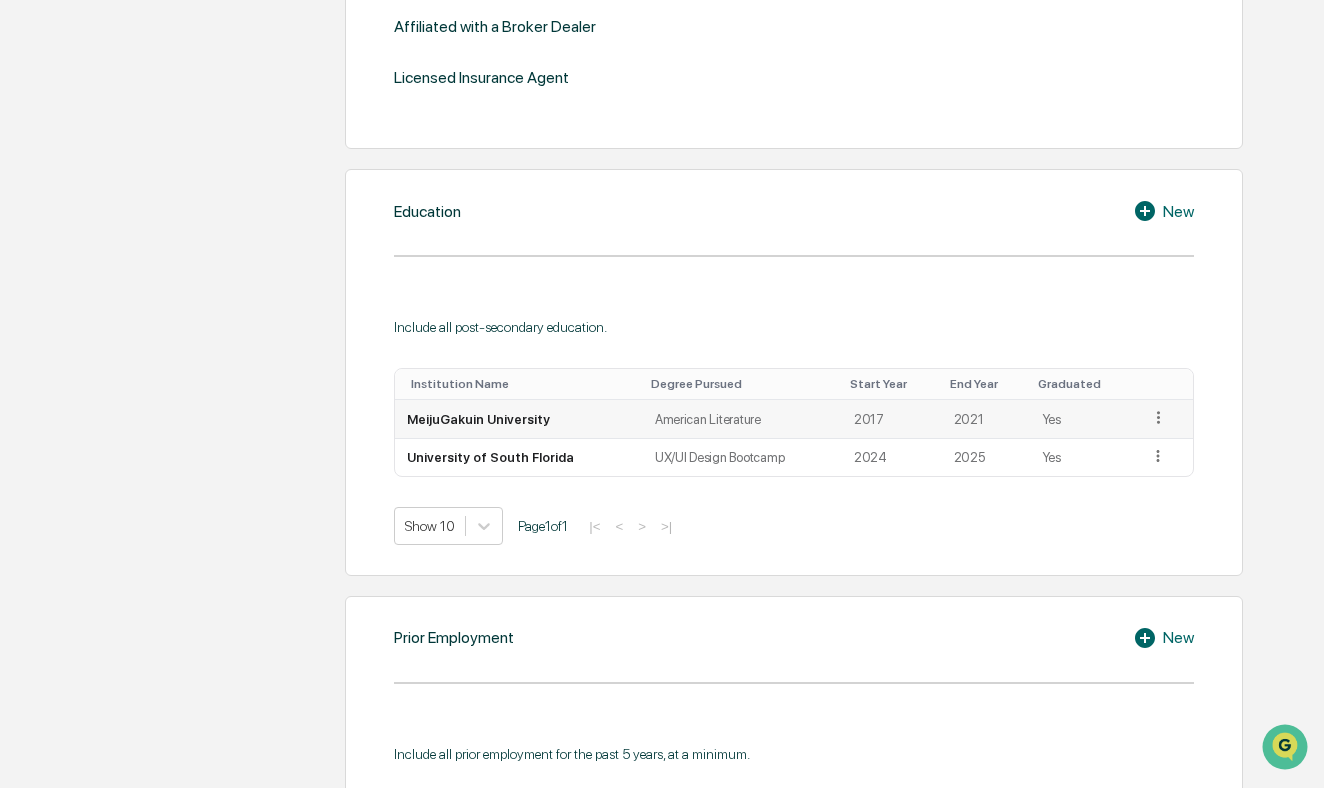 click 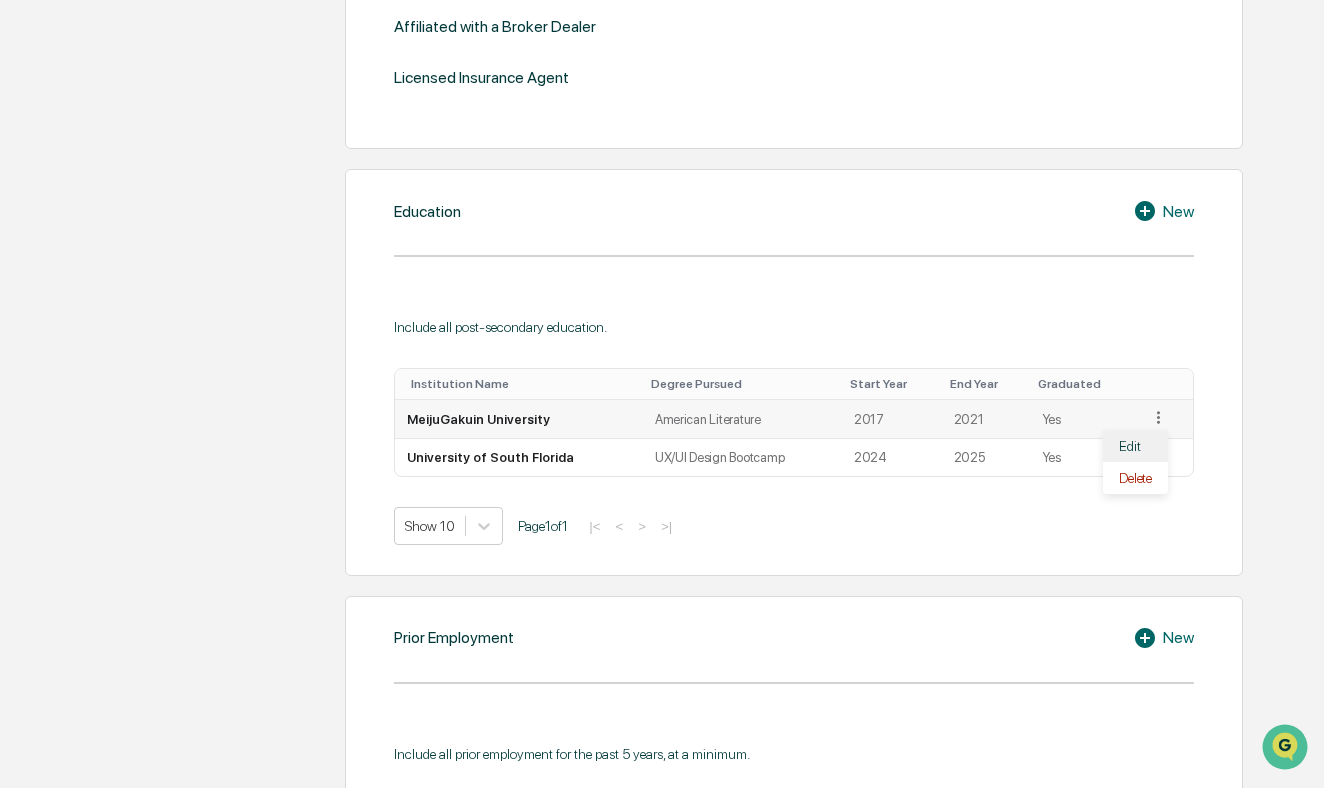 click on "Edit" at bounding box center [1135, 446] 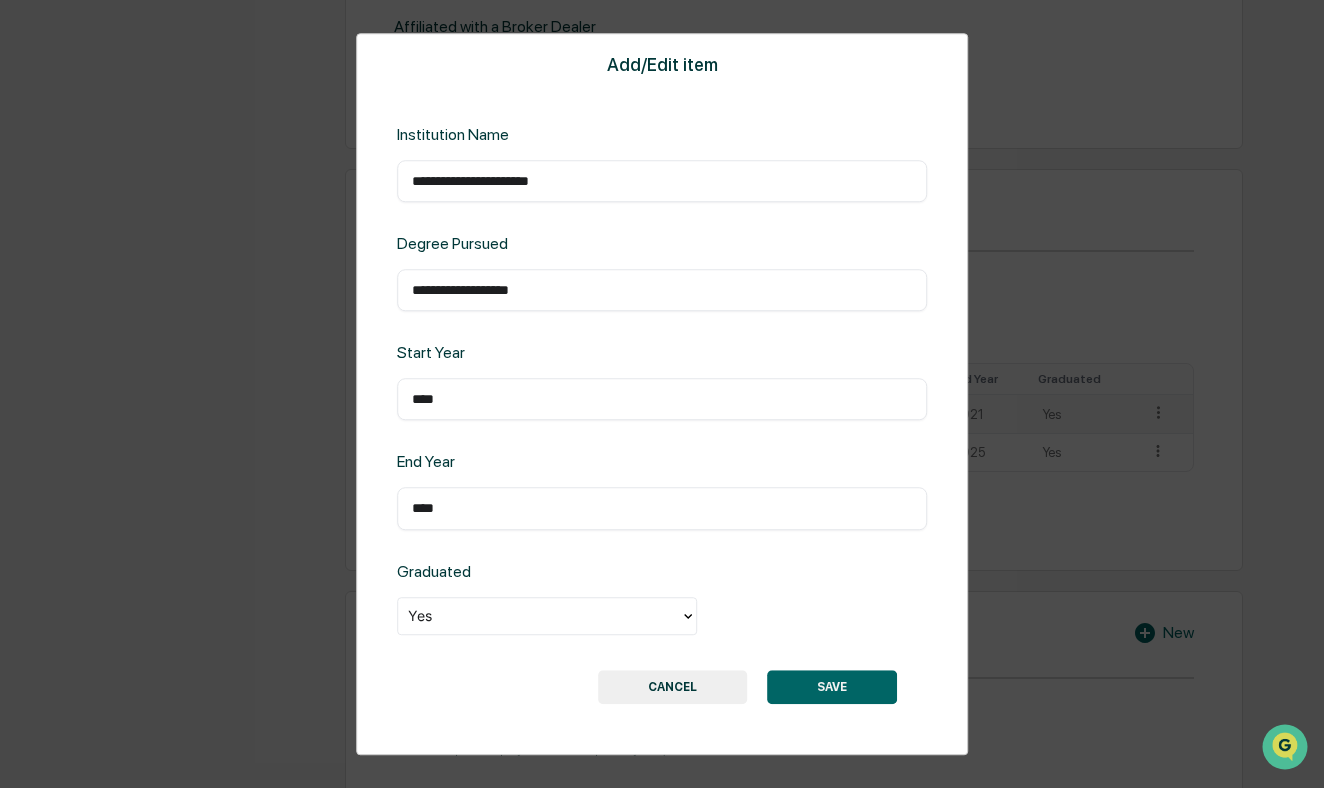 click on "**** ​" at bounding box center [662, 400] 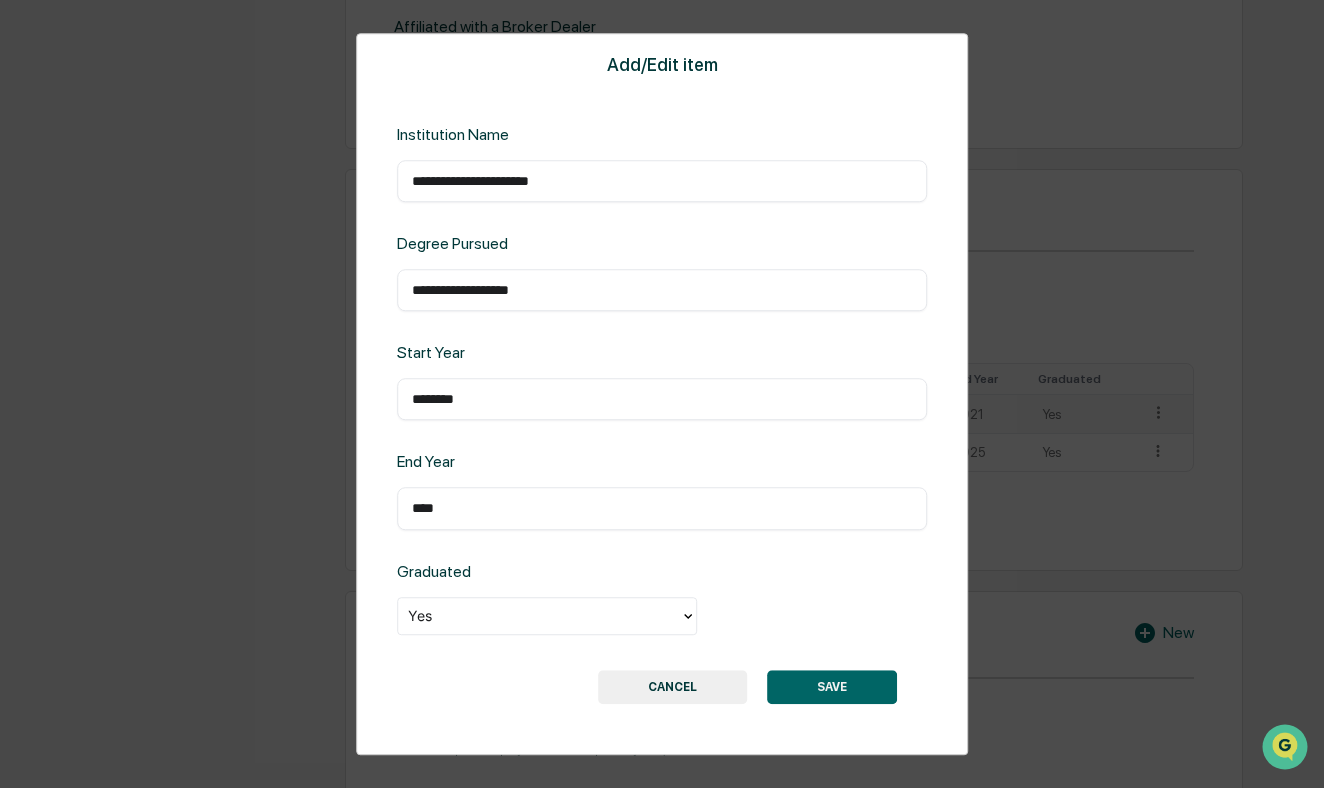 type on "********" 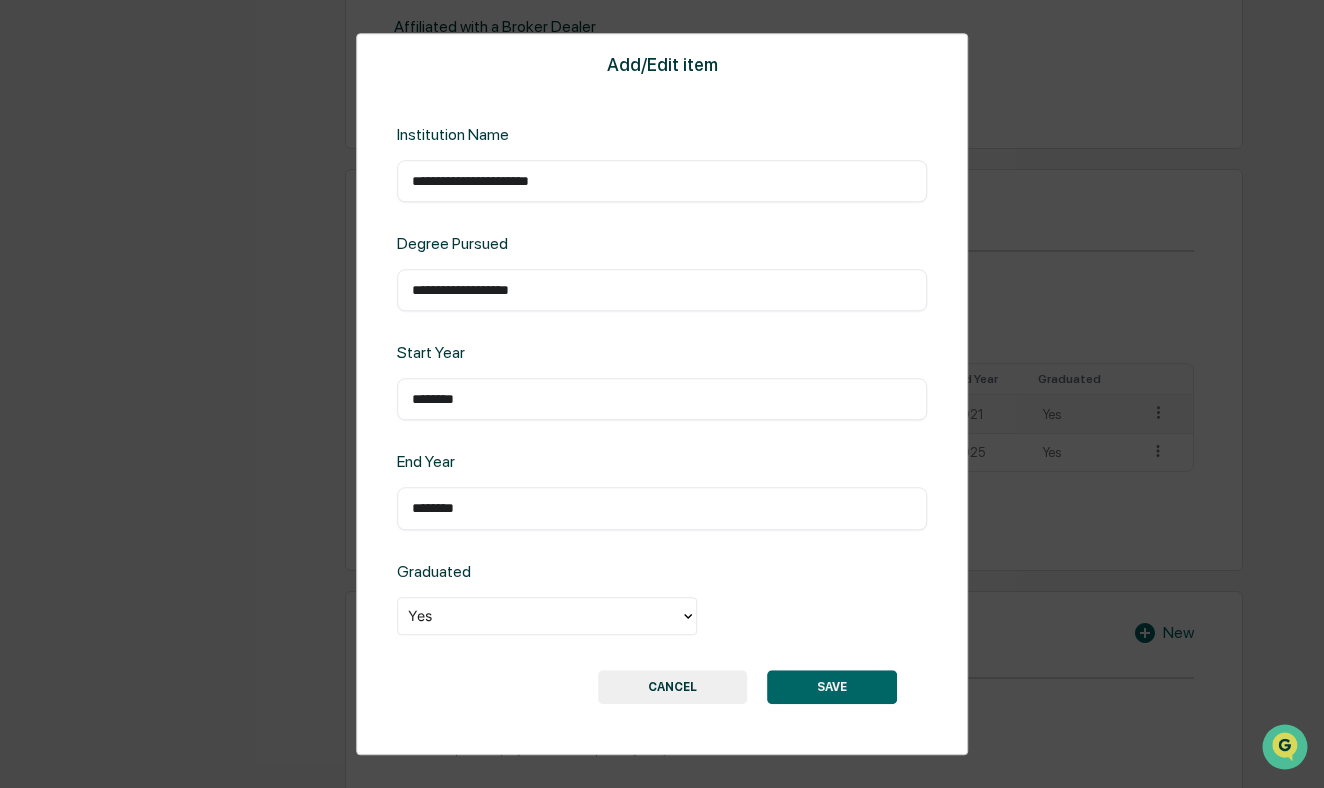 type on "********" 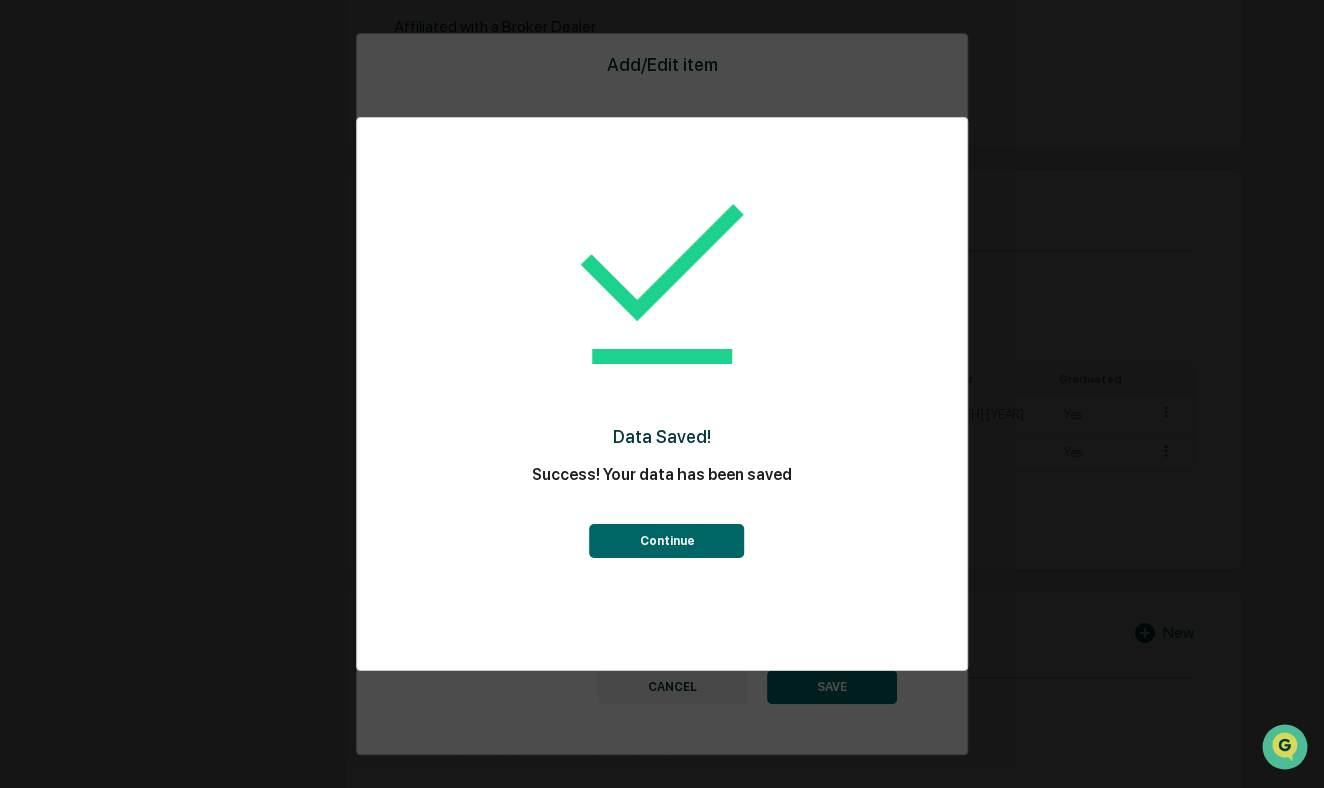 click on "Continue" at bounding box center [667, 541] 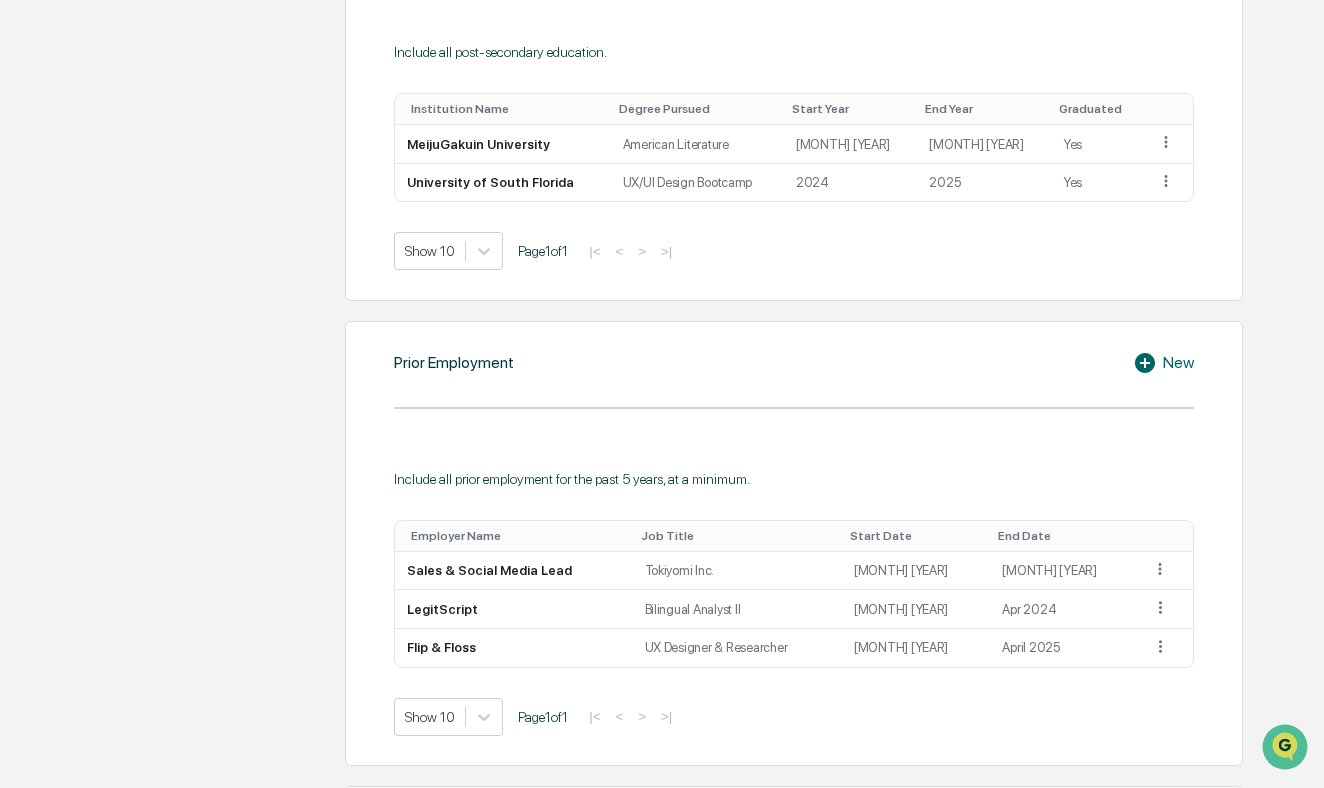 scroll, scrollTop: 1159, scrollLeft: 0, axis: vertical 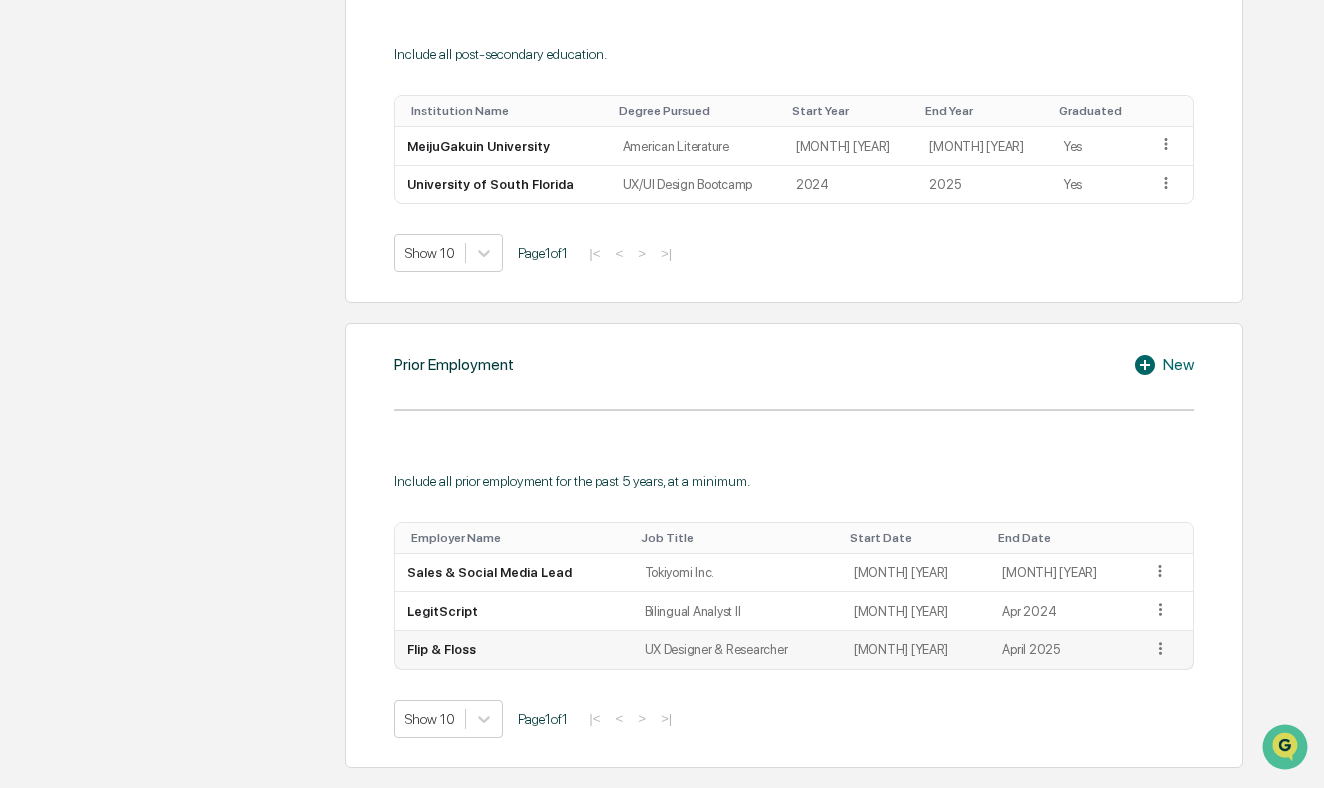 click 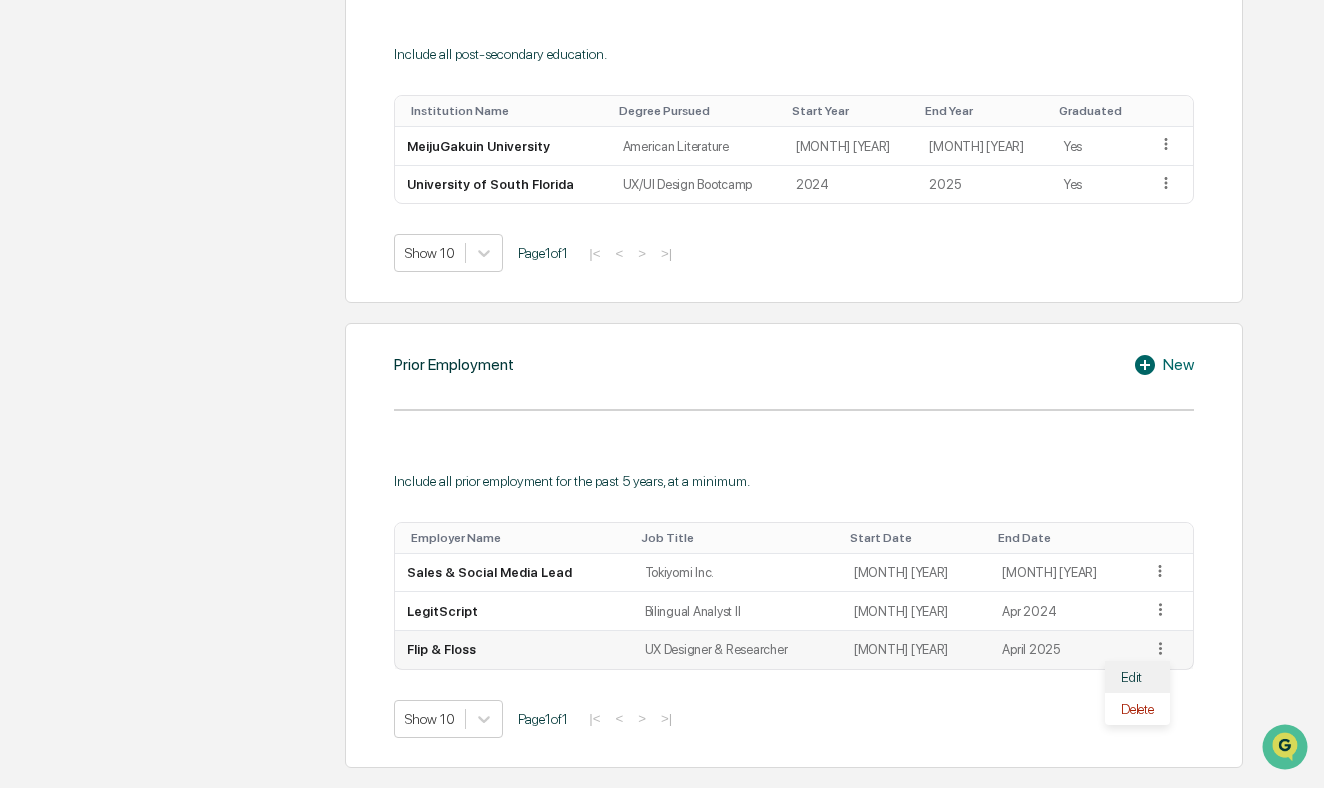 click on "Edit" at bounding box center [1137, 677] 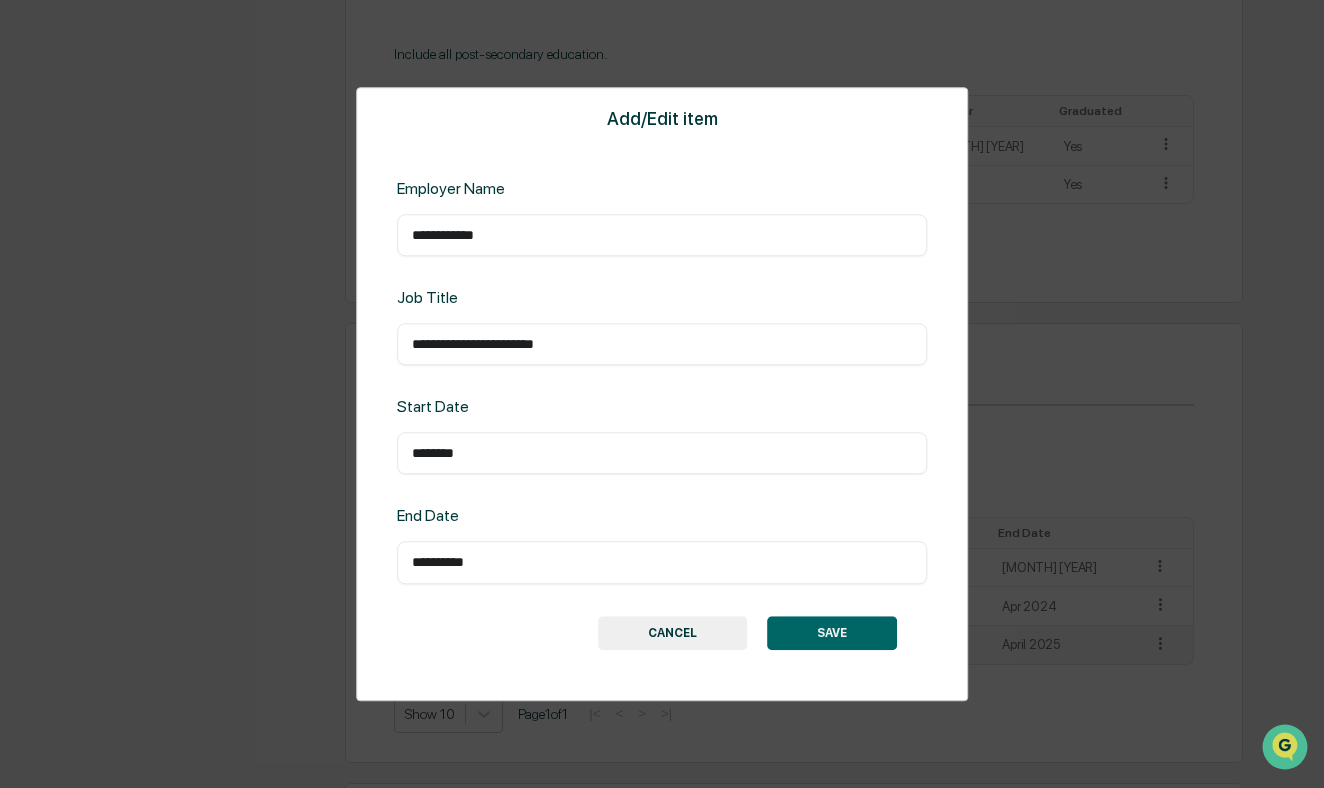 click on "**********" at bounding box center [662, 563] 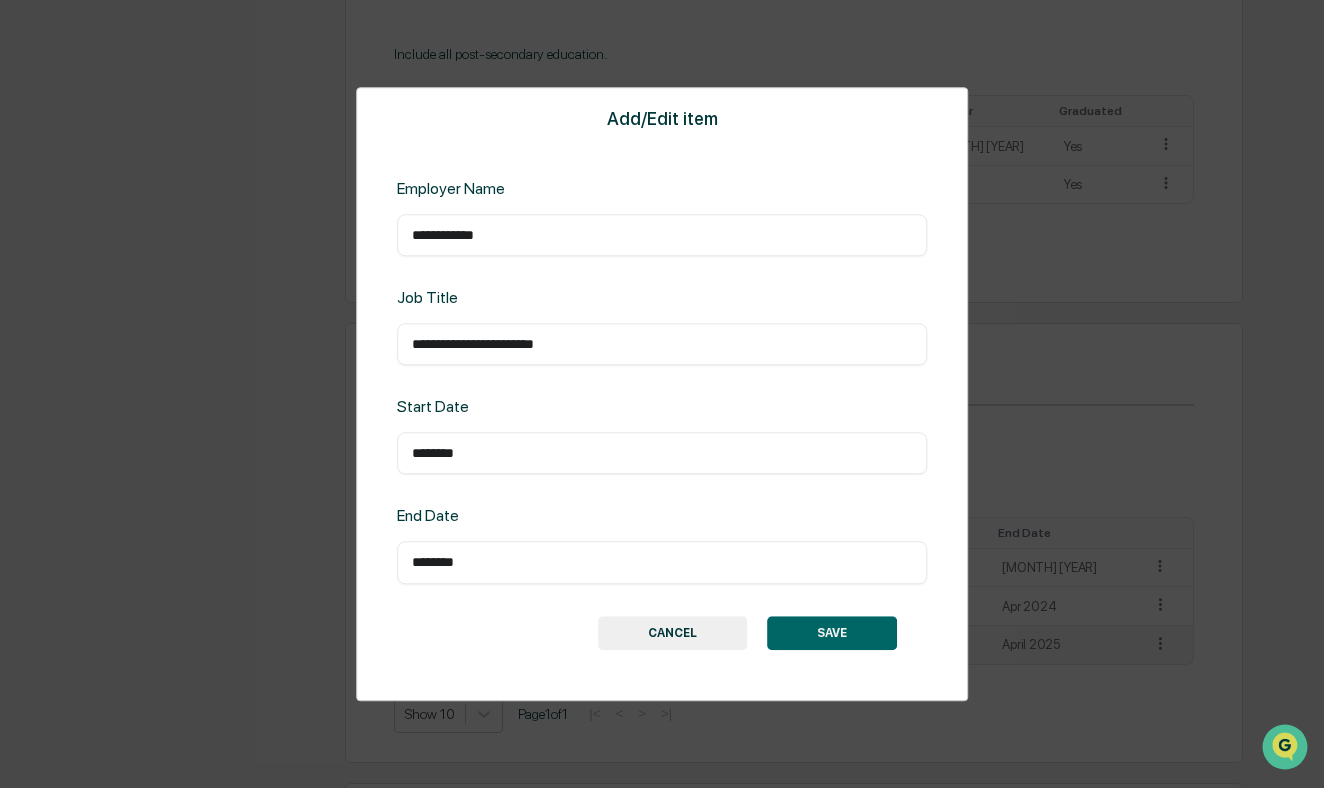 type on "********" 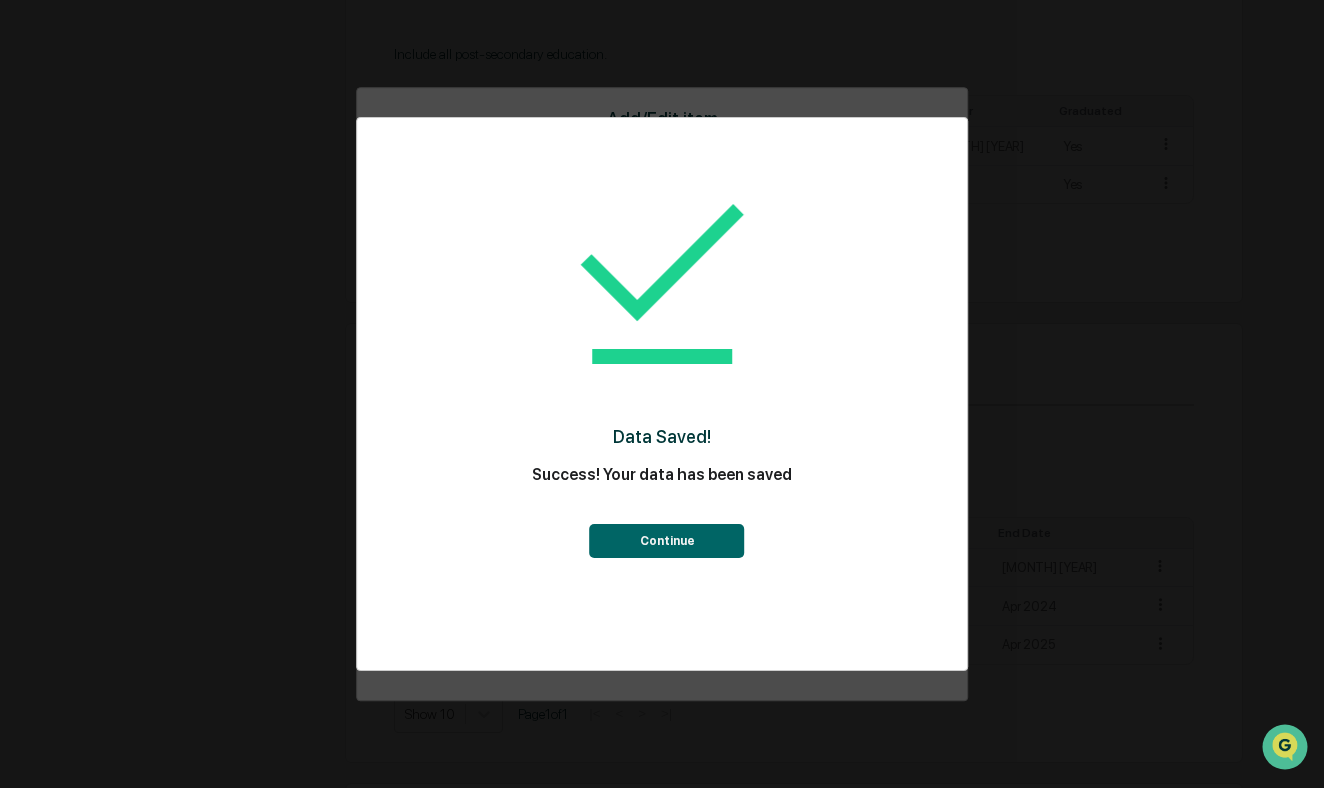 click on "Continue" at bounding box center (662, 528) 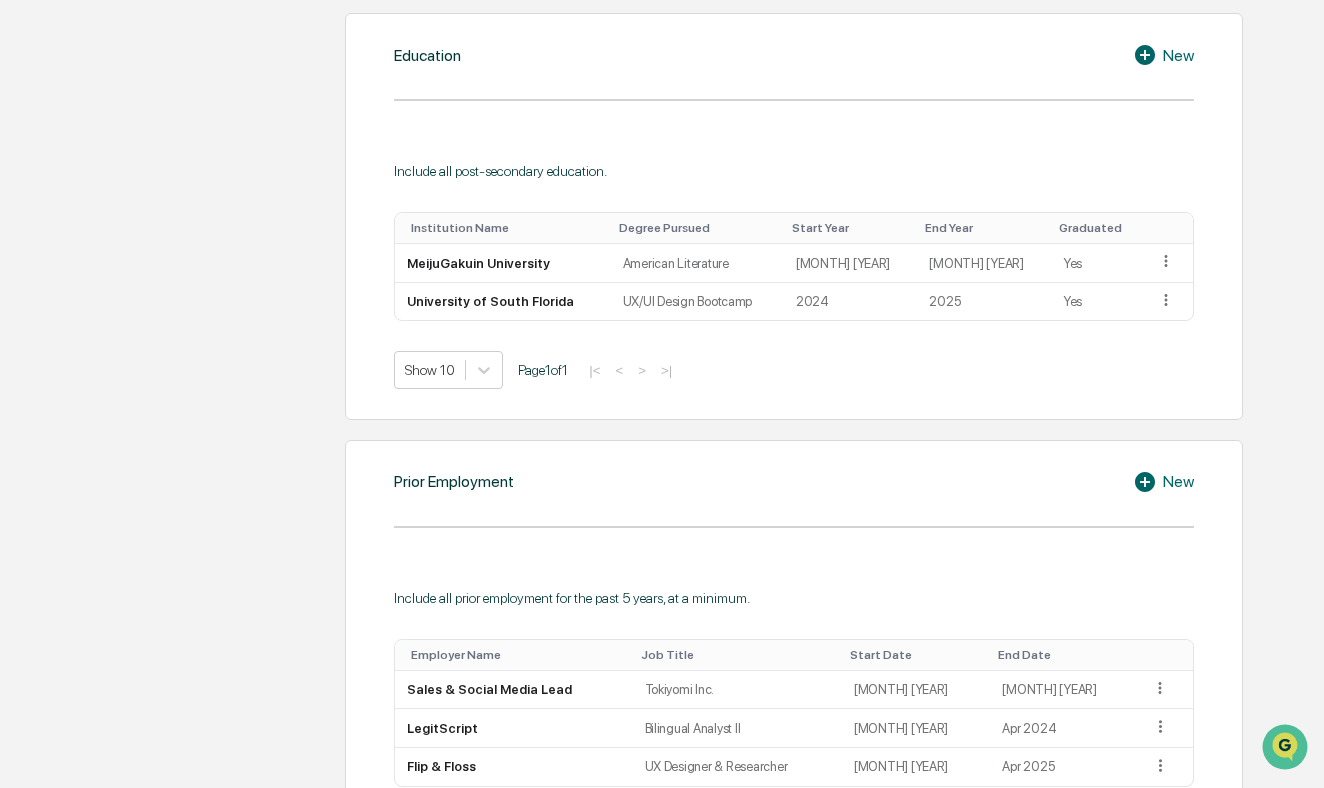 scroll, scrollTop: 997, scrollLeft: 0, axis: vertical 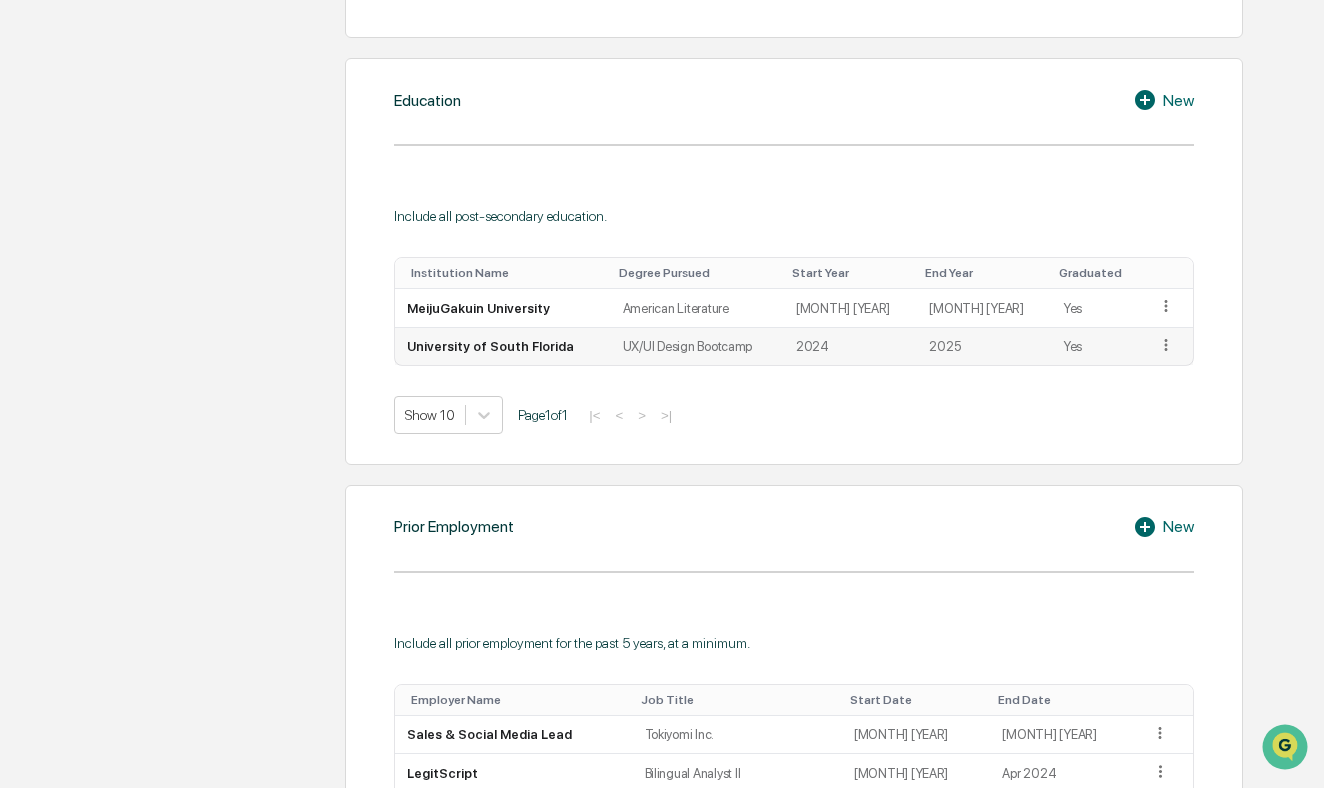 click 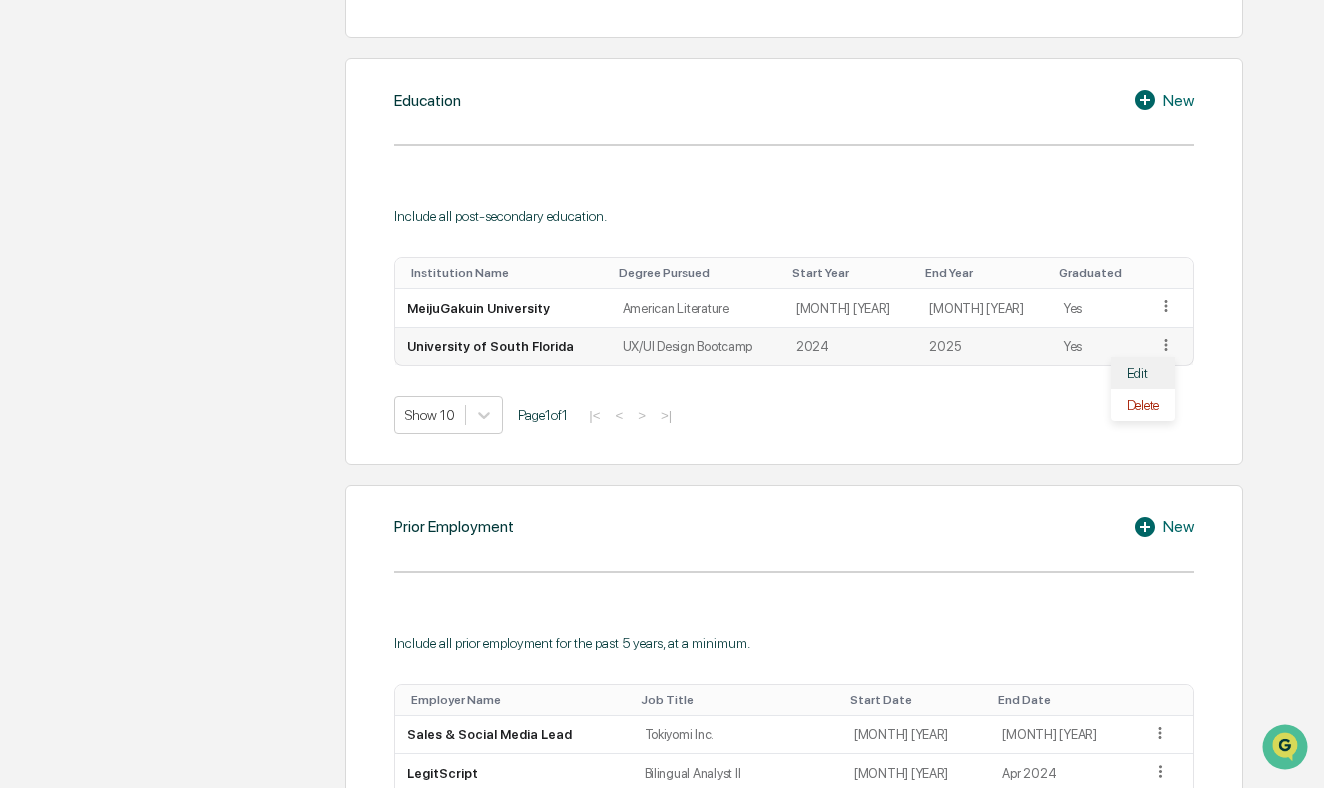 click on "Edit" at bounding box center (1143, 373) 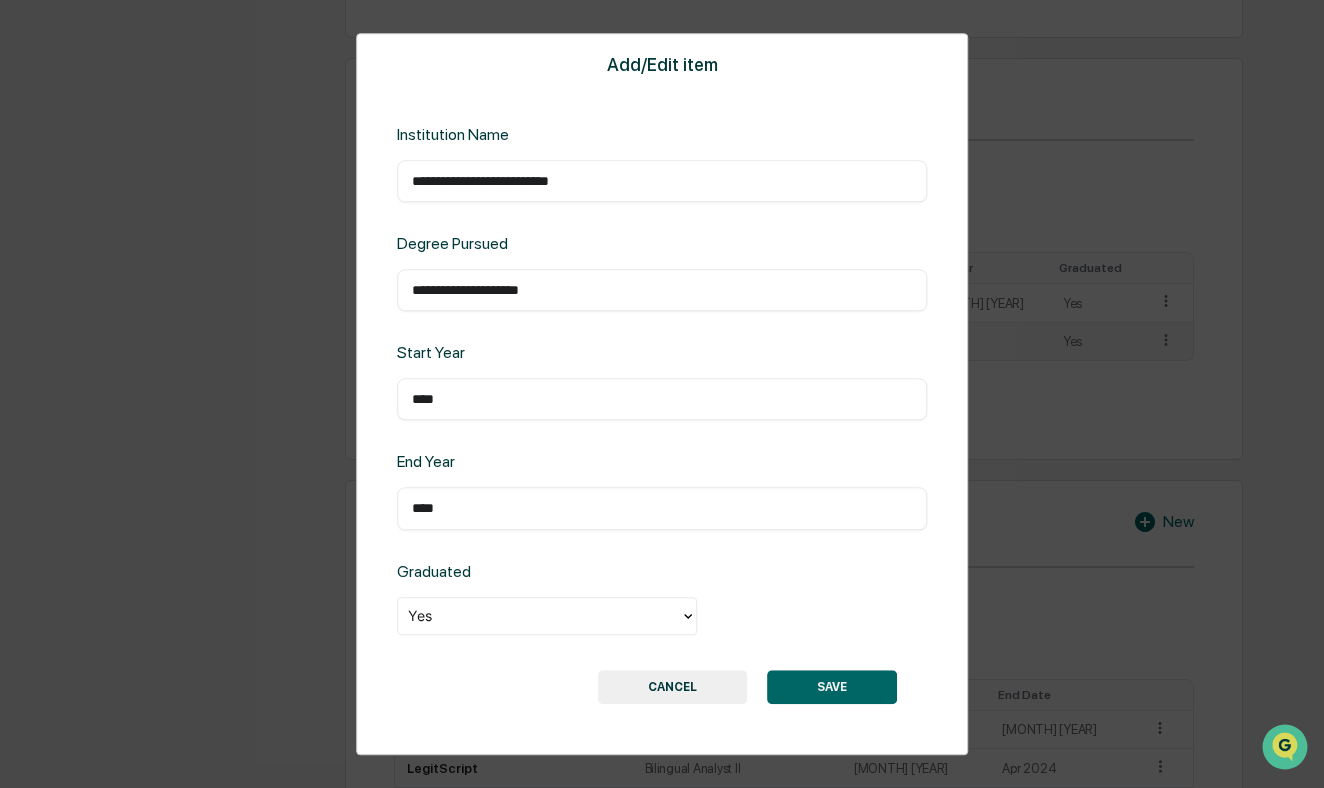 click on "****" at bounding box center (662, 400) 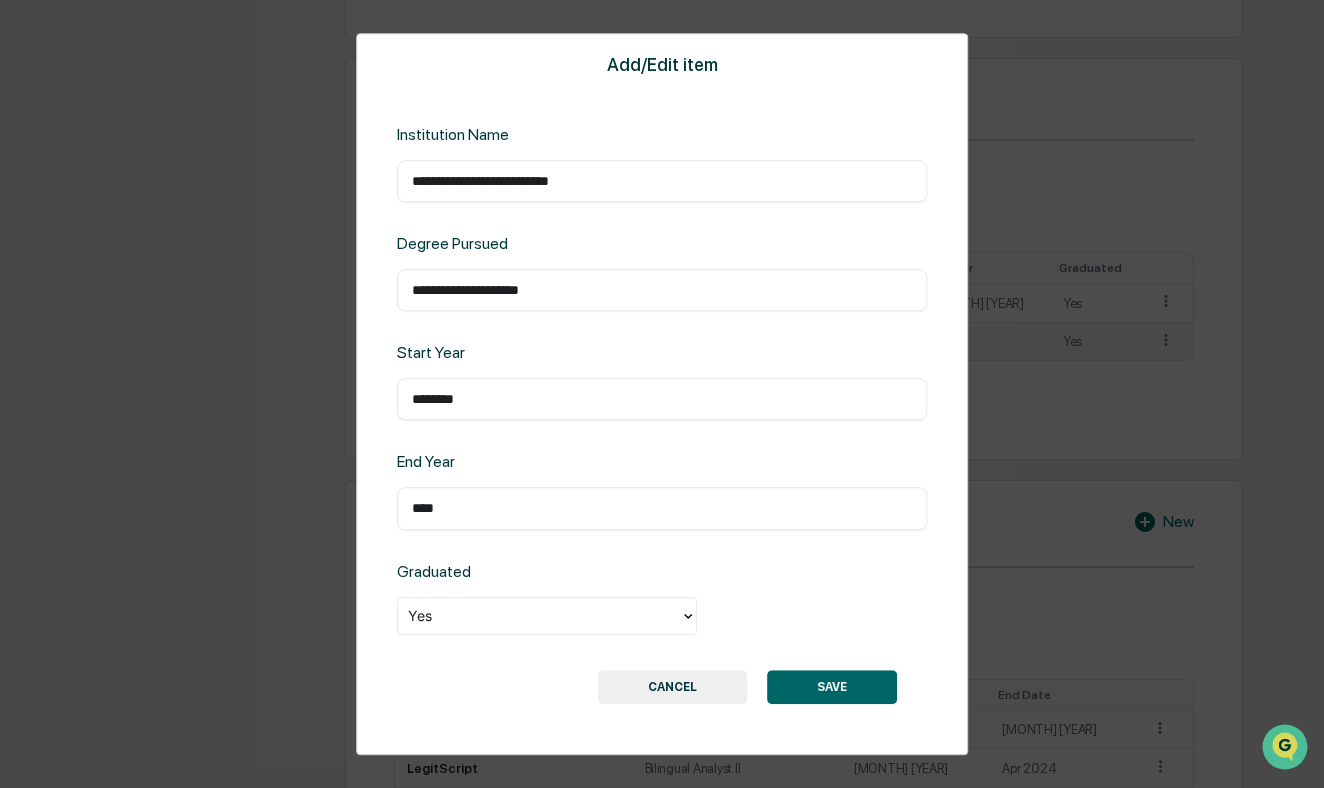 type on "********" 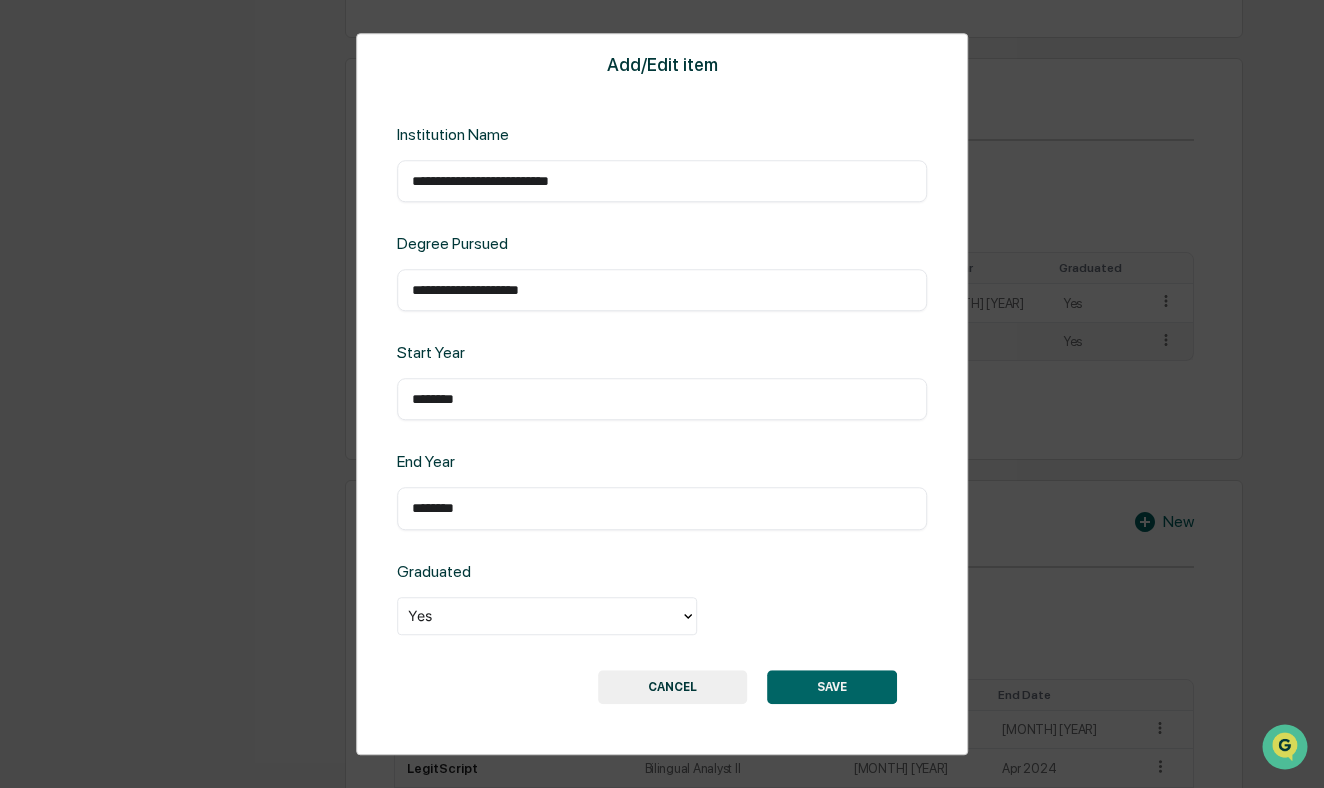 type on "********" 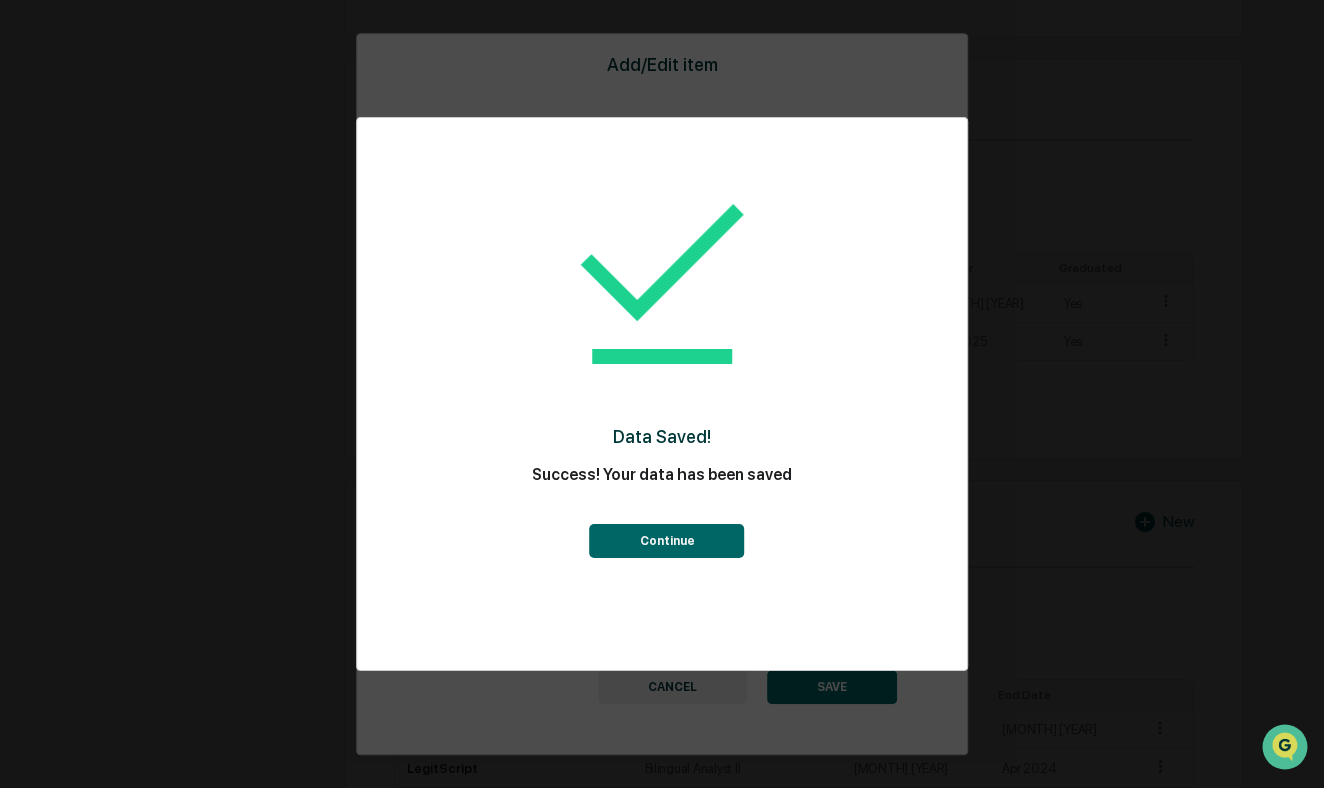 click on "Continue" at bounding box center [667, 541] 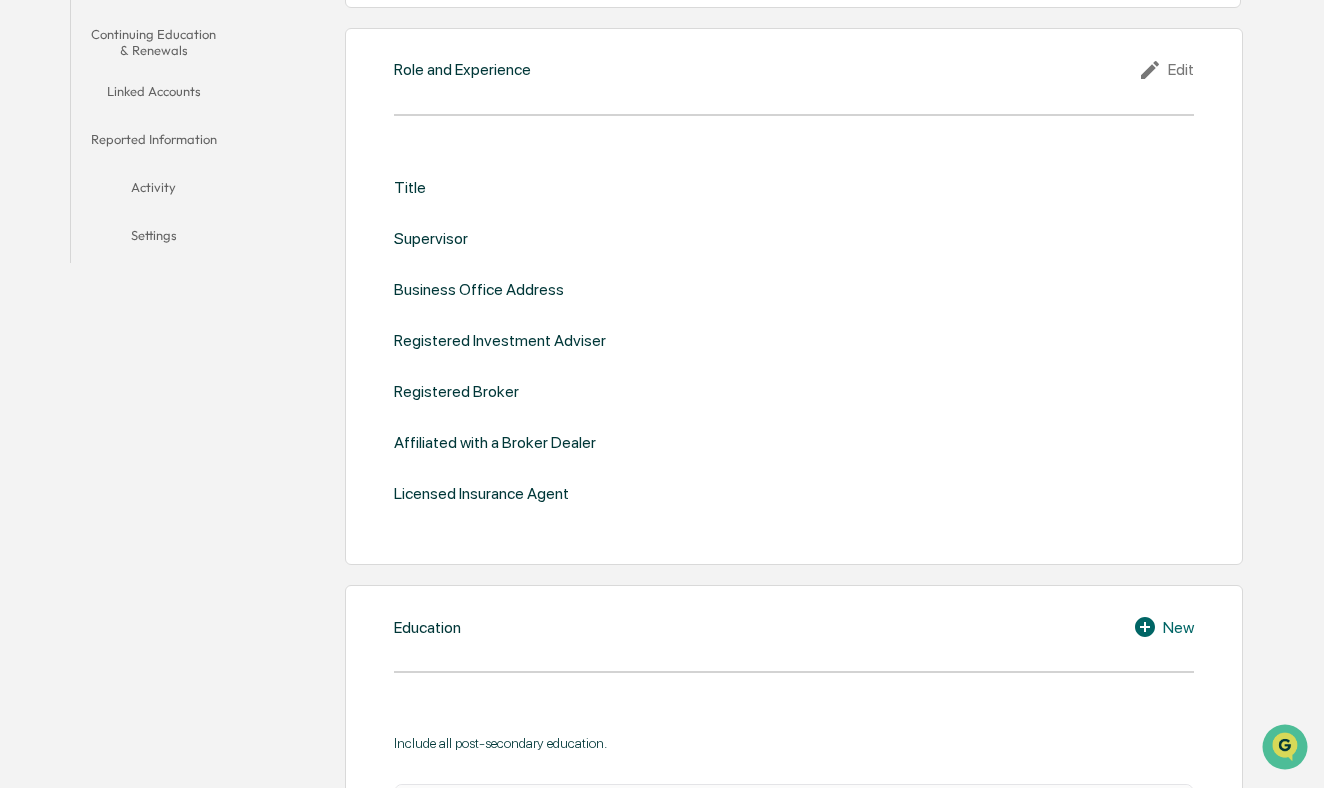 scroll, scrollTop: 343, scrollLeft: 0, axis: vertical 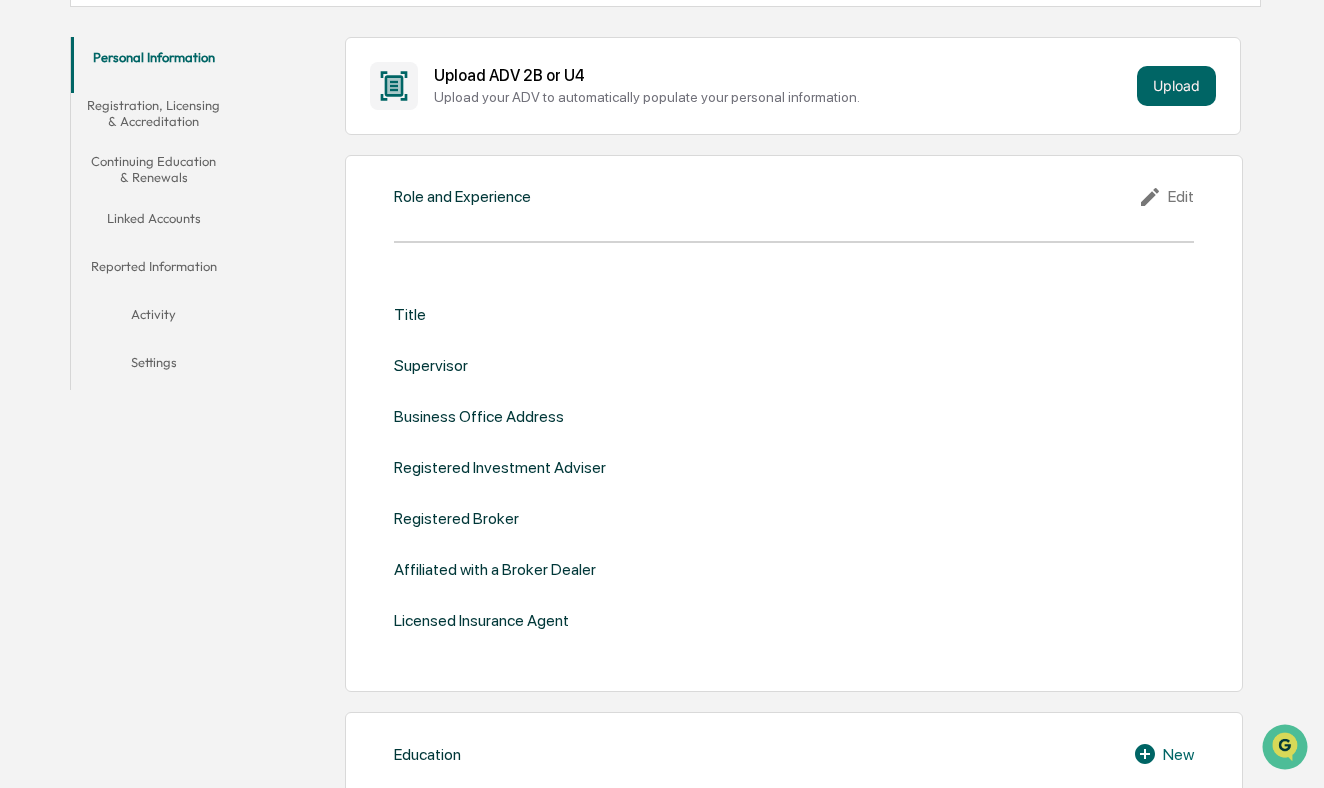 click on "Edit" at bounding box center [1166, 197] 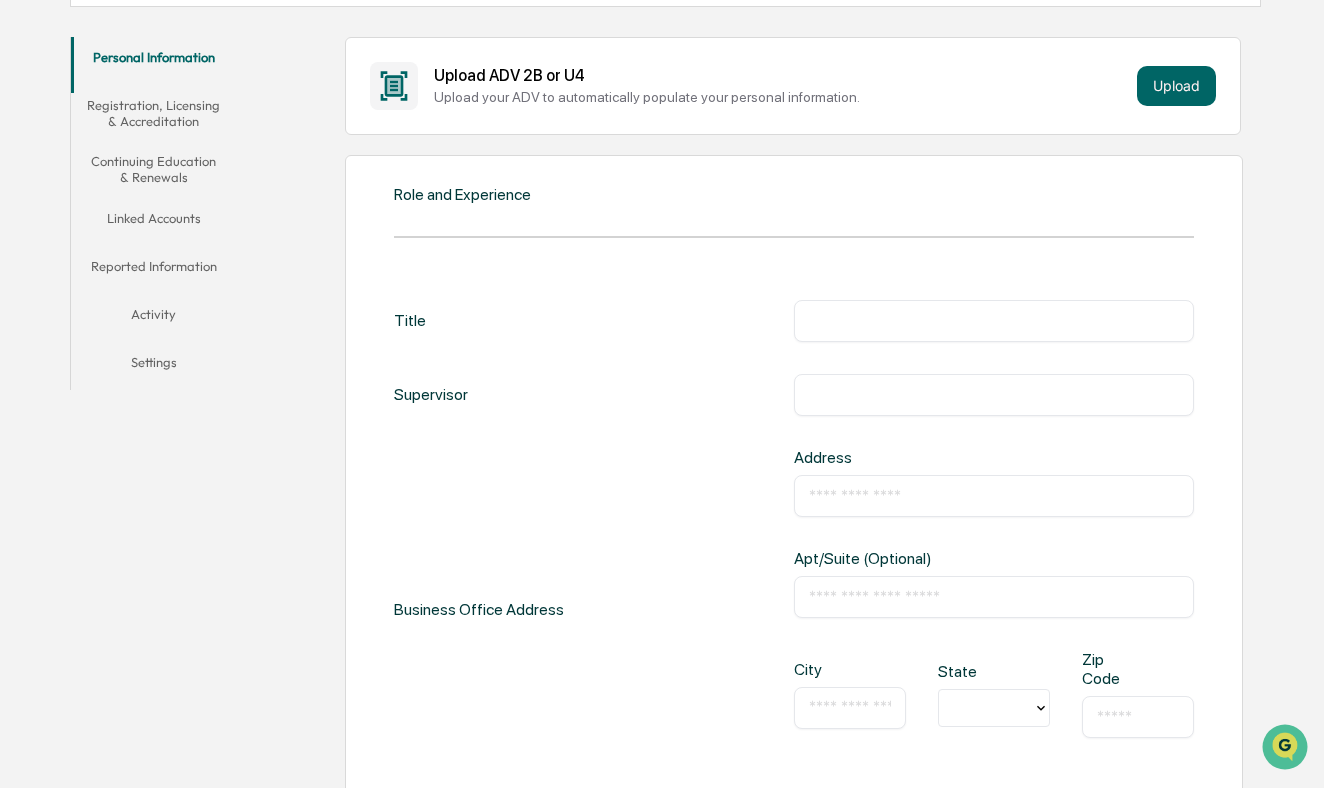 click at bounding box center [994, 321] 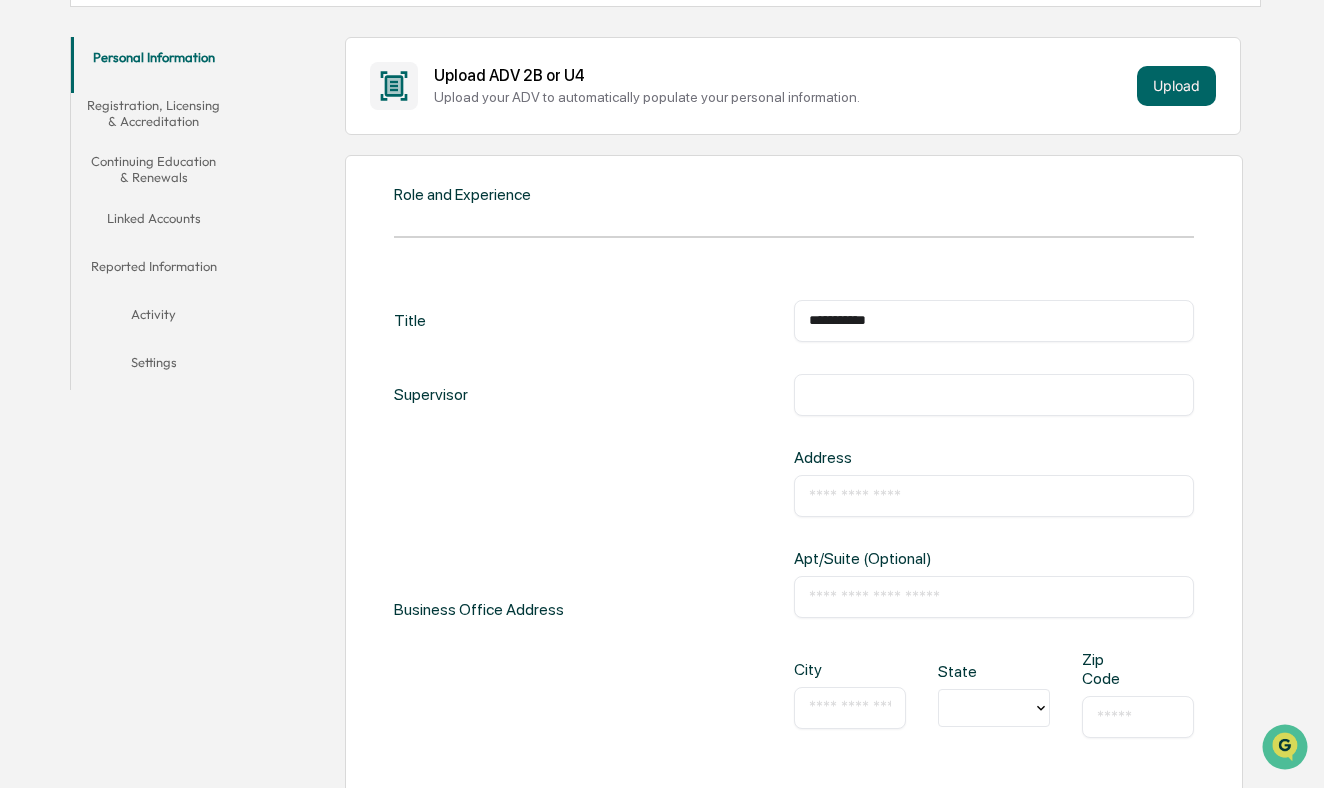type on "**********" 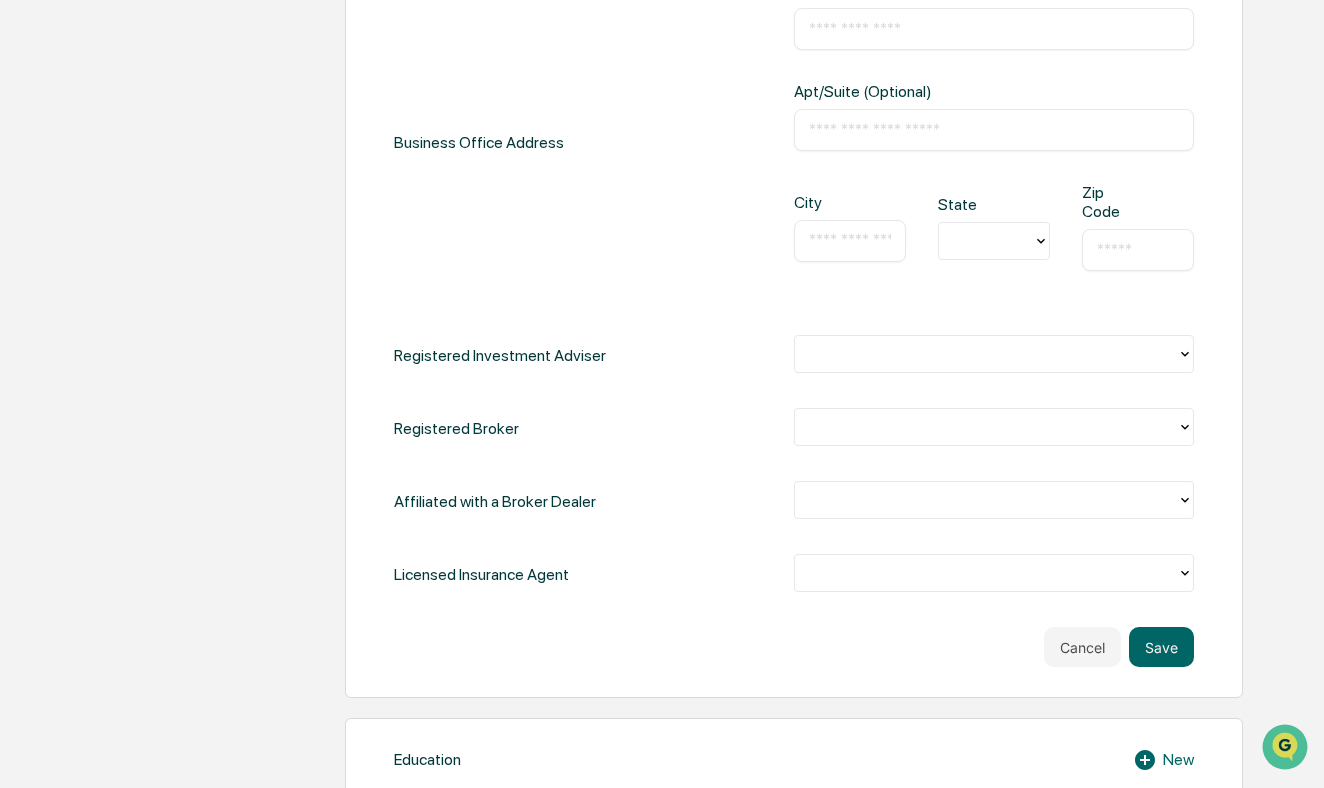 scroll, scrollTop: 830, scrollLeft: 0, axis: vertical 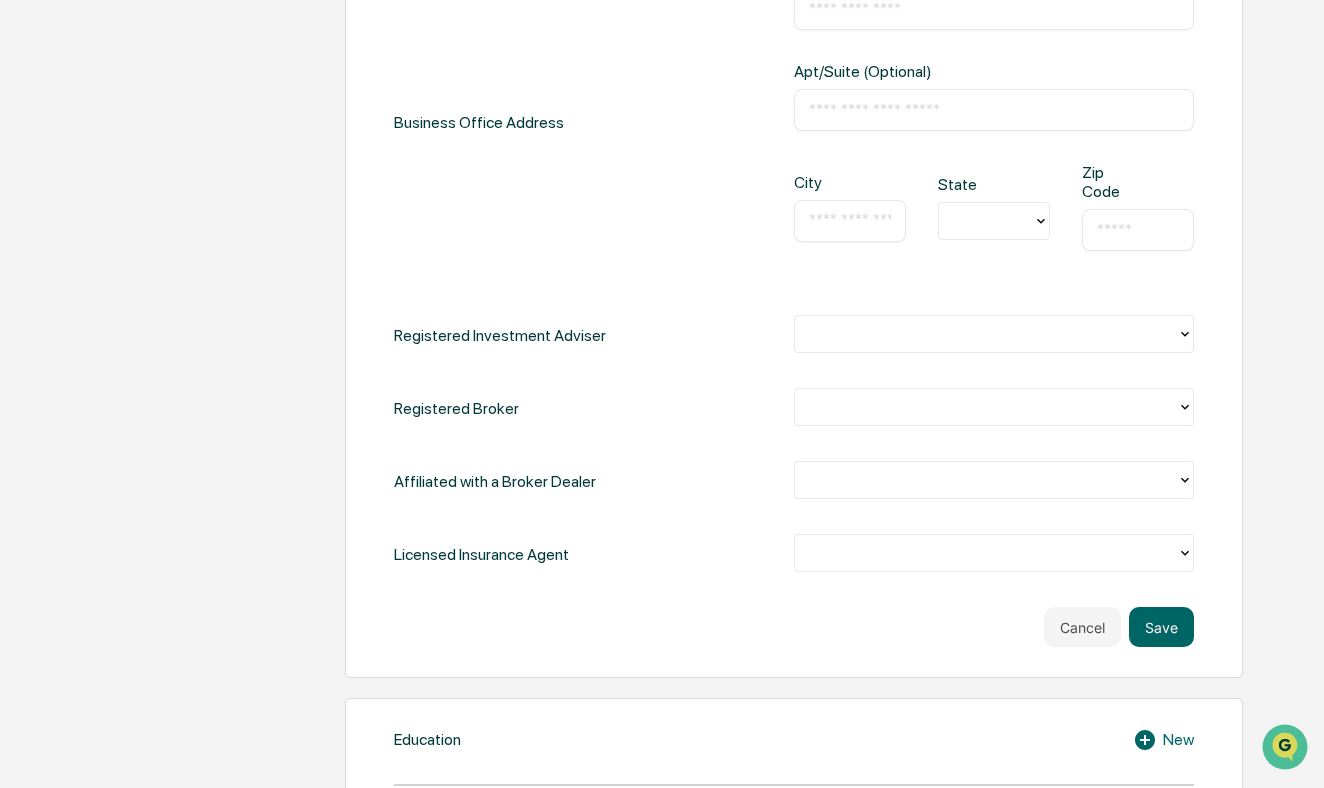 type on "**********" 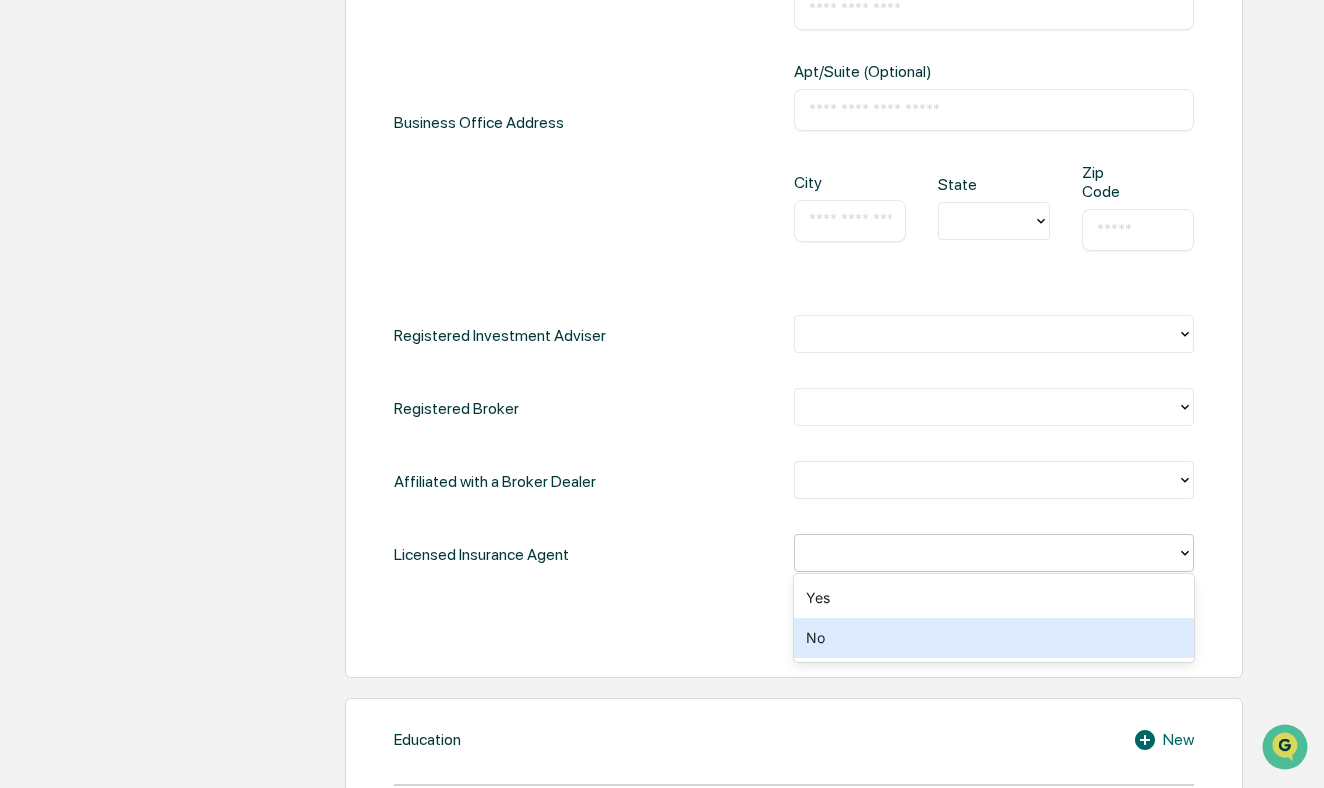 click on "No" at bounding box center [994, 638] 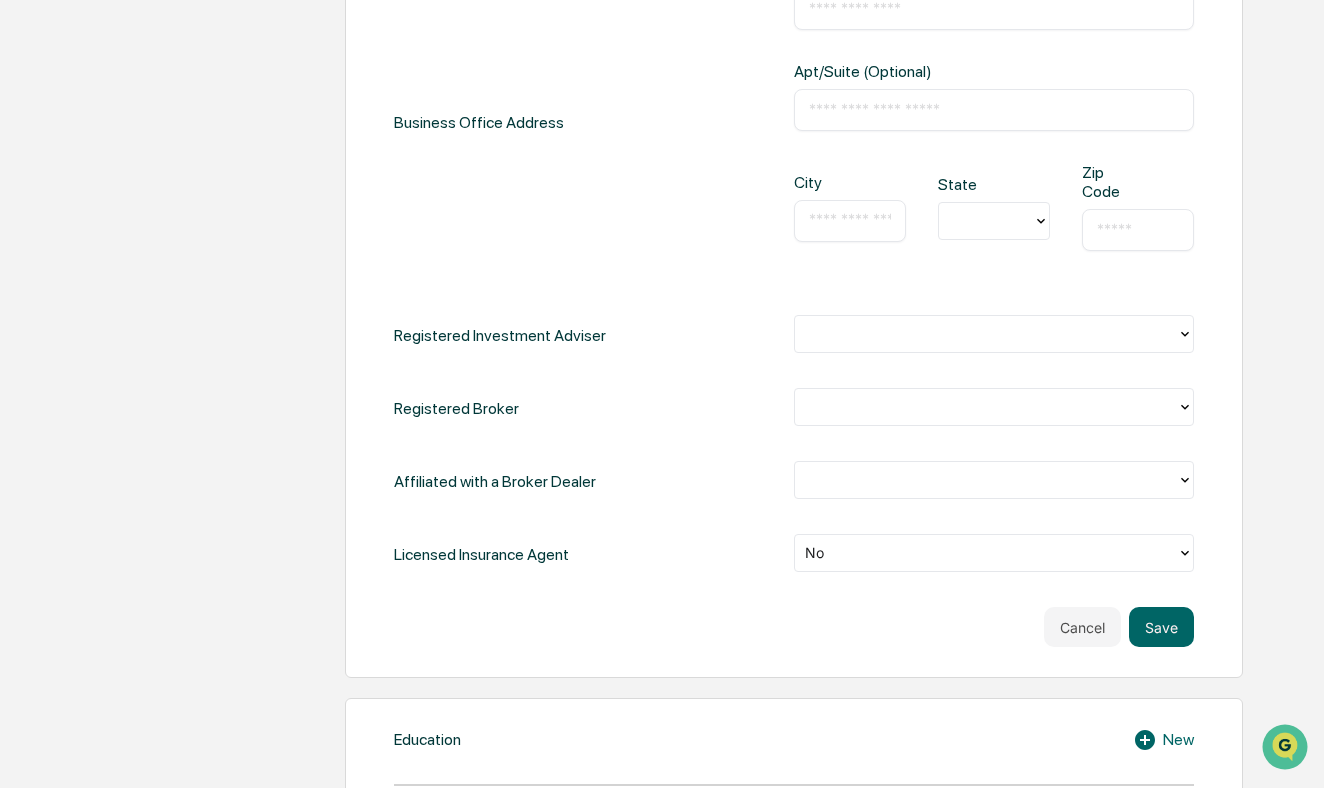 click on "**********" at bounding box center [794, 173] 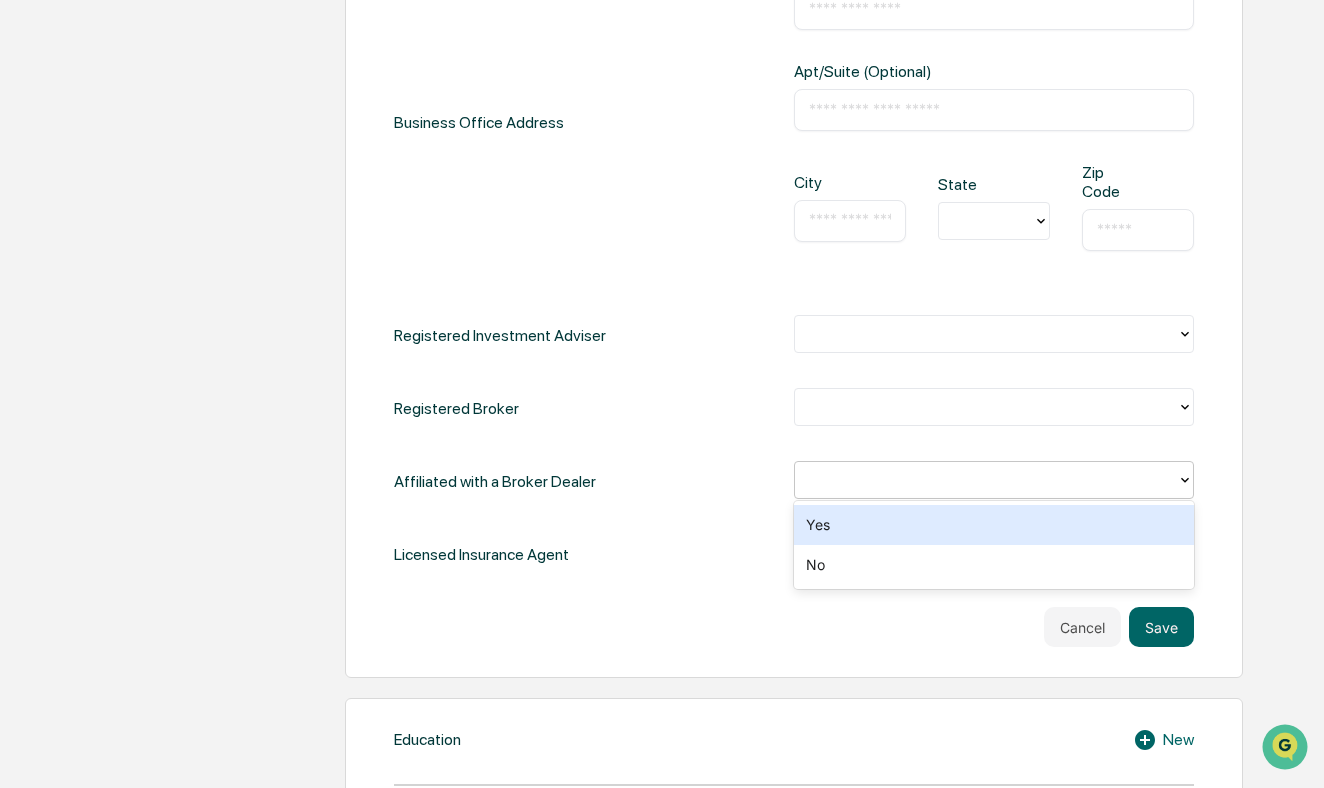click 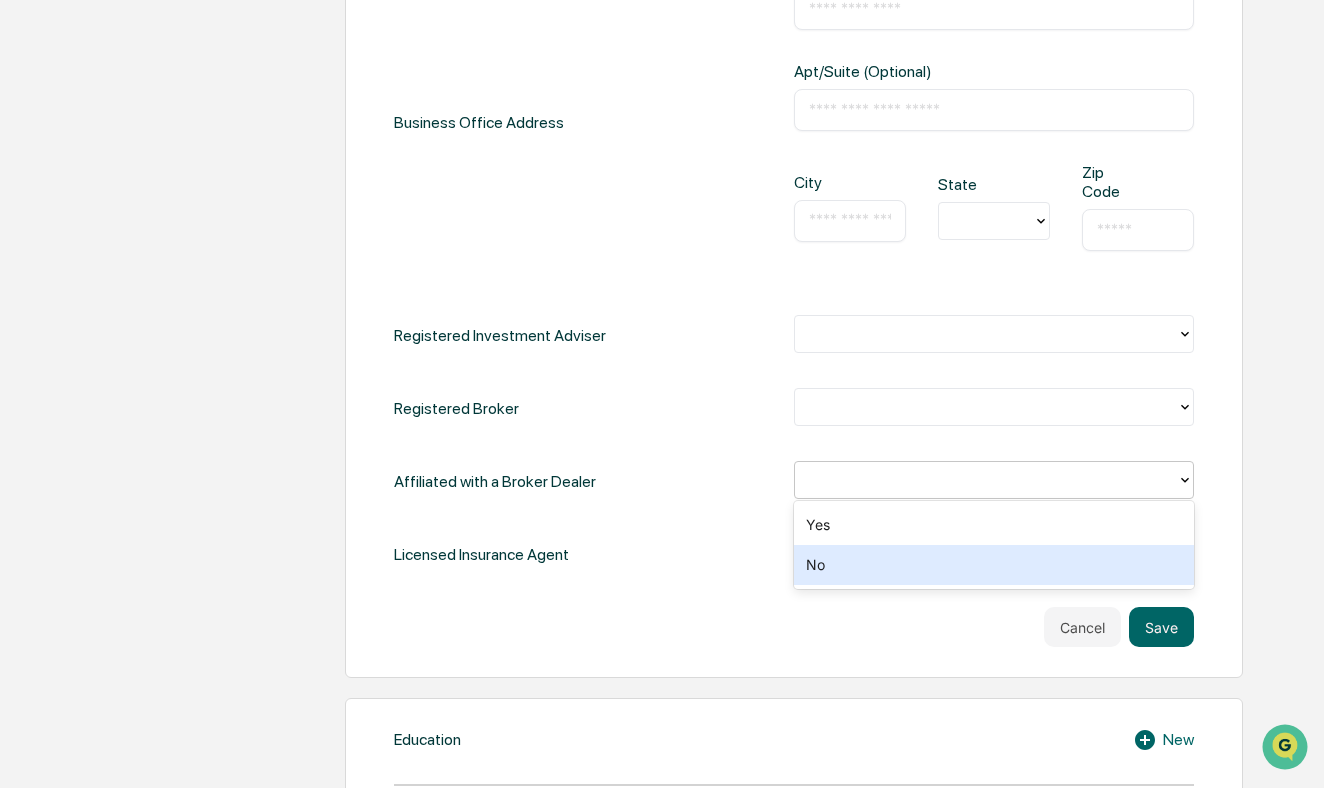 click on "No" at bounding box center [994, 565] 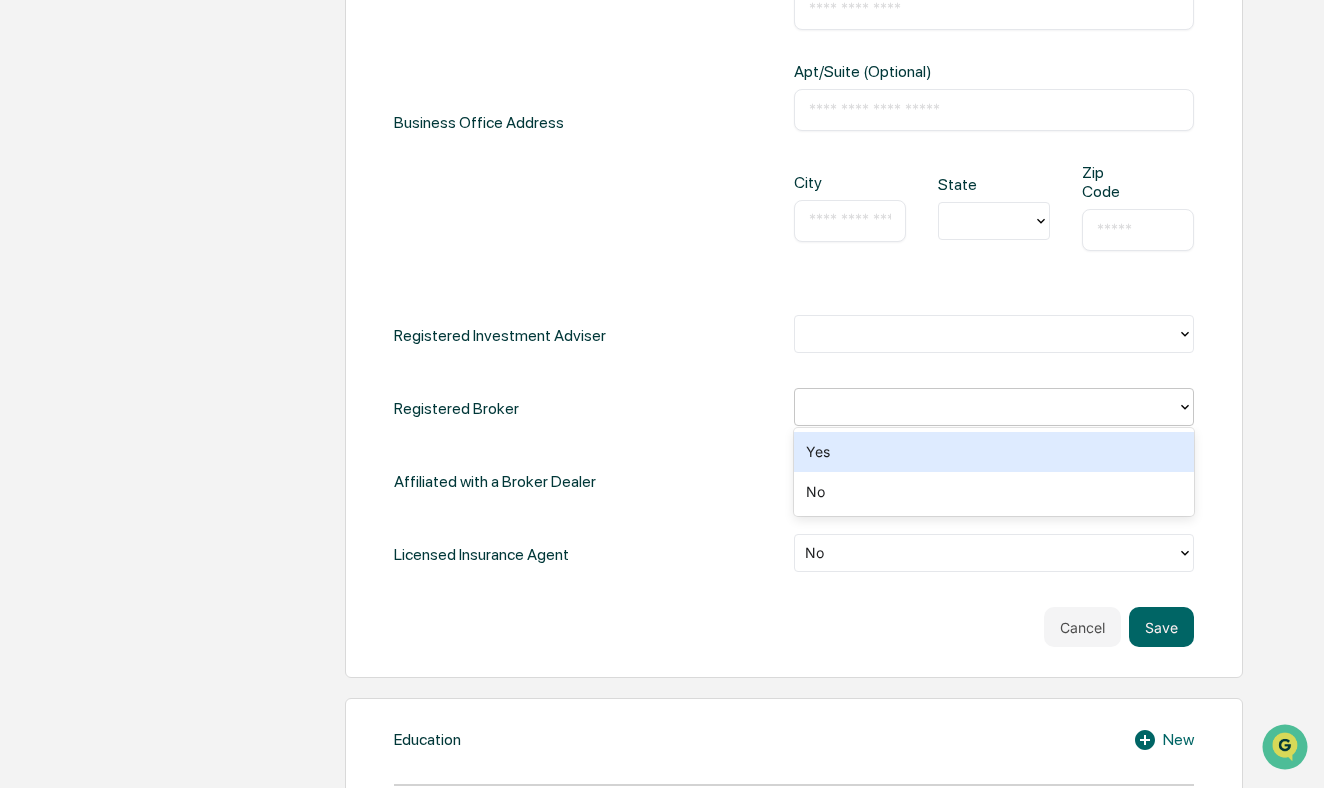 click at bounding box center (986, 407) 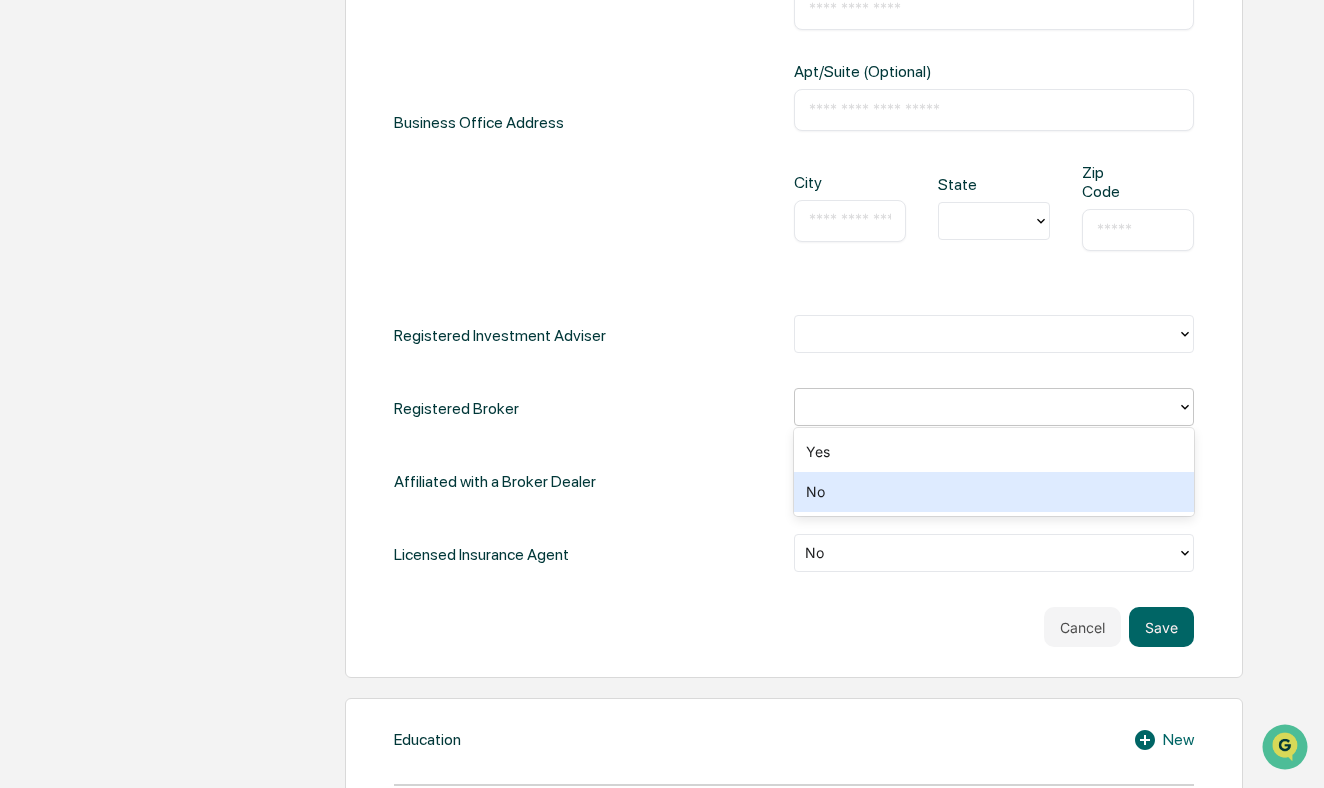 click on "No" at bounding box center [994, 492] 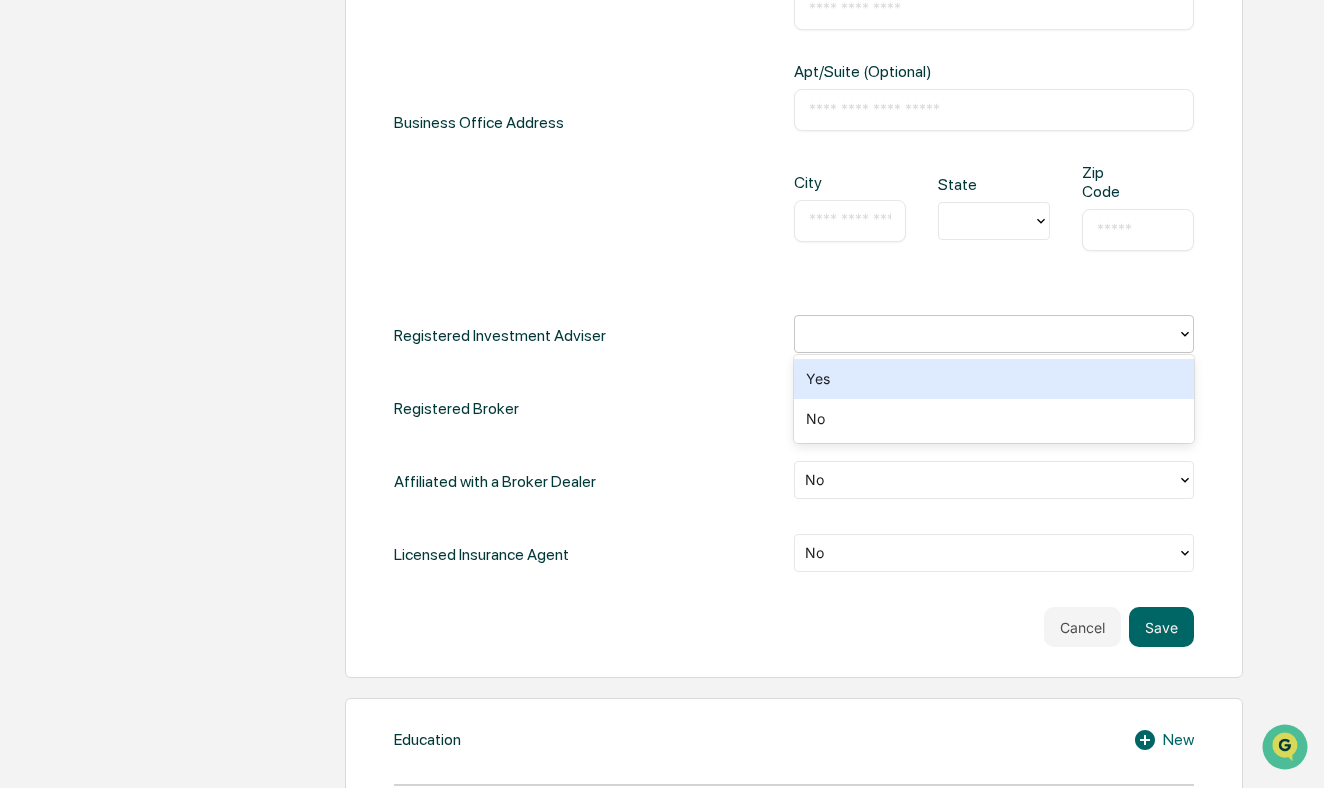 click 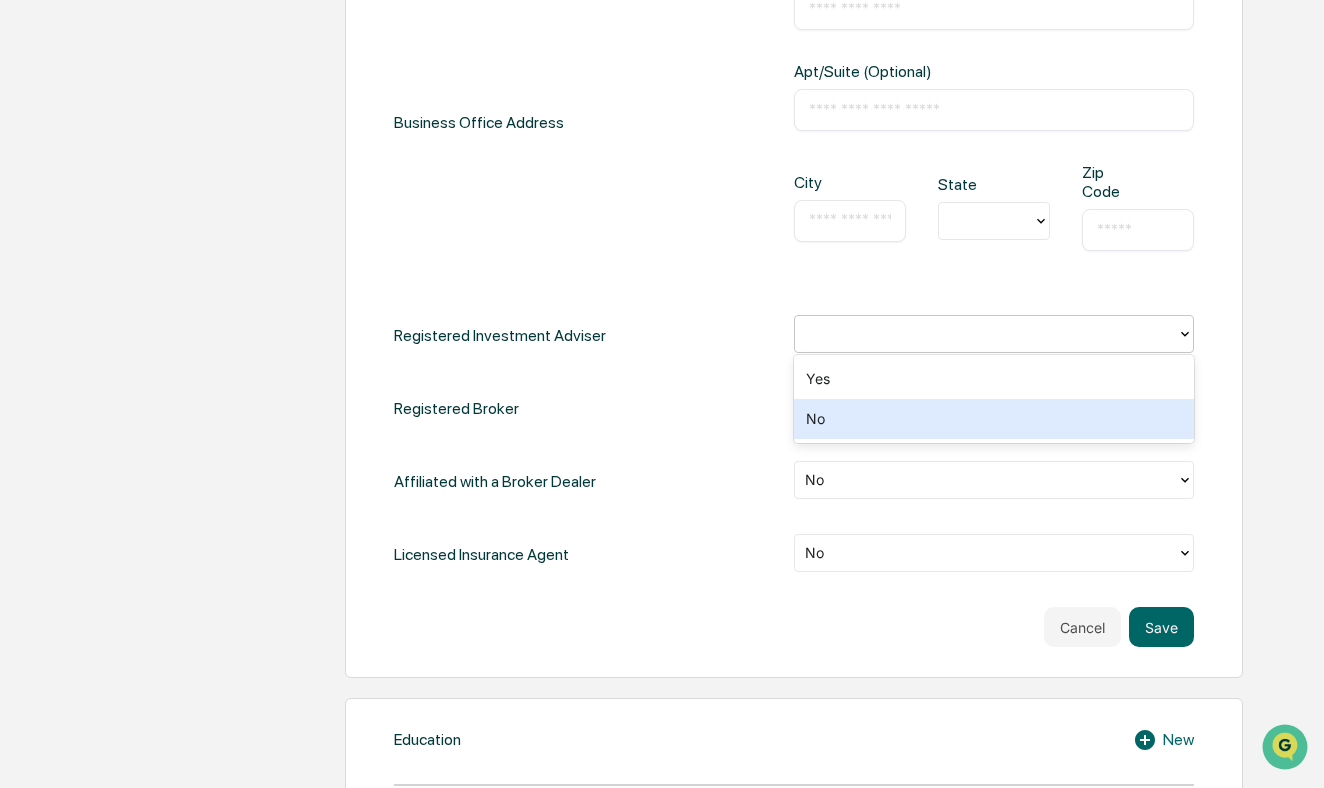 click on "No" at bounding box center [994, 419] 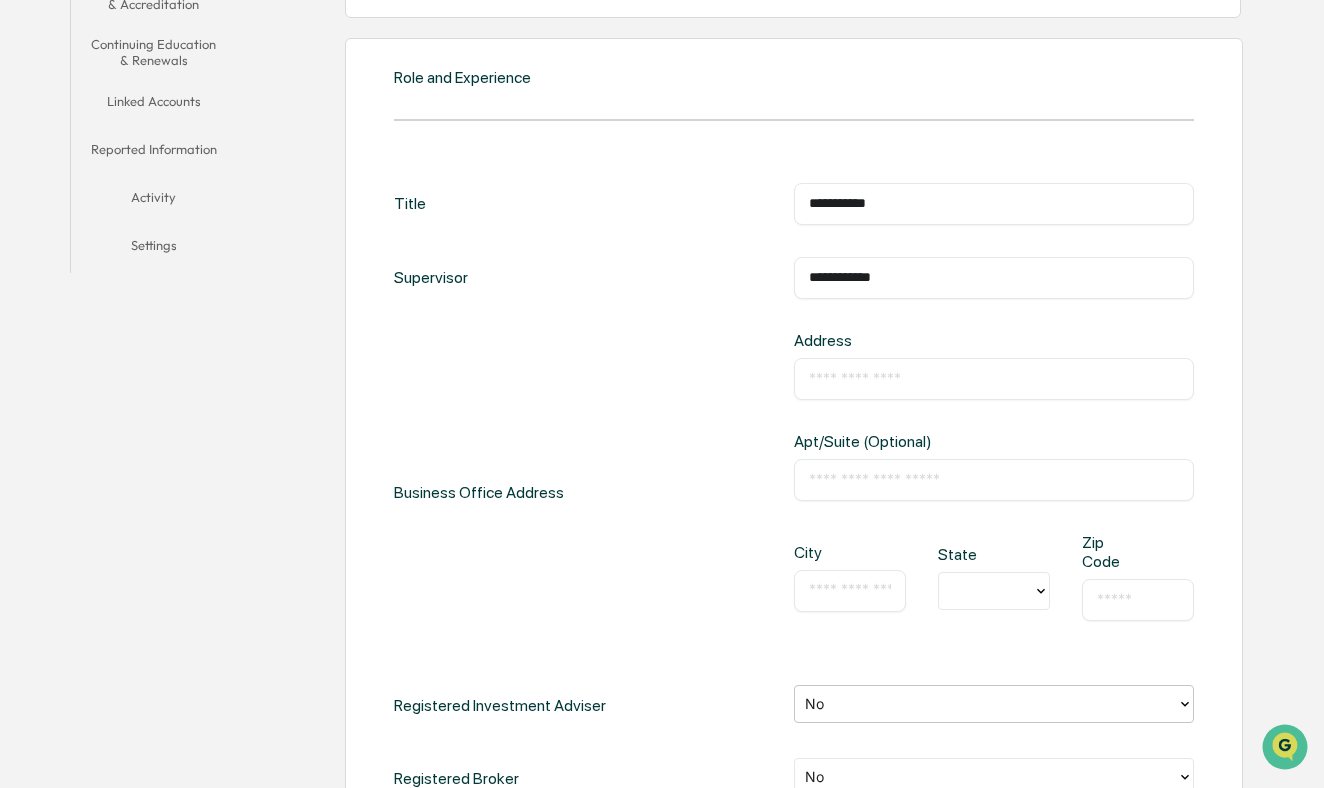scroll, scrollTop: 433, scrollLeft: 0, axis: vertical 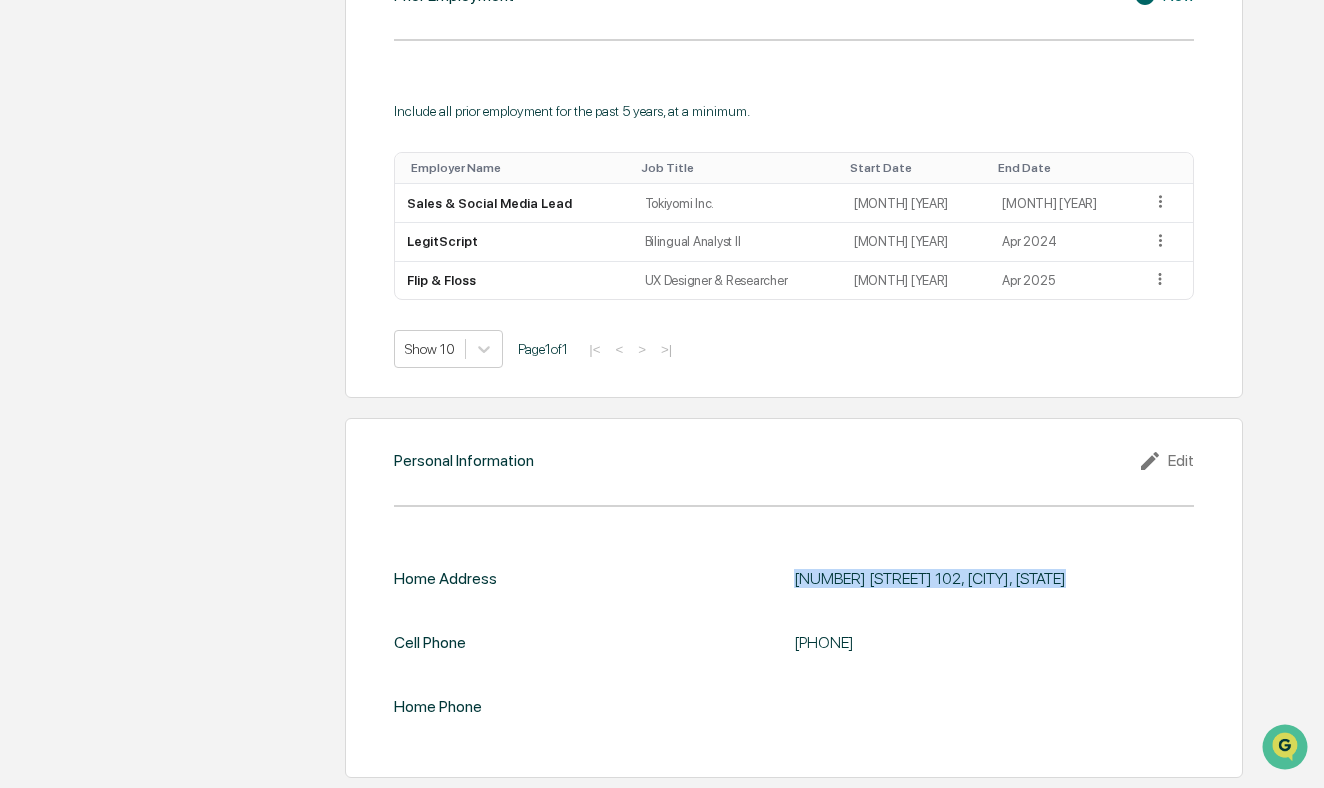 drag, startPoint x: 790, startPoint y: 549, endPoint x: 1082, endPoint y: 552, distance: 292.0154 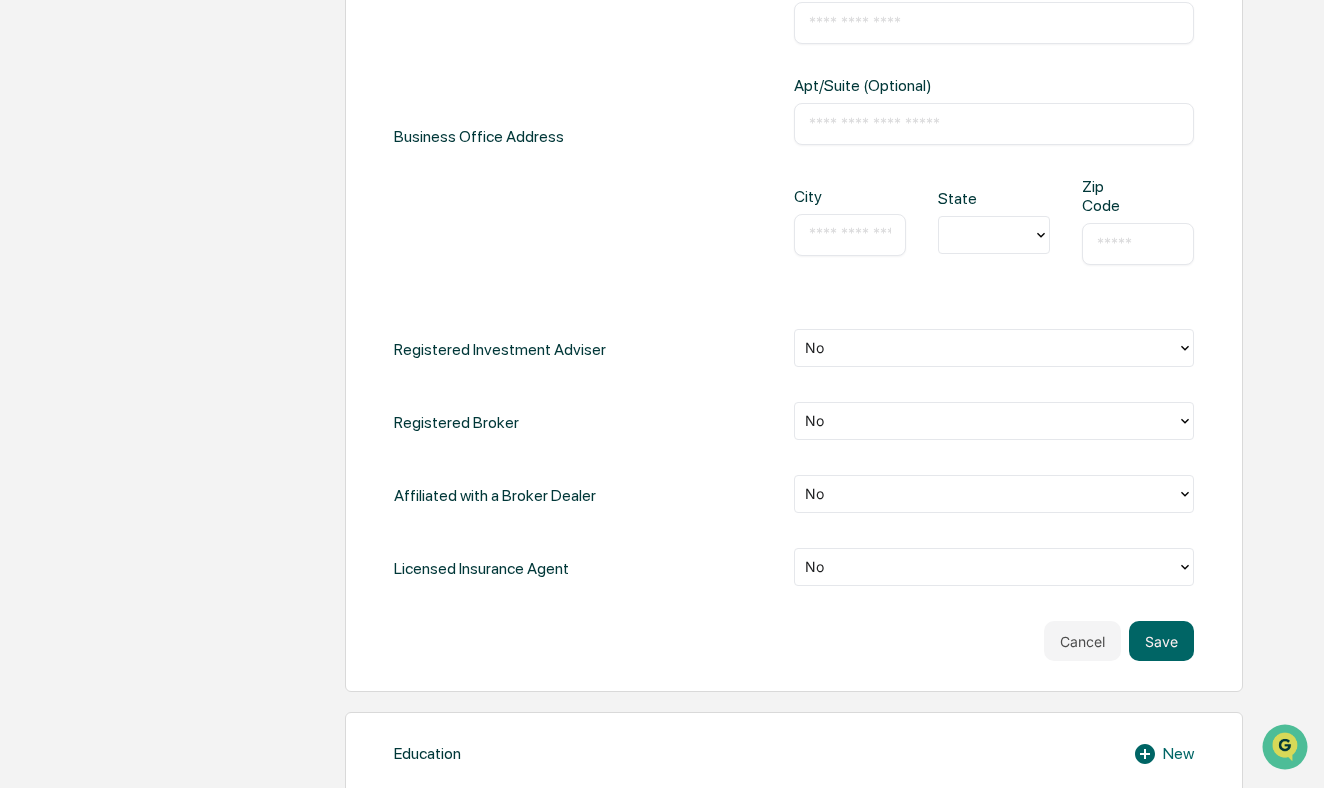 scroll, scrollTop: 745, scrollLeft: 0, axis: vertical 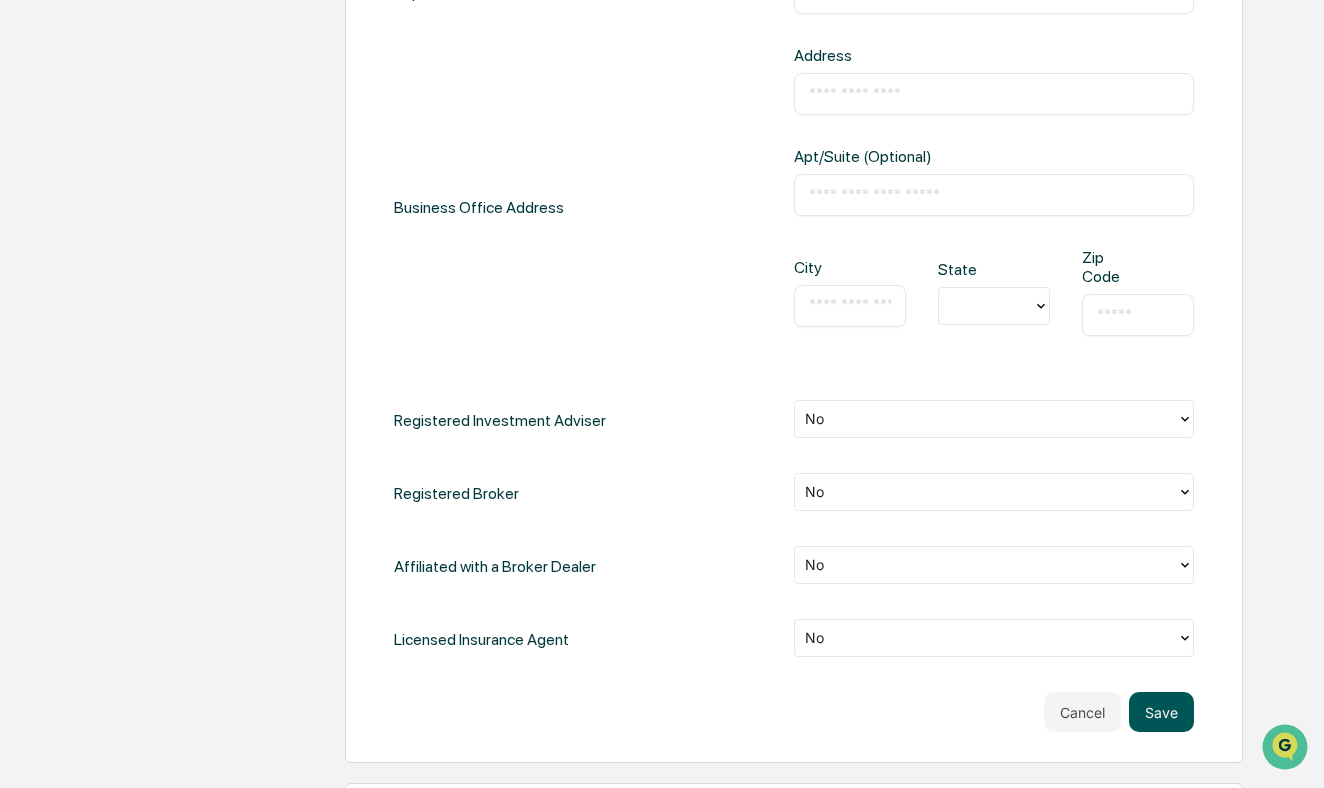 click on "Save" at bounding box center [1161, 712] 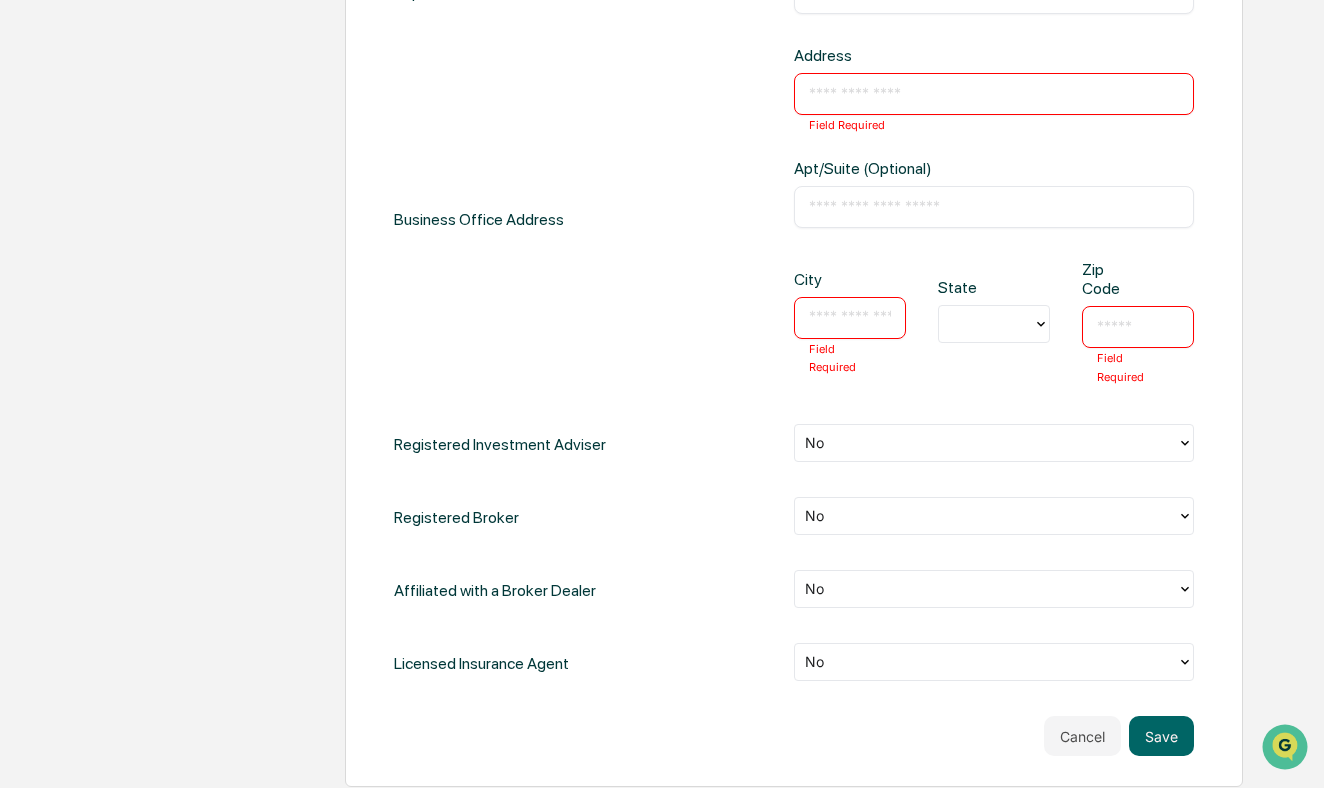 click on "​ Field Required" at bounding box center (994, 94) 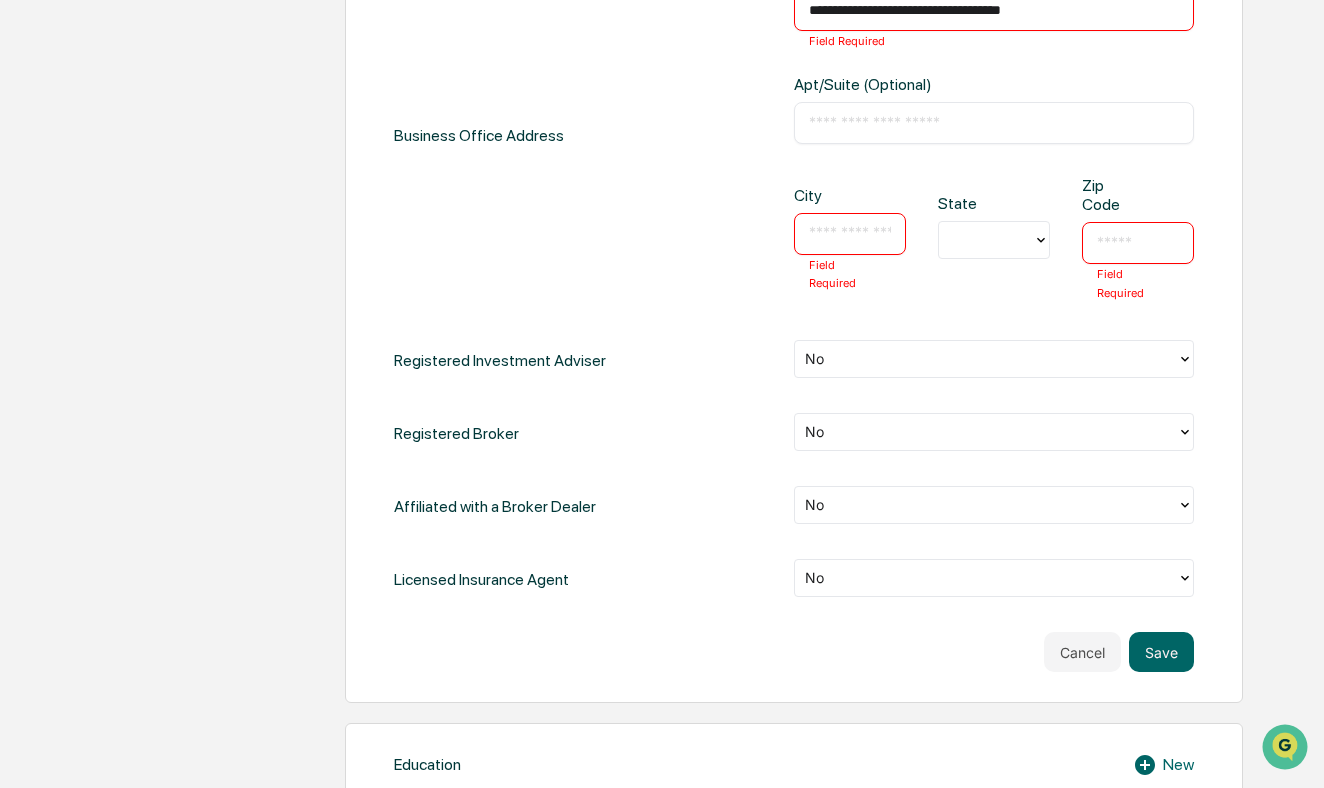 scroll, scrollTop: 828, scrollLeft: 0, axis: vertical 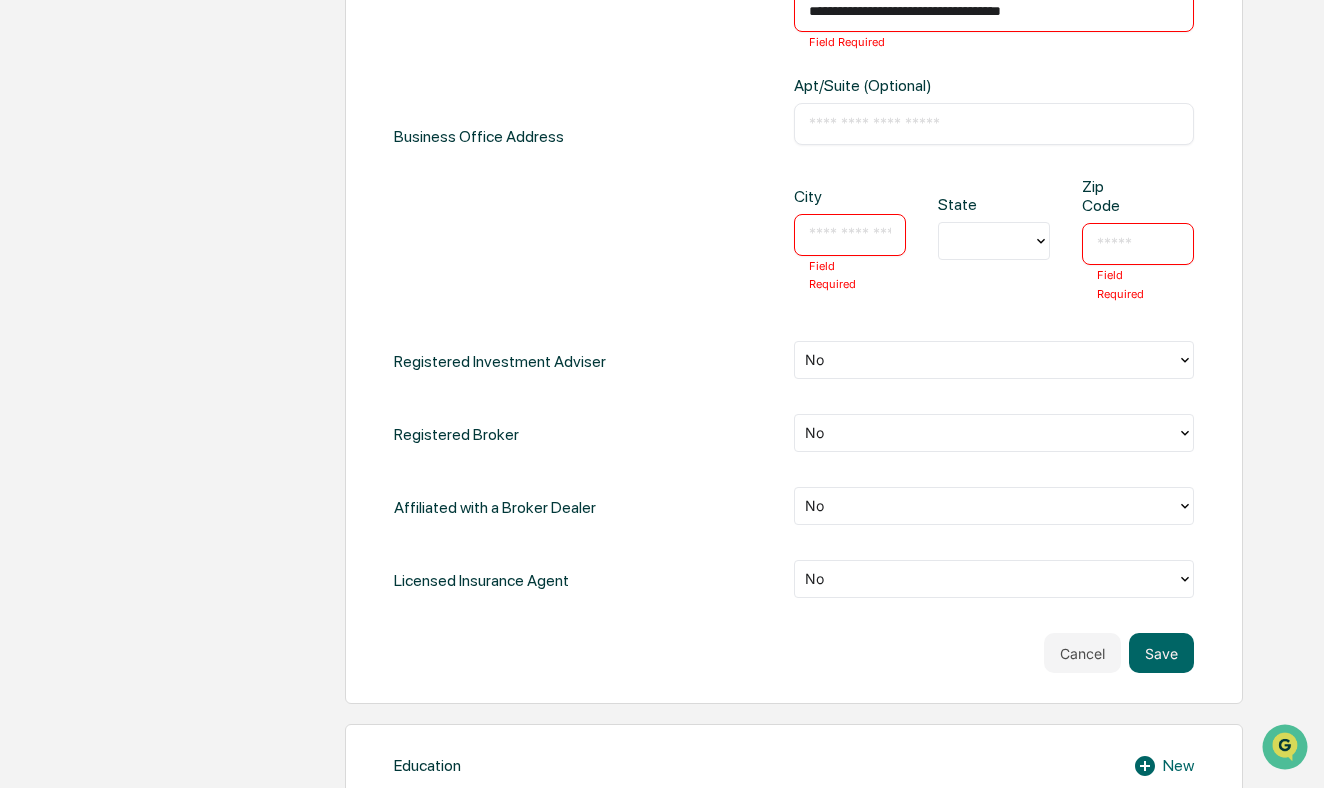 type on "**********" 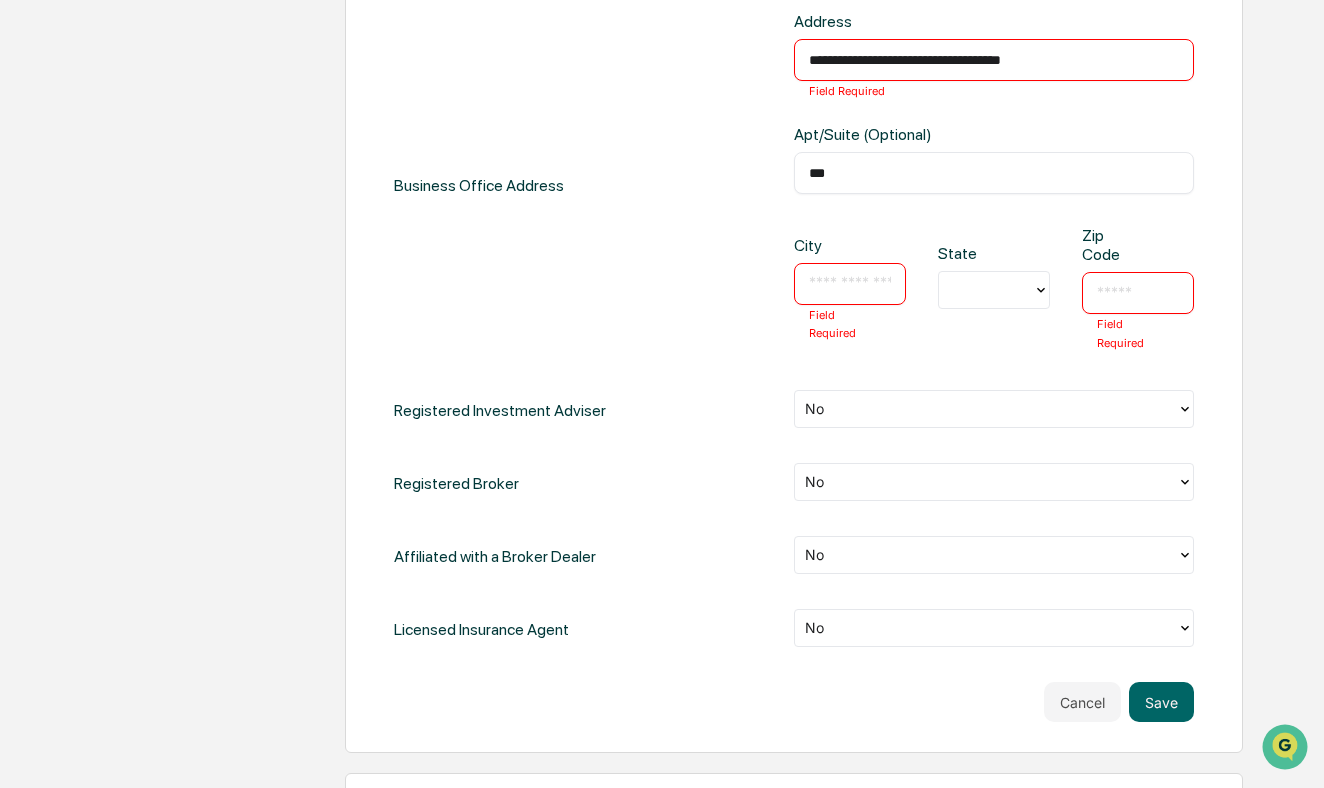 scroll, scrollTop: 655, scrollLeft: 0, axis: vertical 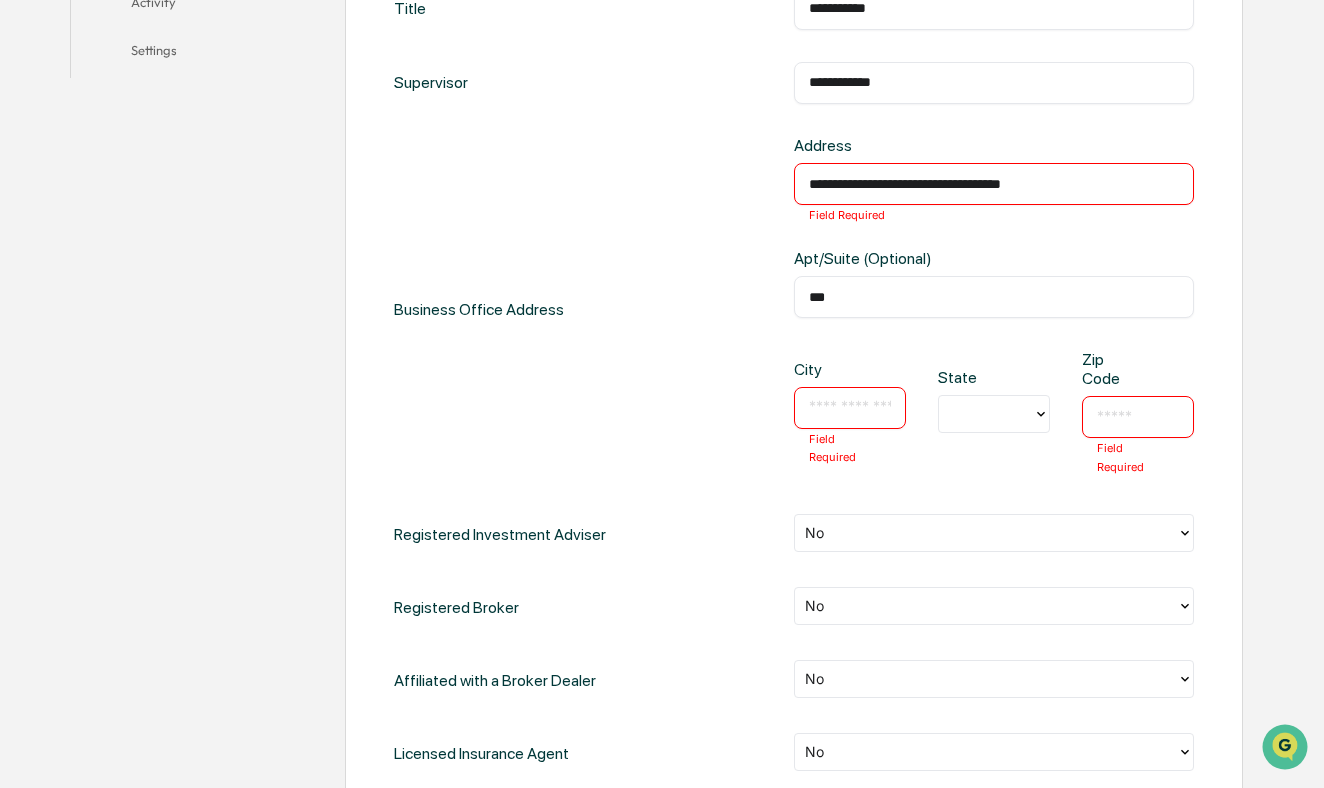 type on "***" 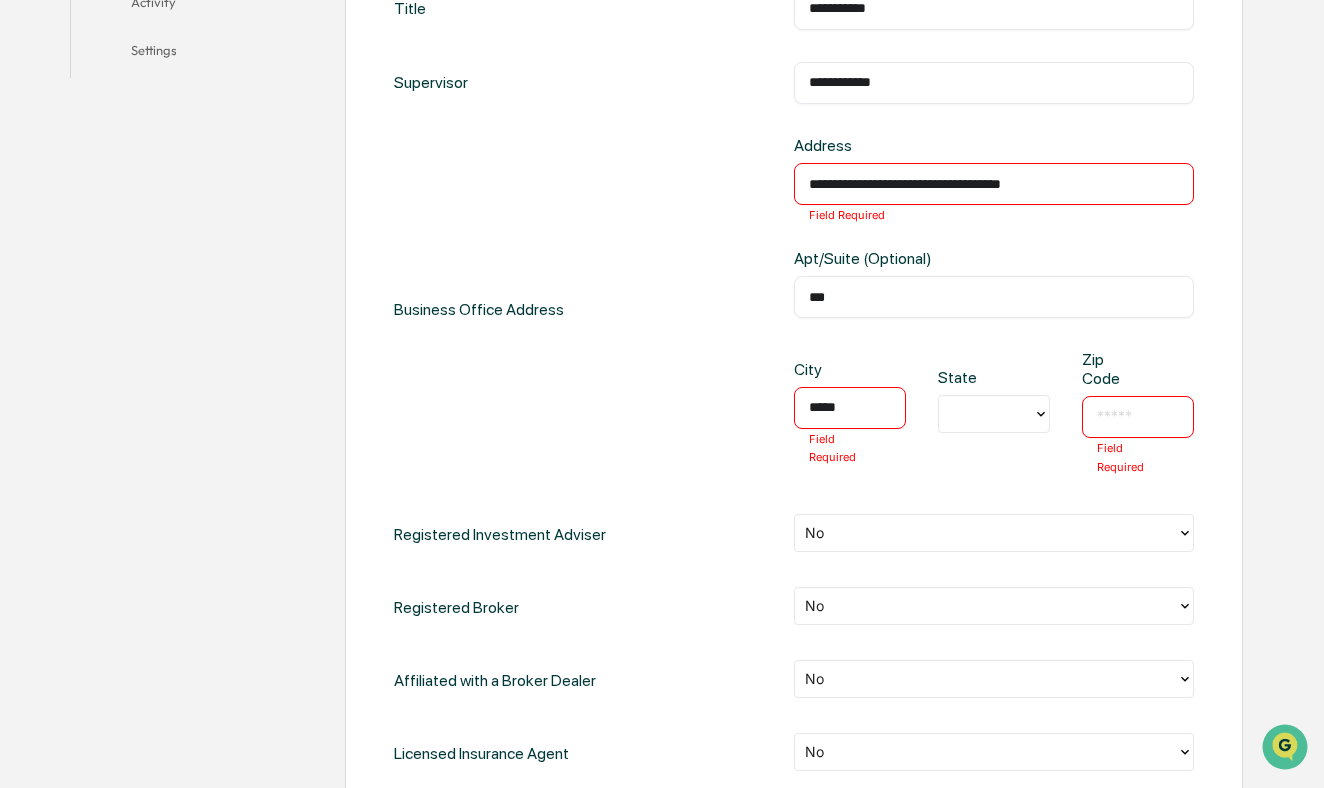 type on "*****" 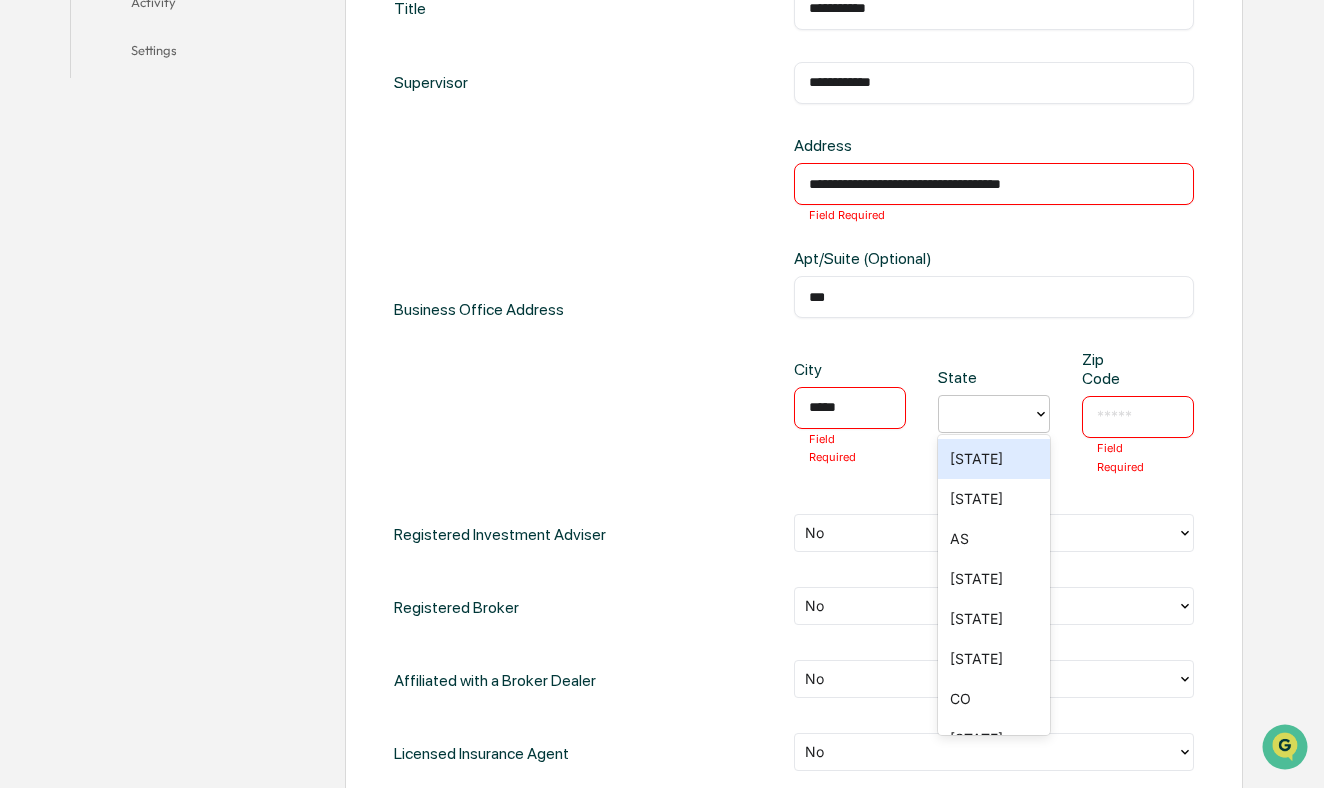 click 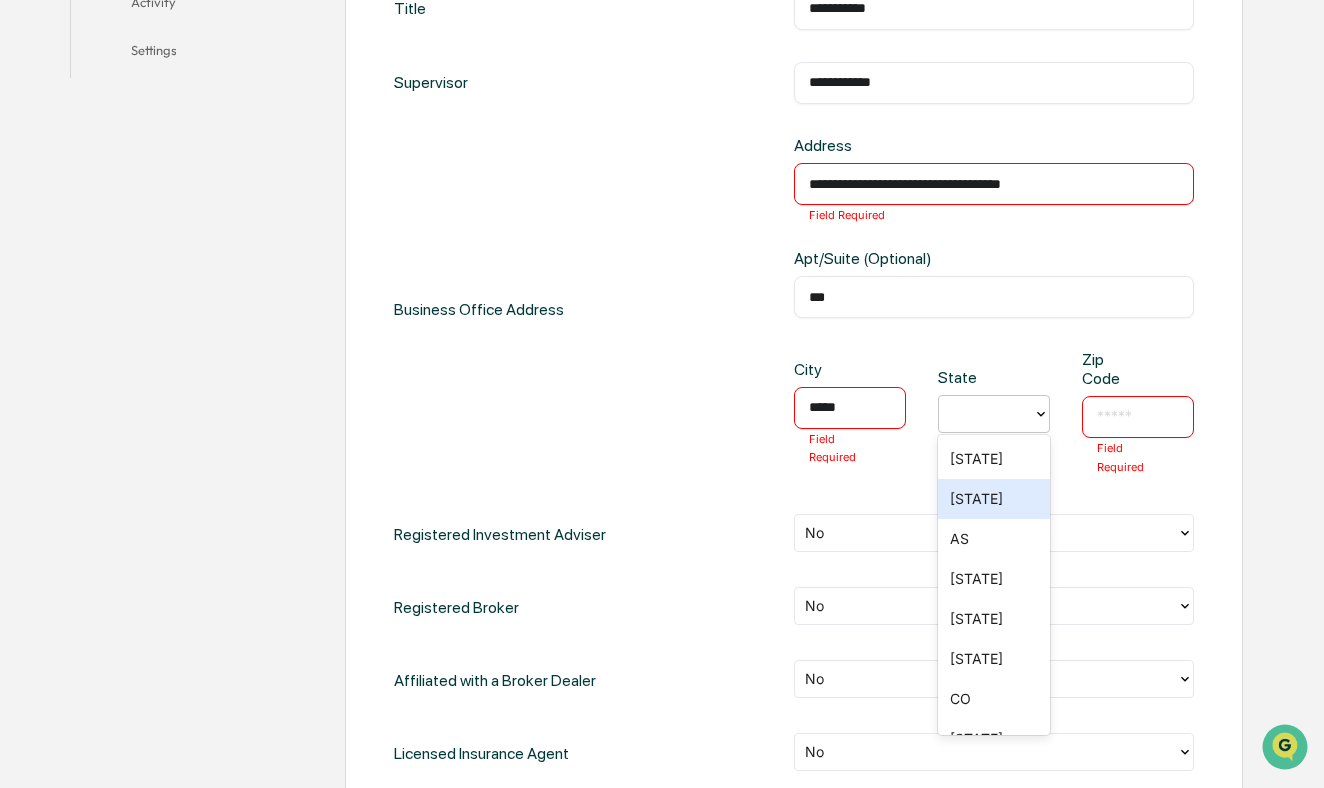 type on "*" 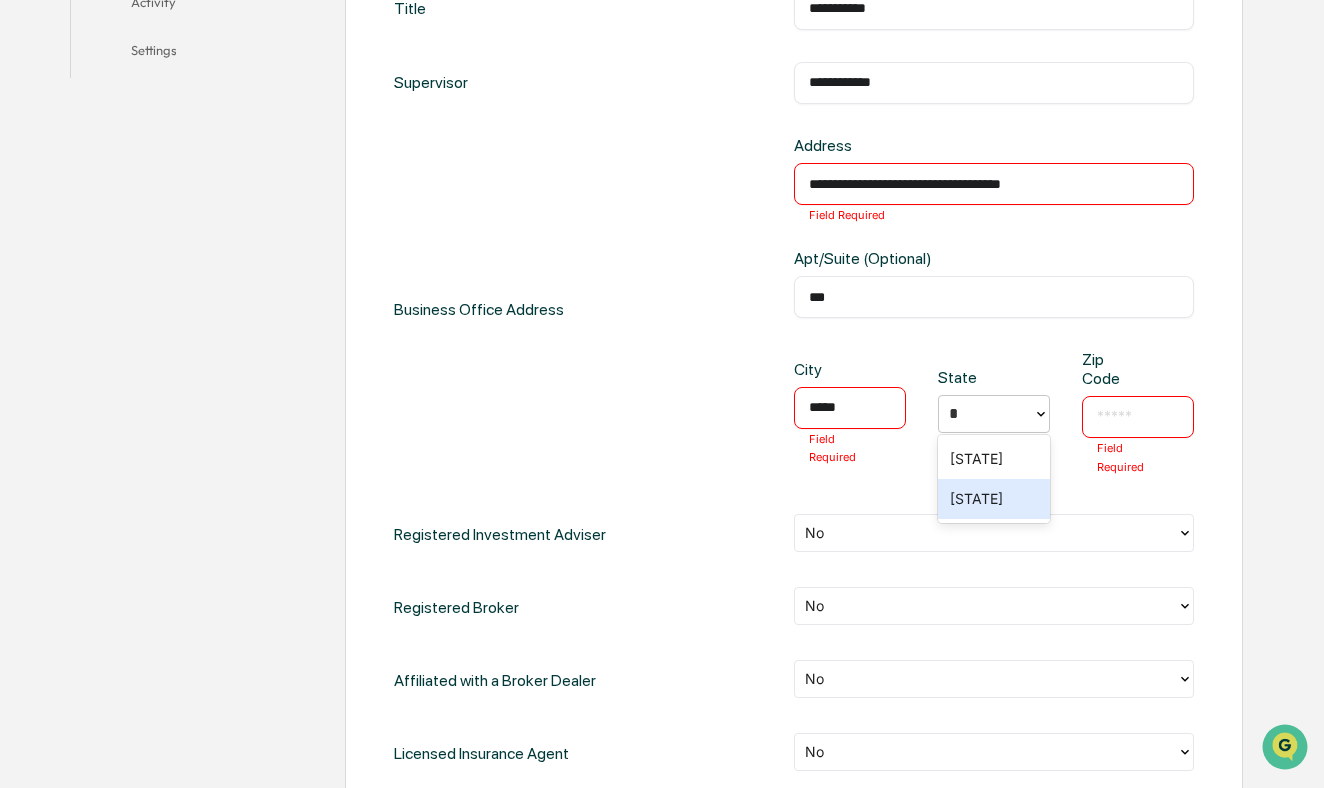 click on "FL" at bounding box center [994, 499] 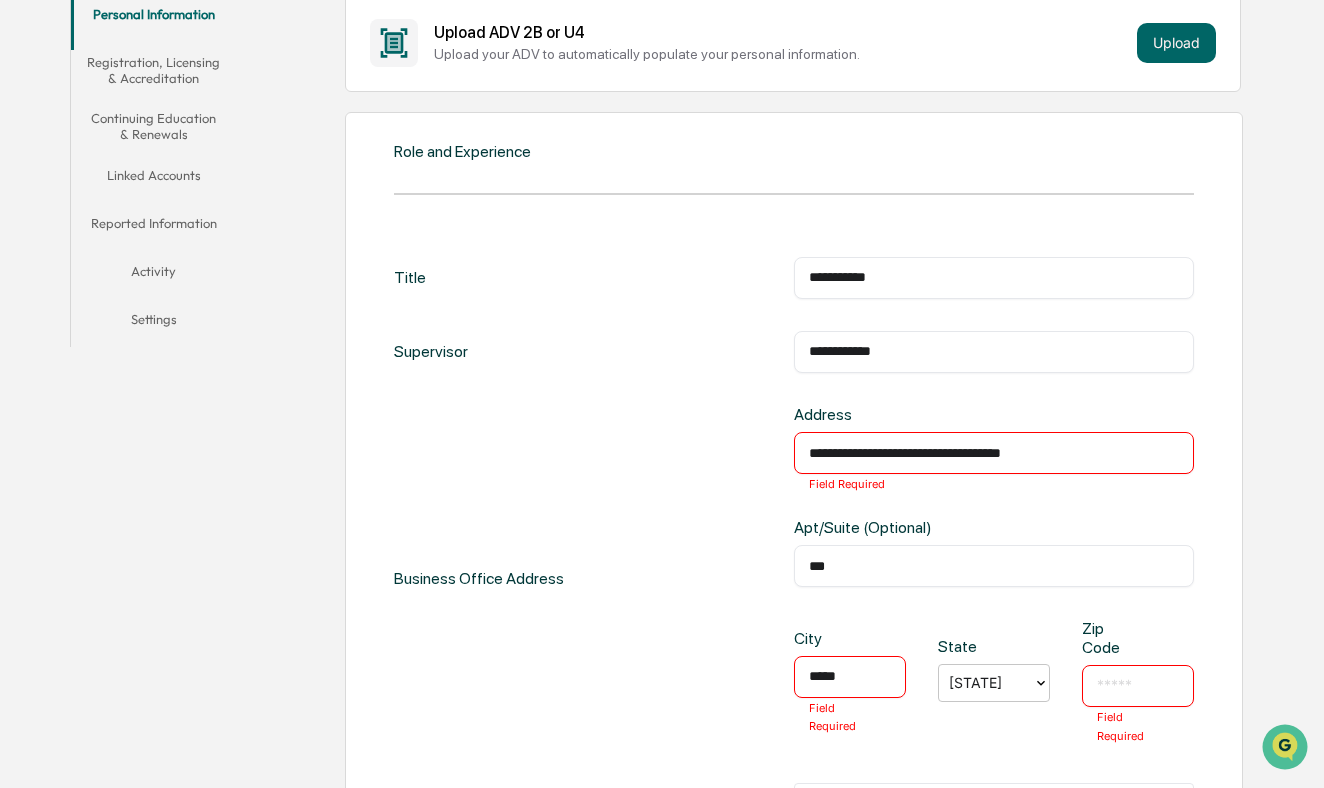 scroll, scrollTop: 417, scrollLeft: 0, axis: vertical 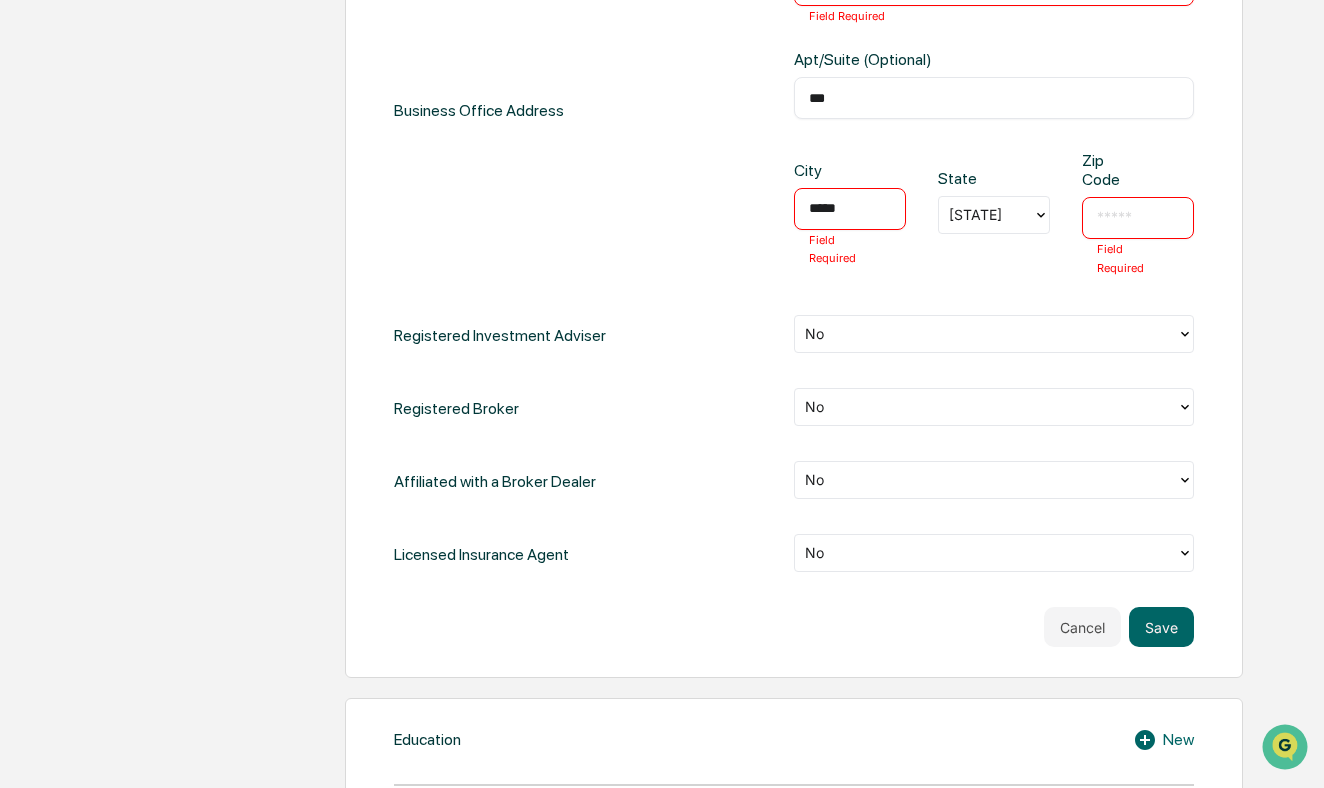 click at bounding box center (1138, 218) 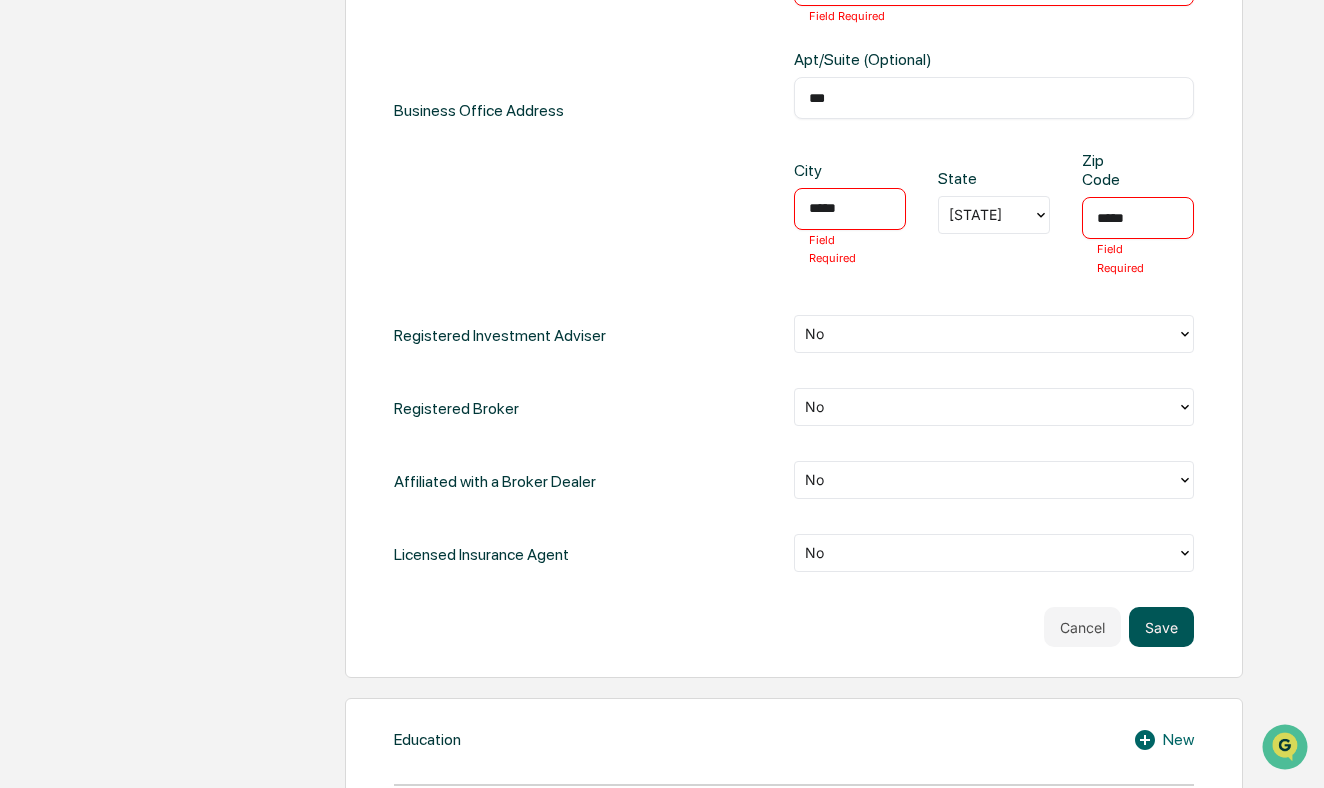 type on "*****" 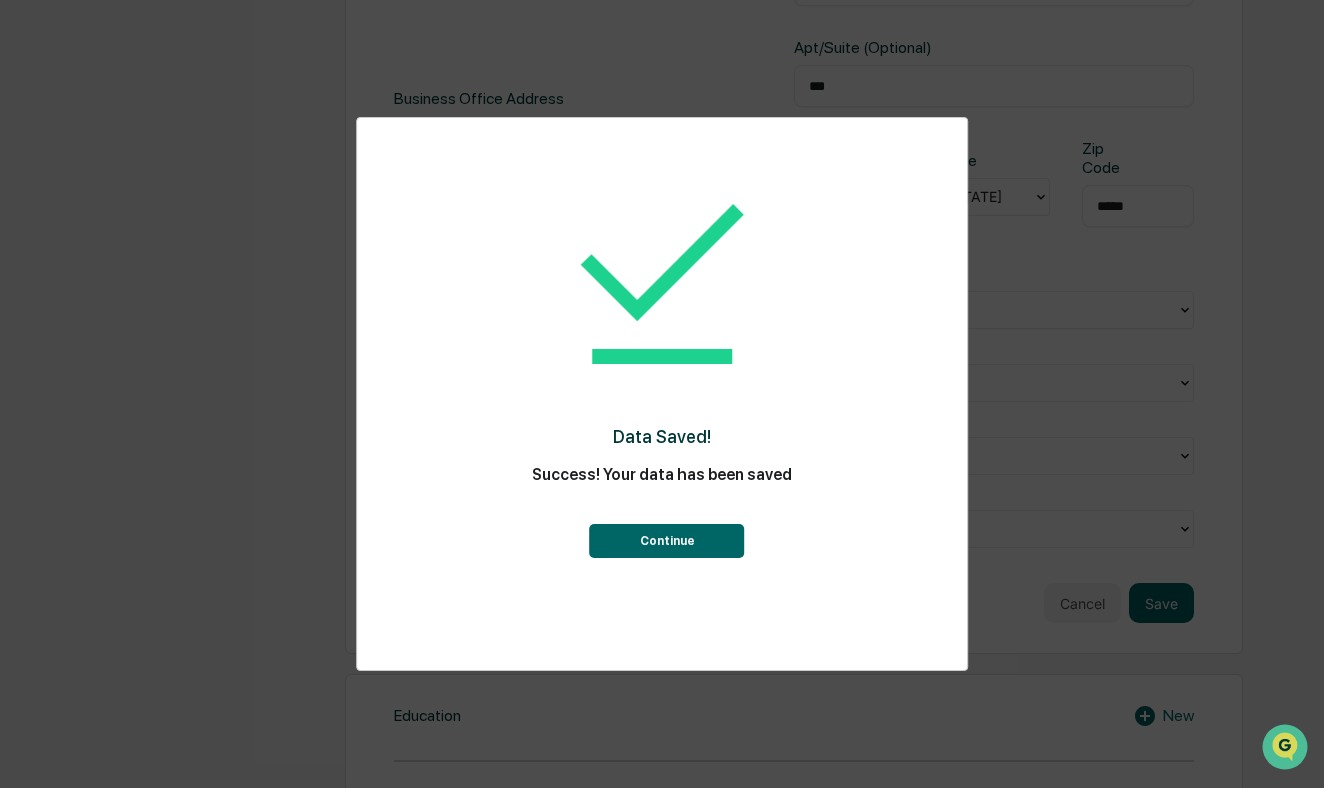 click on "Continue" at bounding box center [667, 541] 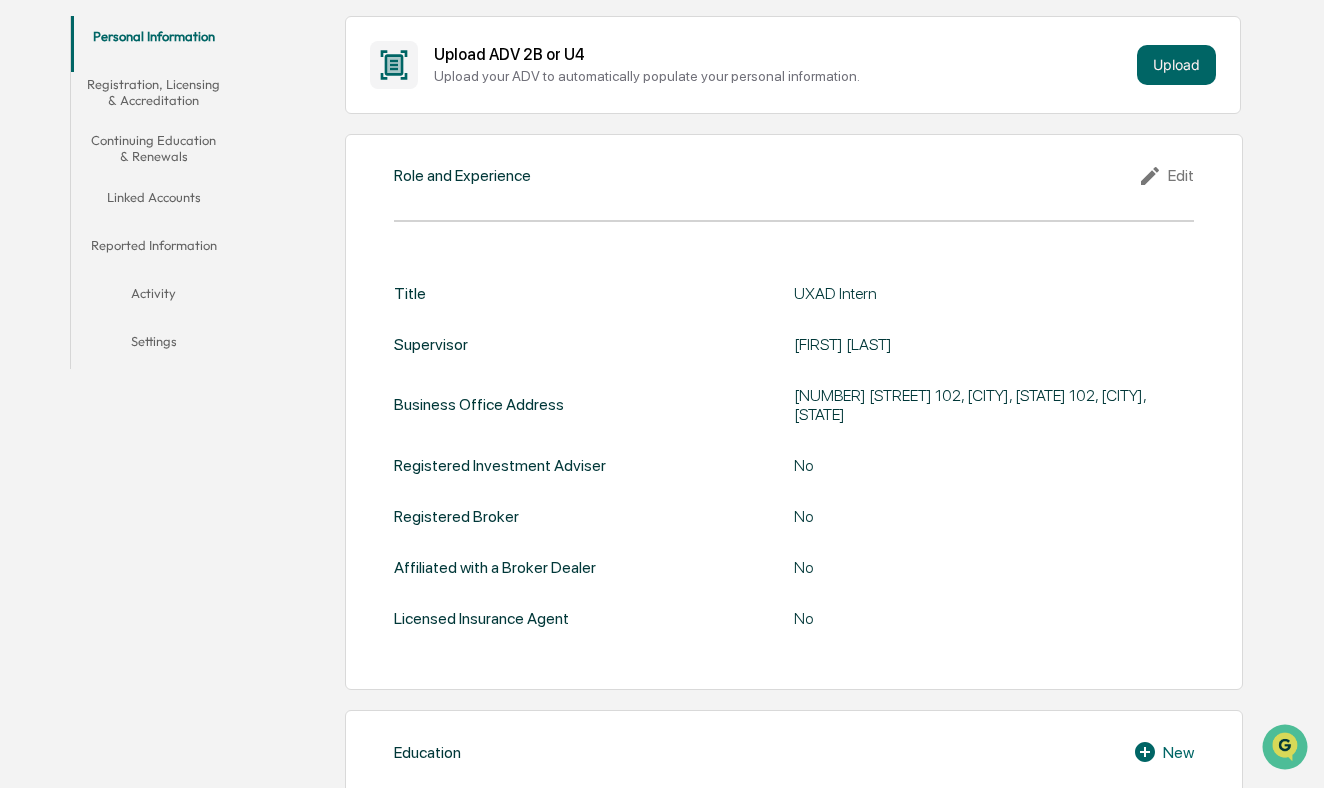 scroll, scrollTop: 371, scrollLeft: 0, axis: vertical 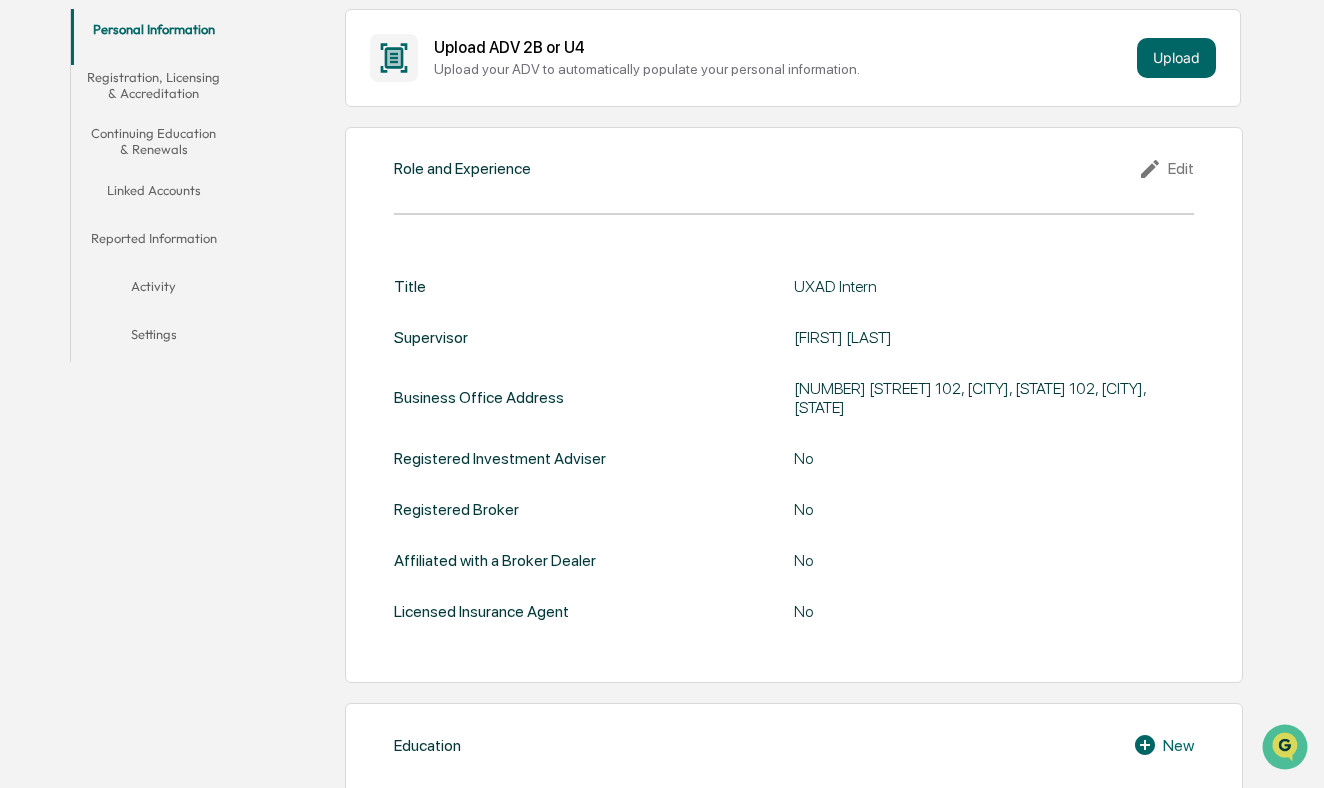 click on "Registration, Licensing & Accreditation" at bounding box center (154, 85) 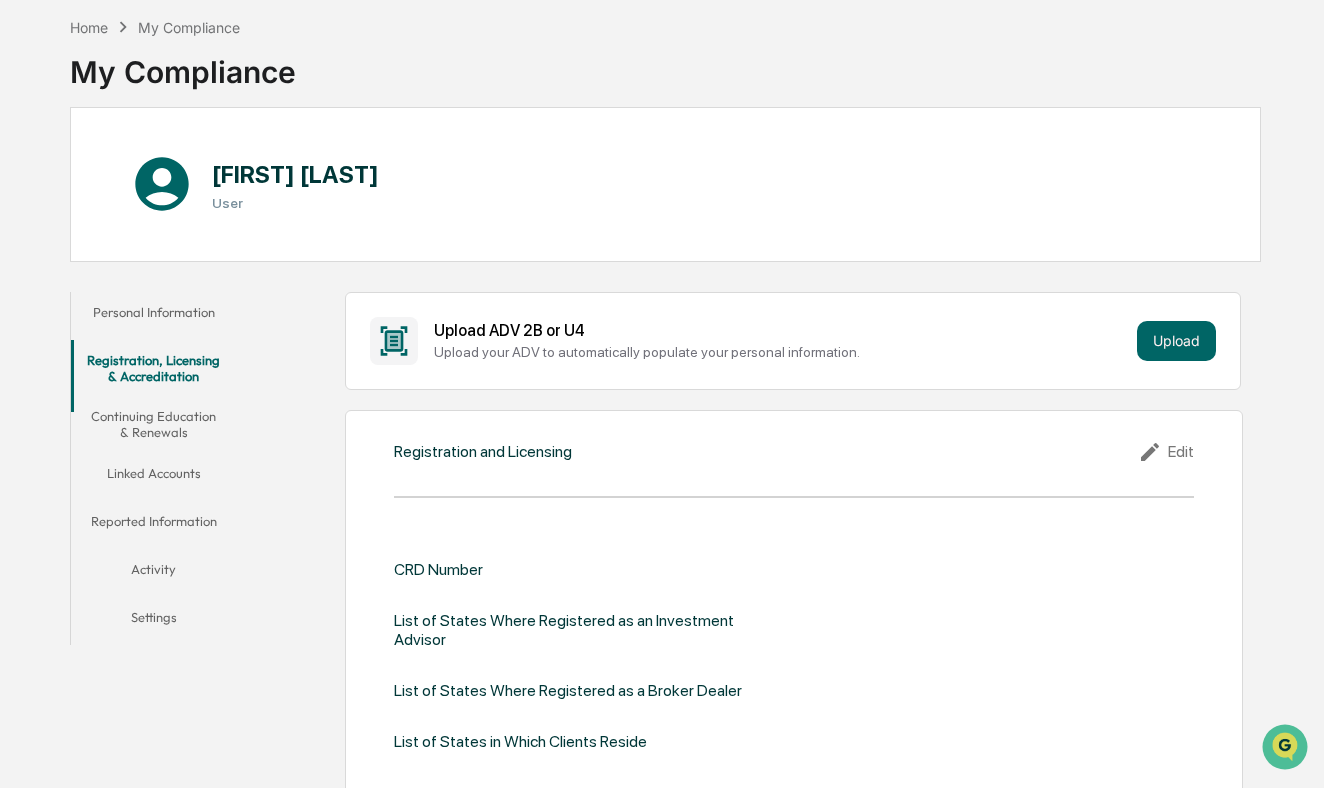 scroll, scrollTop: 196, scrollLeft: 0, axis: vertical 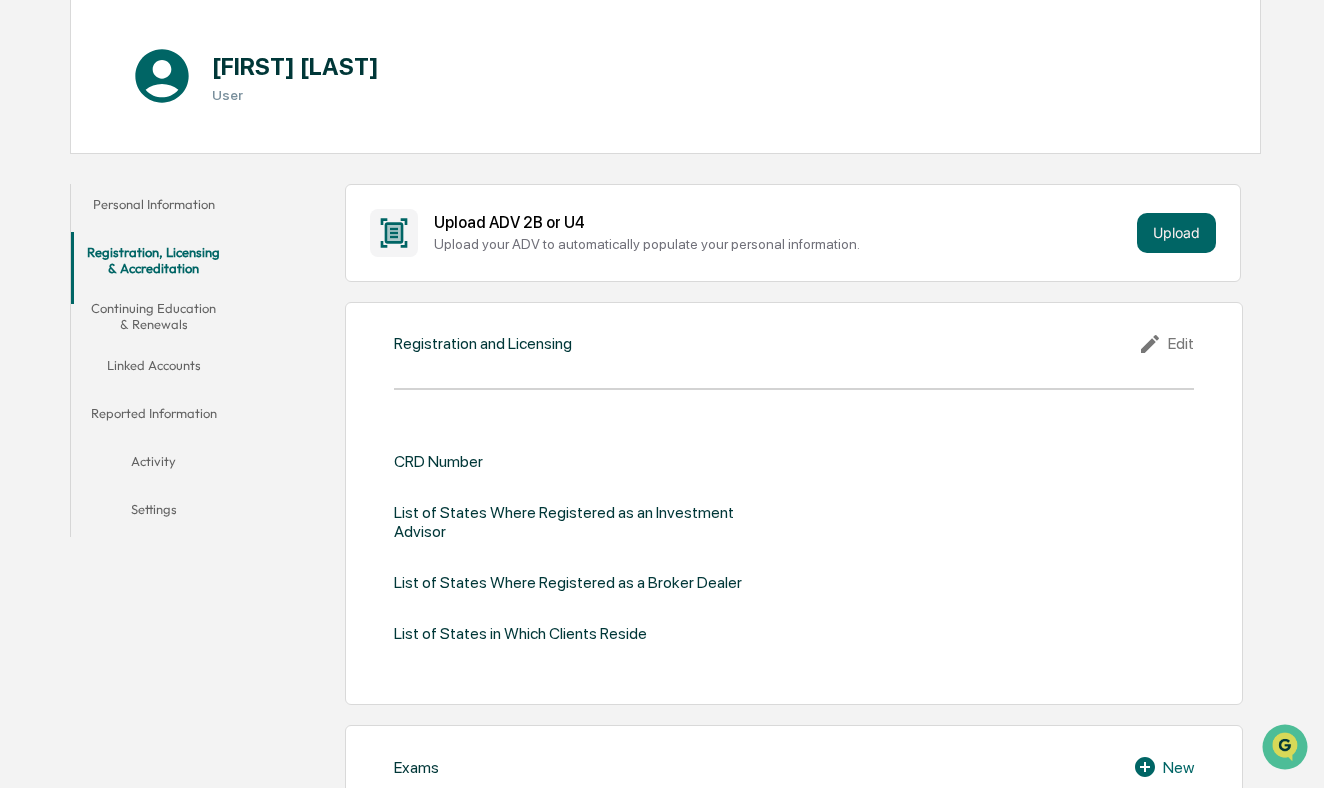 click on "Continuing Education & Renewals" at bounding box center (154, 316) 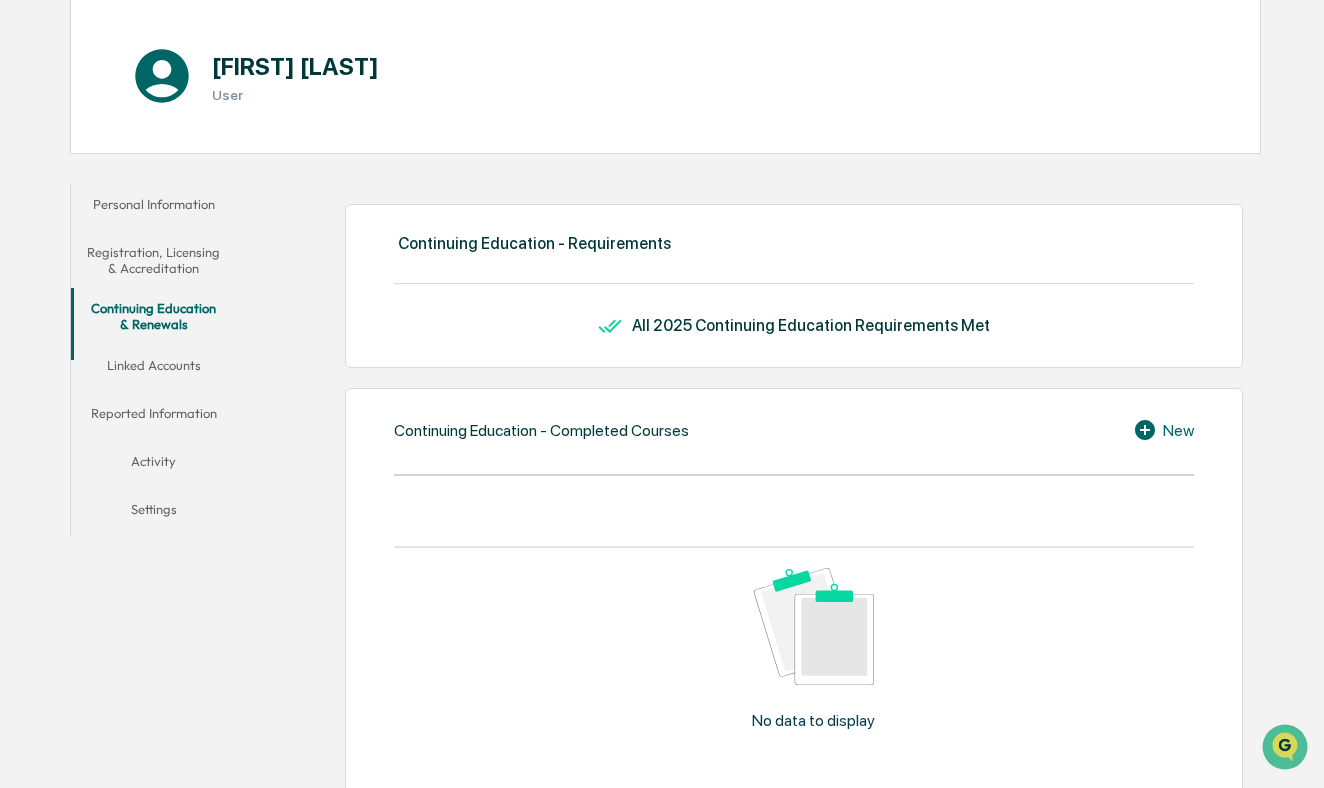 click on "Linked Accounts" at bounding box center (154, 369) 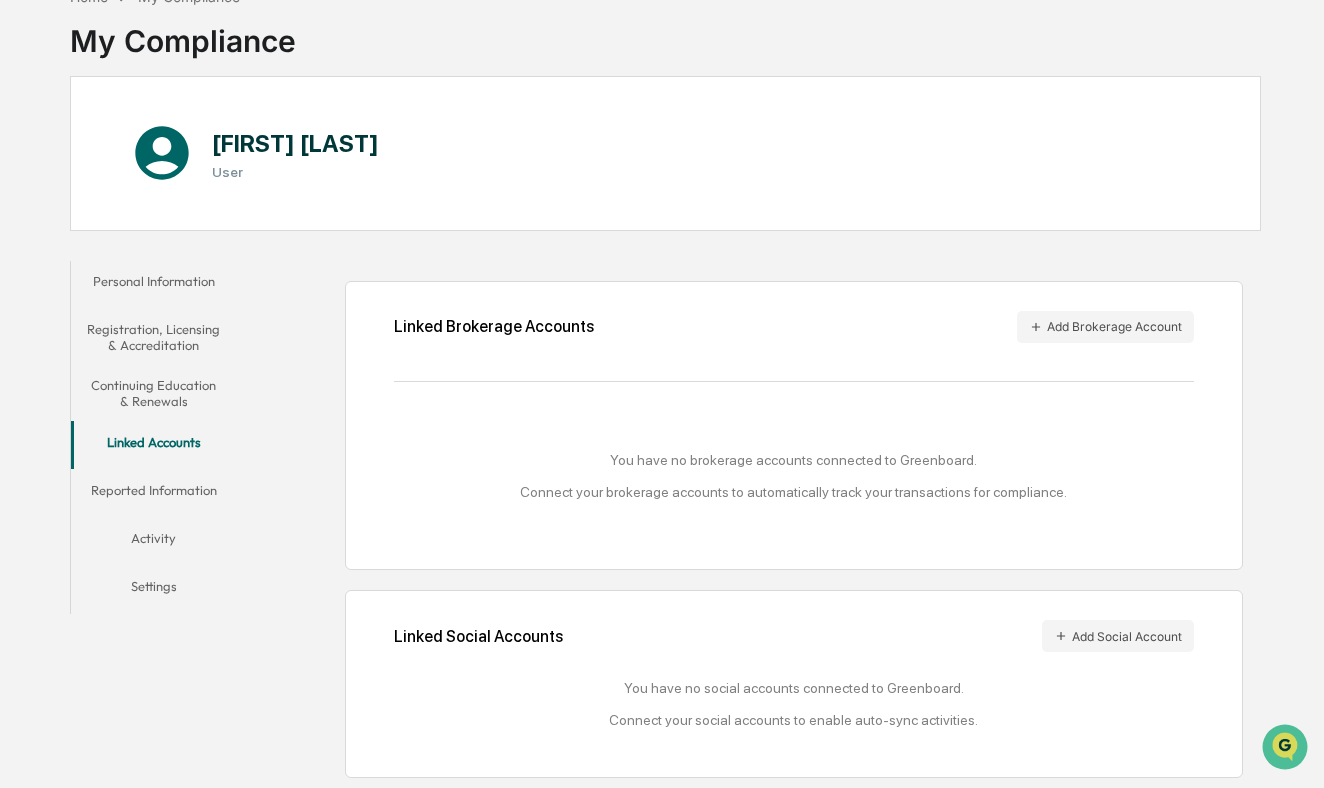scroll, scrollTop: 139, scrollLeft: 0, axis: vertical 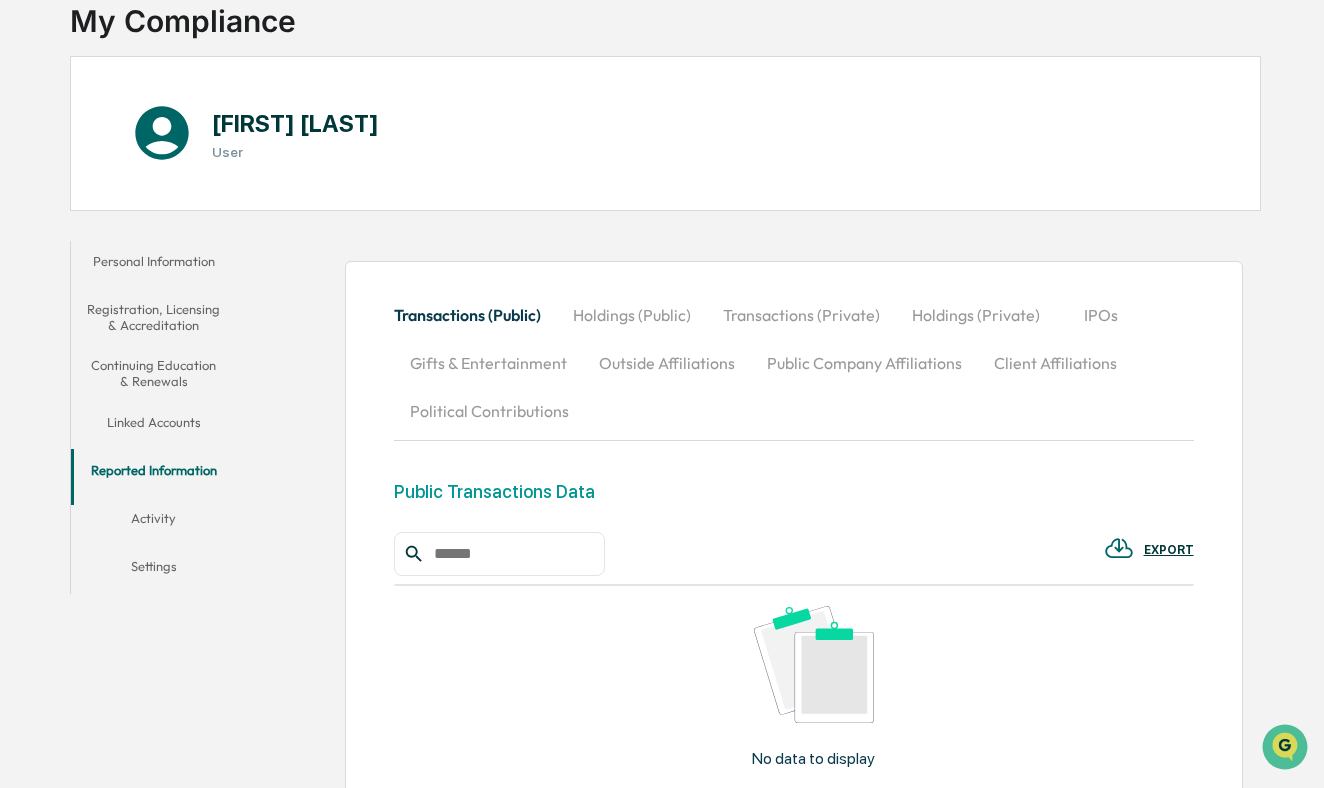 click on "Activity" at bounding box center [154, 522] 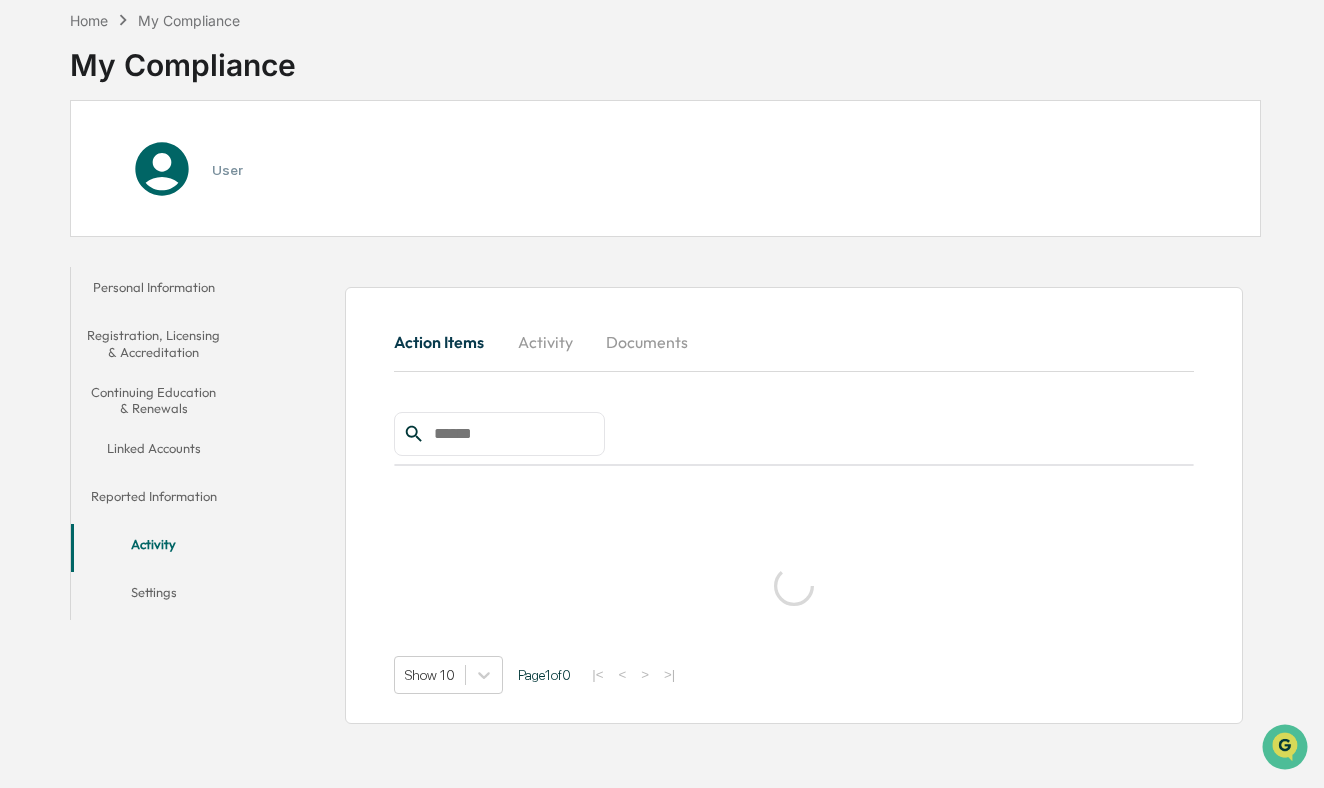 scroll, scrollTop: 115, scrollLeft: 0, axis: vertical 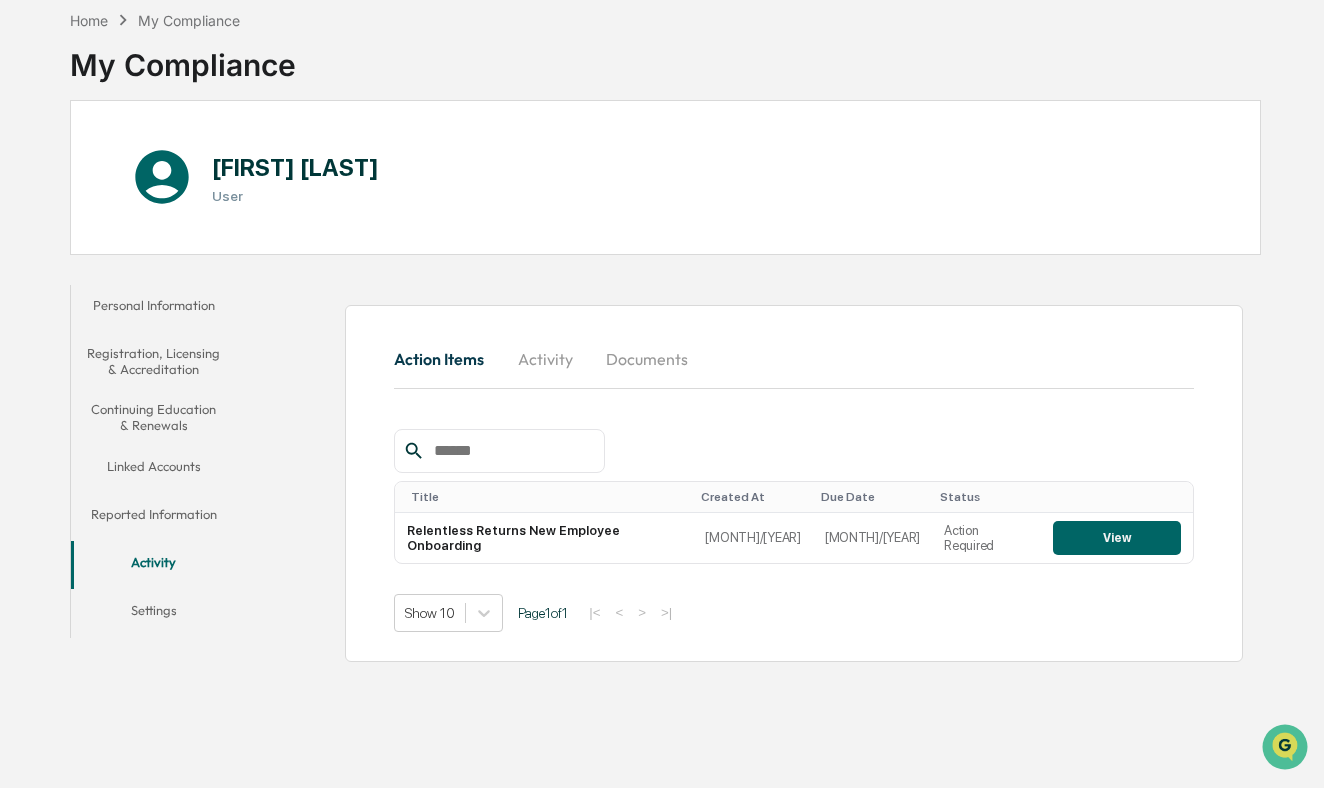 click on "Settings" at bounding box center [154, 614] 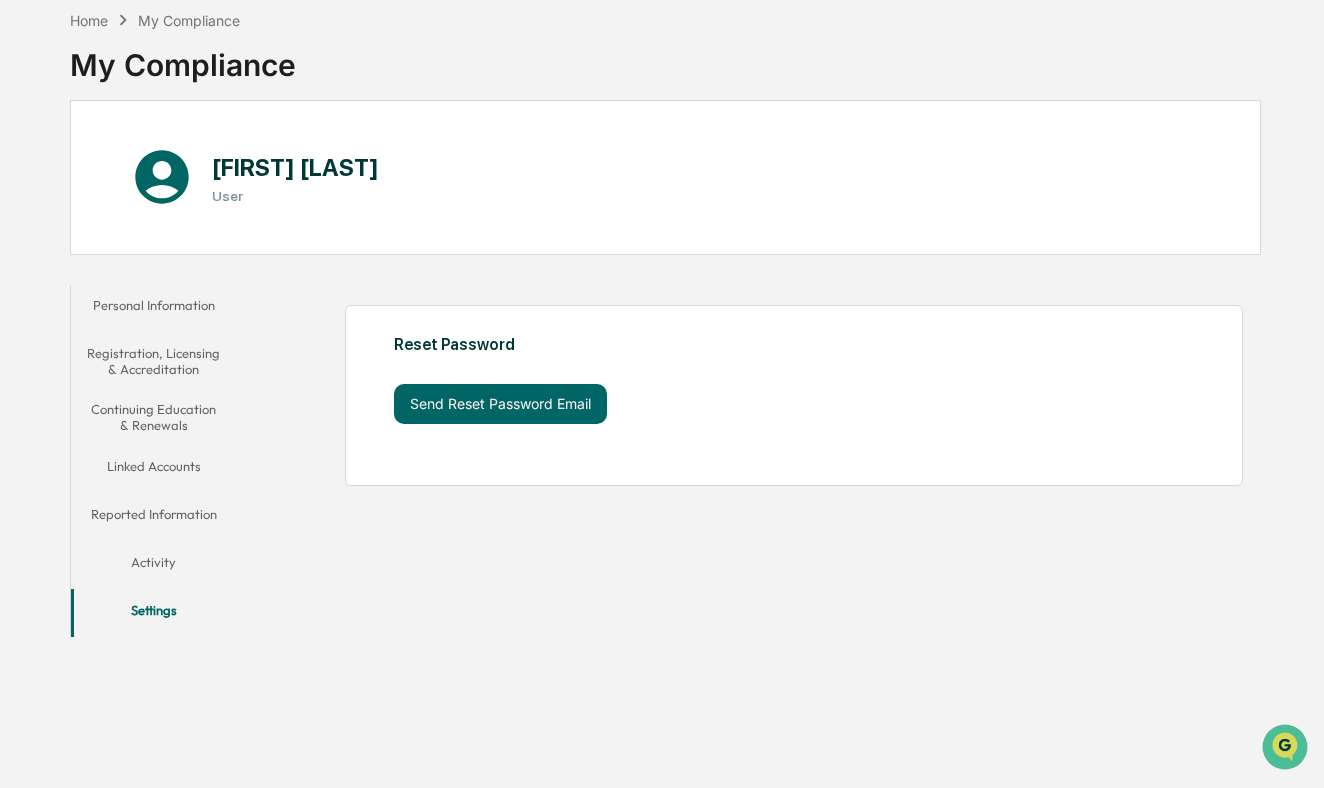 click on "Personal Information" at bounding box center (154, 309) 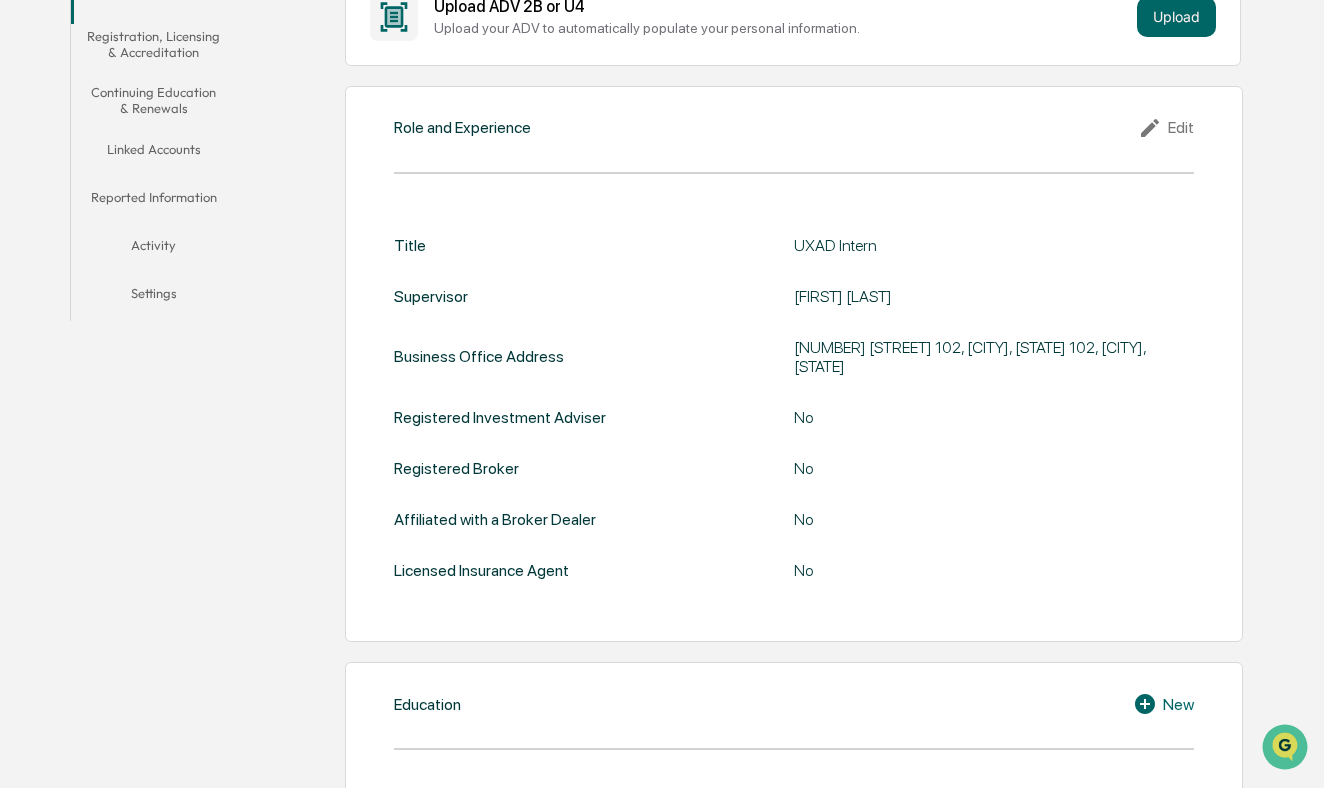 scroll, scrollTop: 348, scrollLeft: 0, axis: vertical 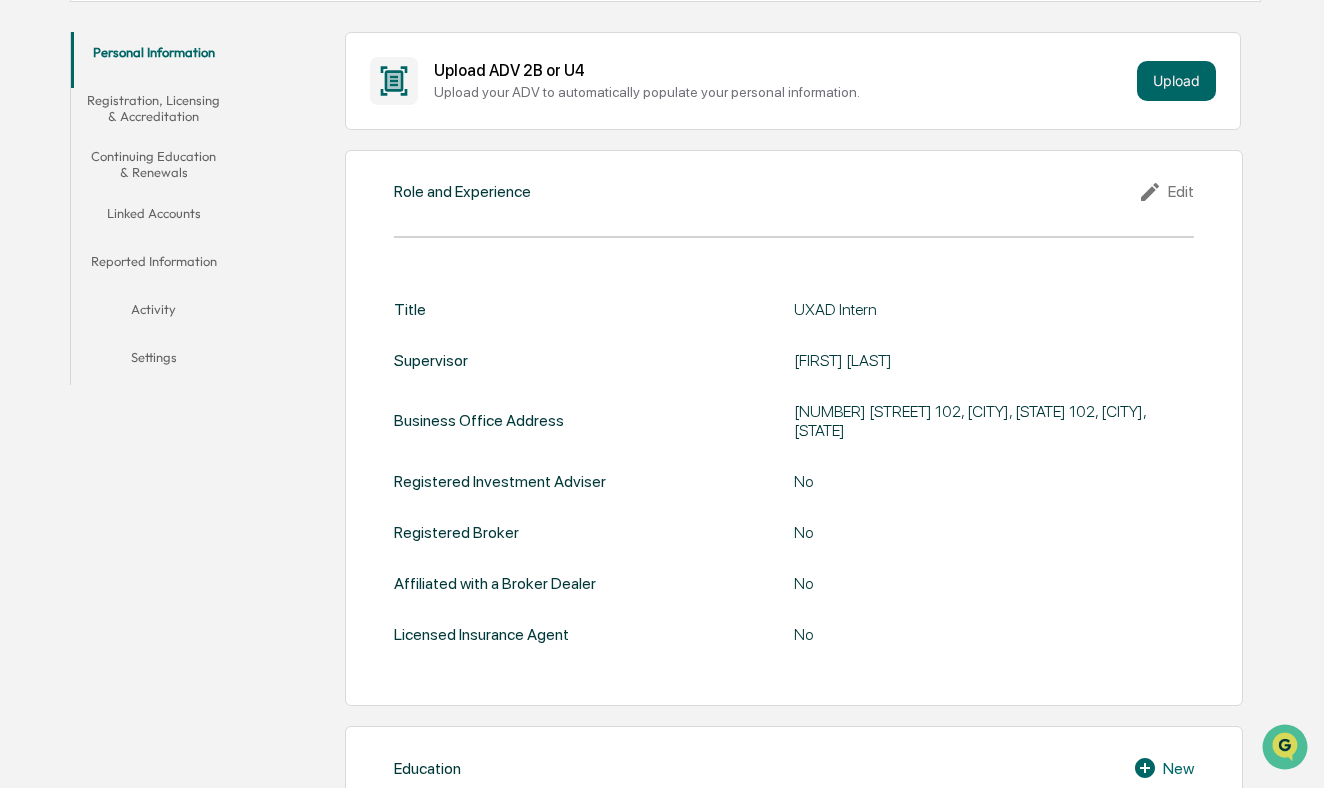 click on "Role and Experience Edit Title UXAD Intern Supervisor Dylan Curtis Business Office Address 14743 Longview Dr 102, Tampa, FL 33625 102, Tampa, FL 33625 Registered Investment Adviser No Registered Broker No Affiliated with a Broker Dealer No Licensed Insurance Agent No" at bounding box center (794, 428) 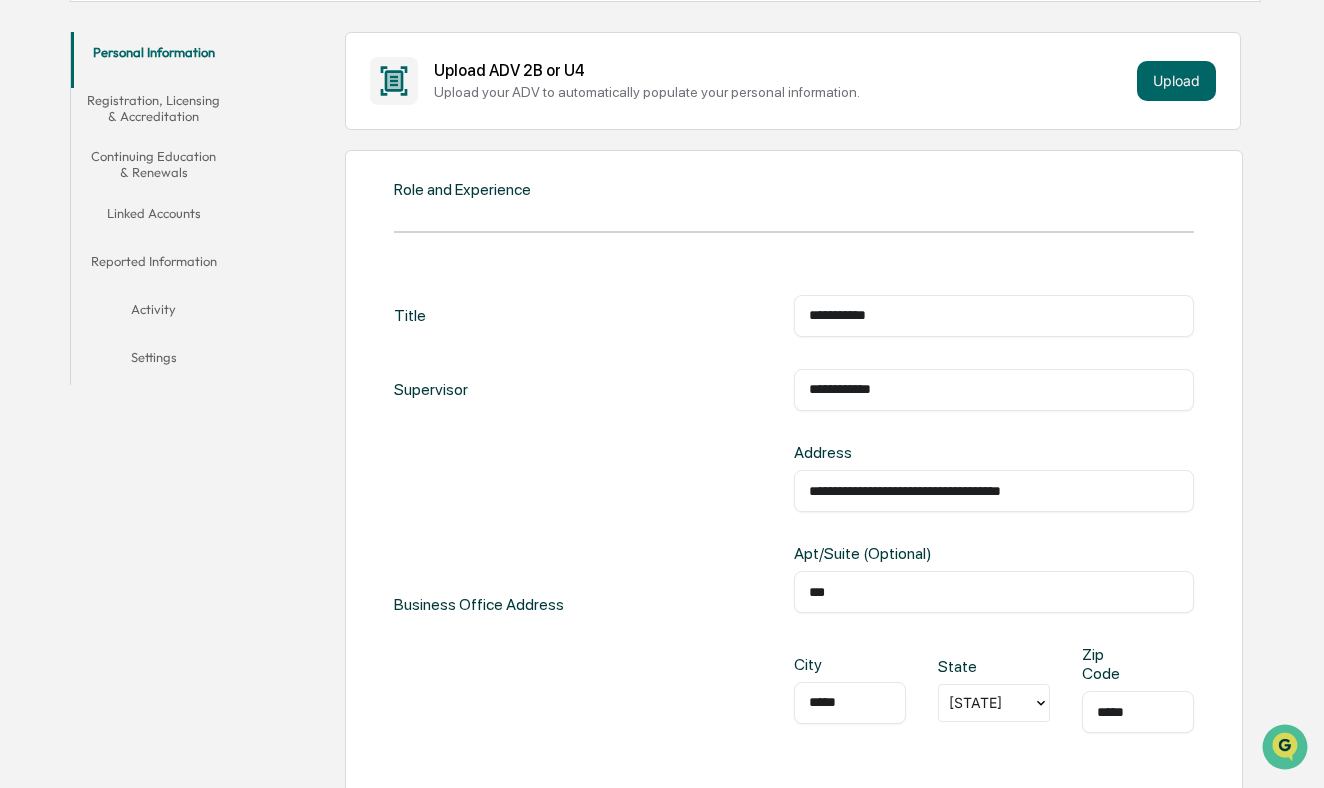 drag, startPoint x: 940, startPoint y: 490, endPoint x: 1143, endPoint y: 490, distance: 203 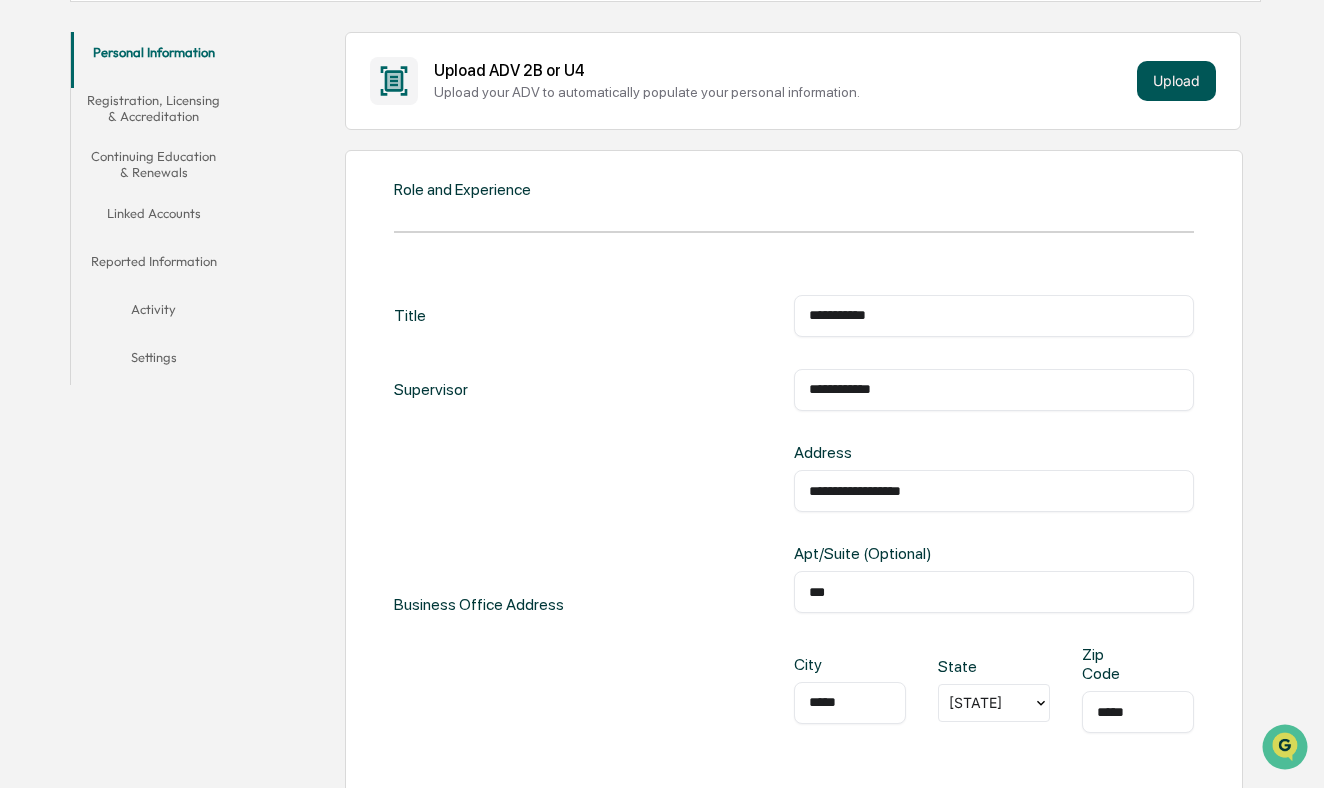 type on "**********" 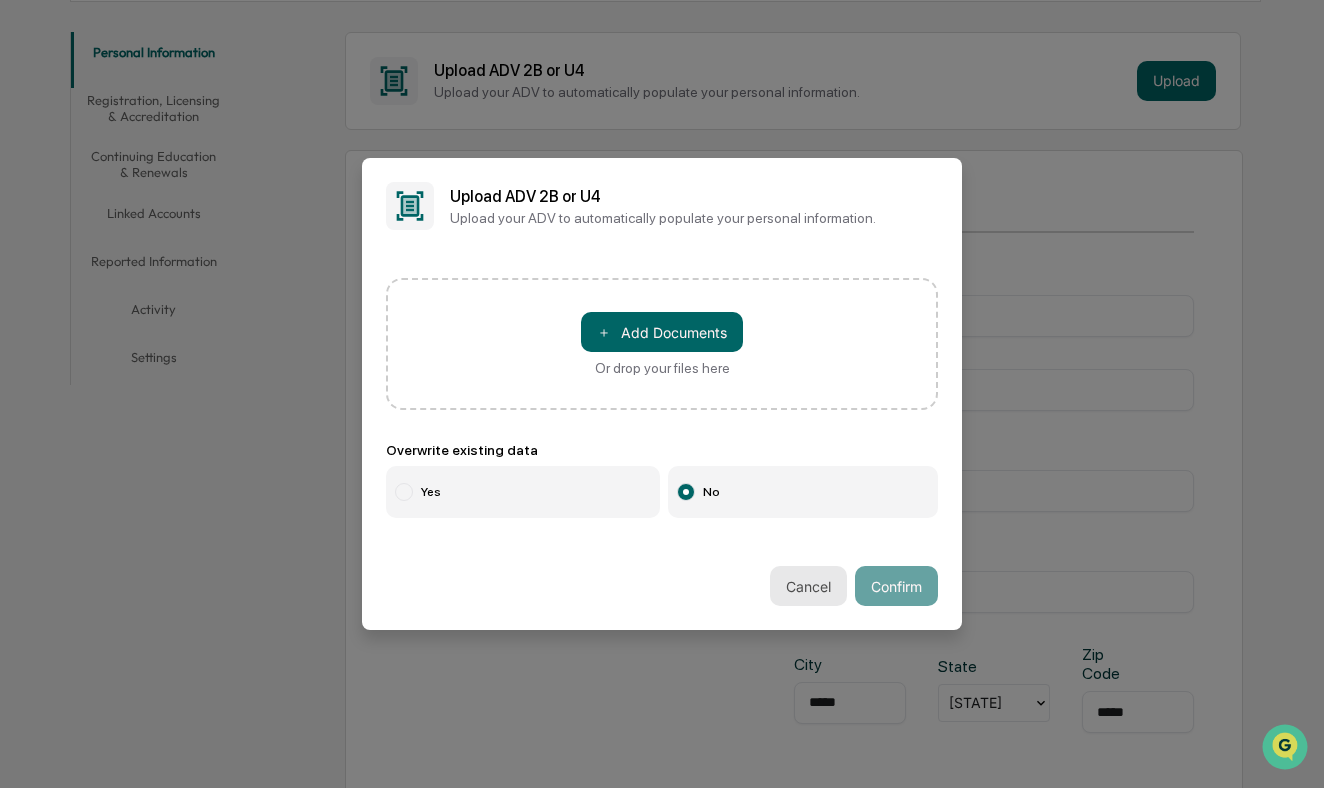 click on "Cancel" at bounding box center (808, 586) 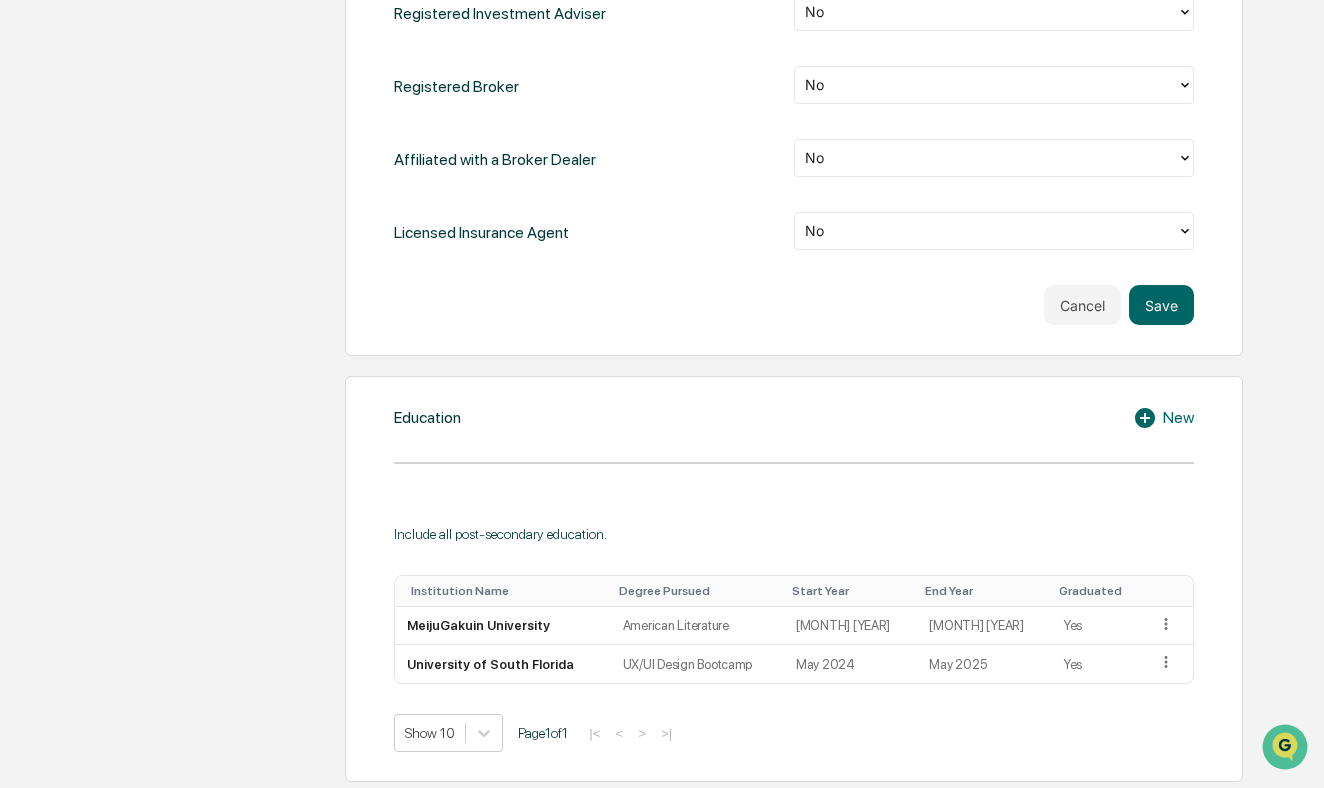 scroll, scrollTop: 1296, scrollLeft: 0, axis: vertical 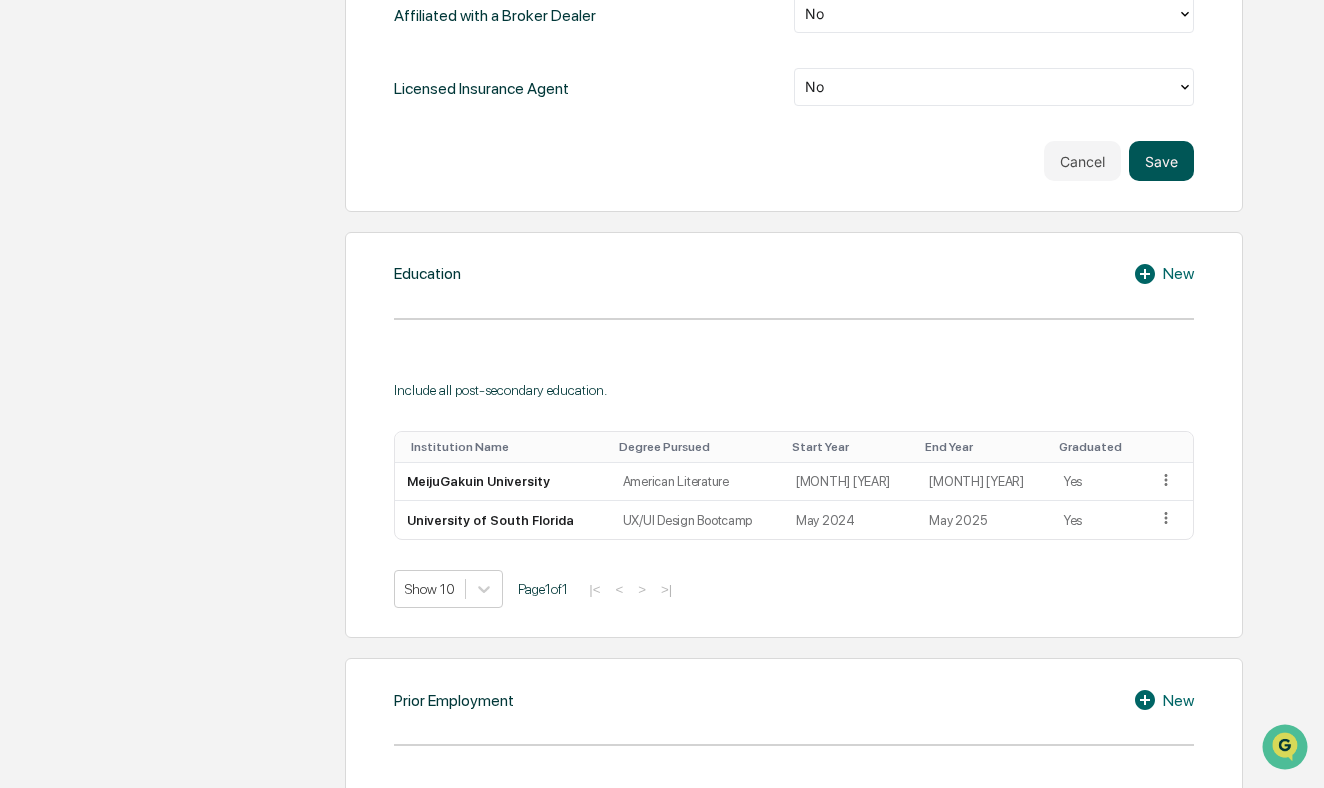 click on "Save" at bounding box center (1161, 161) 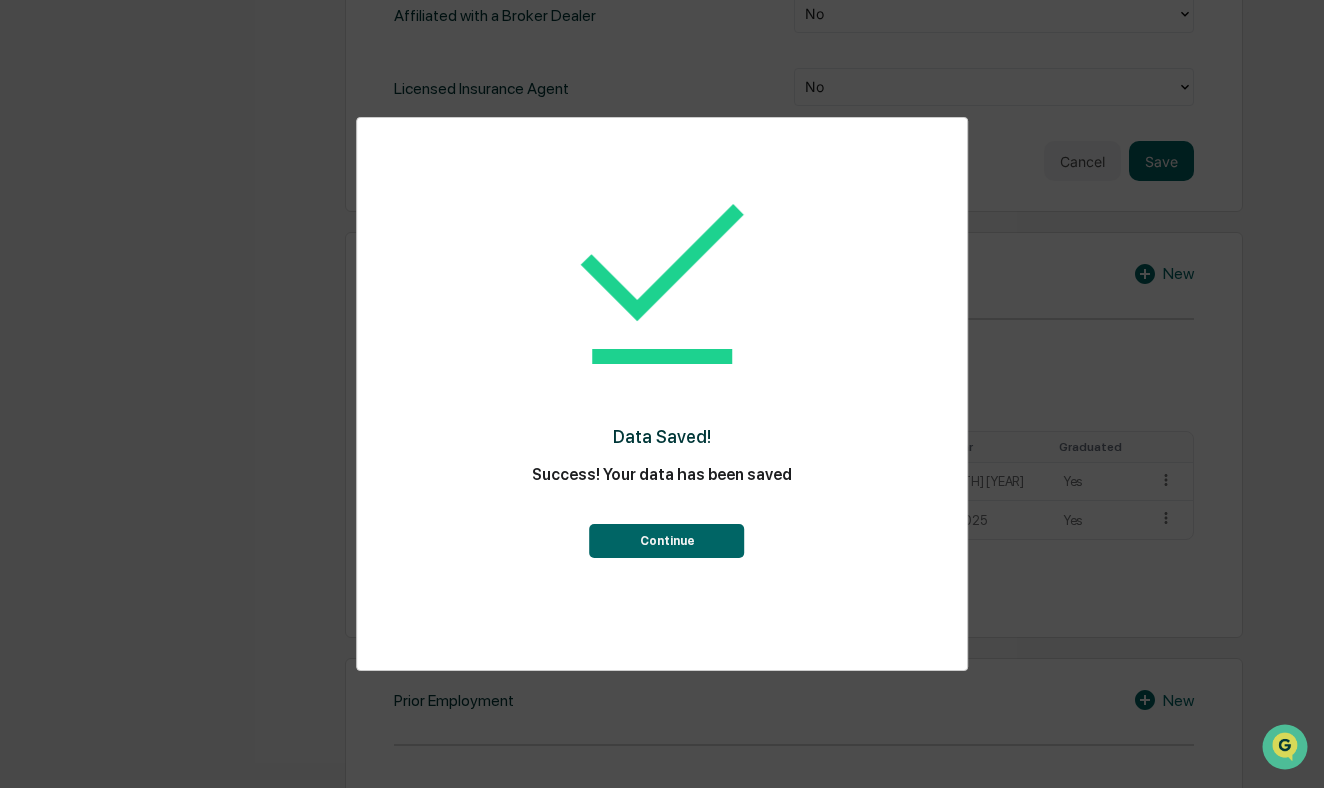 click on "Continue" at bounding box center [667, 541] 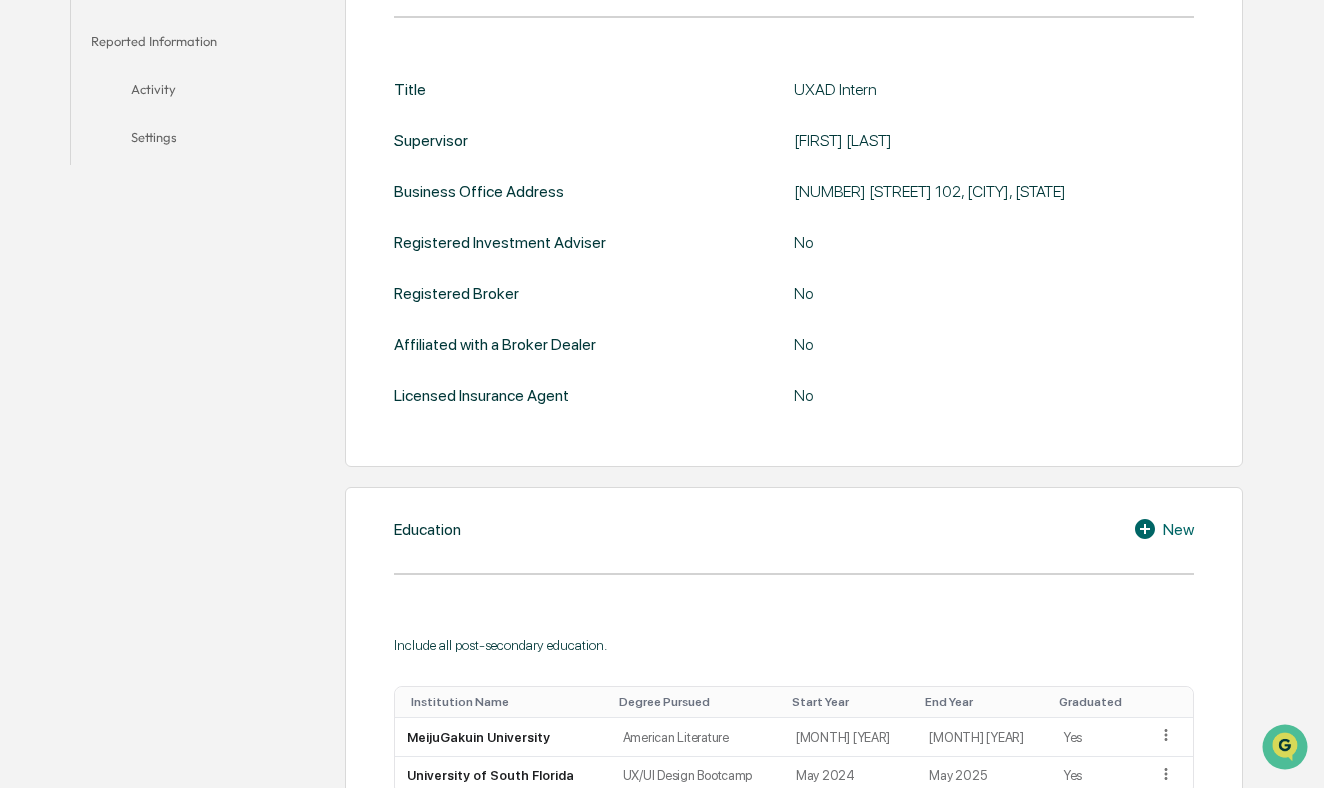 scroll, scrollTop: 556, scrollLeft: 0, axis: vertical 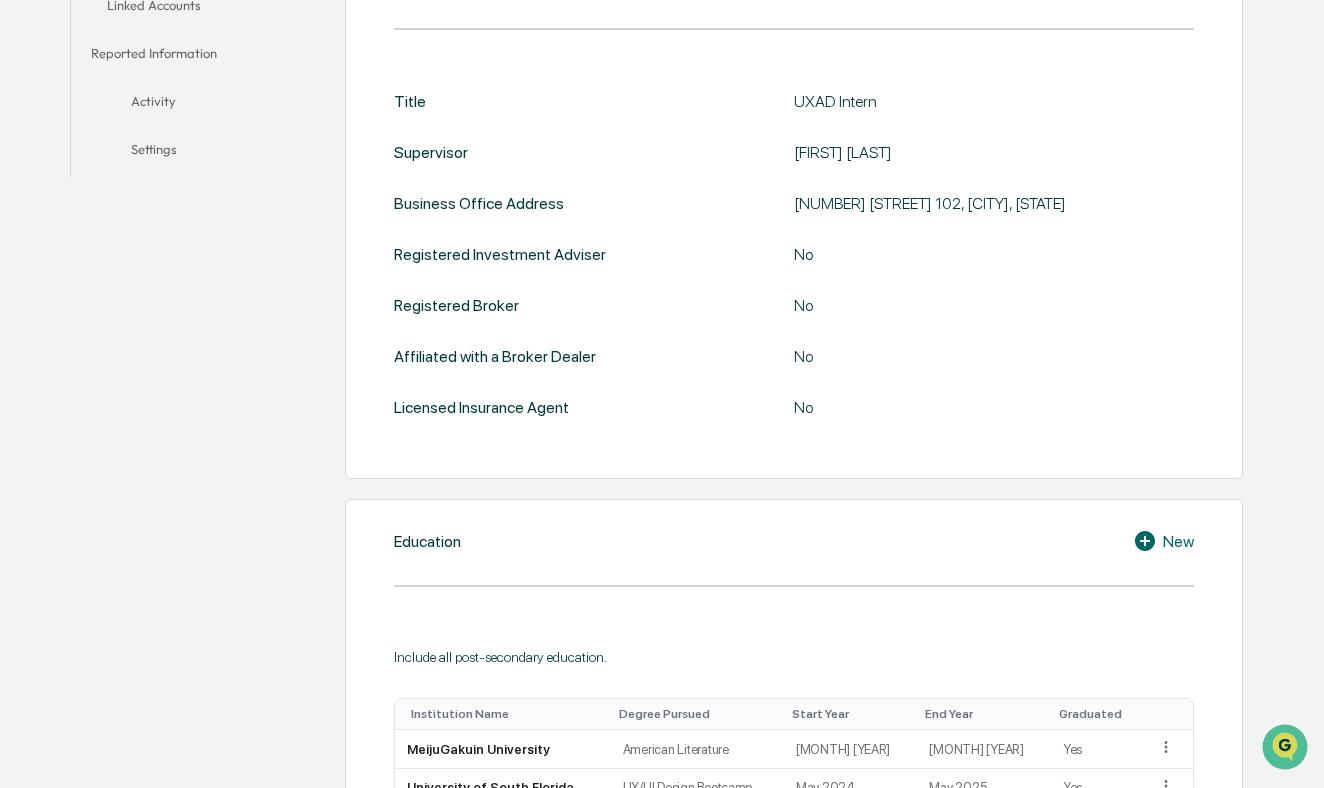 click on "14743 Longview Dr  102, Tampa, FL 33625" at bounding box center [994, 203] 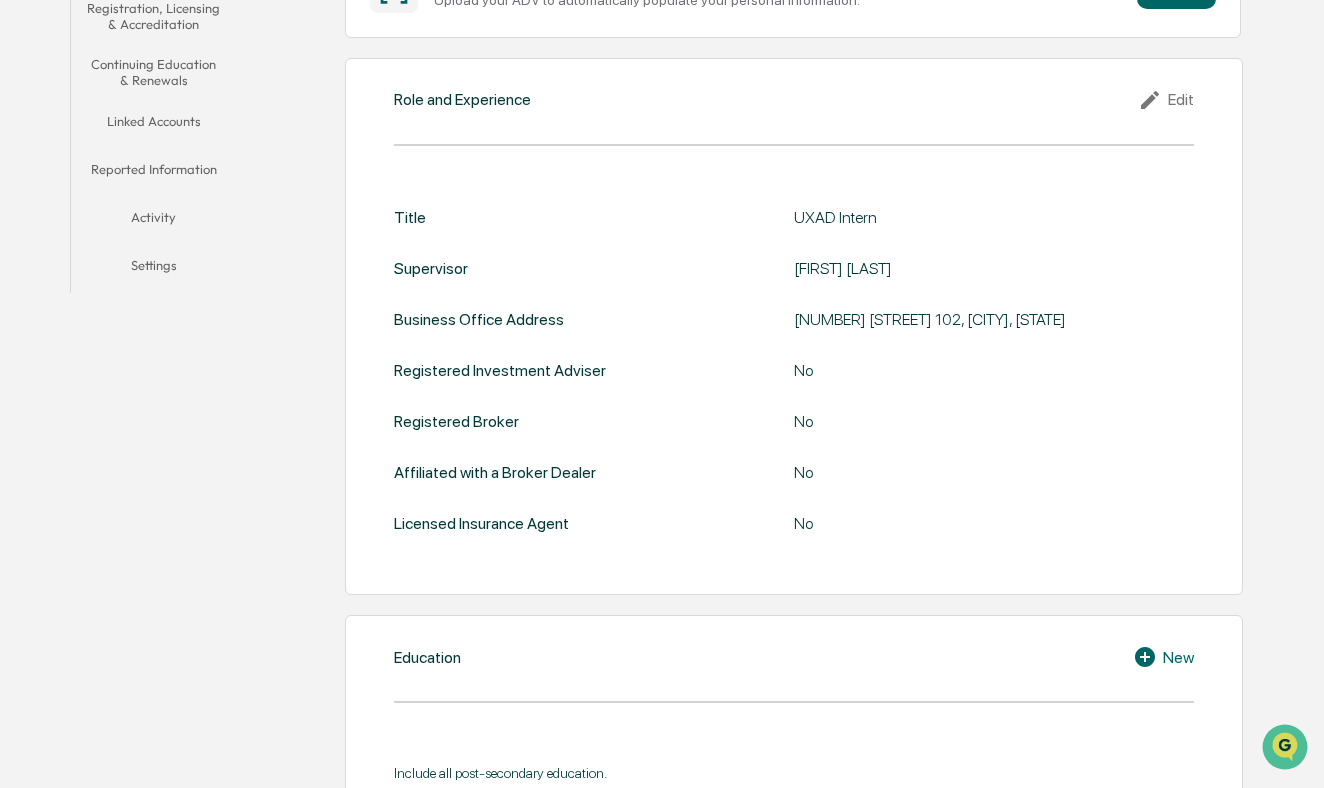 scroll, scrollTop: 436, scrollLeft: 0, axis: vertical 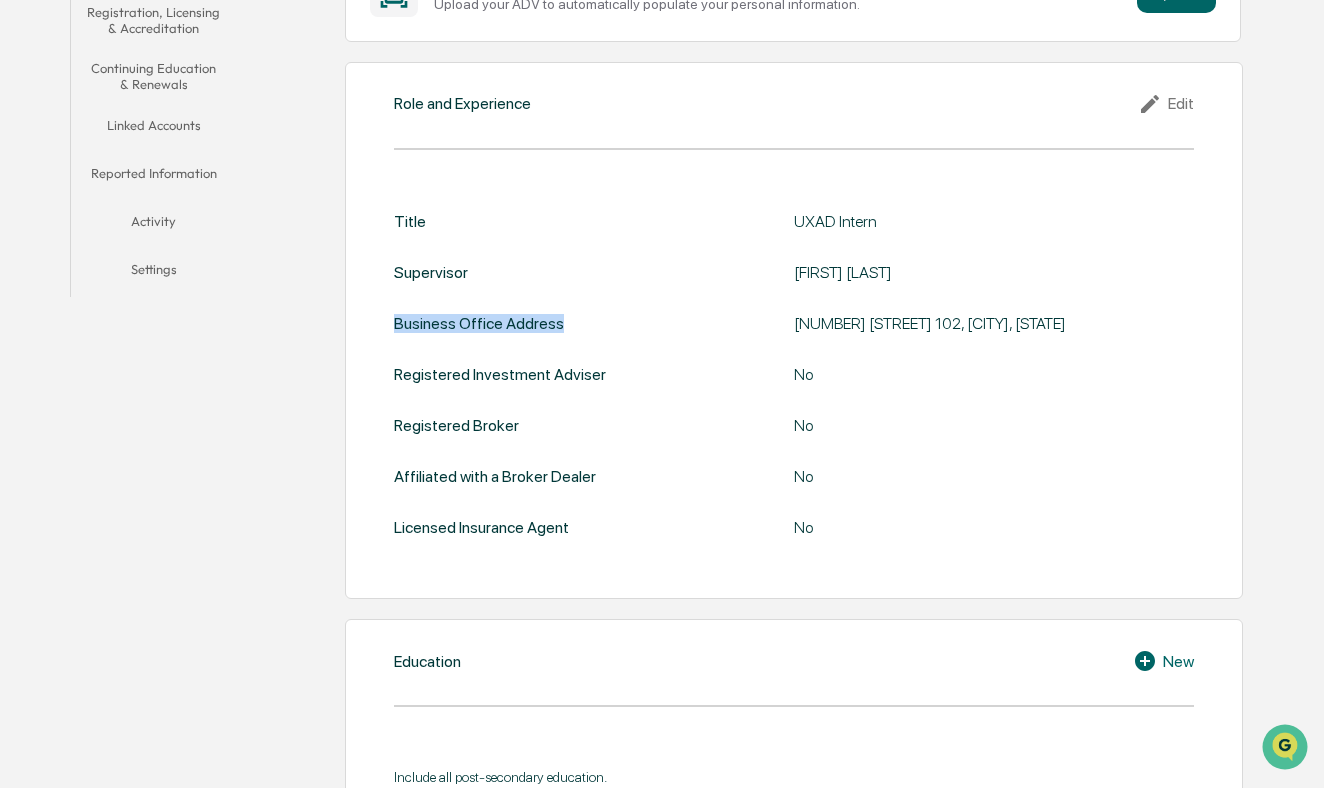 drag, startPoint x: 392, startPoint y: 324, endPoint x: 559, endPoint y: 324, distance: 167 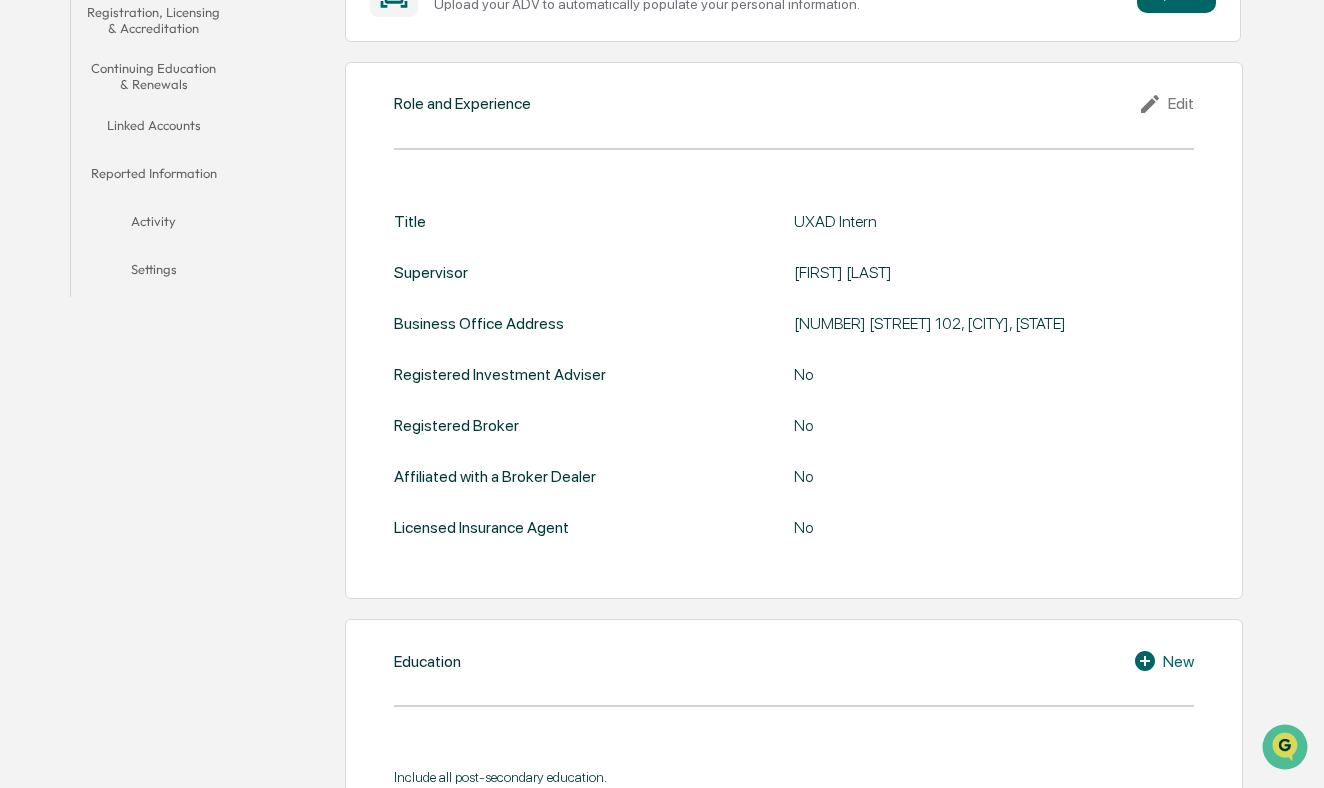 click on "Edit" at bounding box center (1166, 104) 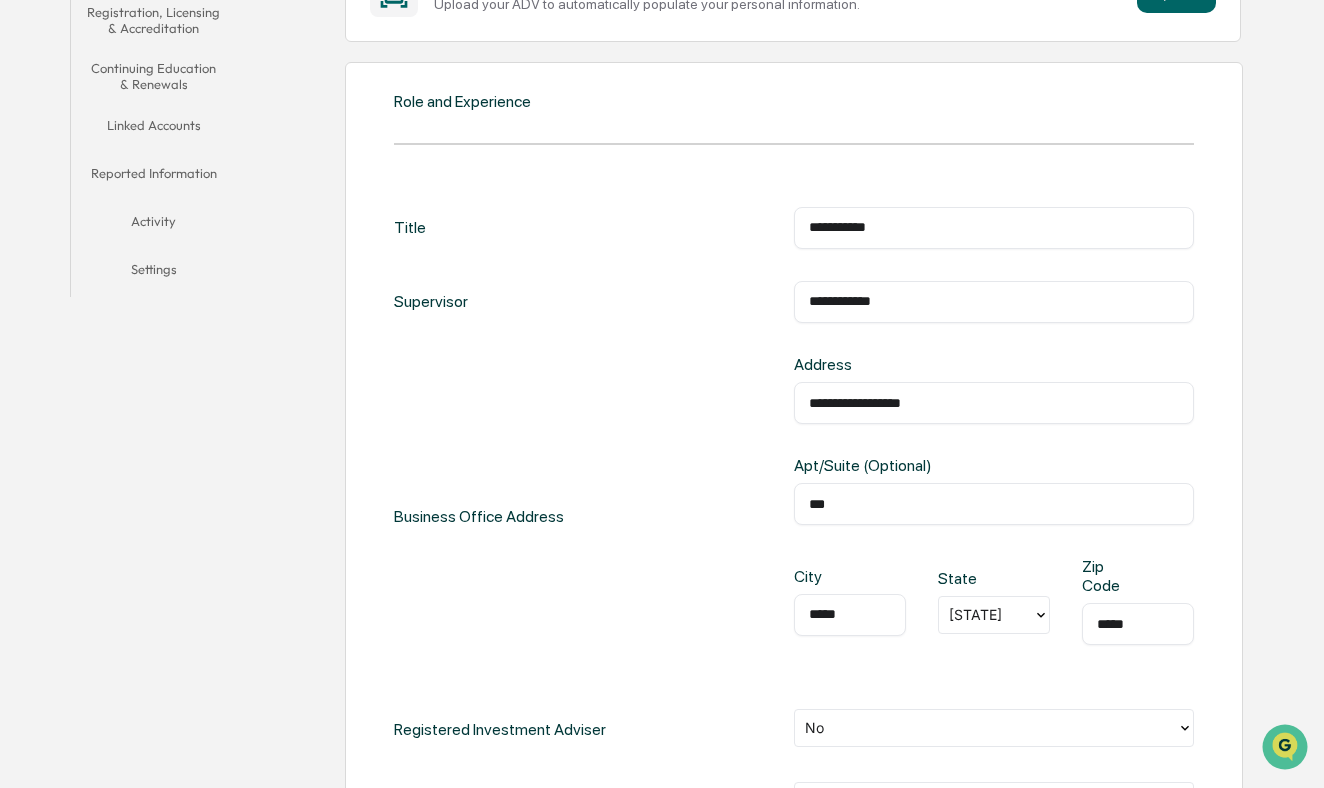 drag, startPoint x: 959, startPoint y: 407, endPoint x: 744, endPoint y: 384, distance: 216.22673 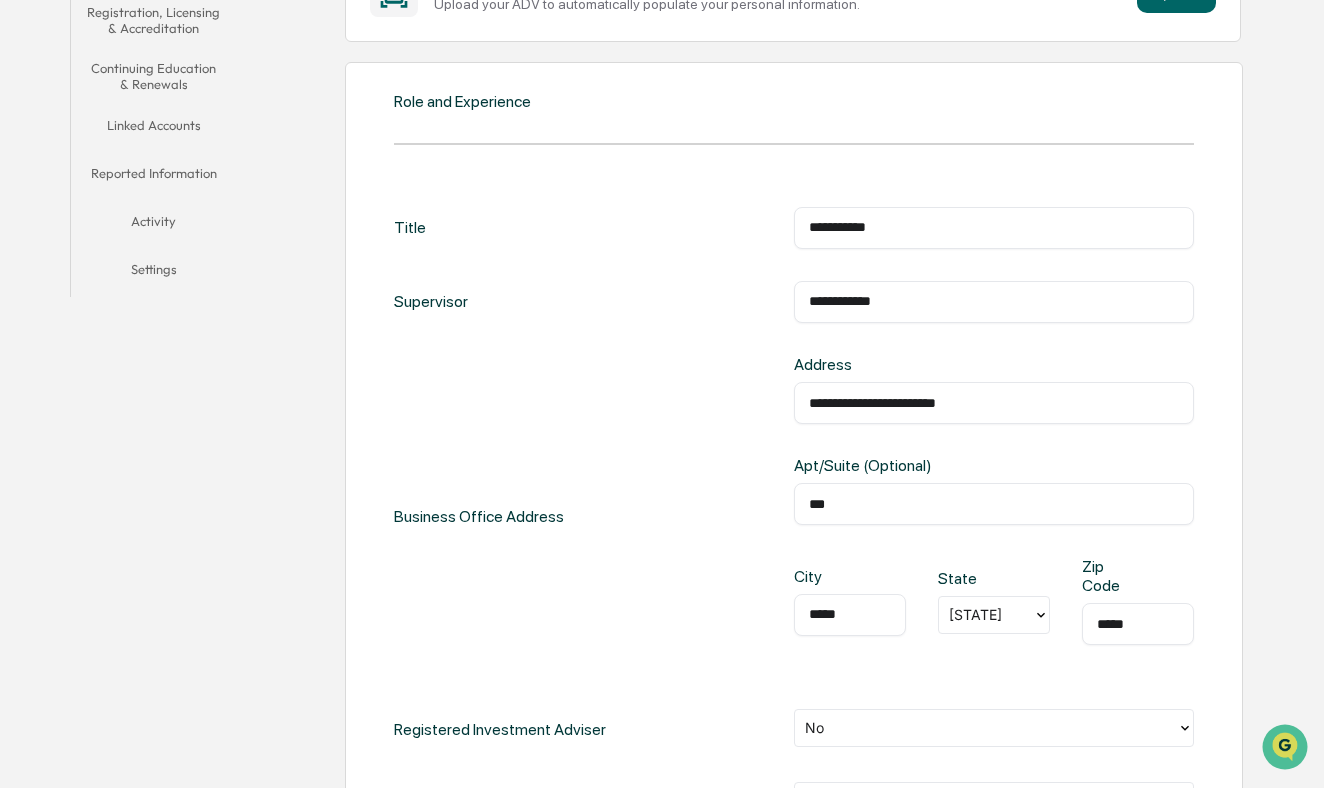 click on "**********" at bounding box center [994, 403] 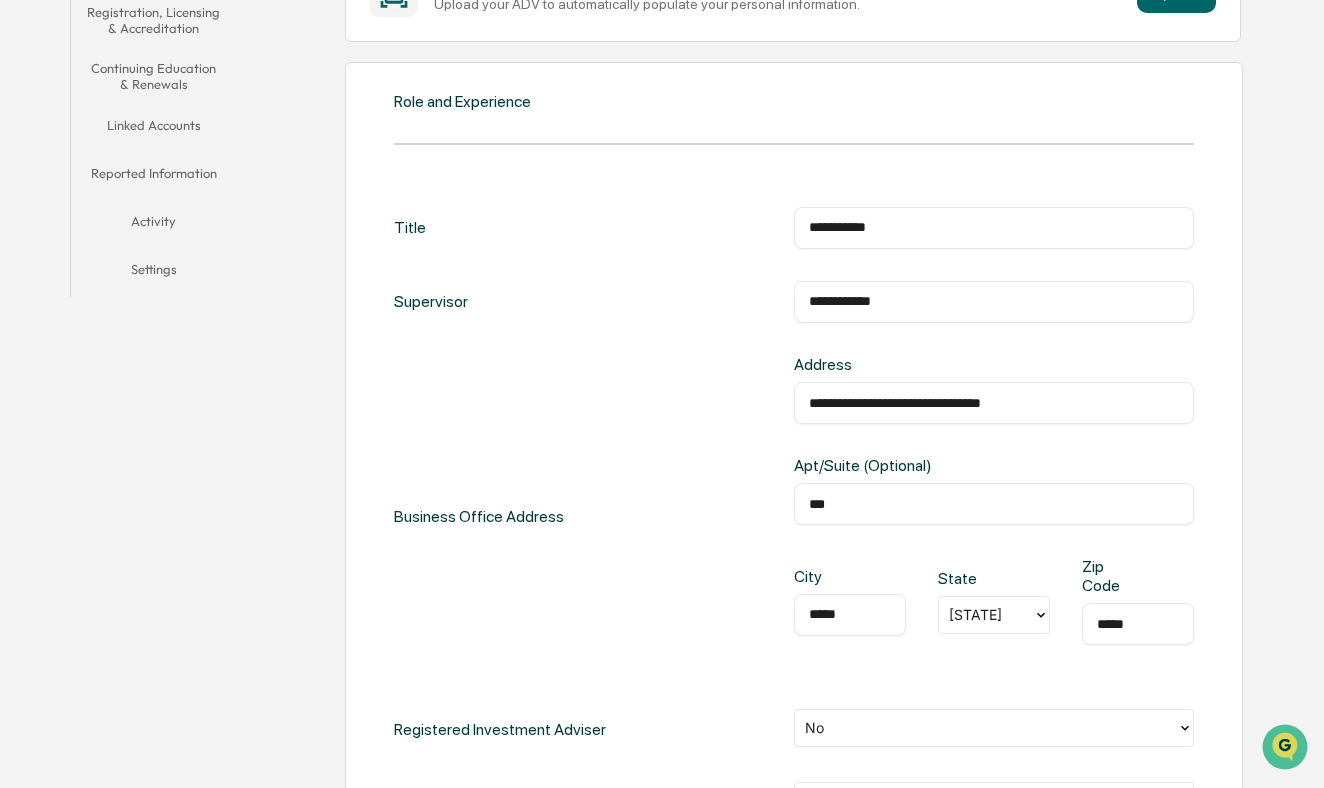 type on "**********" 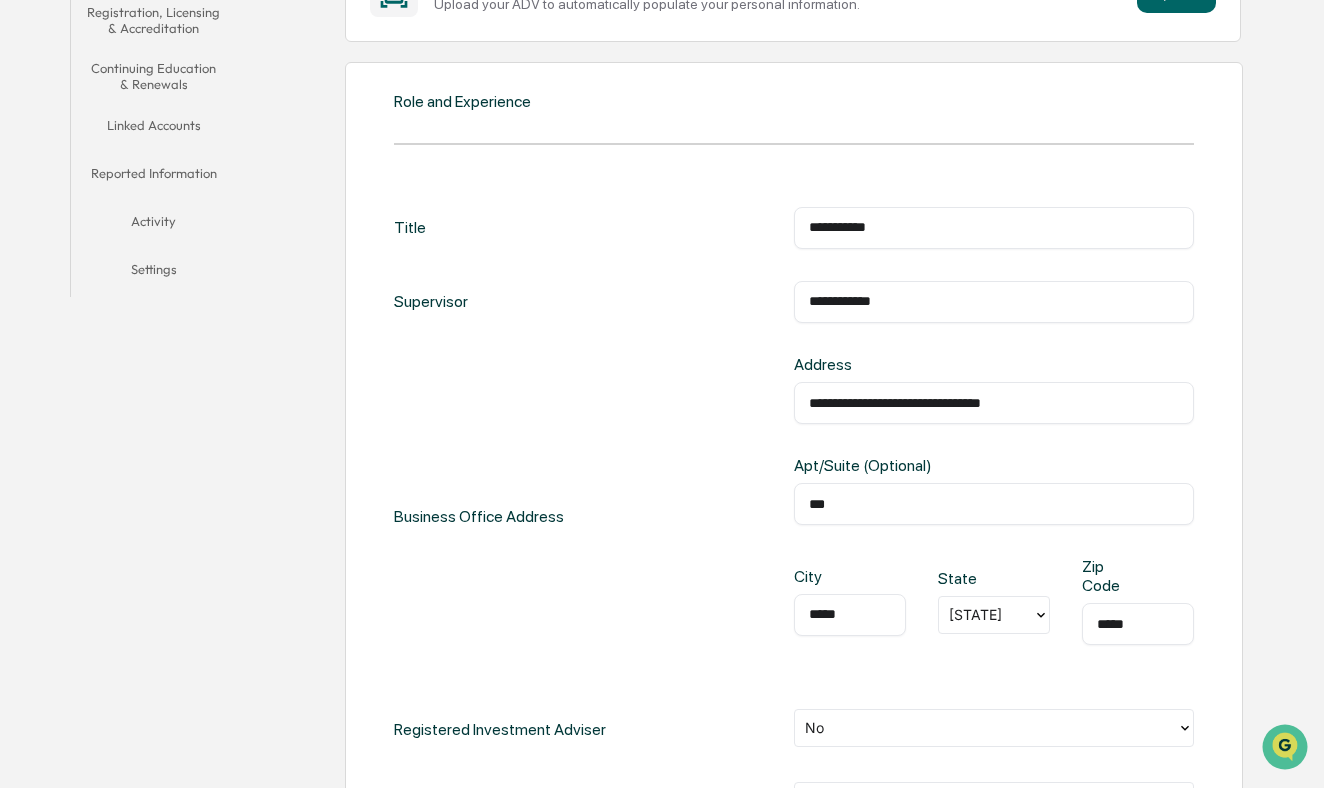 type on "*****" 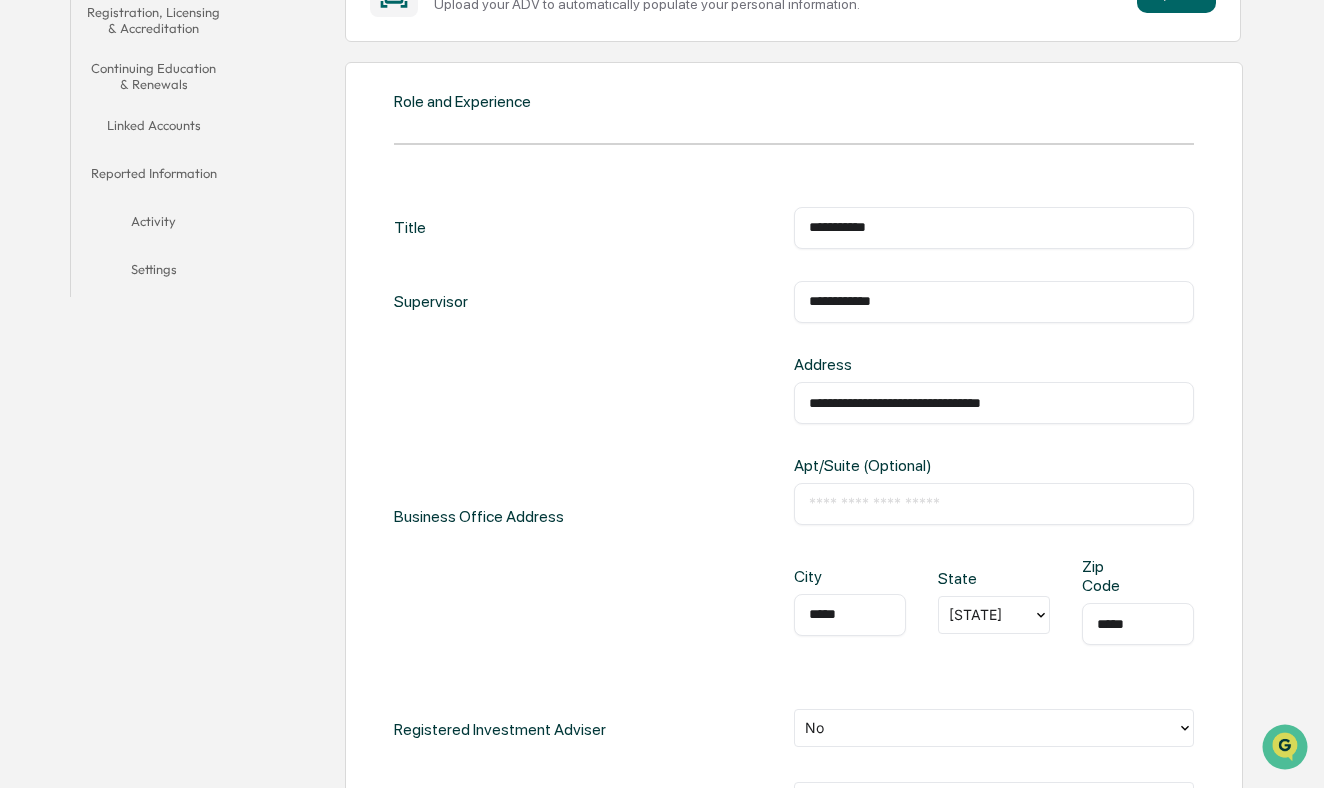 type 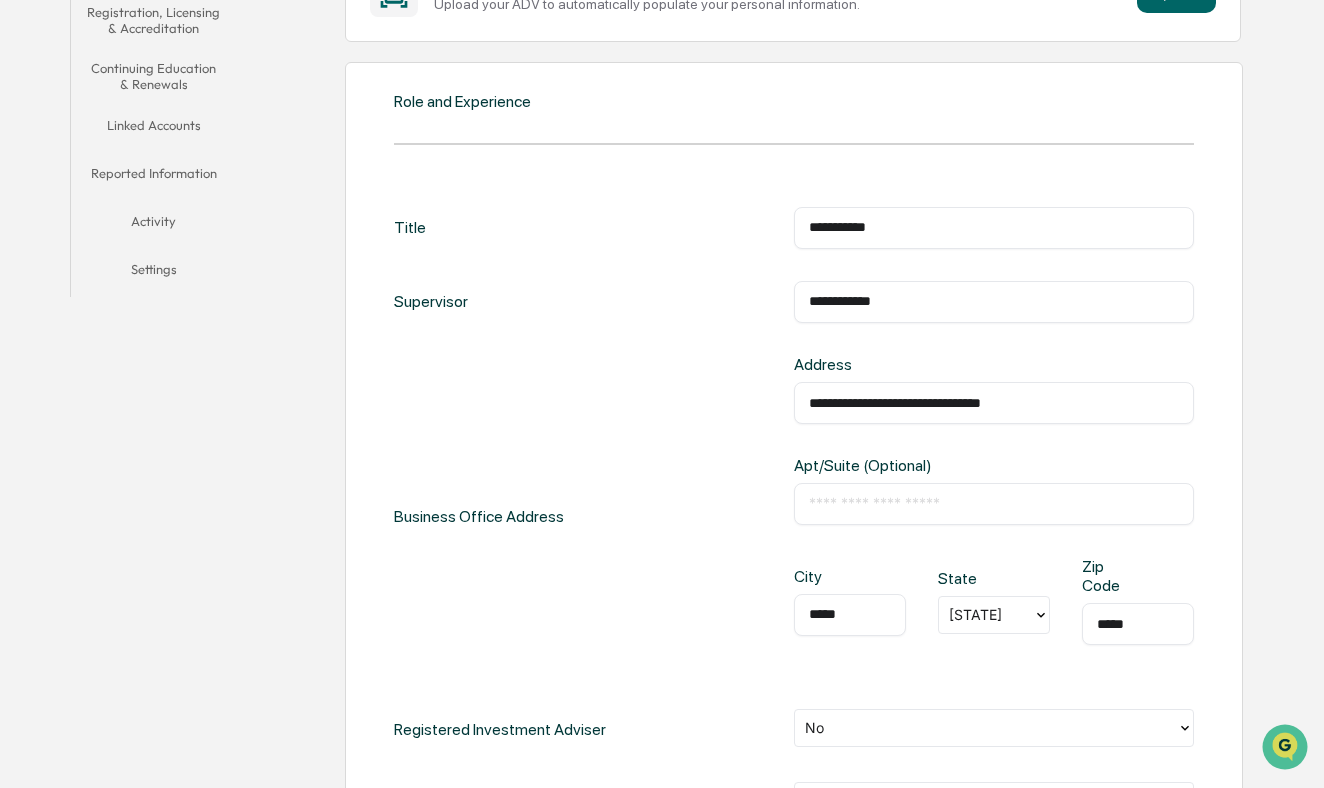scroll, scrollTop: 440, scrollLeft: 0, axis: vertical 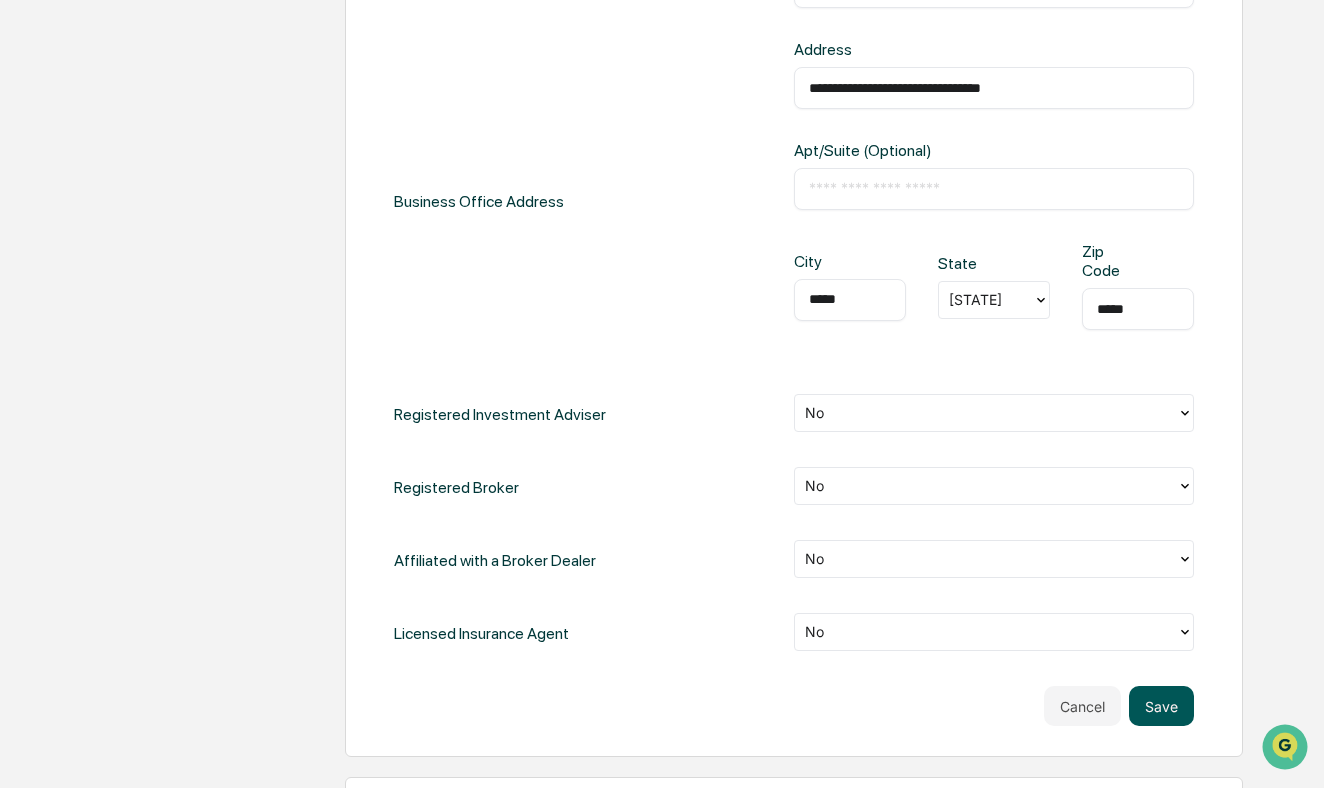 type on "*****" 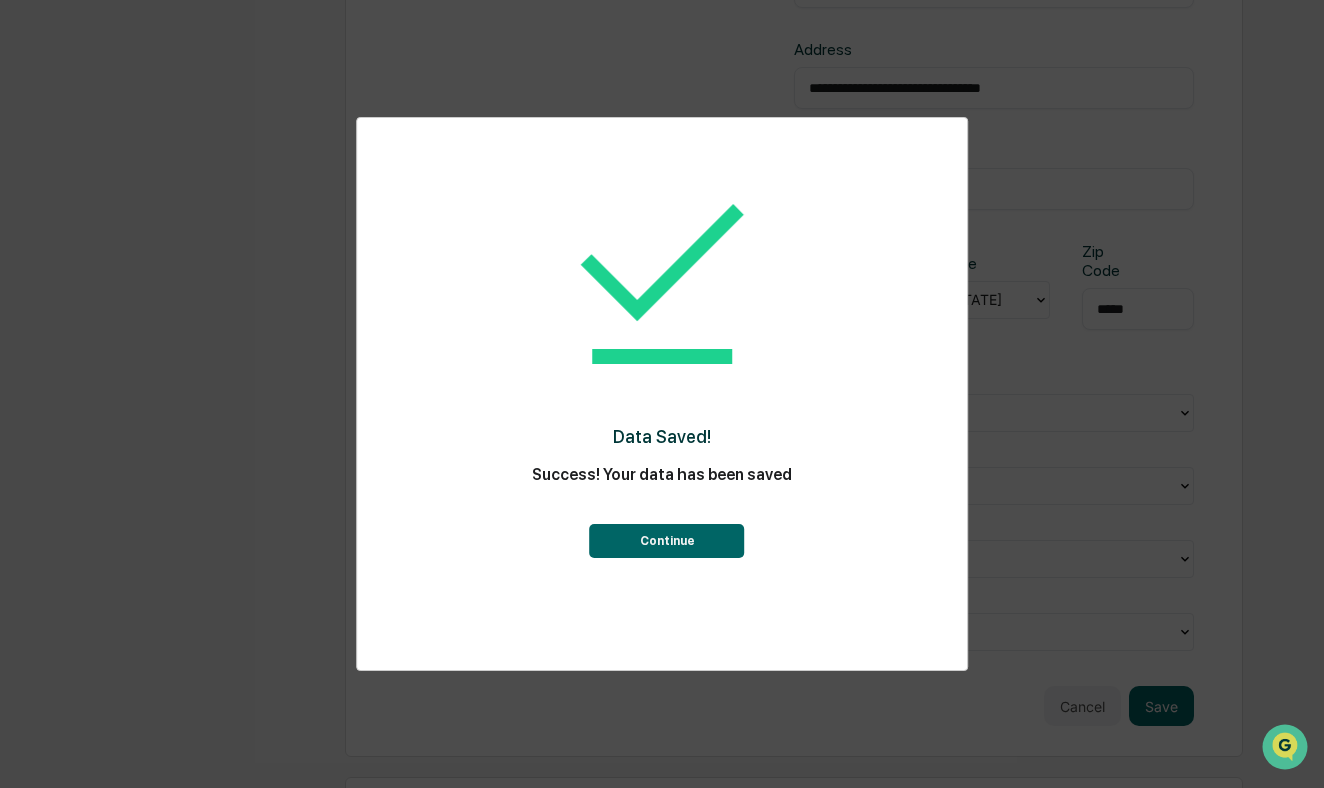 click on "Continue" at bounding box center (667, 541) 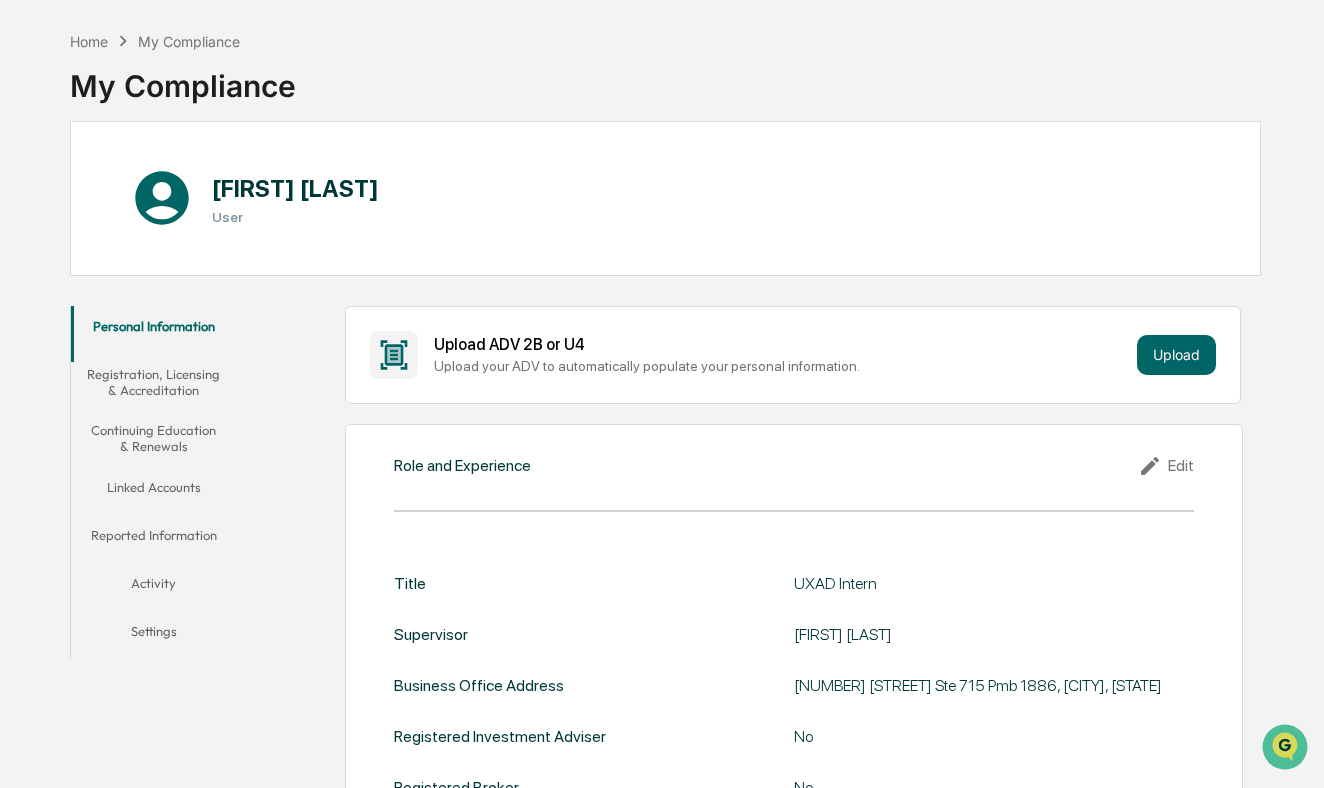 scroll, scrollTop: 106, scrollLeft: 0, axis: vertical 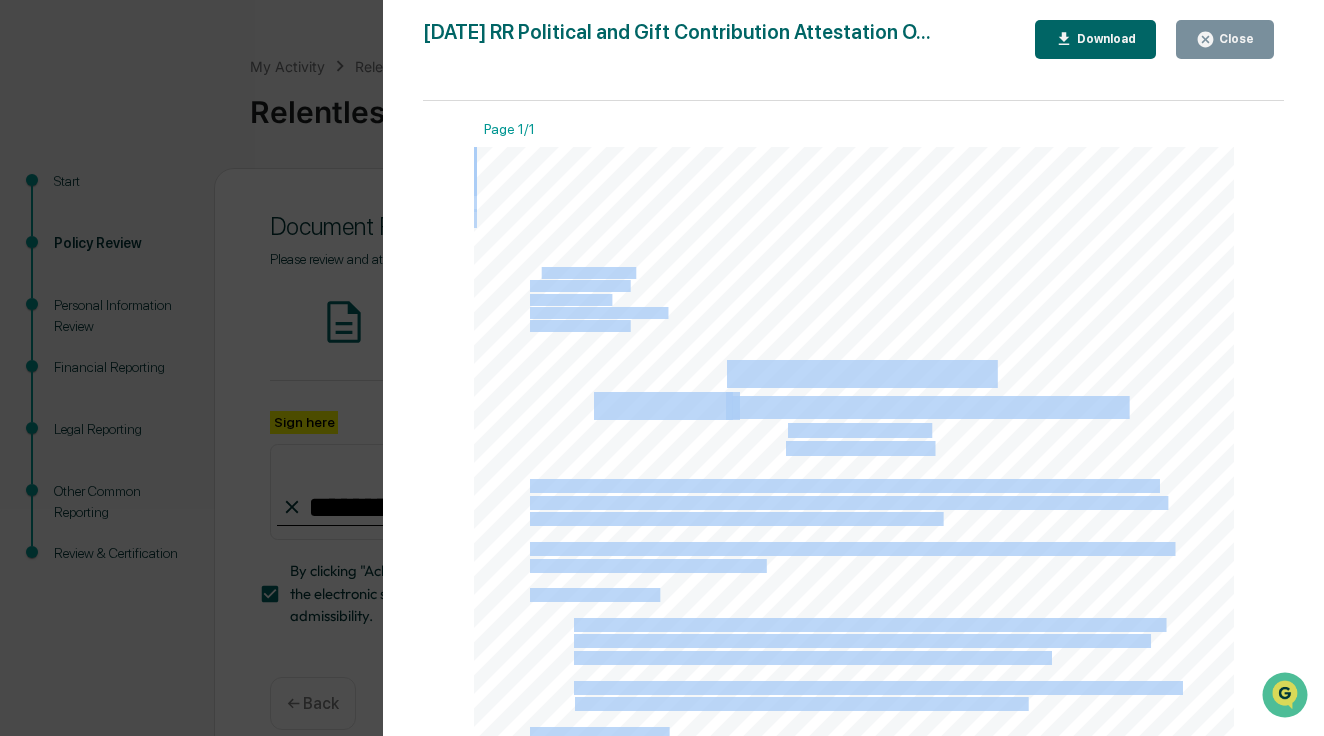 drag, startPoint x: 642, startPoint y: 272, endPoint x: 538, endPoint y: 271, distance: 104.00481 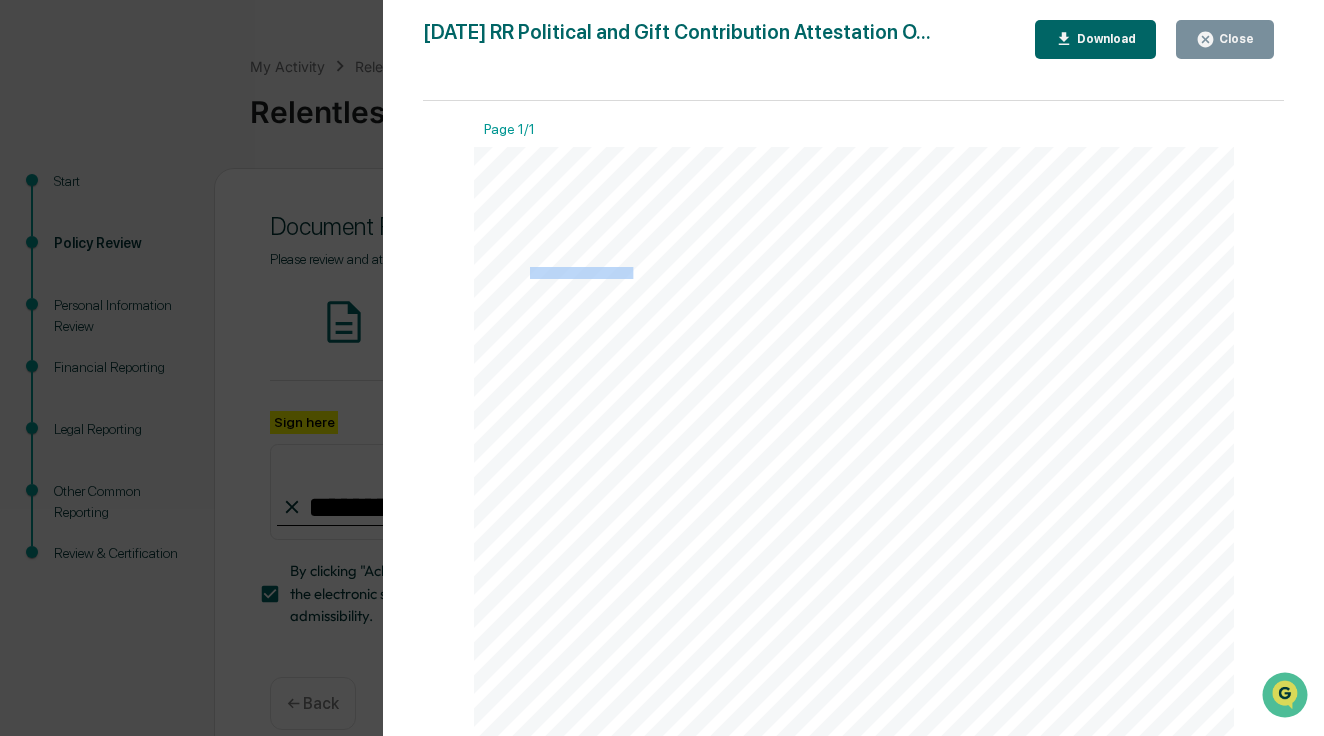drag, startPoint x: 527, startPoint y: 271, endPoint x: 626, endPoint y: 269, distance: 99.0202 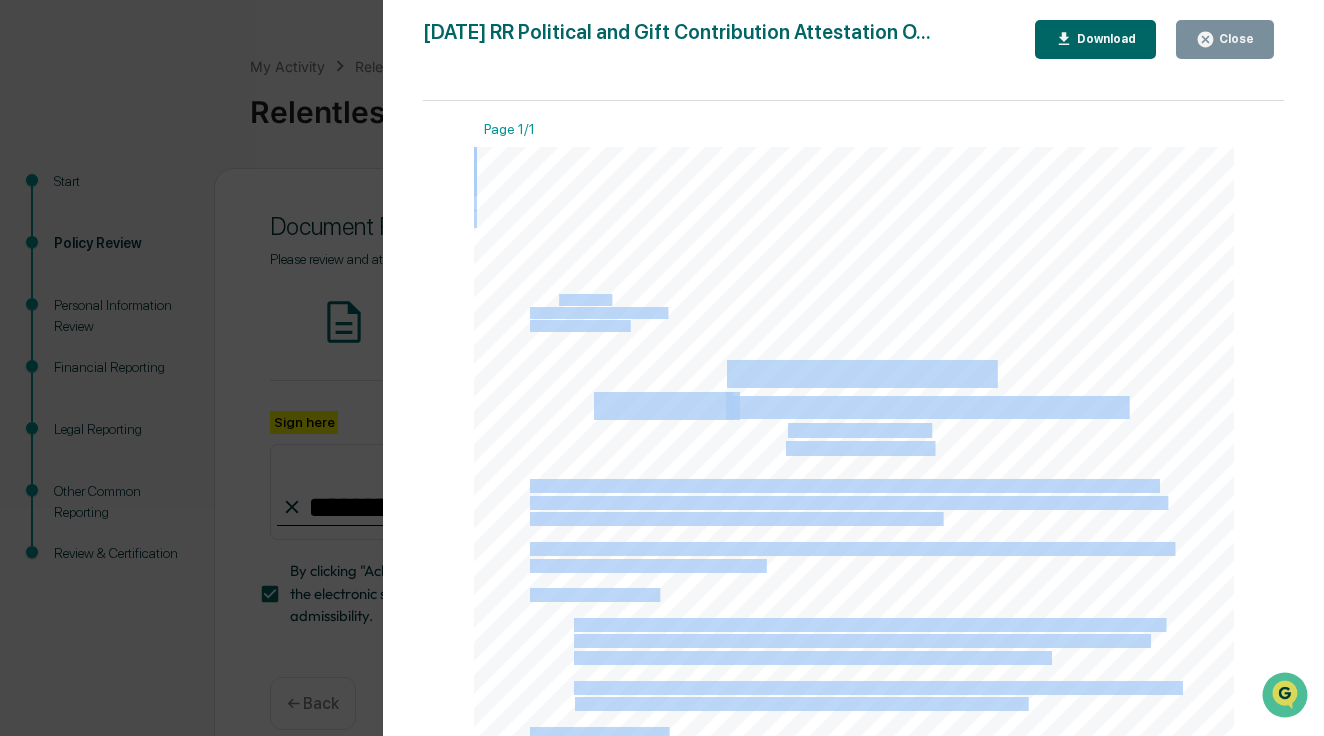 drag, startPoint x: 554, startPoint y: 301, endPoint x: 520, endPoint y: 301, distance: 34 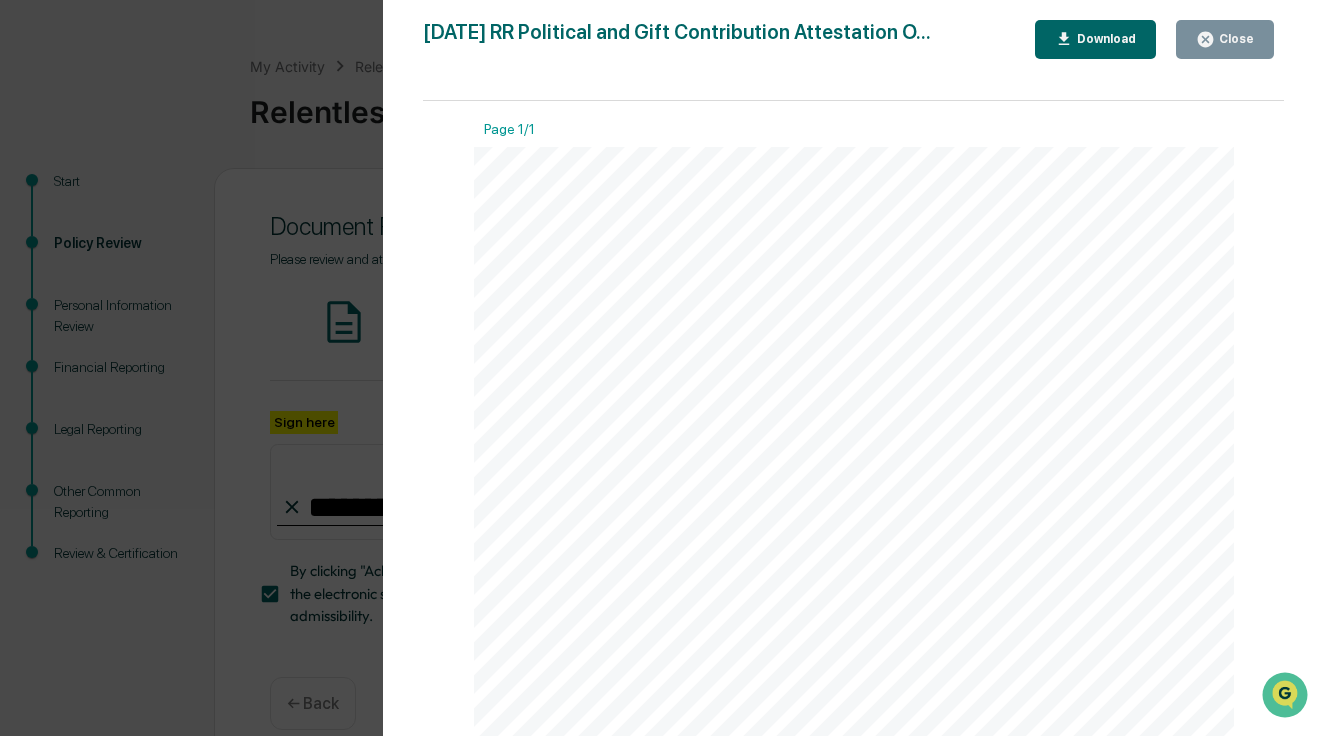 click on "[CITY], [STATE]" at bounding box center (569, 300) 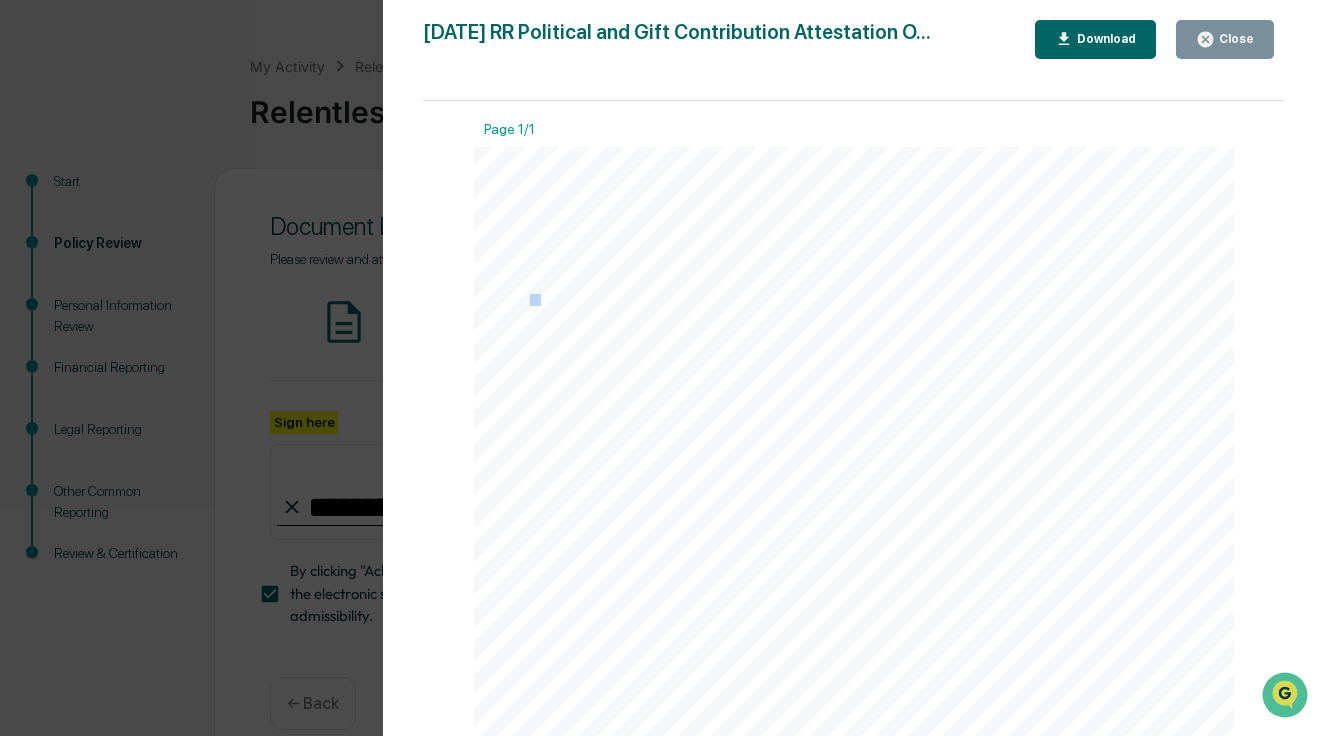 drag, startPoint x: 526, startPoint y: 298, endPoint x: 539, endPoint y: 298, distance: 13 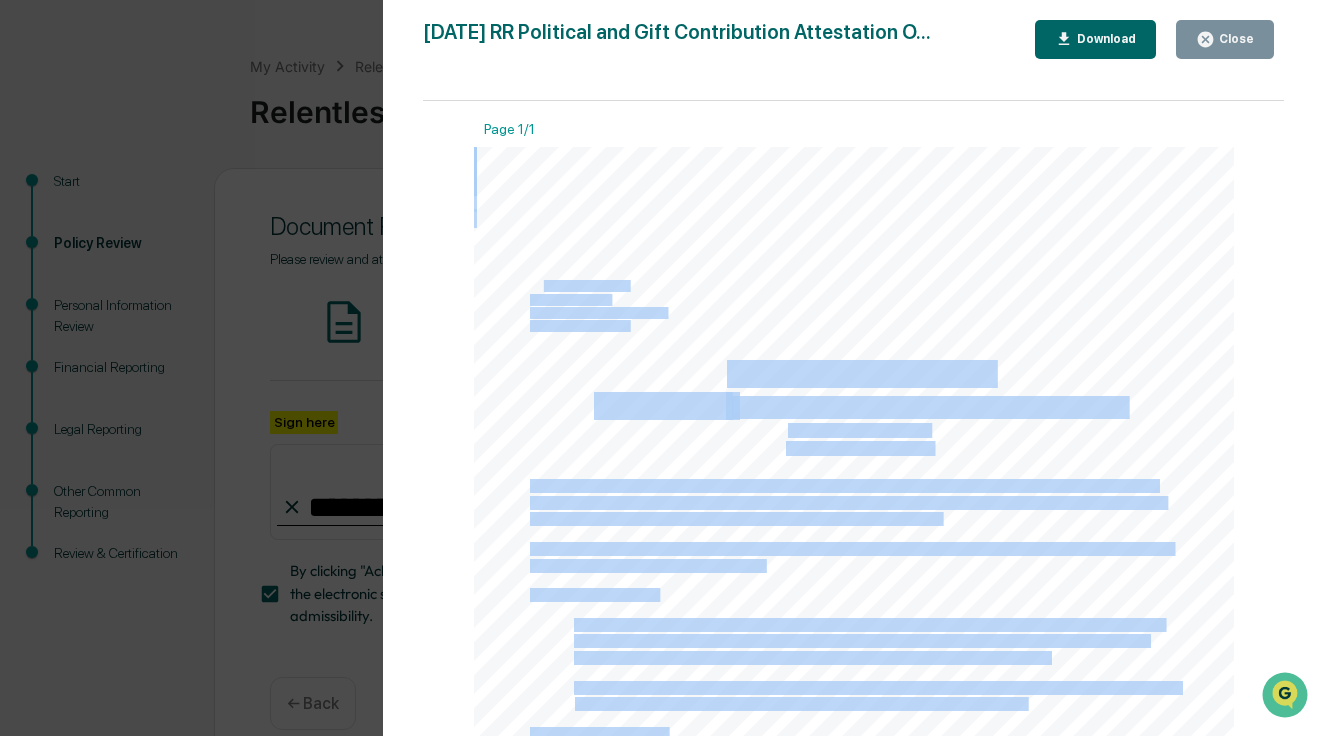 drag, startPoint x: 524, startPoint y: 287, endPoint x: 540, endPoint y: 287, distance: 16 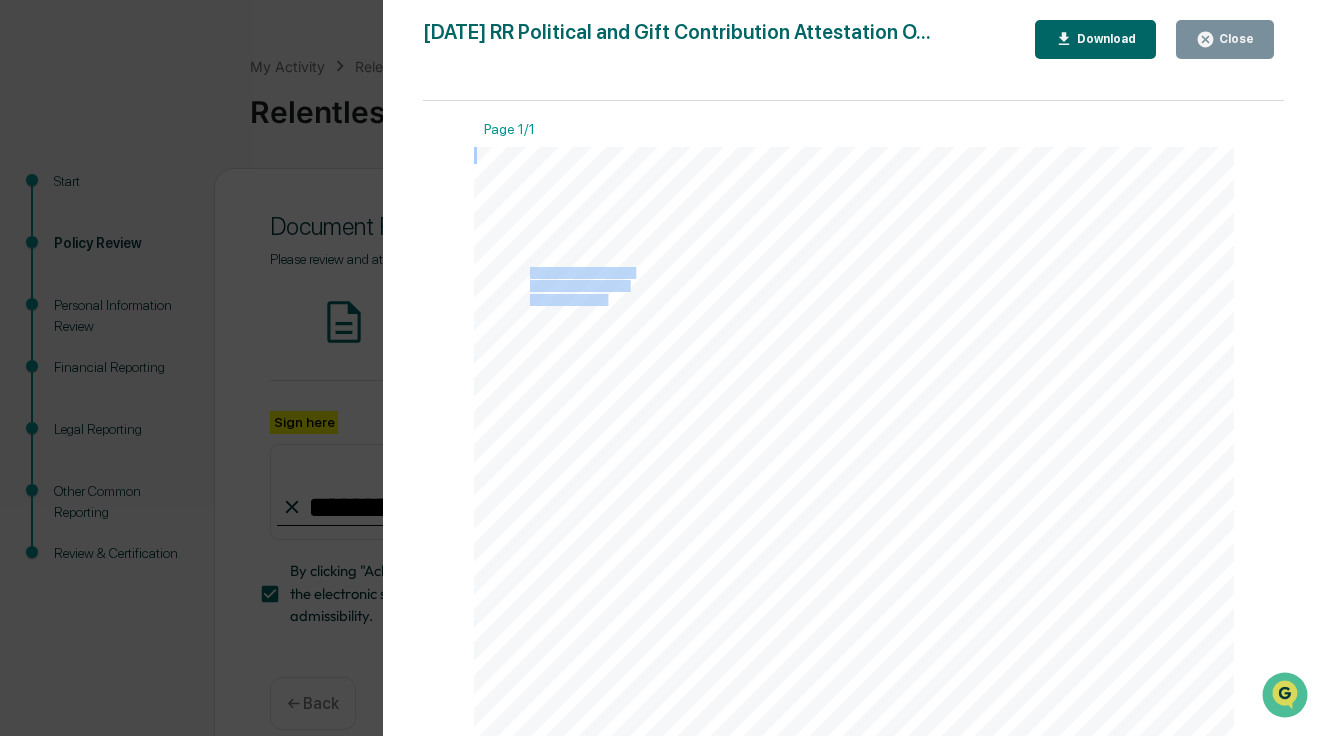 drag, startPoint x: 527, startPoint y: 270, endPoint x: 605, endPoint y: 296, distance: 82.219215 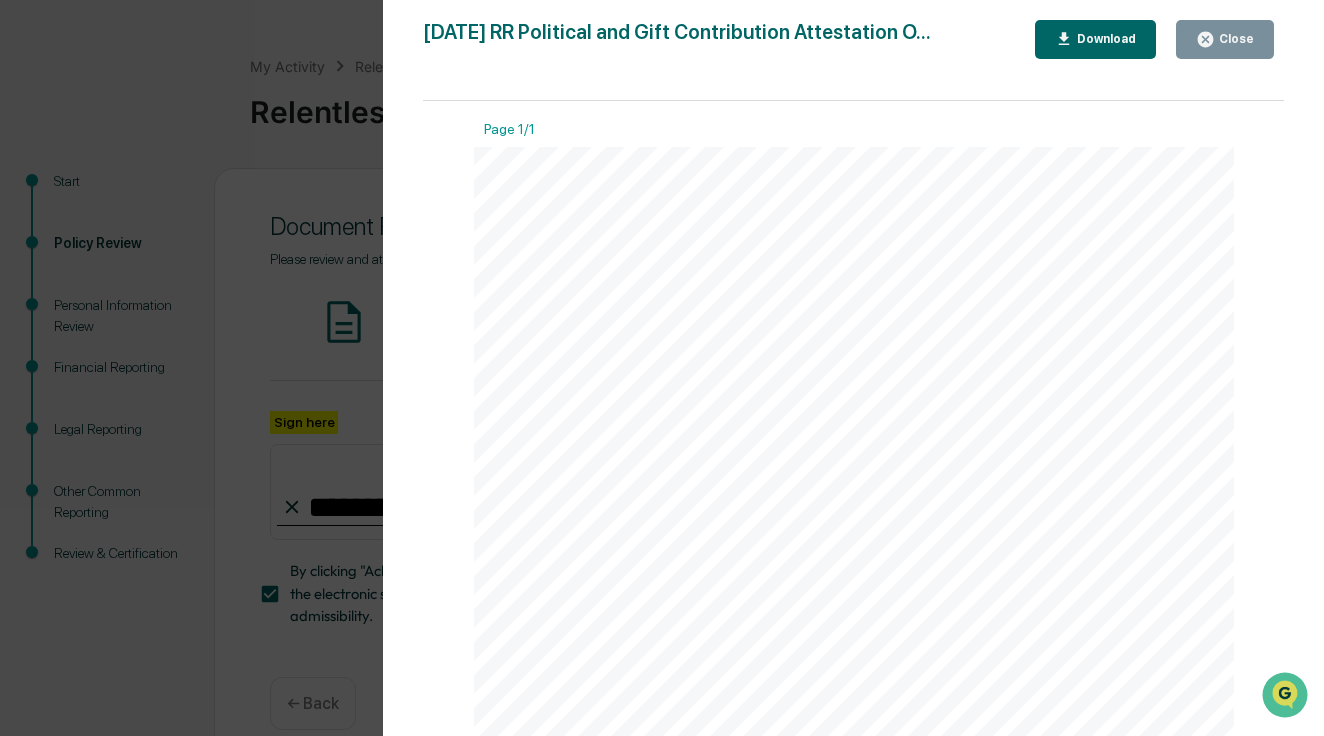 click on "Version History [DATE], [TIME] [NAME] [DATE], [TIME] [NAME] [DATE], [TIME] [NAME] [DATE], [TIME] [NAME] 2024-12-08 RR Political and Gift Contribution Attestation O...   Close   Download Page 1/1 RELENTLESS RETURNS LLC 1000 BRICKELL AVE STE 715 PMB 1886 [CITY], [STATE] www.relentlessreturns.com legal@relentlesseturns.com RELENTLESS RETURNS Onboarding   Political and Gift Contribution Attestation Last Modified: [DATE] Last Reviewed: [DATE] Welcome to Relentless Returns. As part of our onboarding process and our commitment to maintaining the highest standards of compliance with SEC regulations and our firm's internal policies, we require all new hires to complete an attestation regarding political contributions and gifts for the past two years. Please review the statements below and confirm your compliance by replying to this email with your acknowledgment within 60 days of your hiring date. Political Contributions: Gifts and Entertainment: signature: Name:" at bounding box center (662, 368) 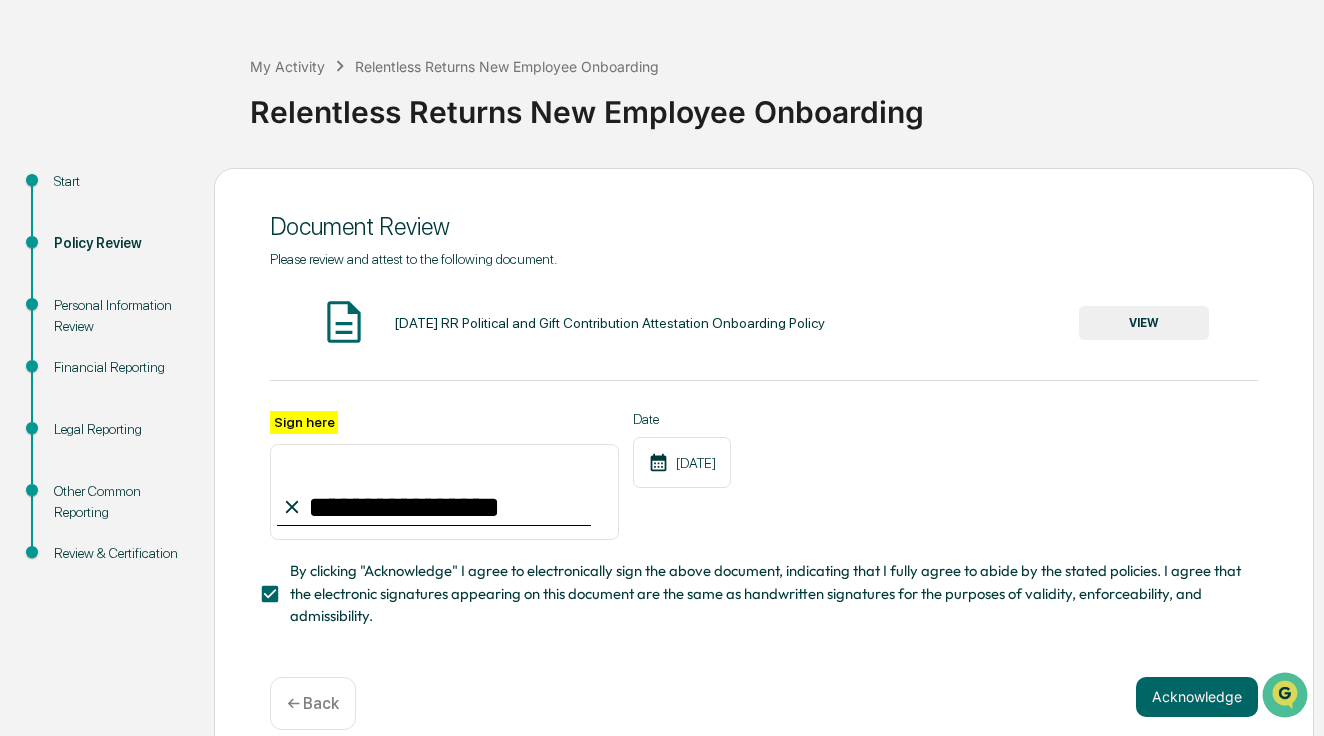 click on "Personal Information Review" at bounding box center [118, 316] 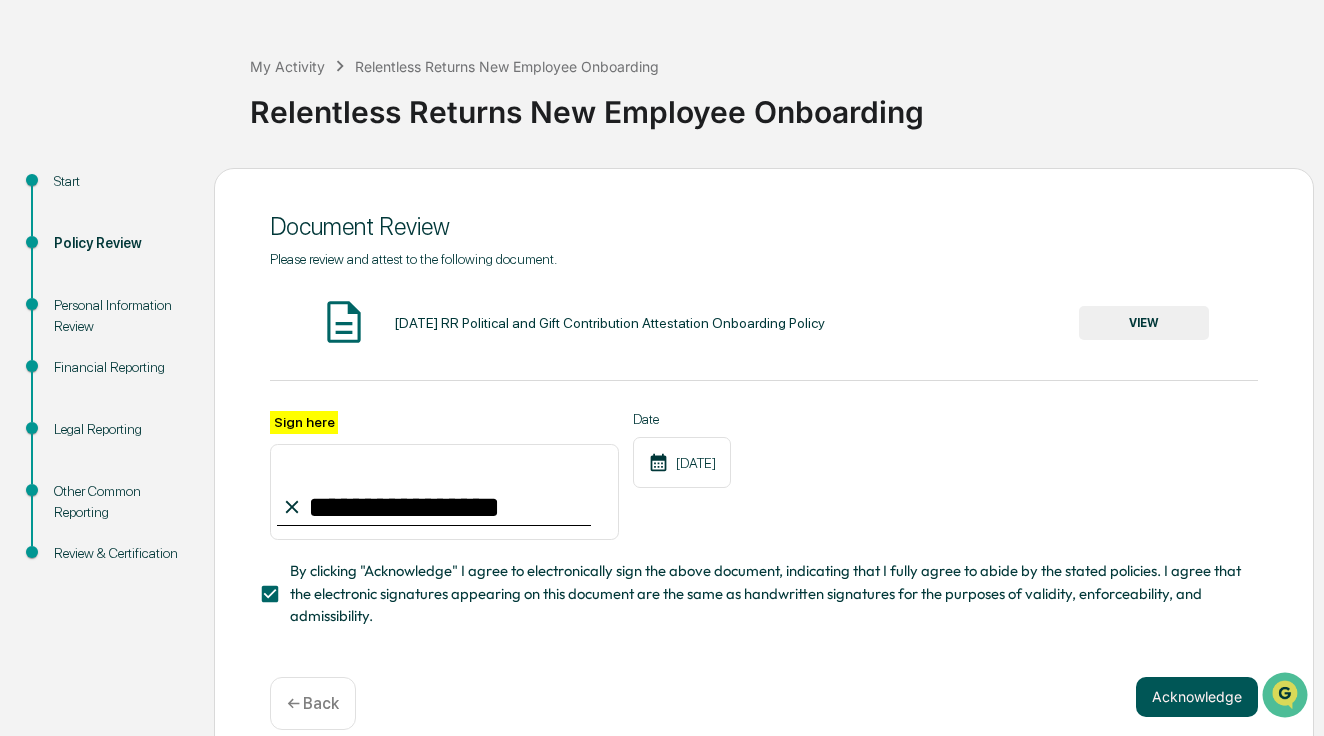 click on "Acknowledge" at bounding box center (1197, 697) 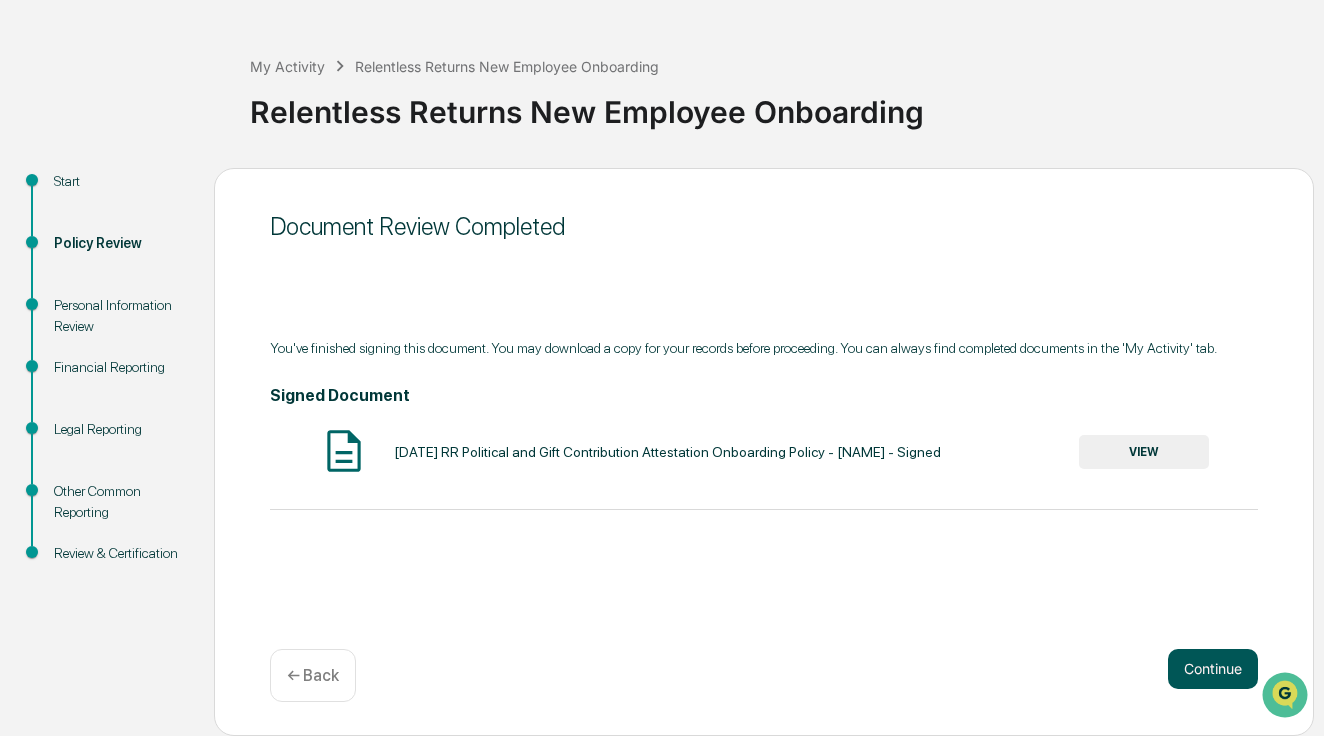 click on "Continue" at bounding box center (1213, 669) 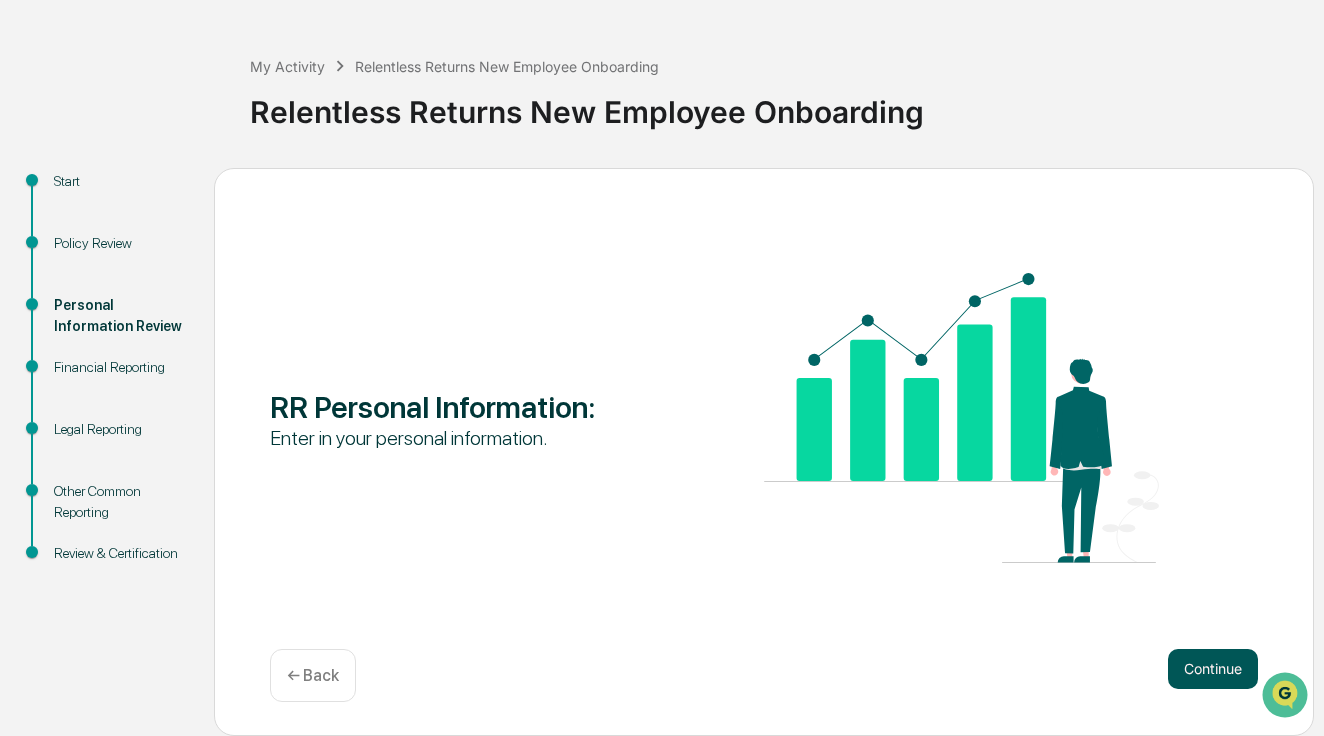 click on "Continue" at bounding box center (1213, 669) 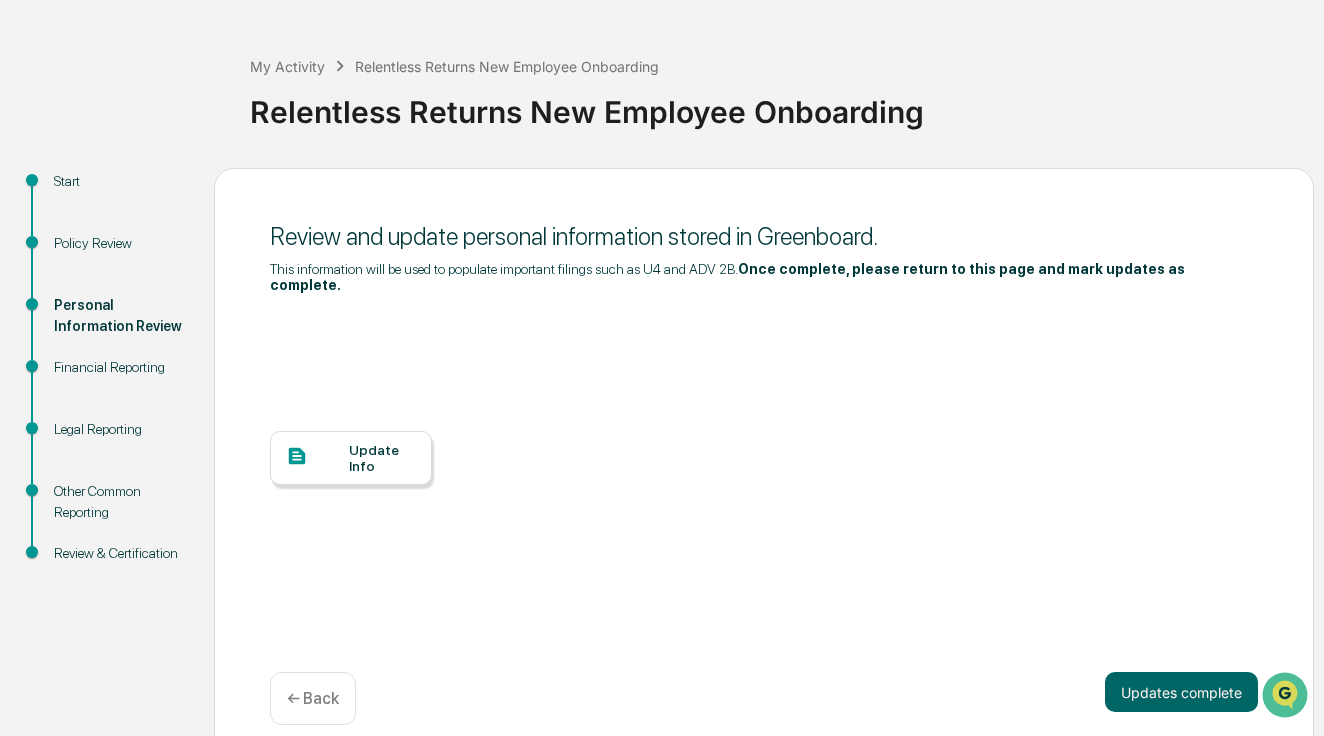 click on "Update Info" at bounding box center (351, 458) 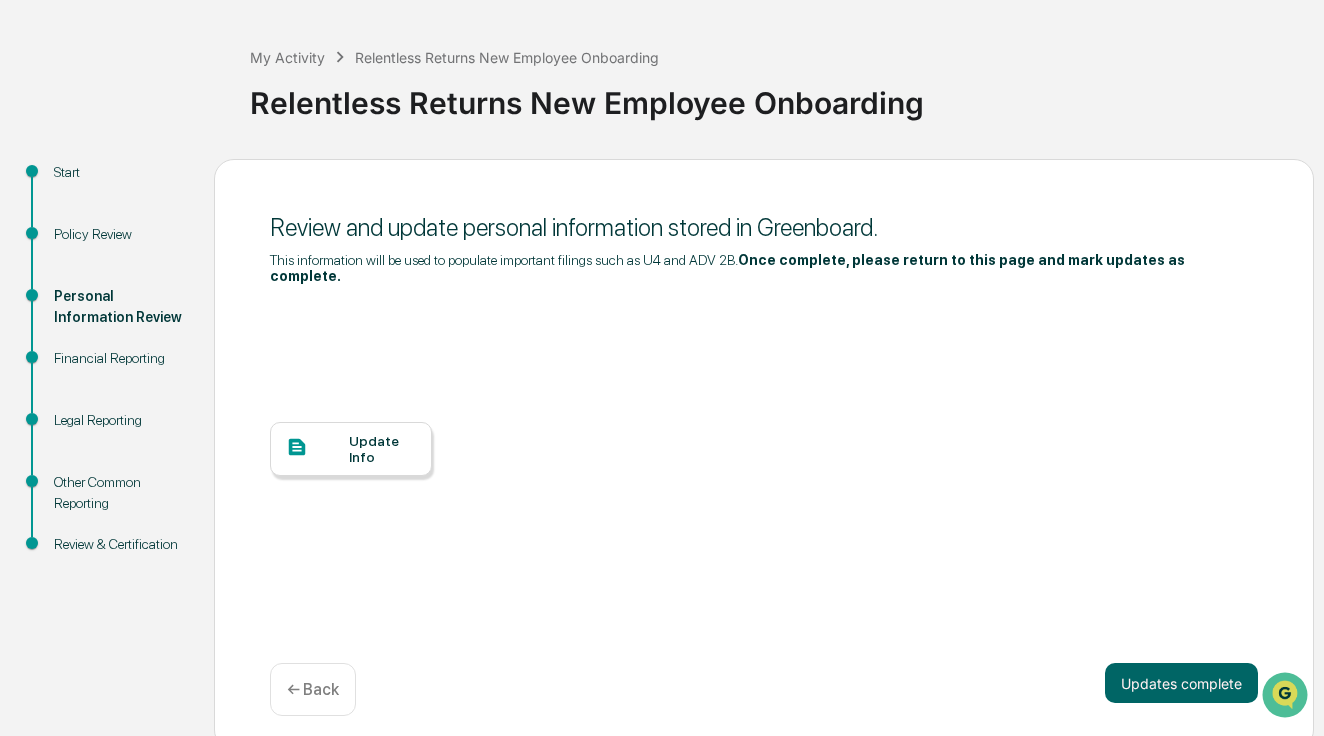 scroll, scrollTop: 78, scrollLeft: 0, axis: vertical 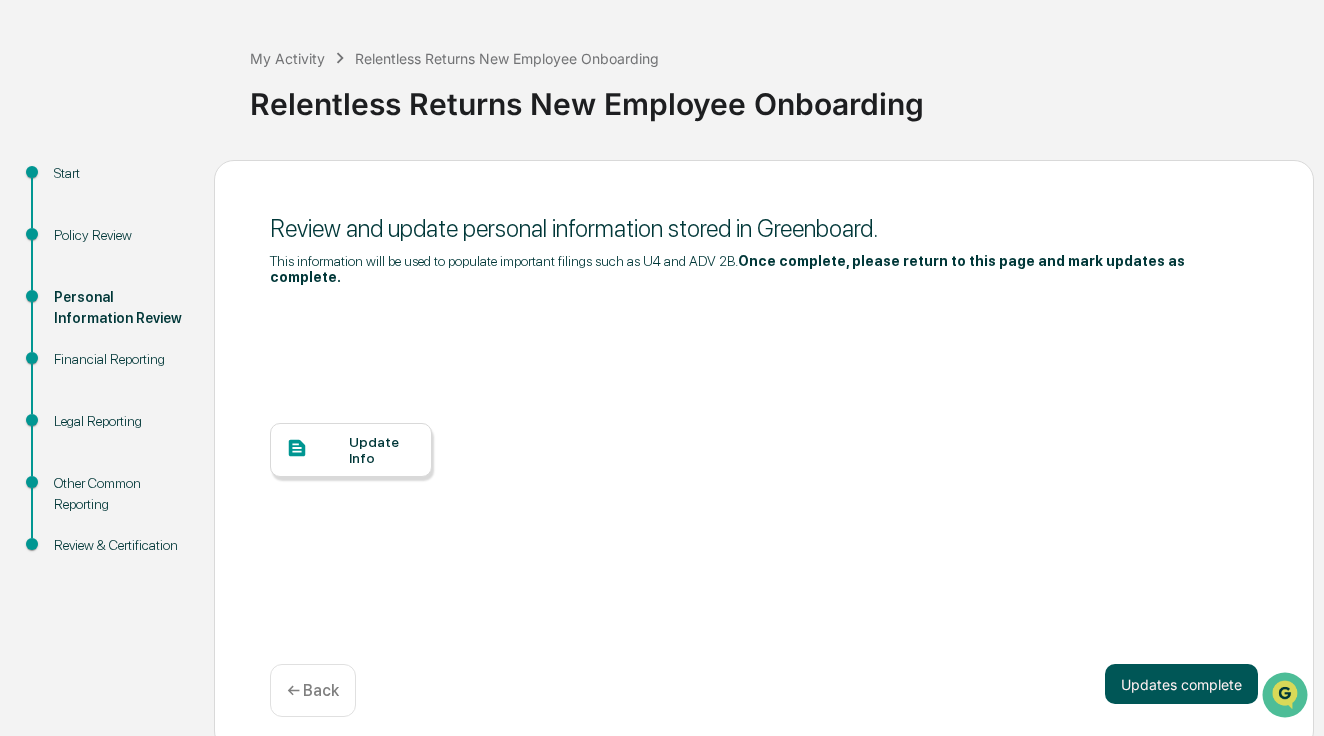 click on "Updates complete" at bounding box center [1181, 684] 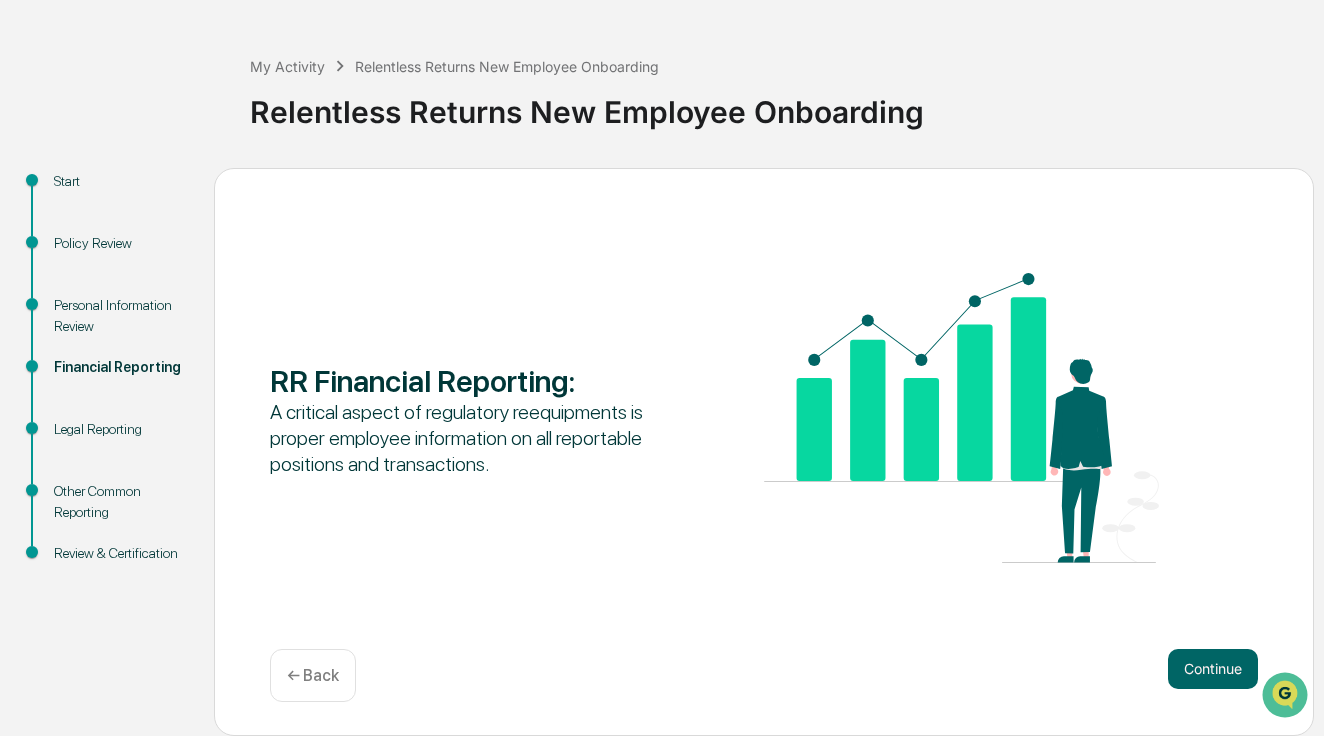 scroll, scrollTop: 70, scrollLeft: 0, axis: vertical 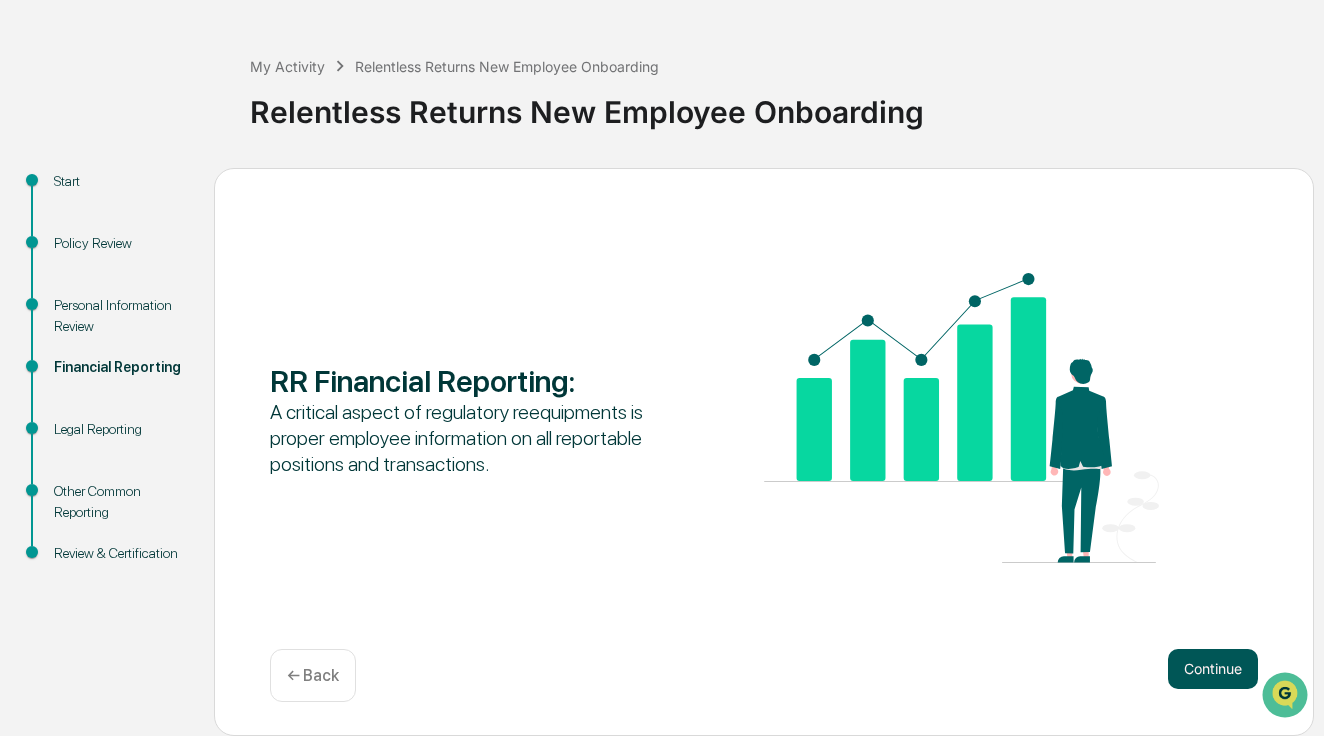 click on "Continue" at bounding box center (1213, 669) 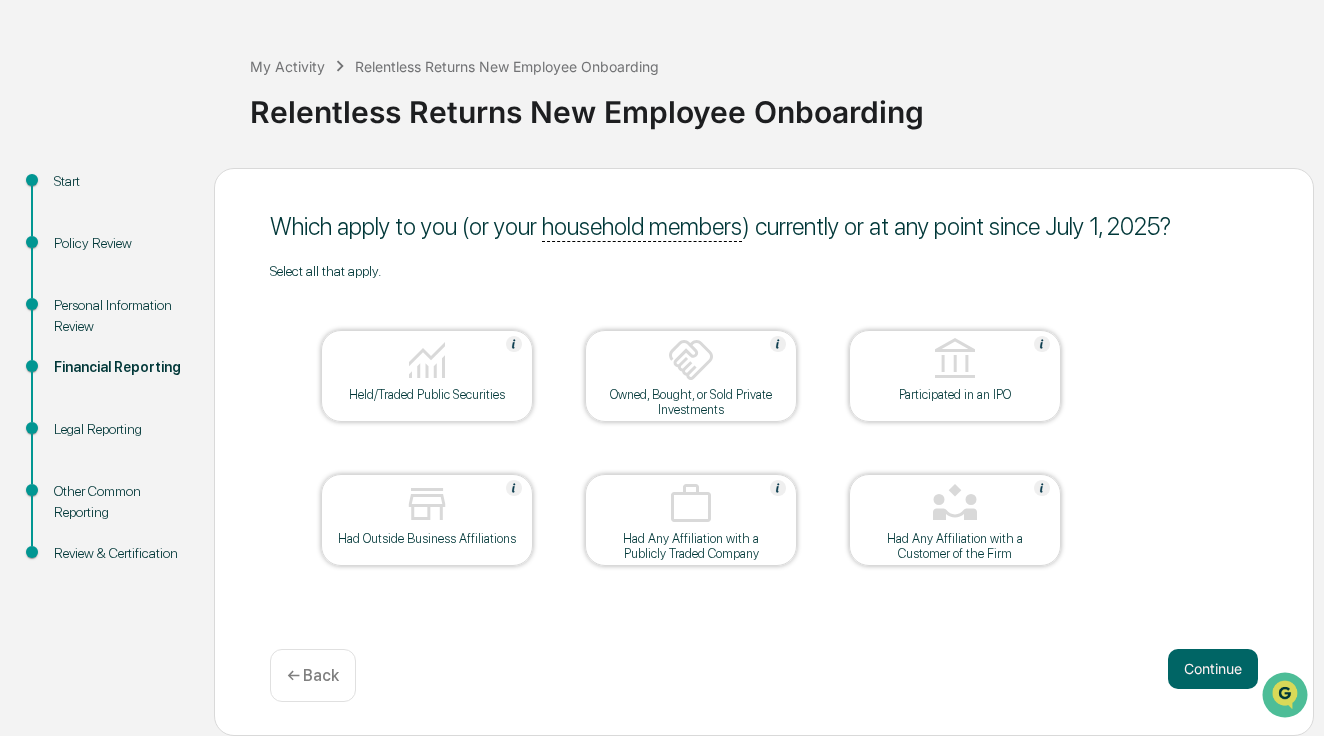 scroll, scrollTop: 70, scrollLeft: 0, axis: vertical 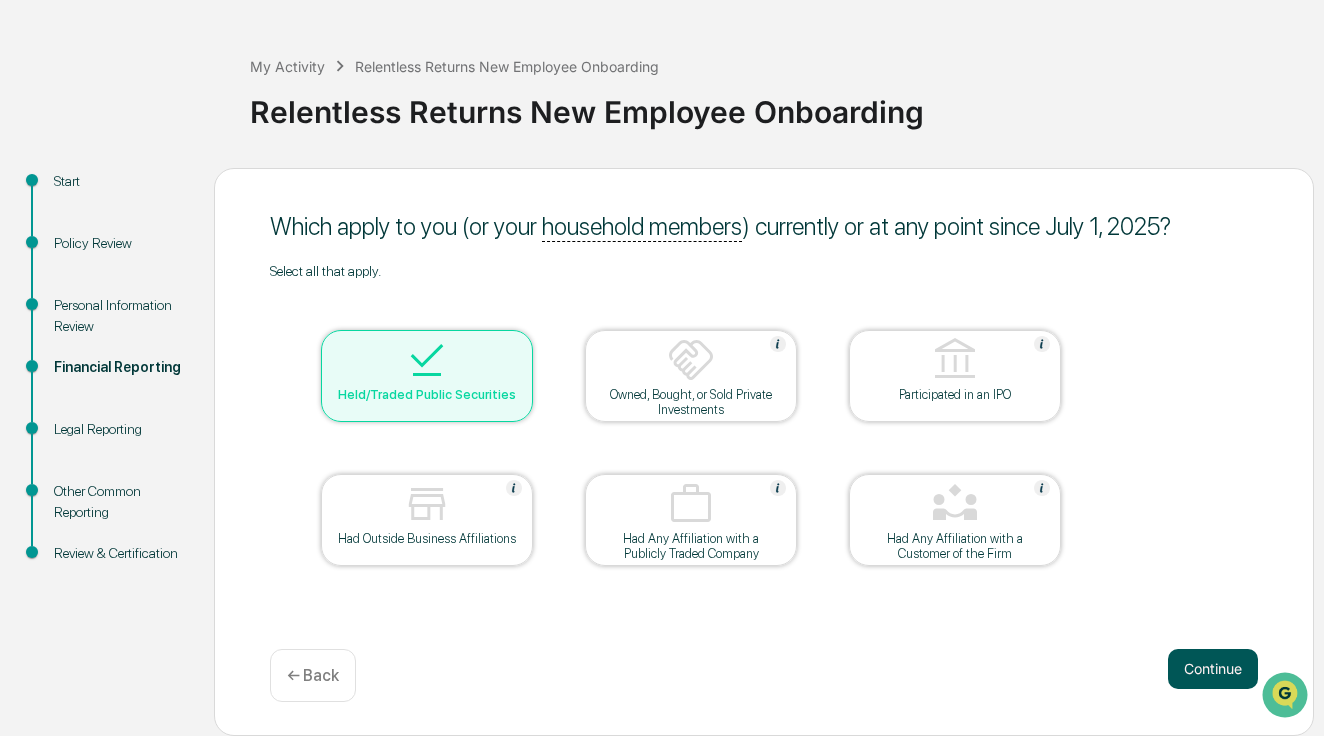 click on "Continue" at bounding box center (1213, 669) 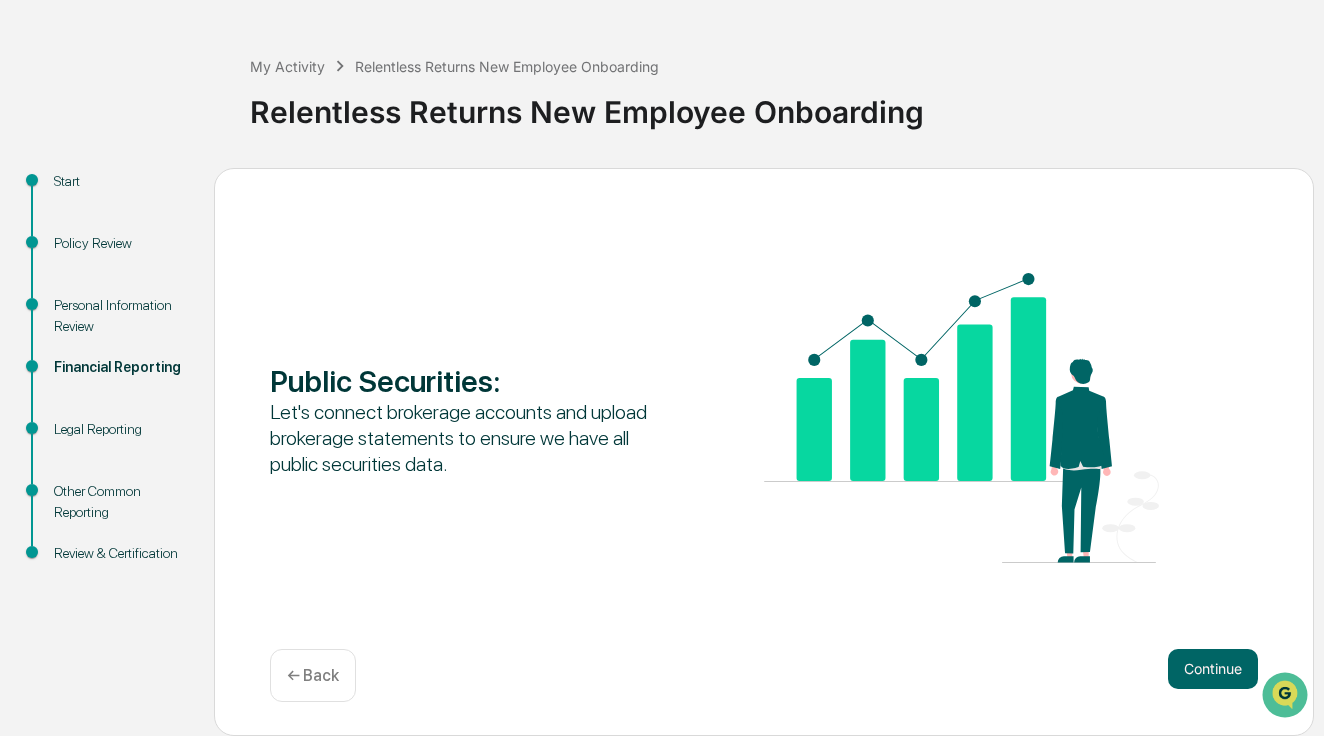 scroll, scrollTop: 70, scrollLeft: 0, axis: vertical 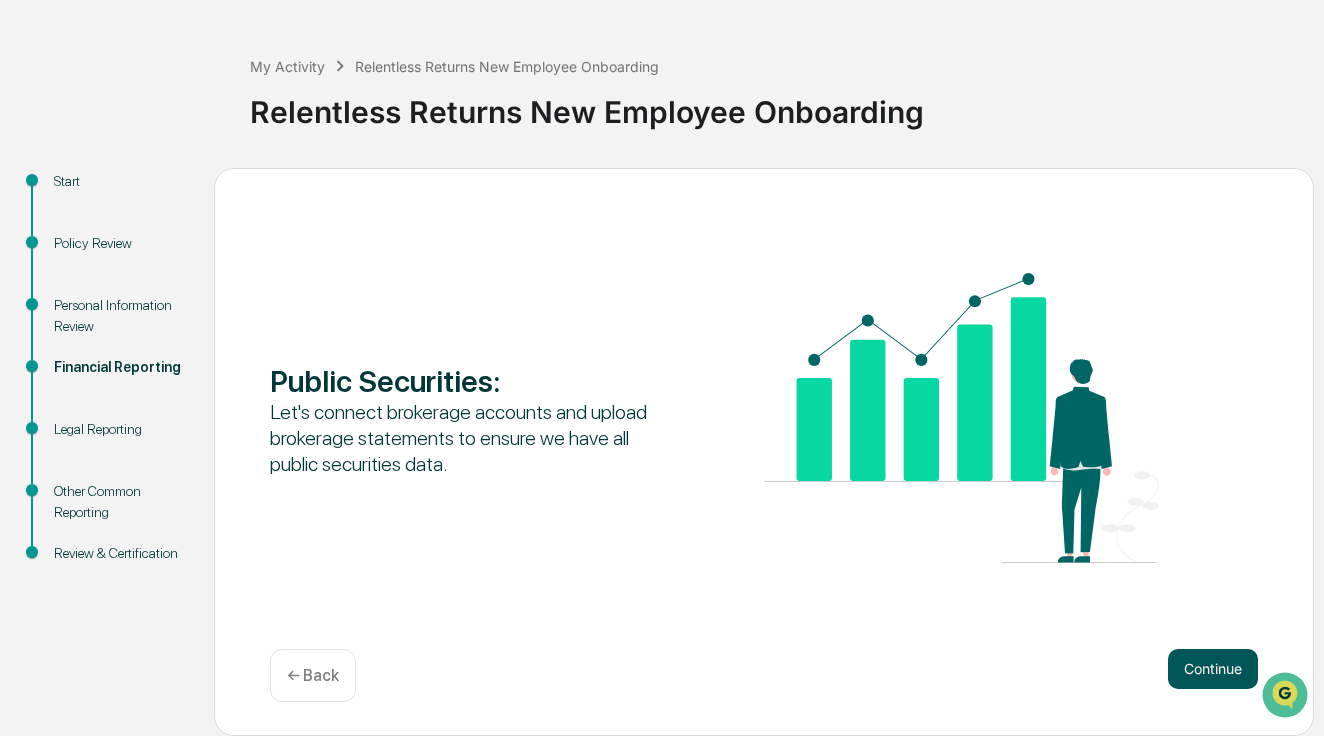 click on "Continue" at bounding box center [1213, 669] 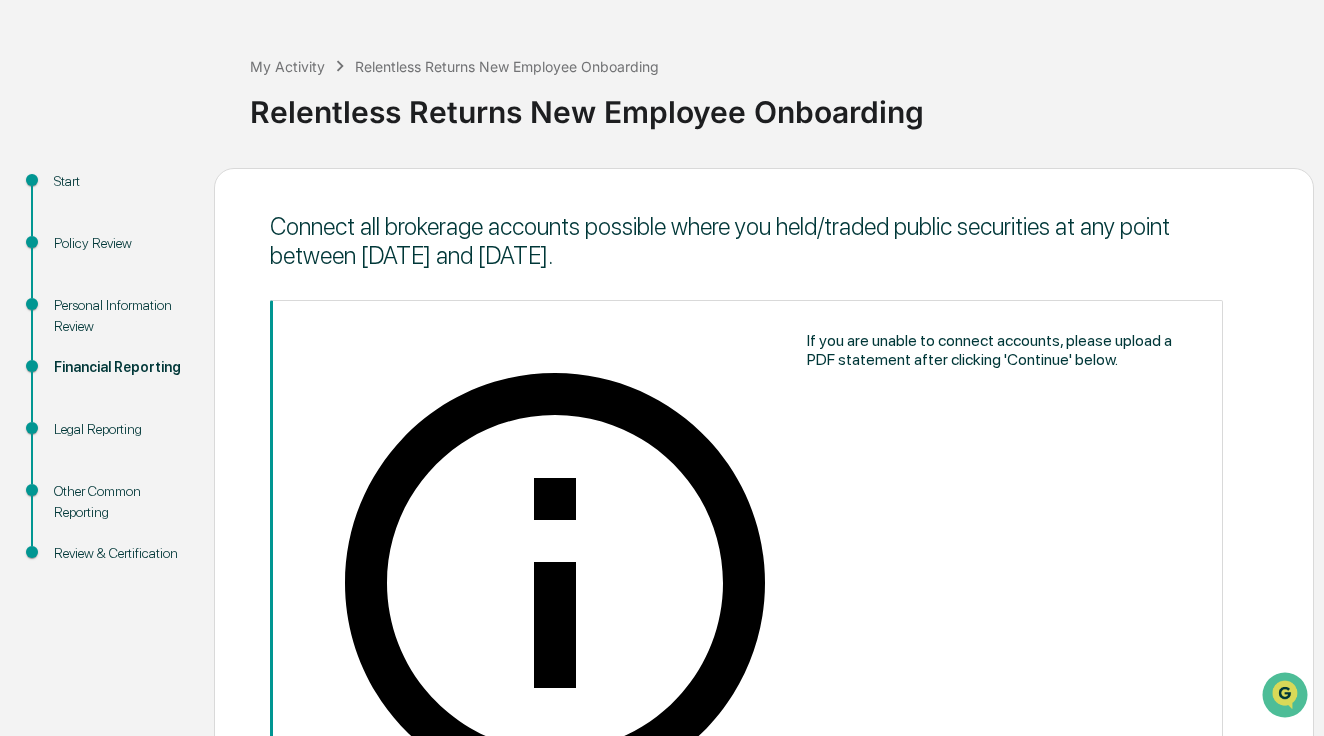 drag, startPoint x: 271, startPoint y: 223, endPoint x: 755, endPoint y: 285, distance: 487.95493 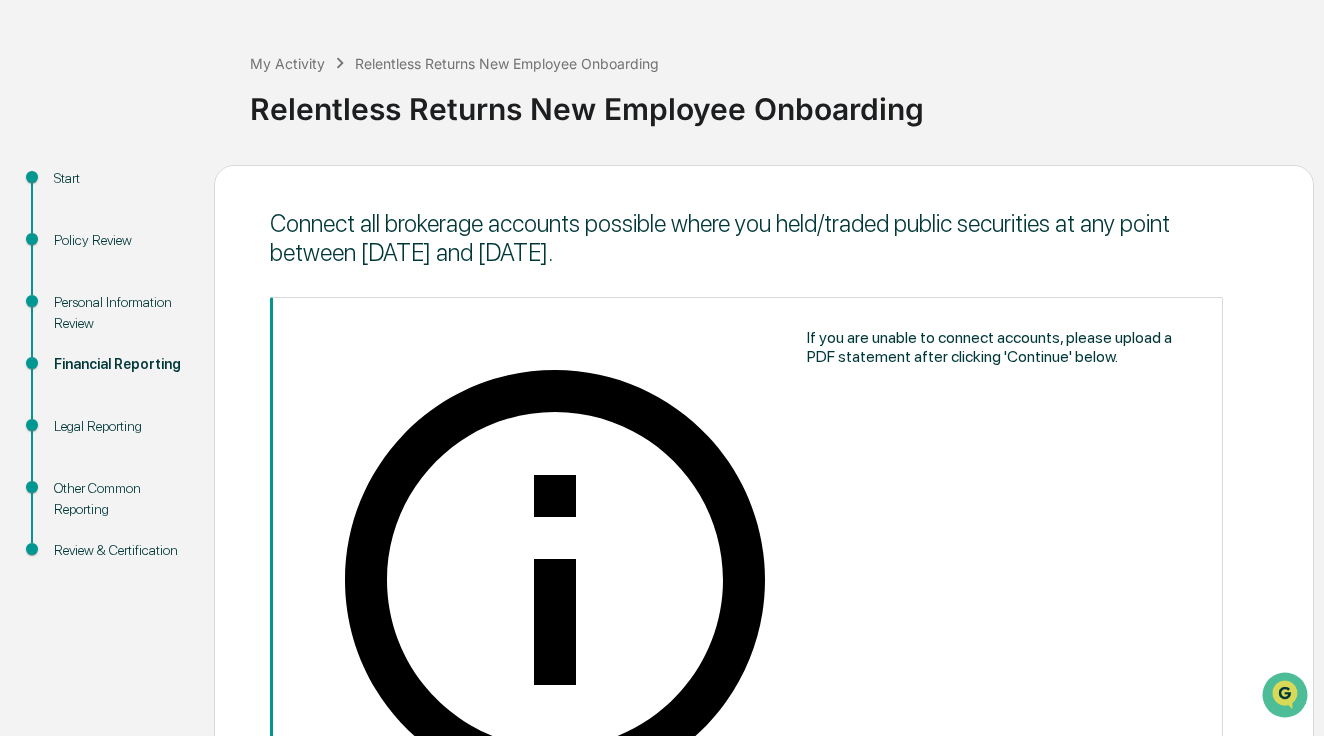 scroll, scrollTop: 70, scrollLeft: 0, axis: vertical 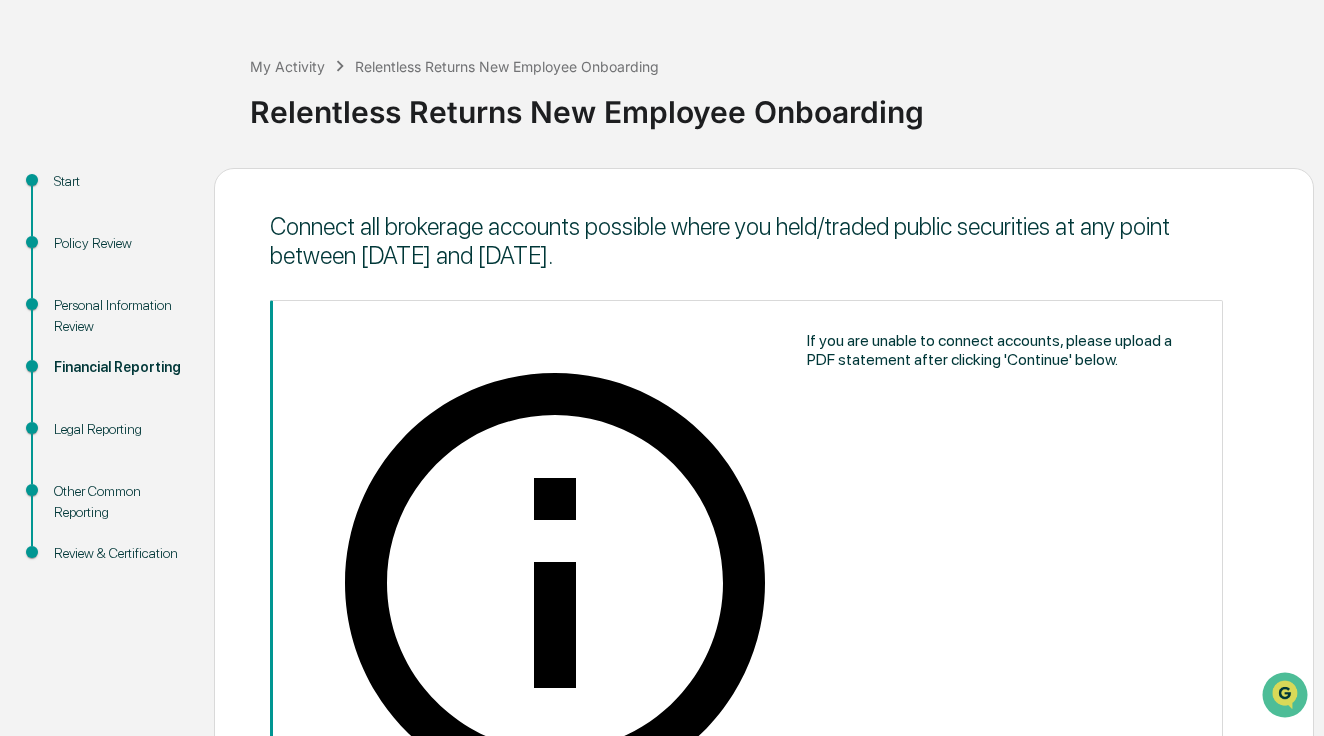 click on "Continue" at bounding box center (1213, 1075) 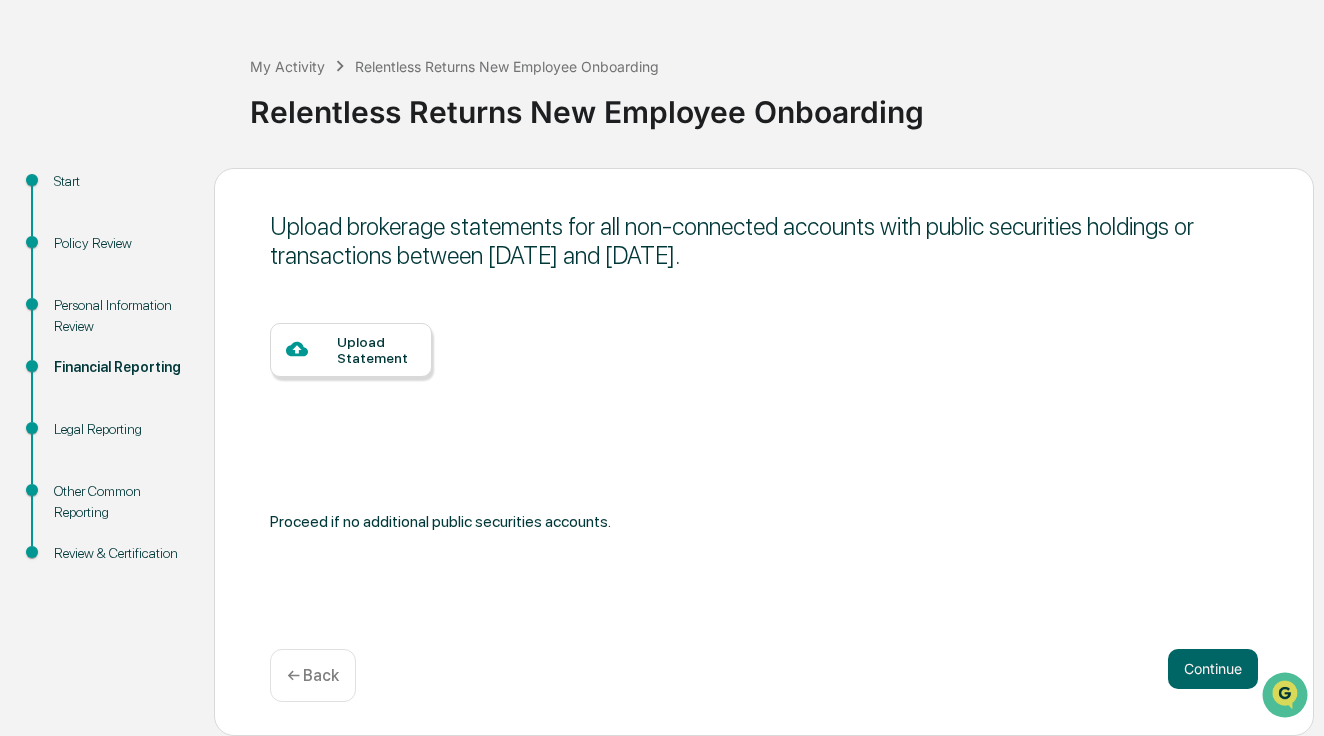 click on "← Back" at bounding box center (313, 675) 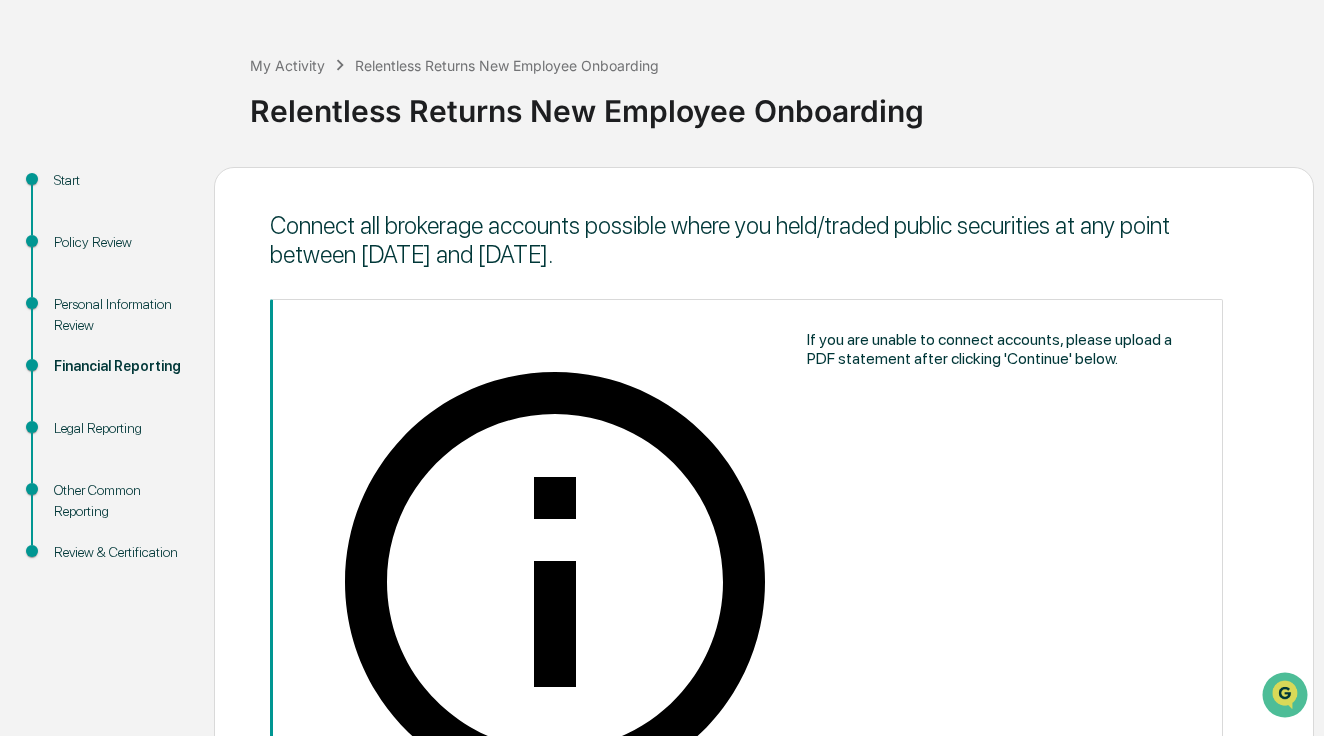 scroll, scrollTop: 70, scrollLeft: 0, axis: vertical 